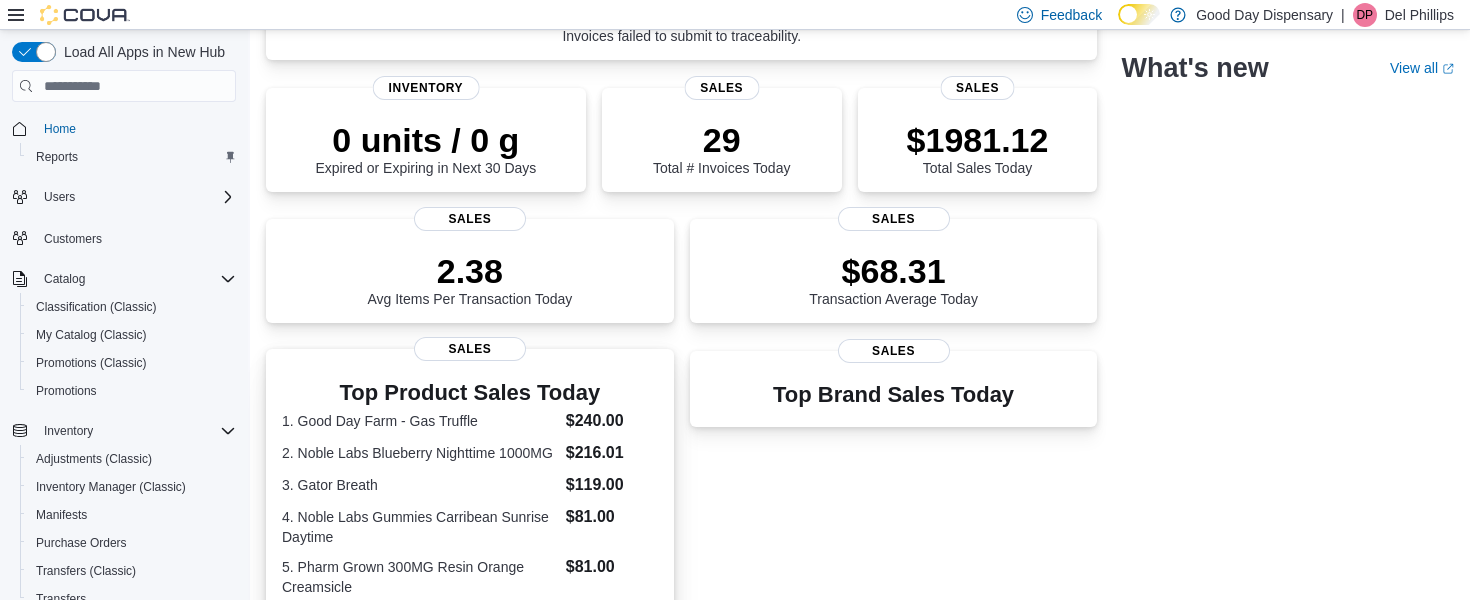 scroll, scrollTop: 0, scrollLeft: 0, axis: both 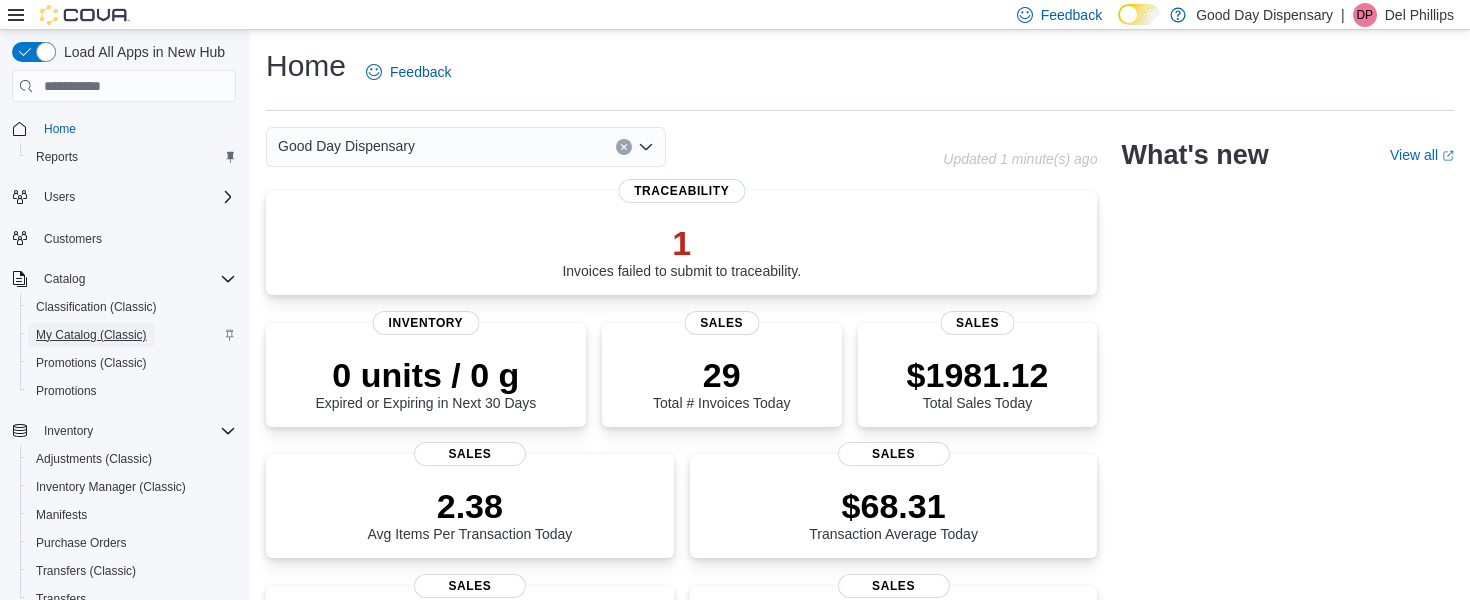 click on "My Catalog (Classic)" at bounding box center [91, 335] 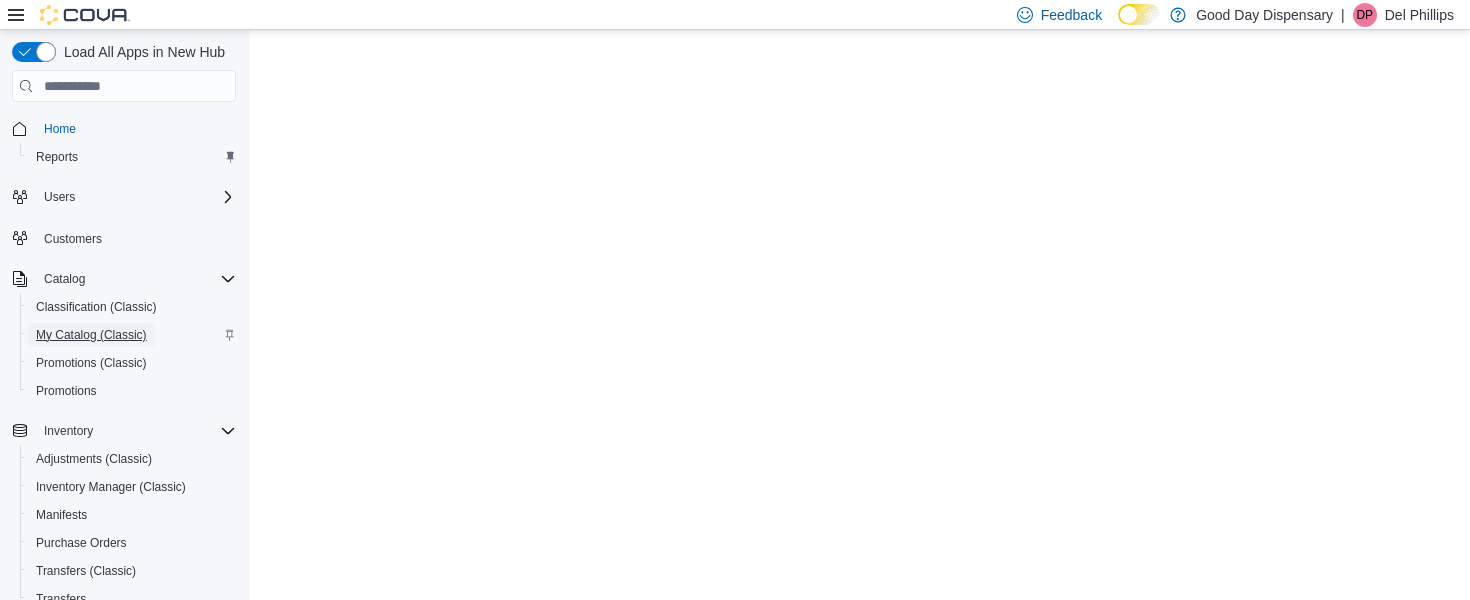 scroll, scrollTop: 0, scrollLeft: 0, axis: both 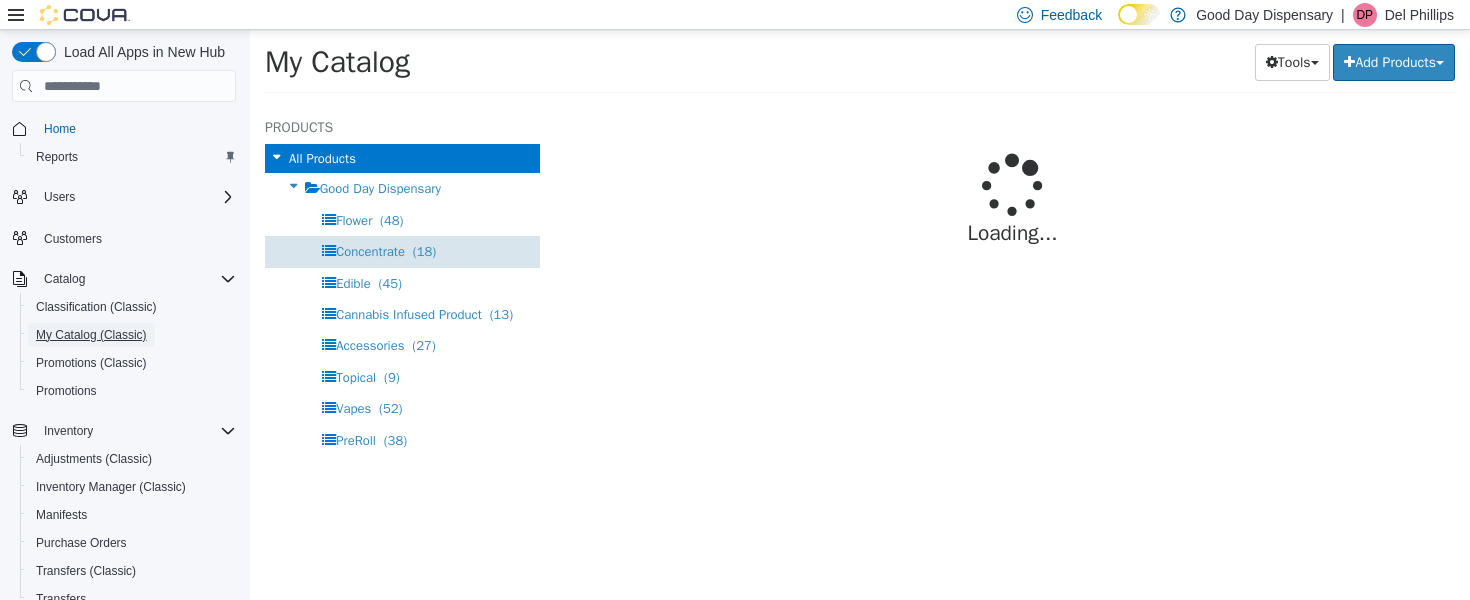 select on "**********" 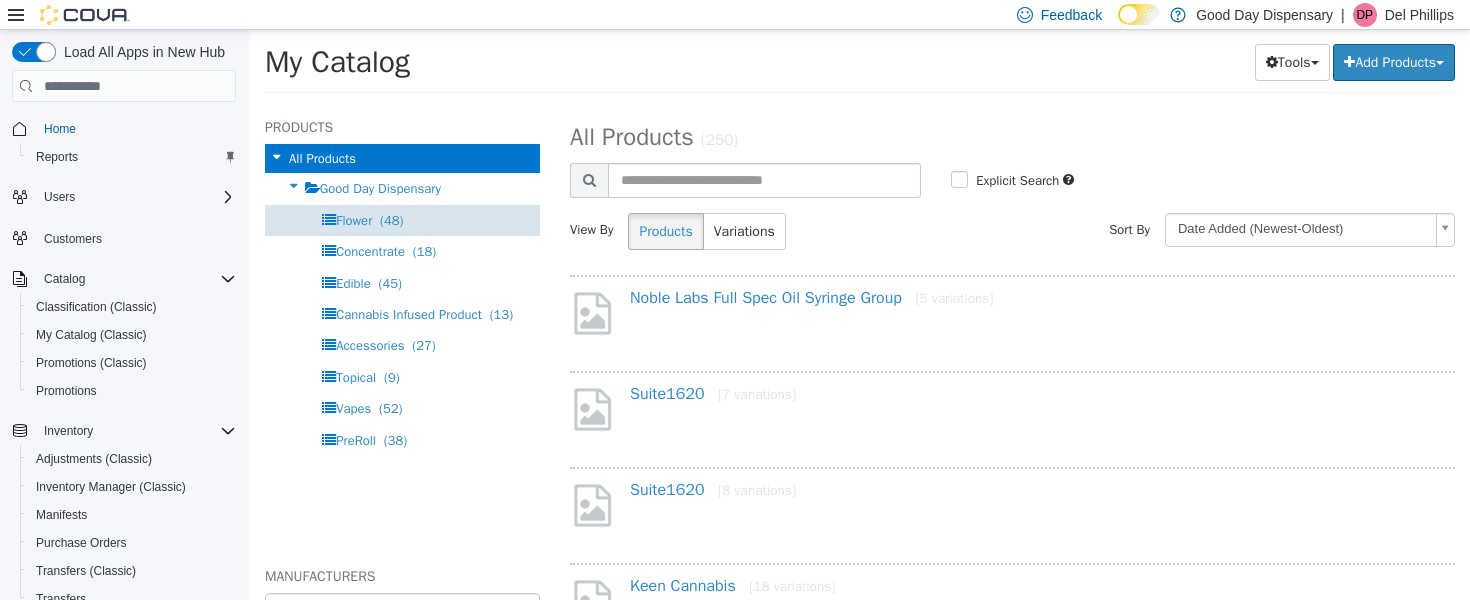 click on "Flower" at bounding box center (354, 220) 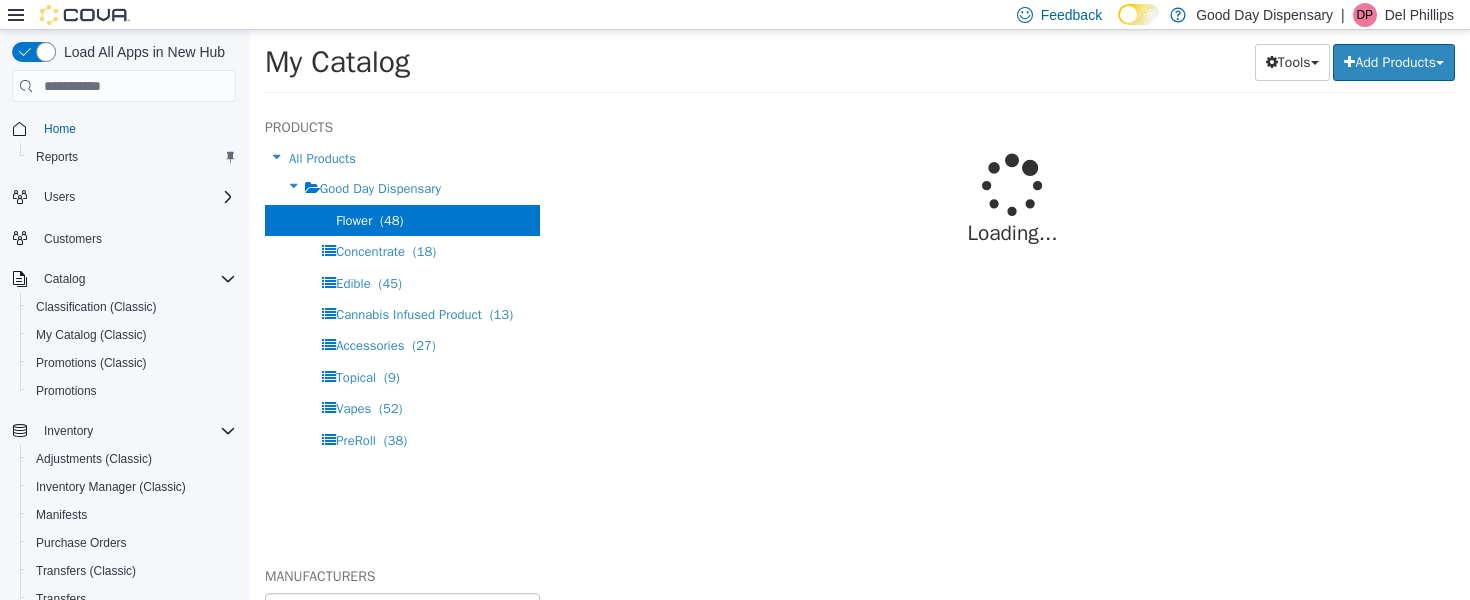 select on "**********" 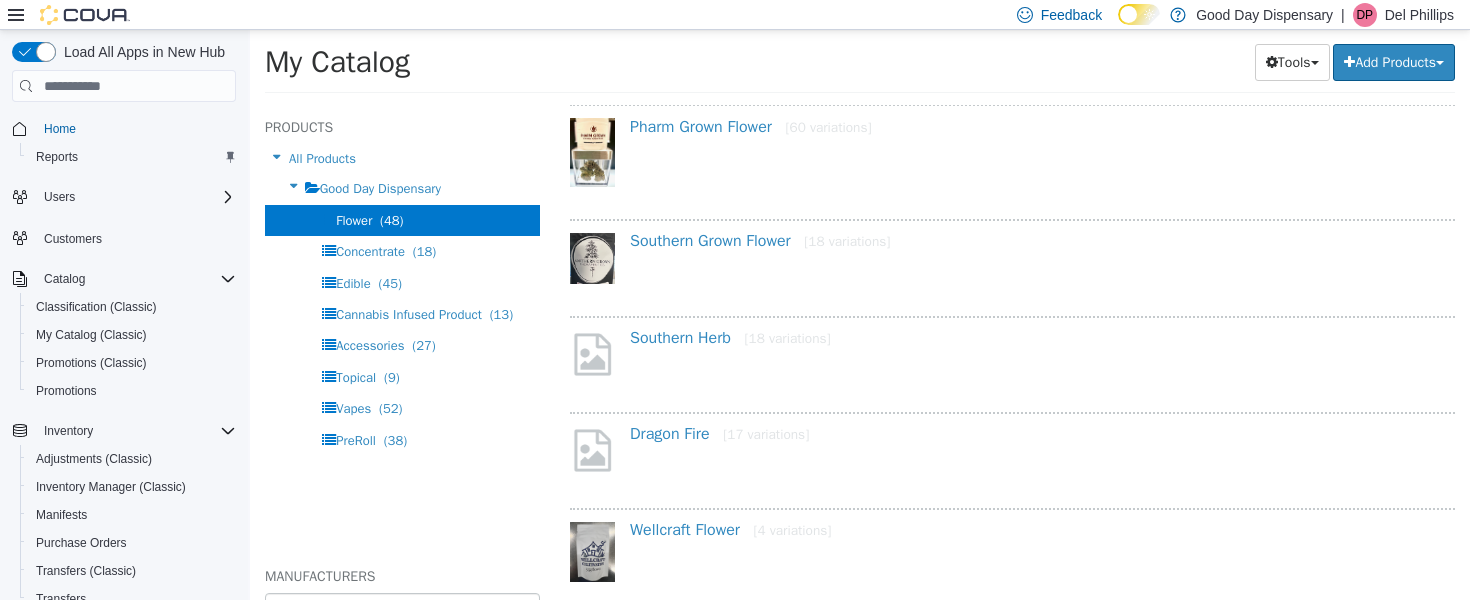 scroll, scrollTop: 748, scrollLeft: 0, axis: vertical 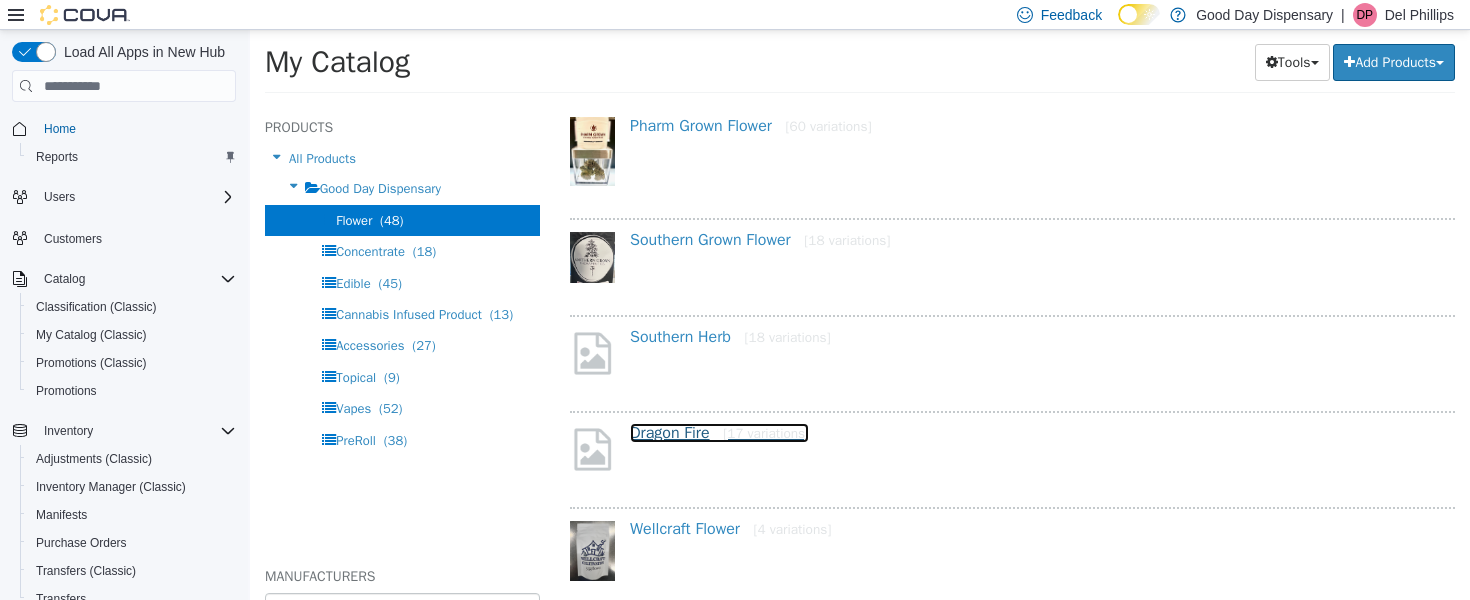 click on "Dragon Fire
[17 variations]" at bounding box center (719, 433) 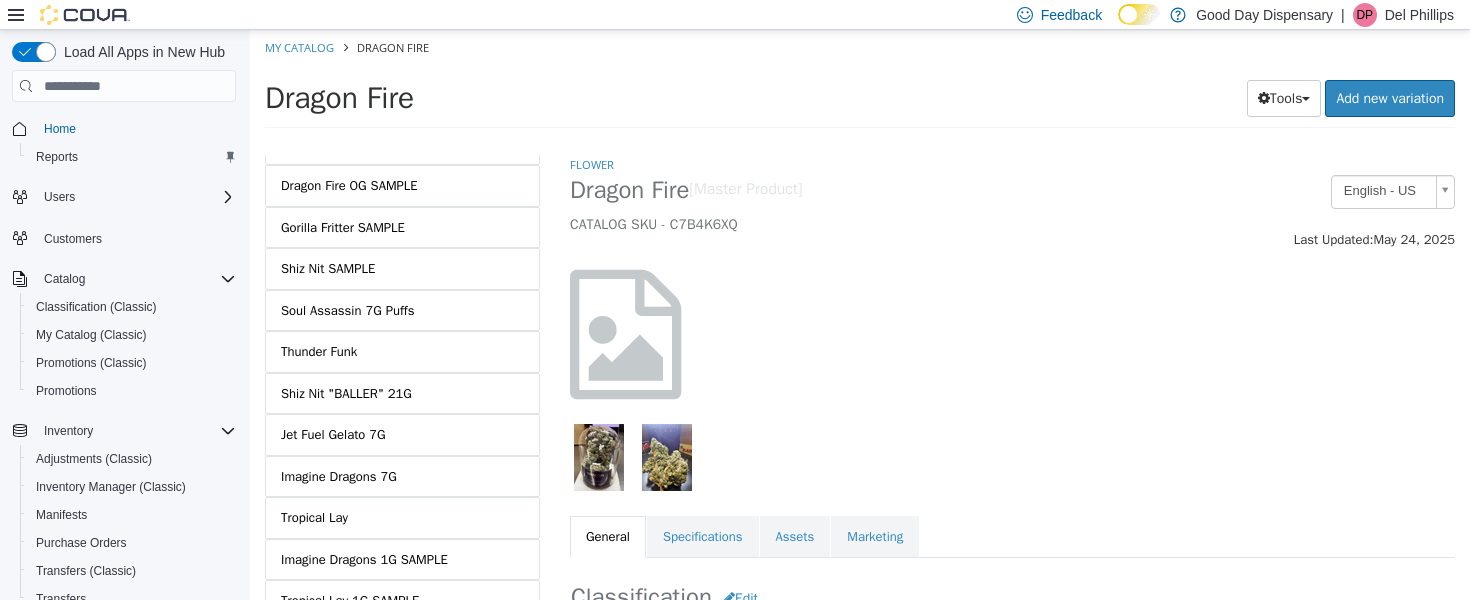 scroll, scrollTop: 490, scrollLeft: 0, axis: vertical 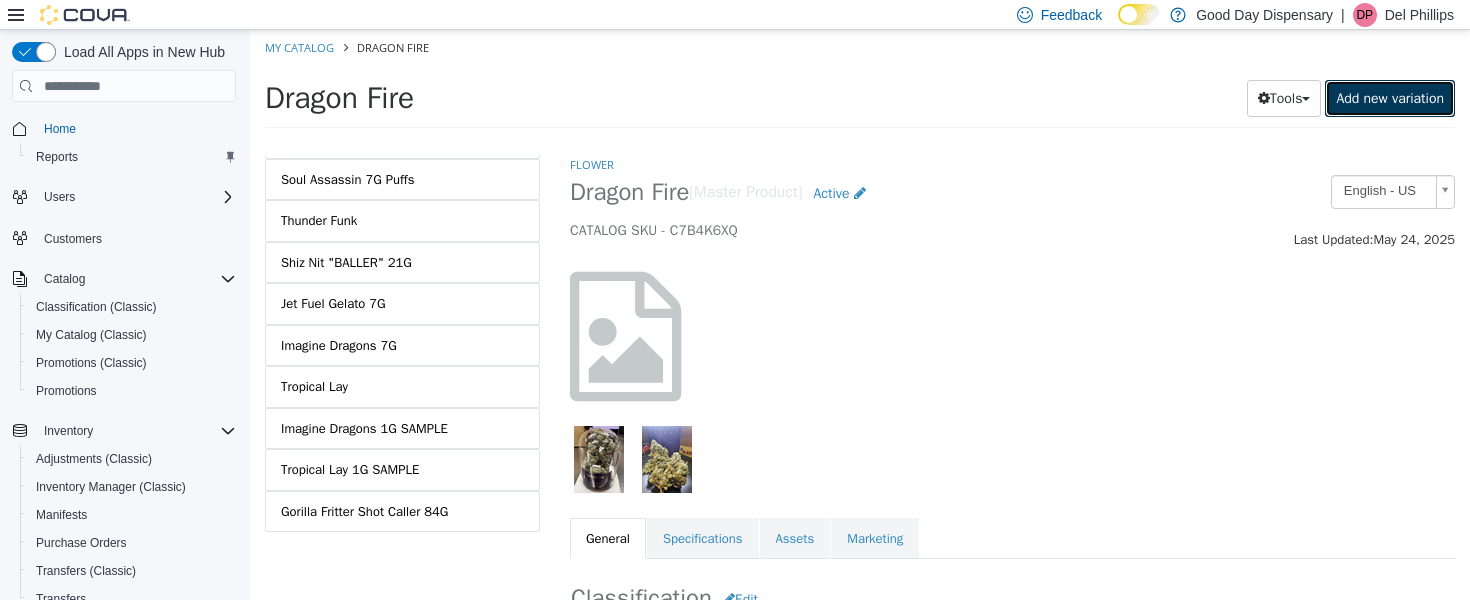 click on "Add new variation" at bounding box center [1390, 98] 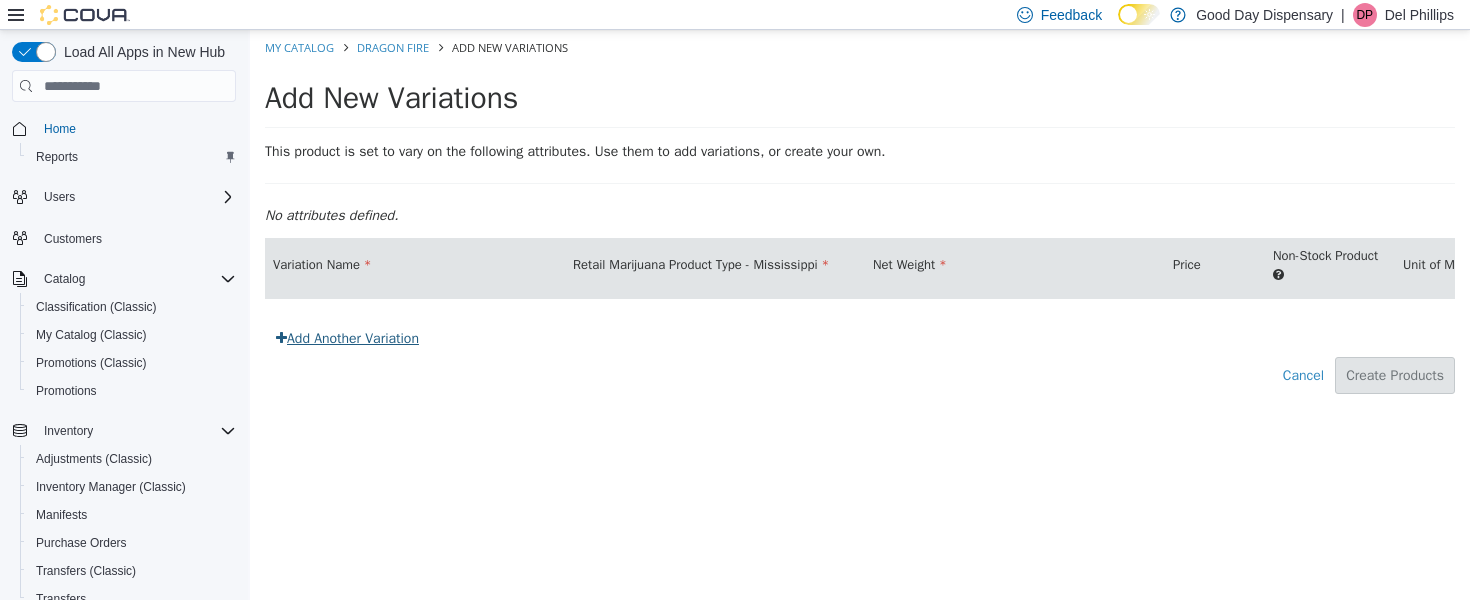 click on "Add Another Variation" at bounding box center (347, 338) 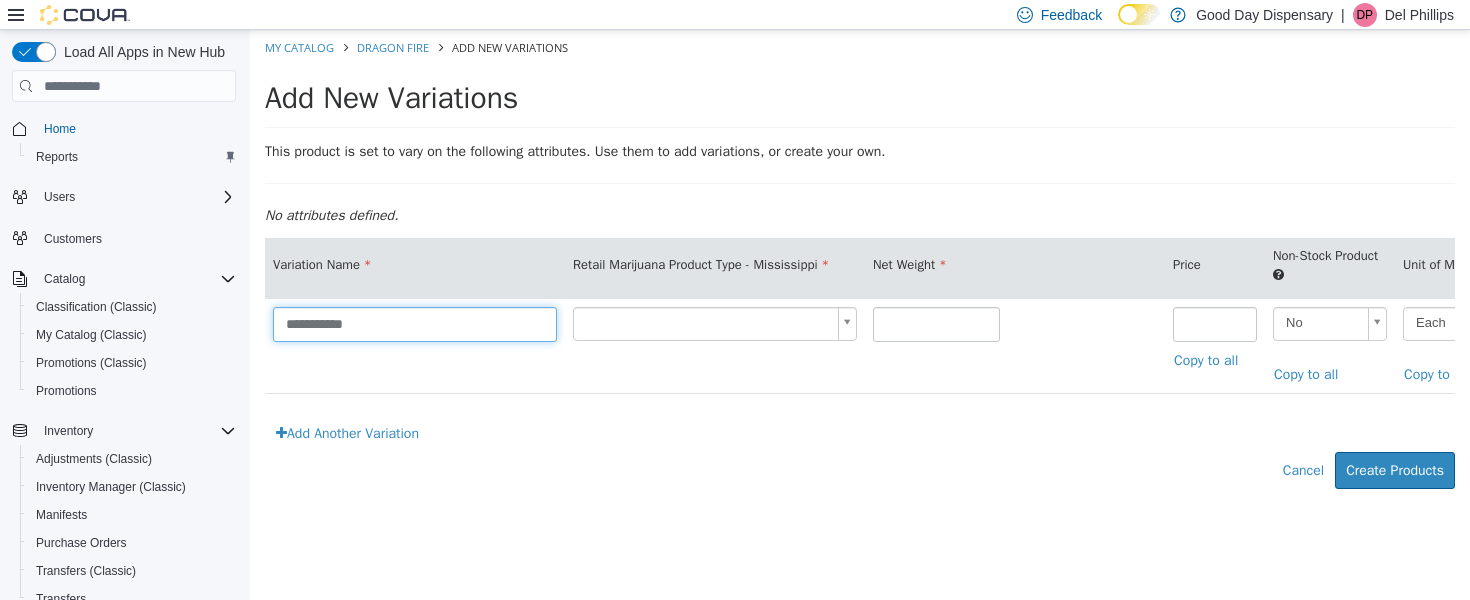 click on "**********" at bounding box center (415, 324) 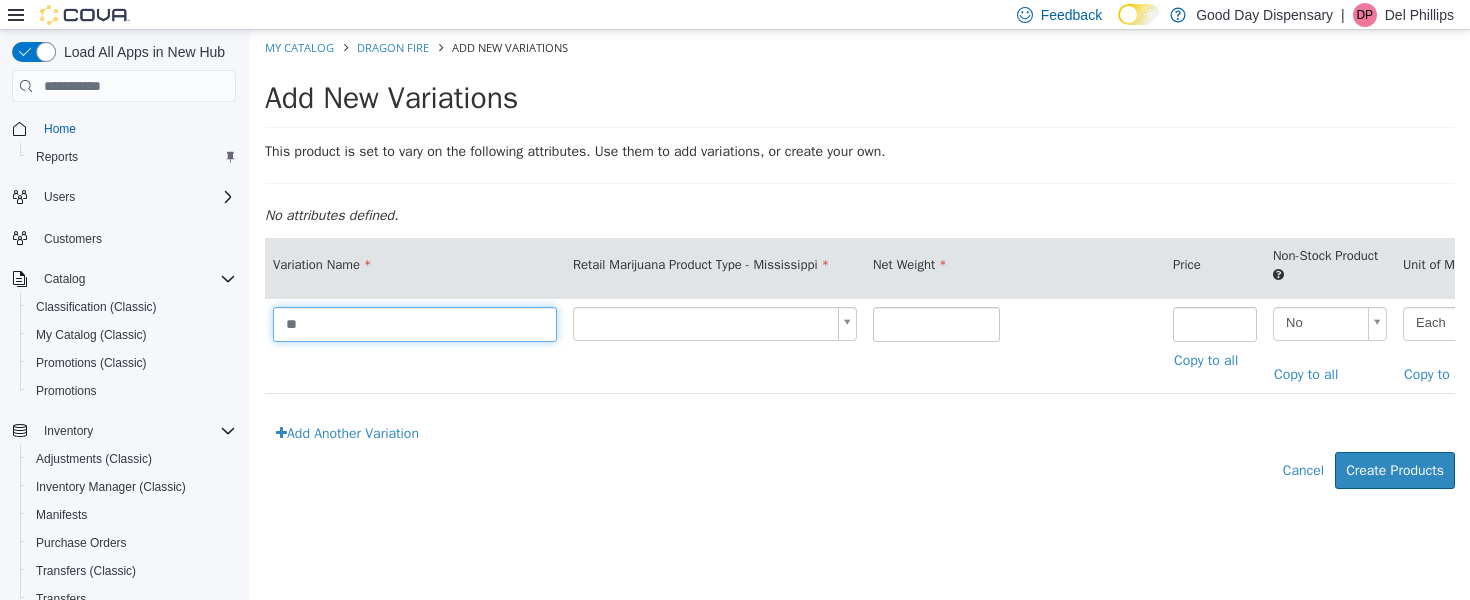 type on "*" 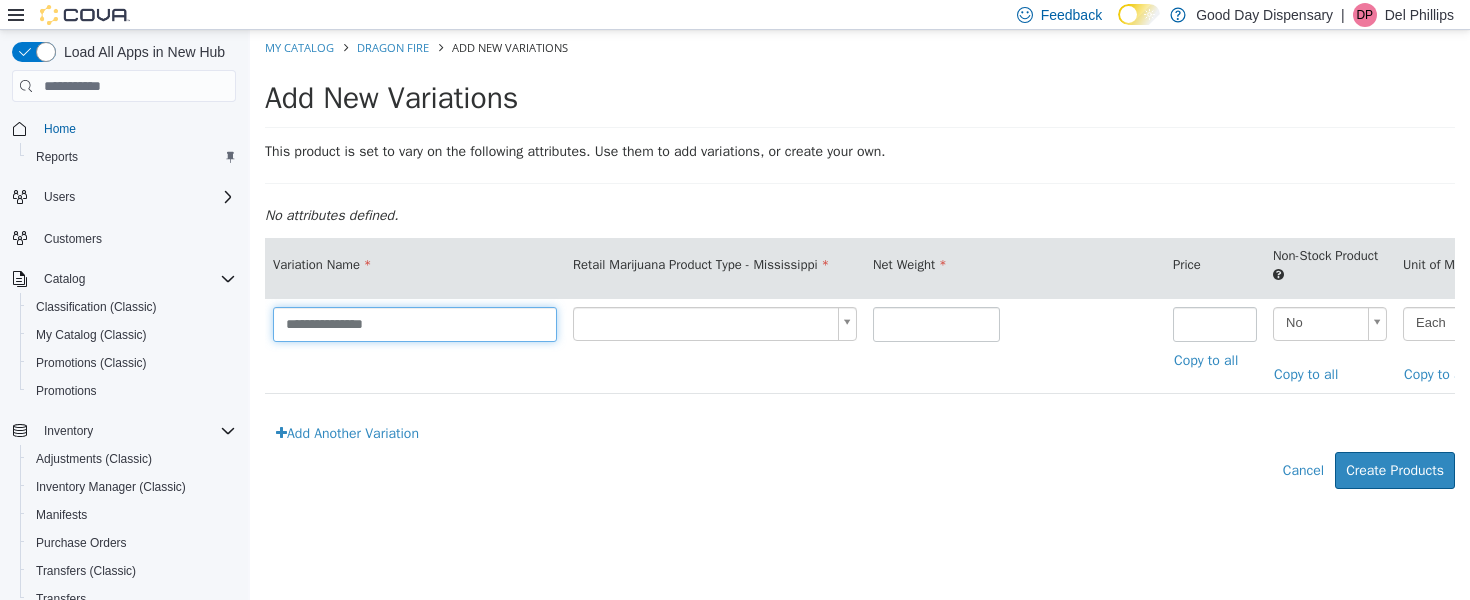 type on "**********" 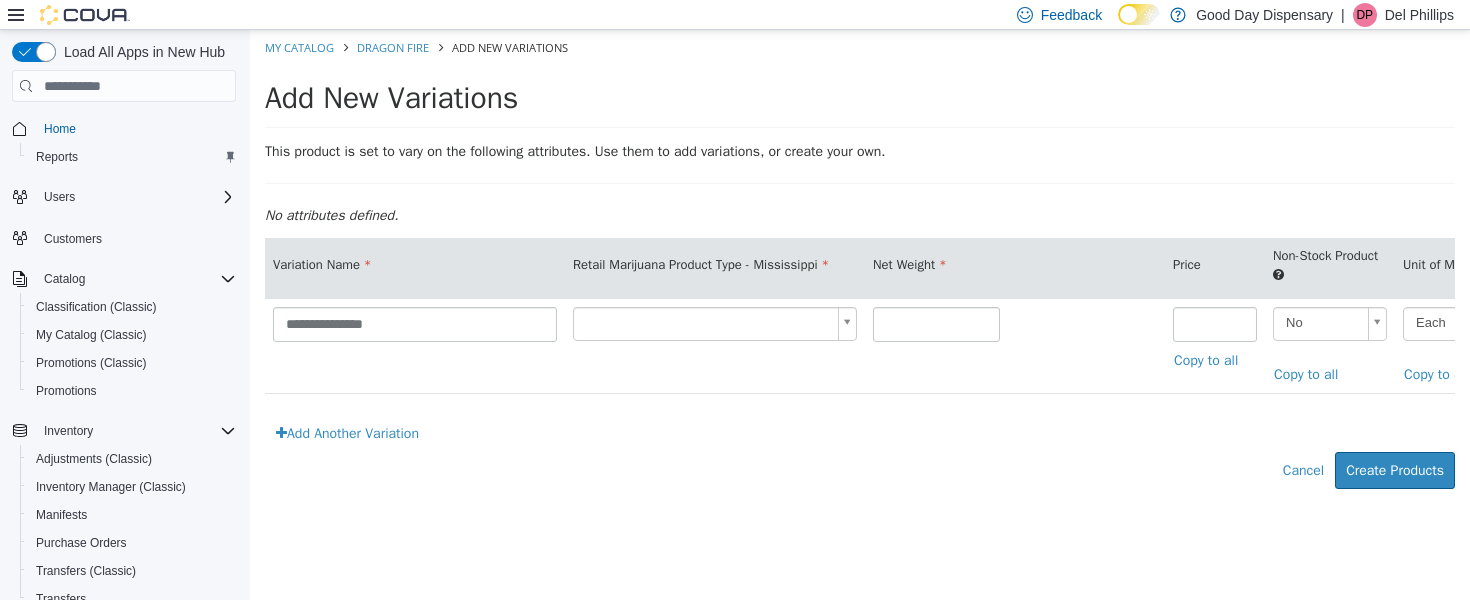 click on "**********" at bounding box center [860, 270] 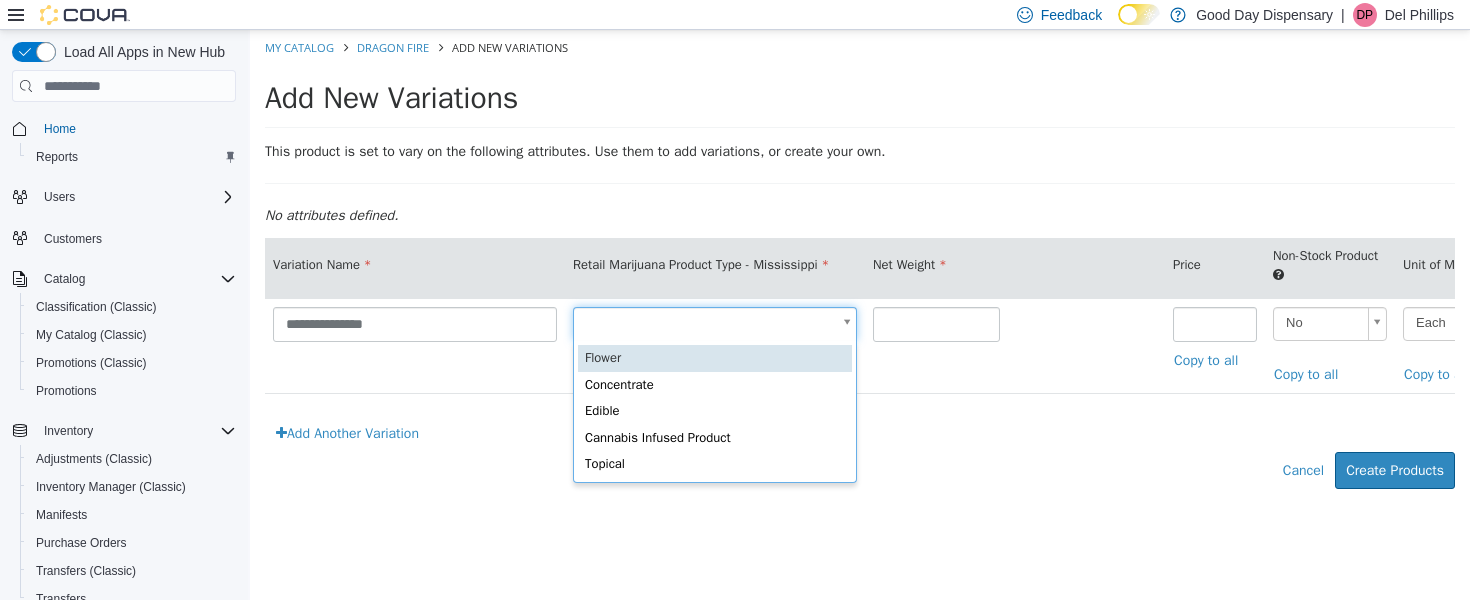 type on "*" 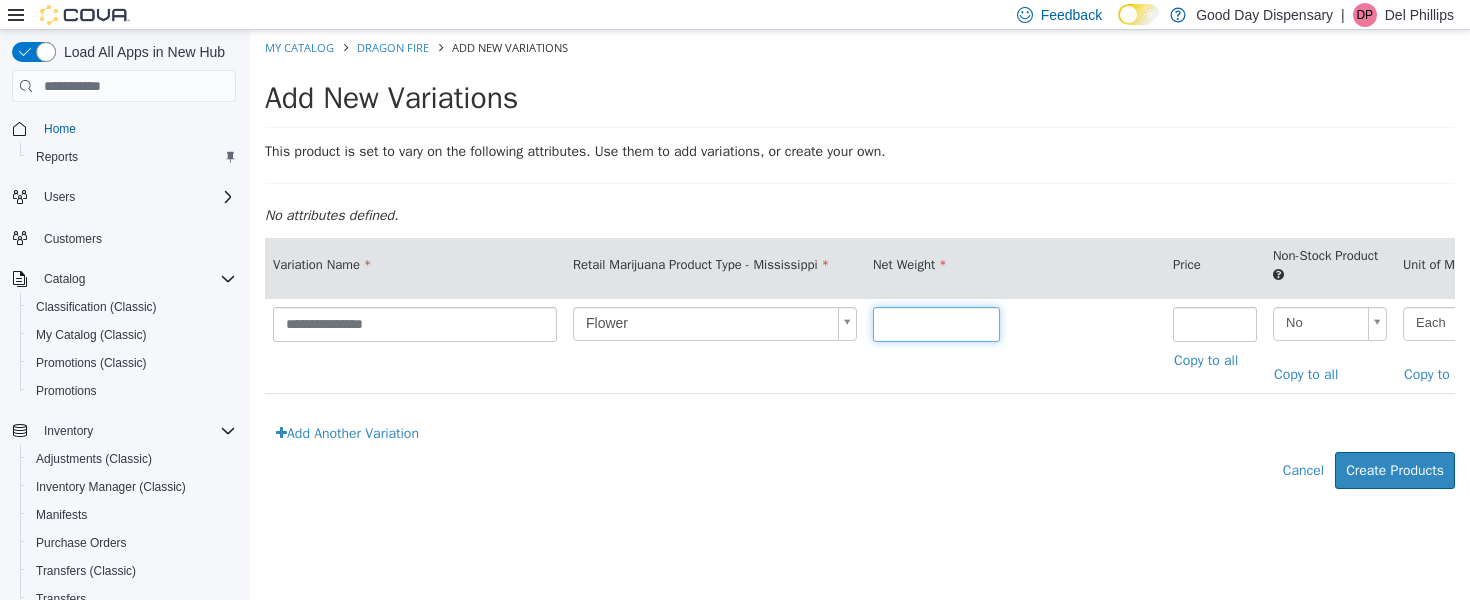 click at bounding box center [936, 324] 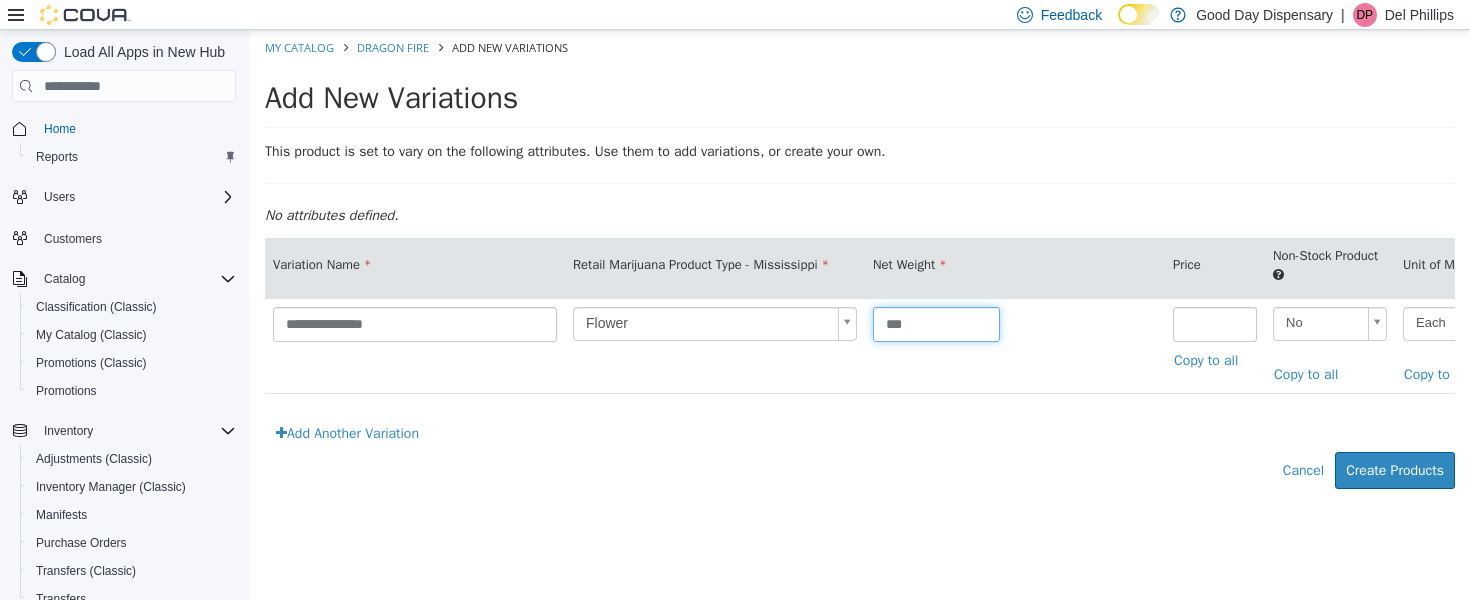 type on "***" 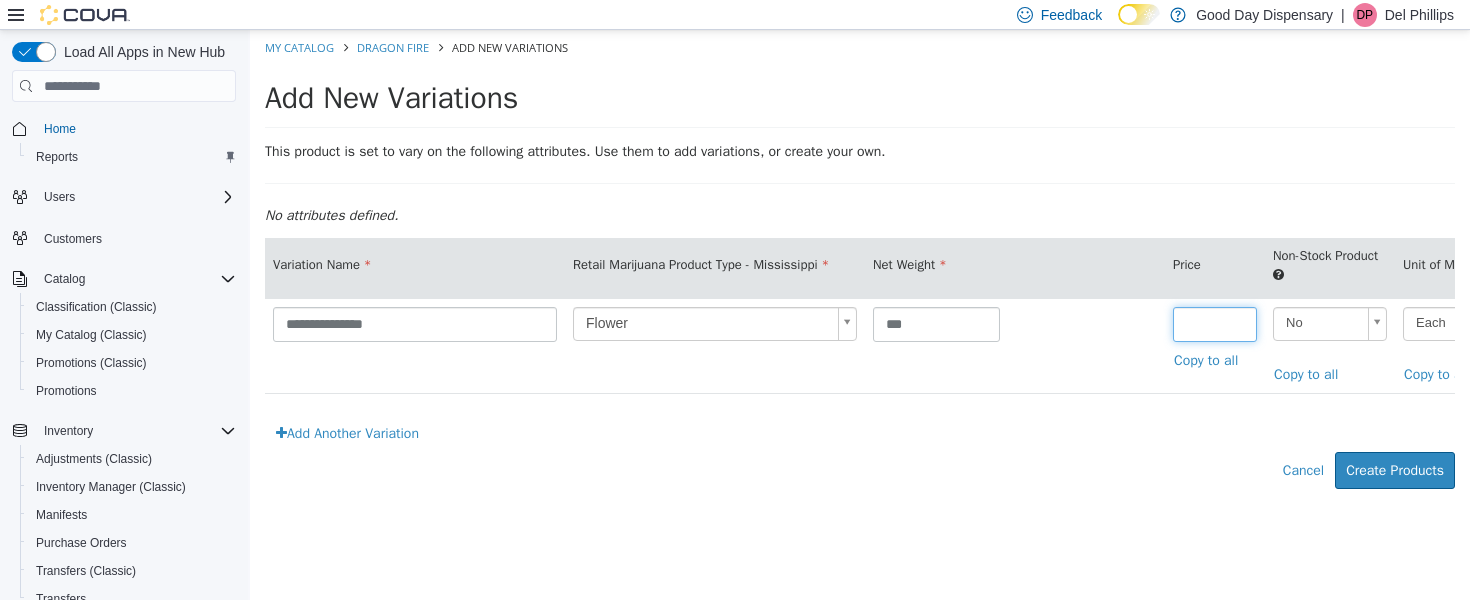 click at bounding box center [1215, 324] 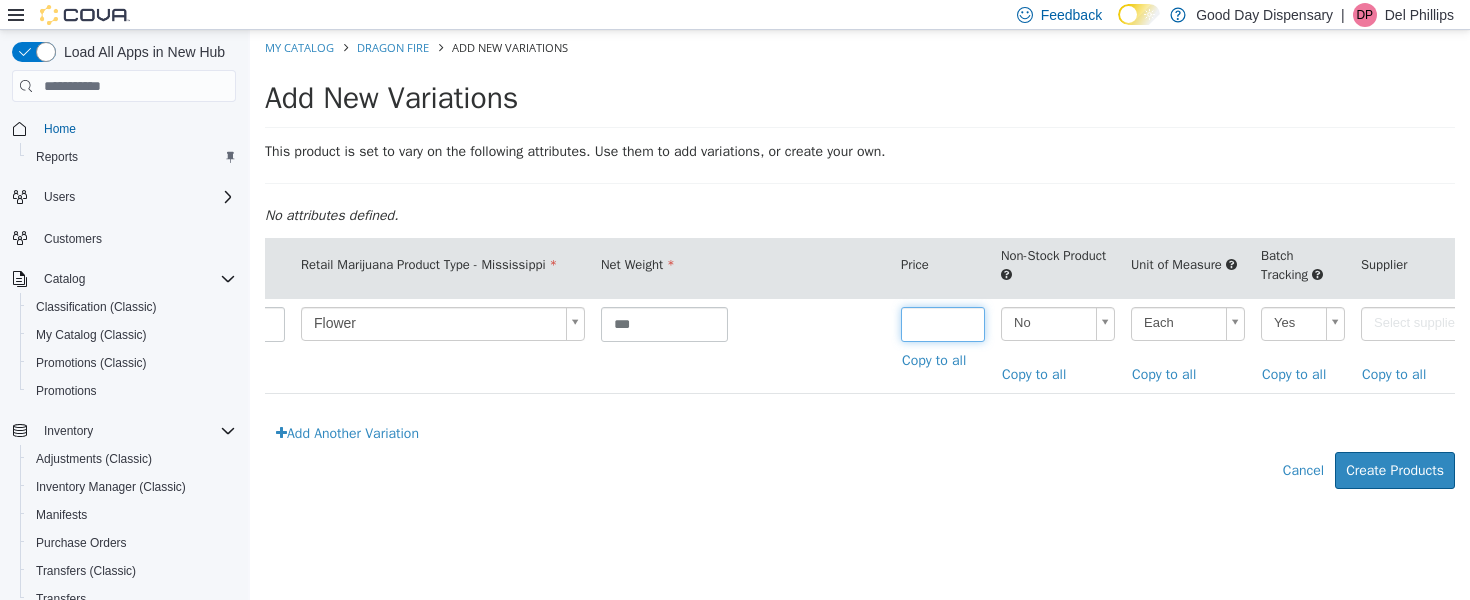 scroll, scrollTop: 0, scrollLeft: 337, axis: horizontal 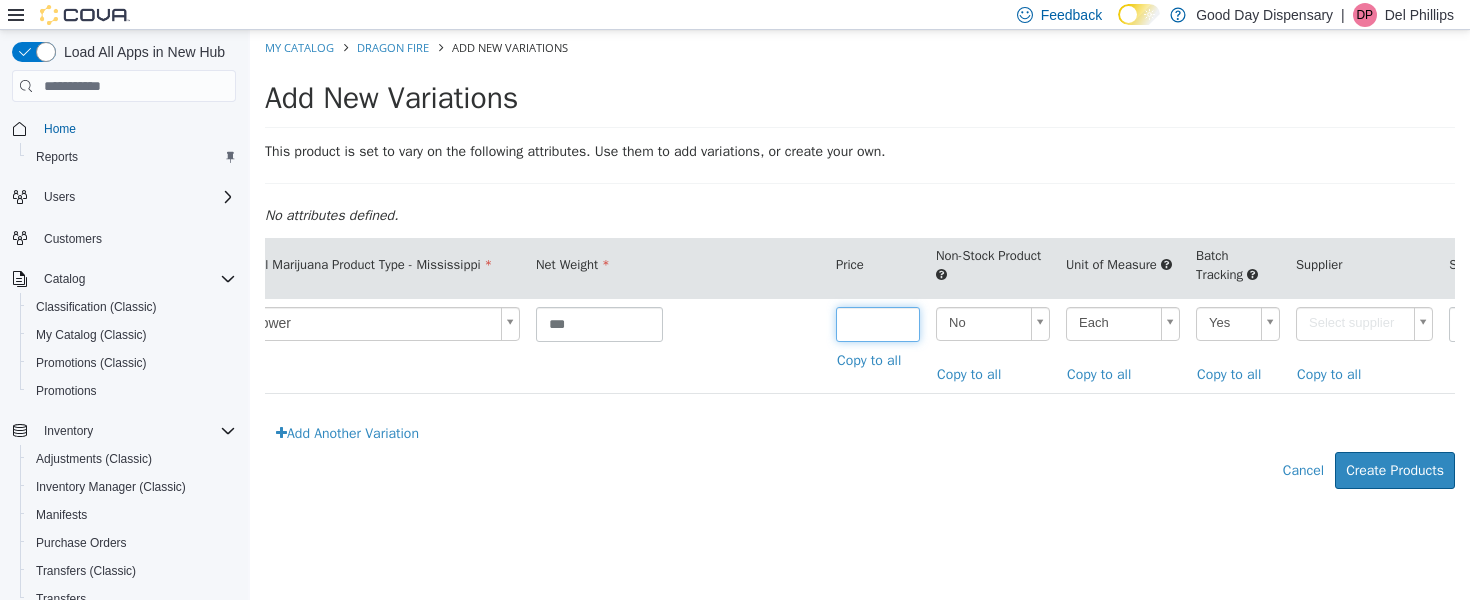 type on "**" 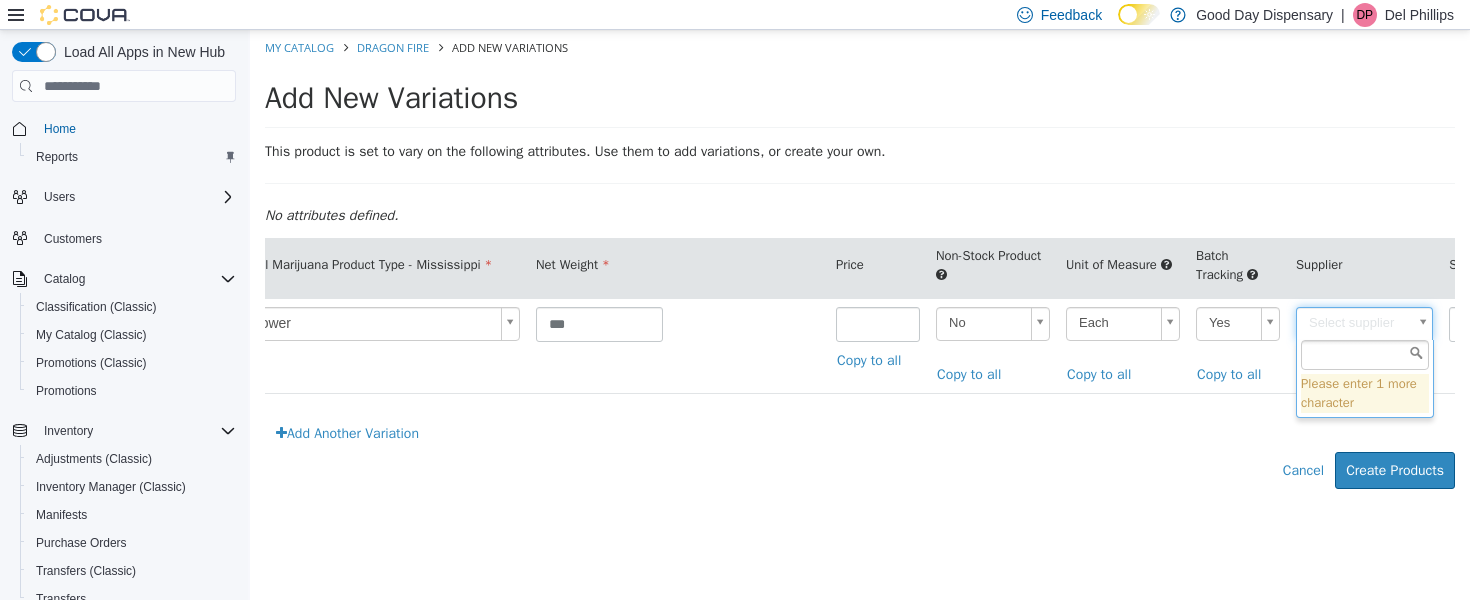 click on "**********" at bounding box center [860, 270] 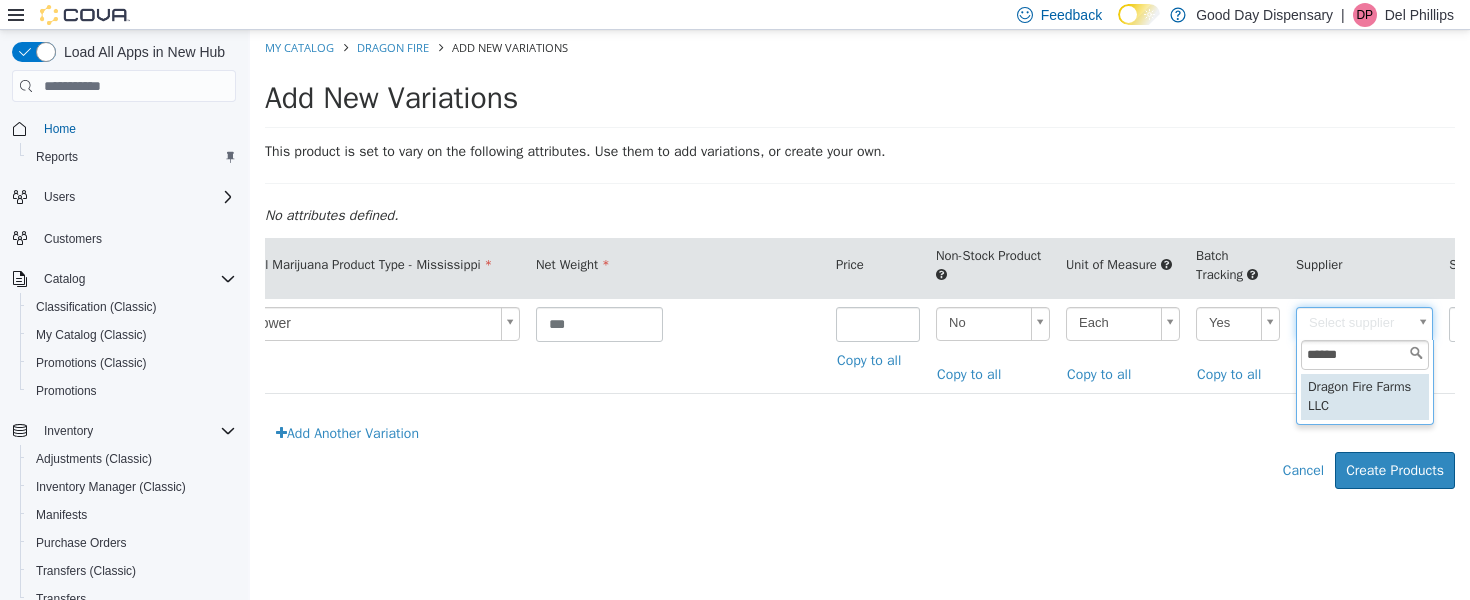 type on "******" 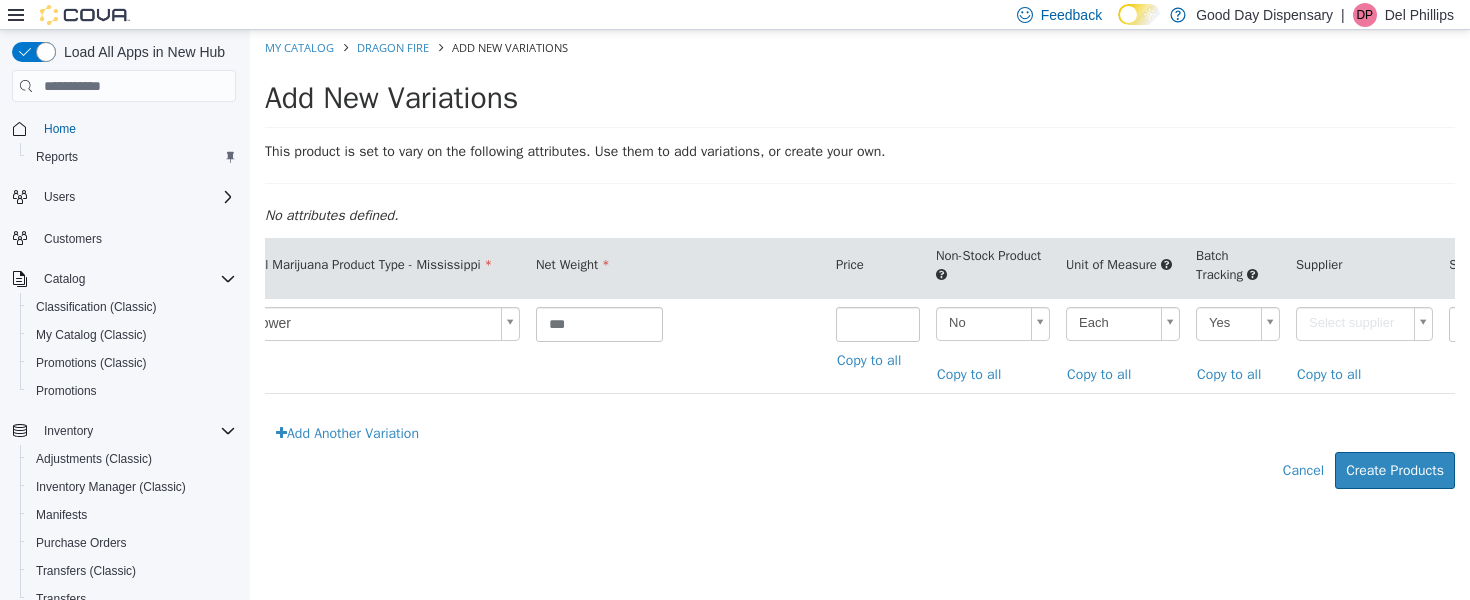 type on "******" 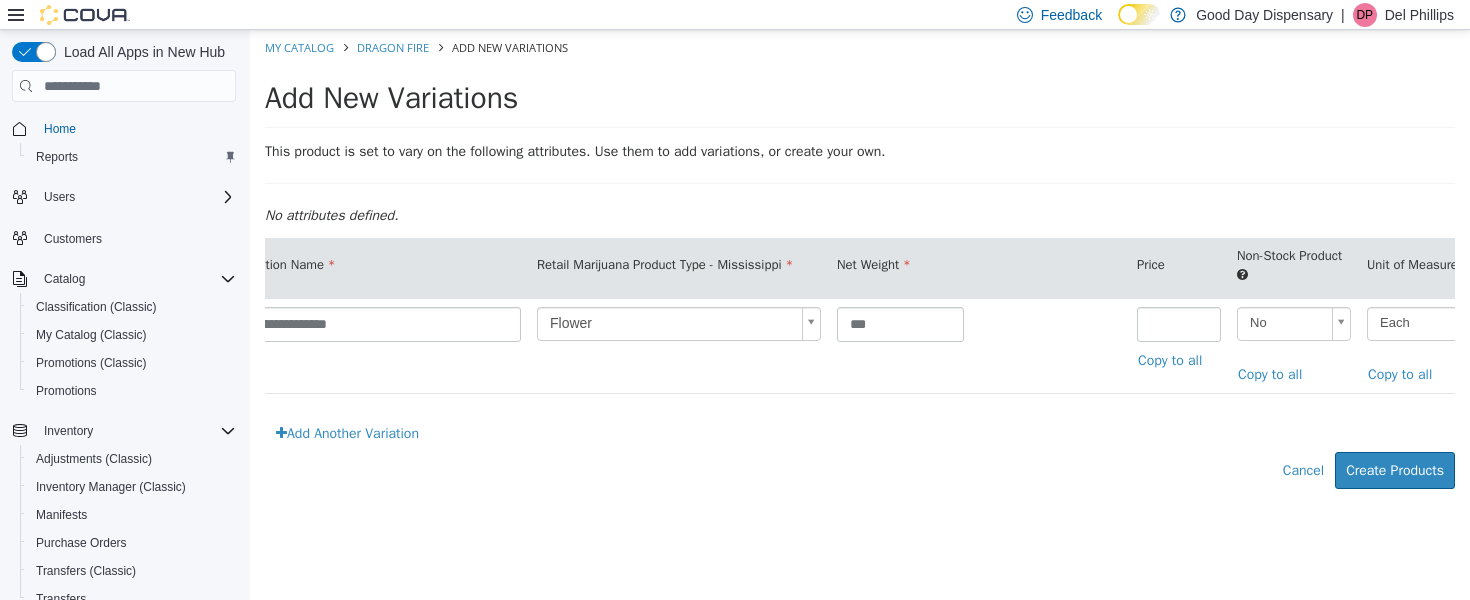 scroll, scrollTop: 0, scrollLeft: 0, axis: both 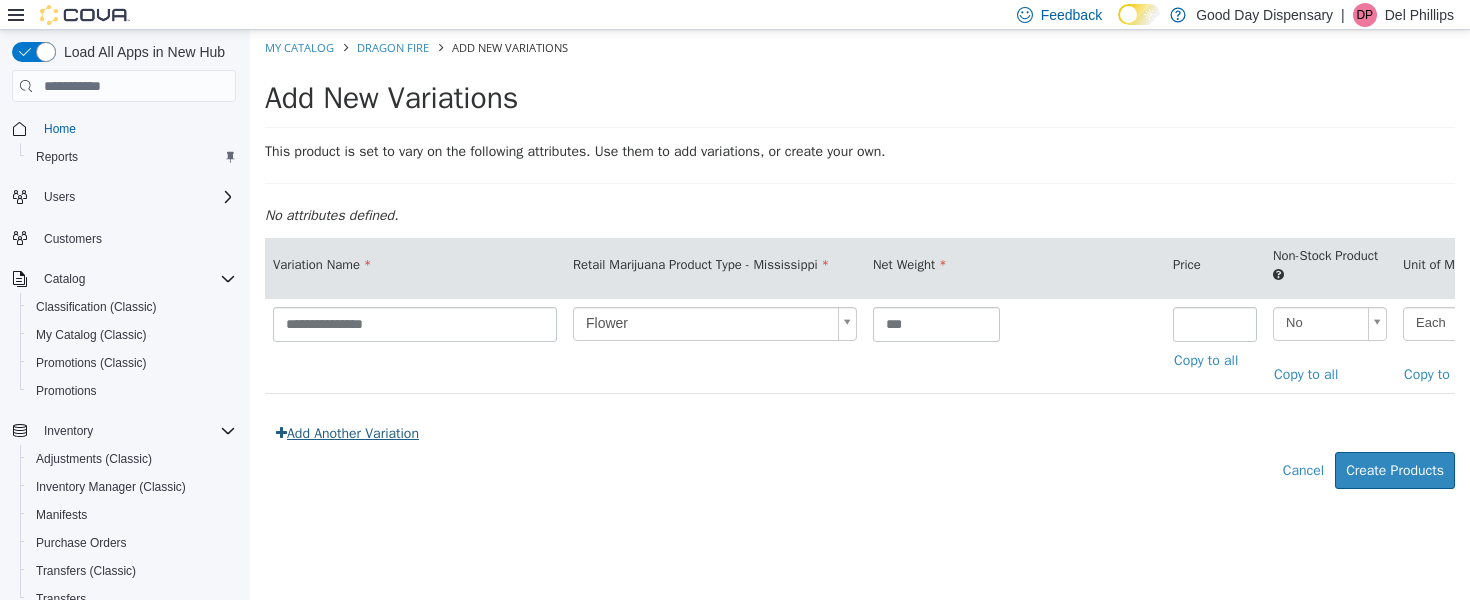 click on "Add Another Variation" at bounding box center [347, 433] 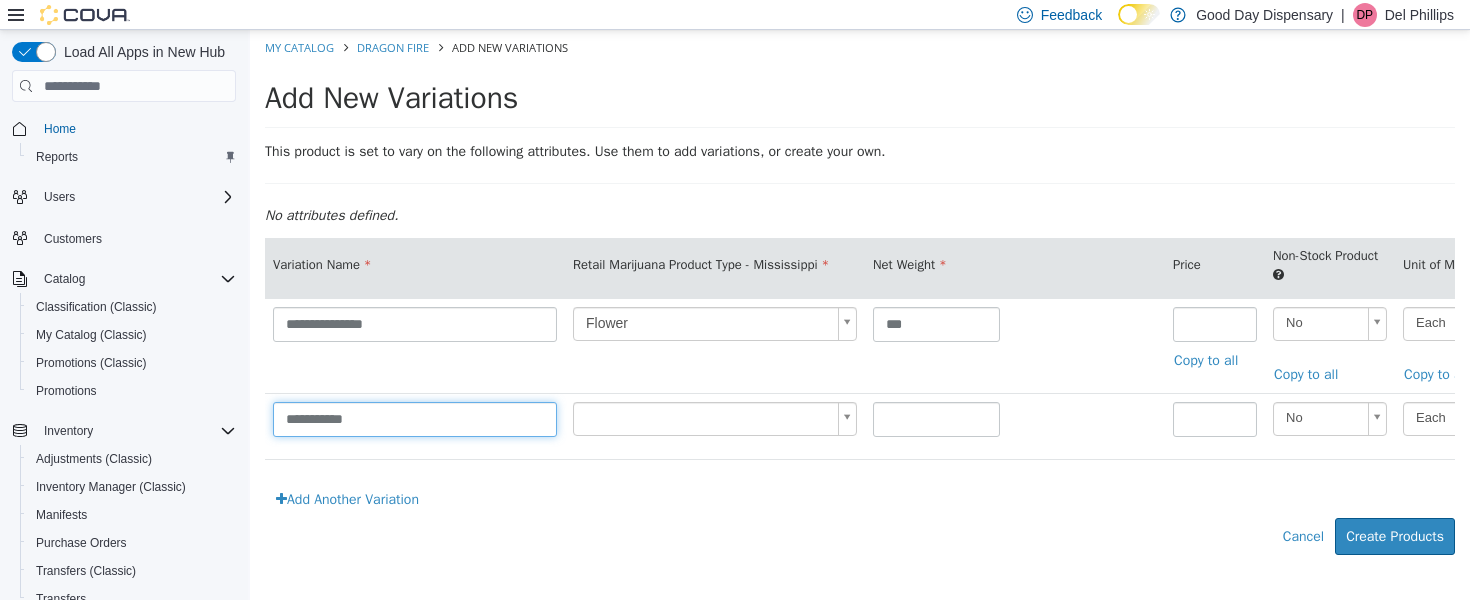 click on "**********" at bounding box center (415, 419) 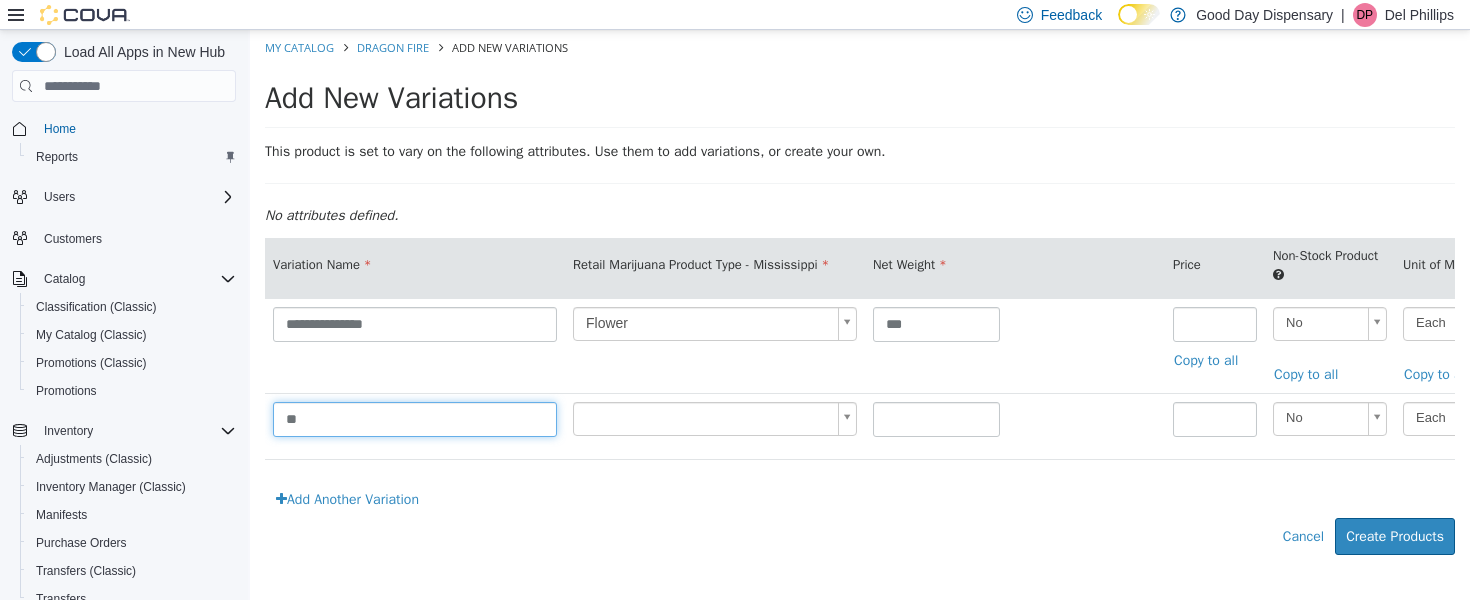 type on "*" 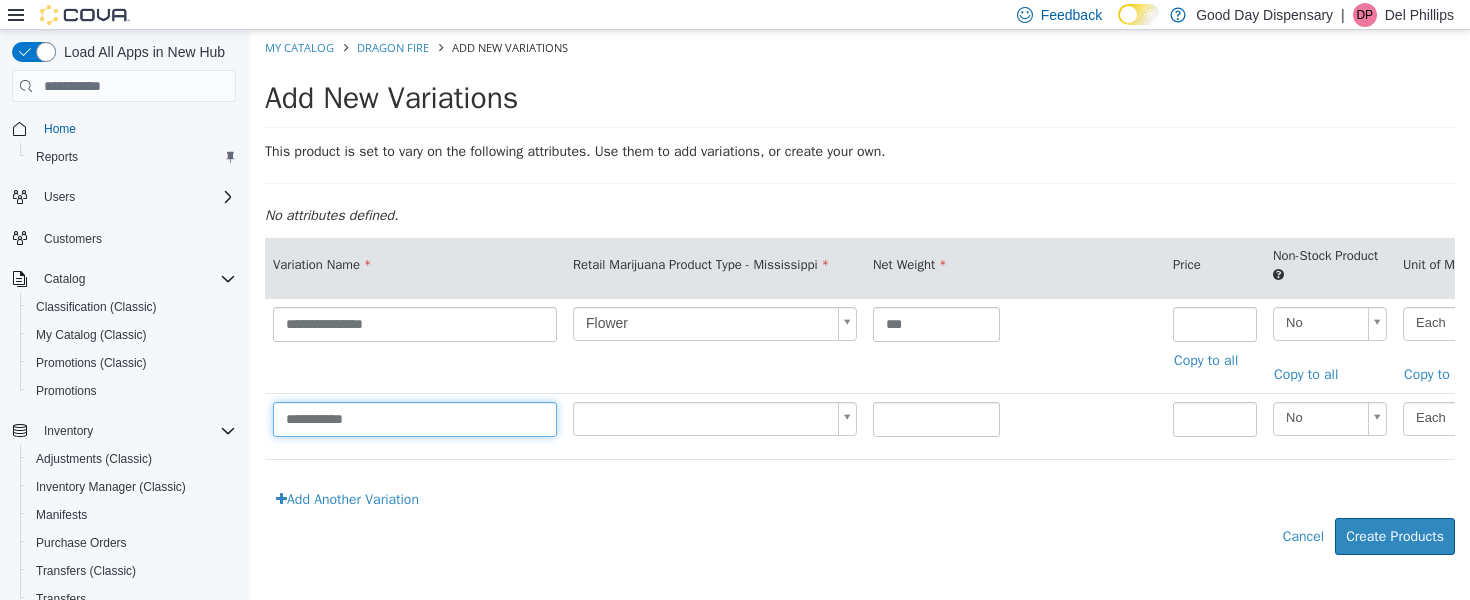 type on "**********" 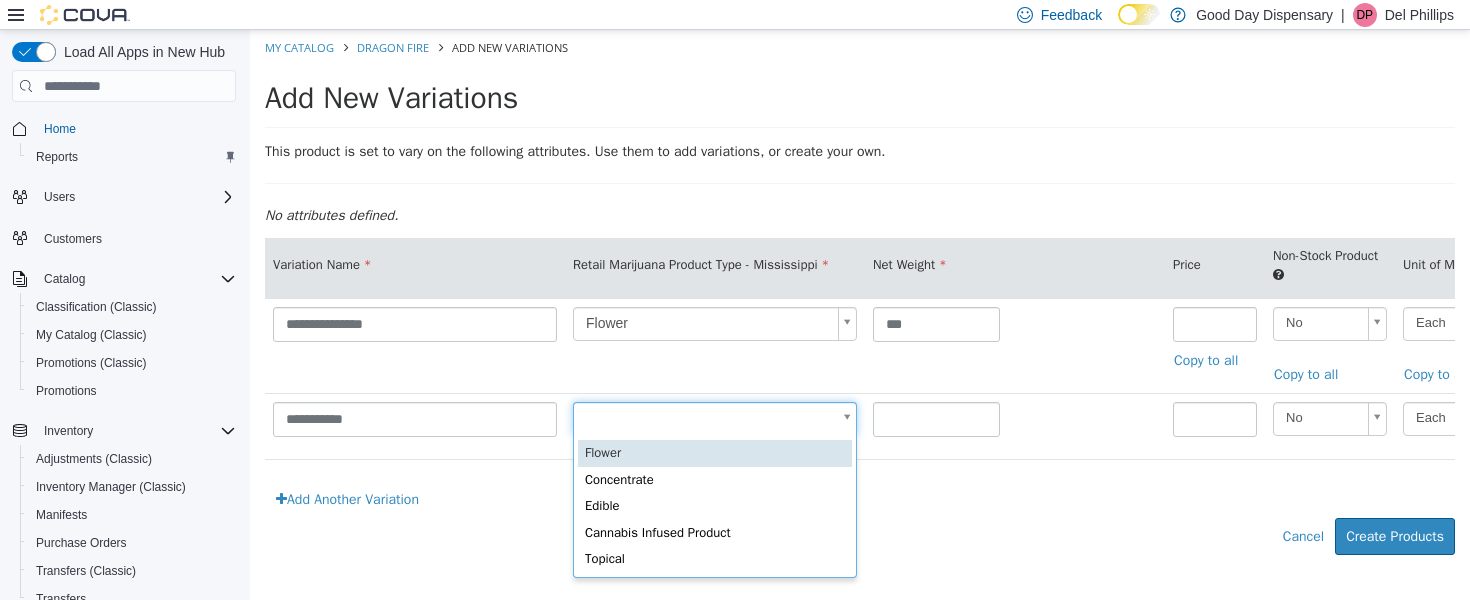 click on "**********" at bounding box center [860, 303] 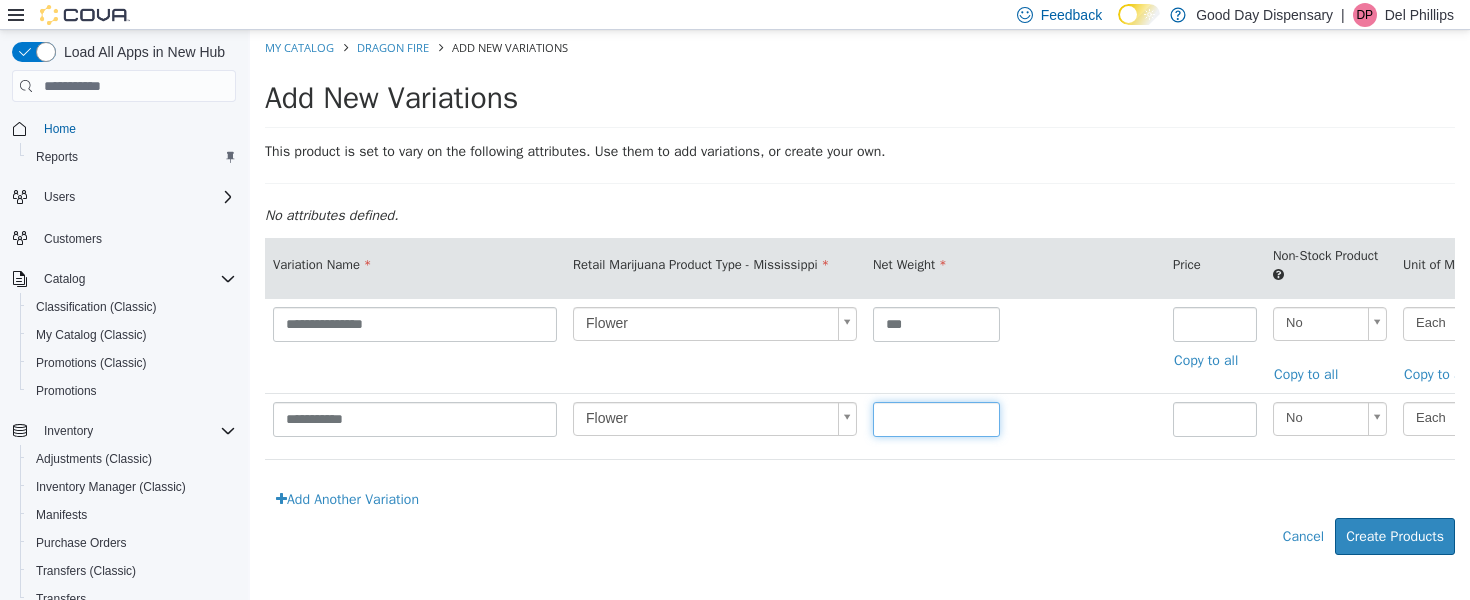 click at bounding box center [936, 419] 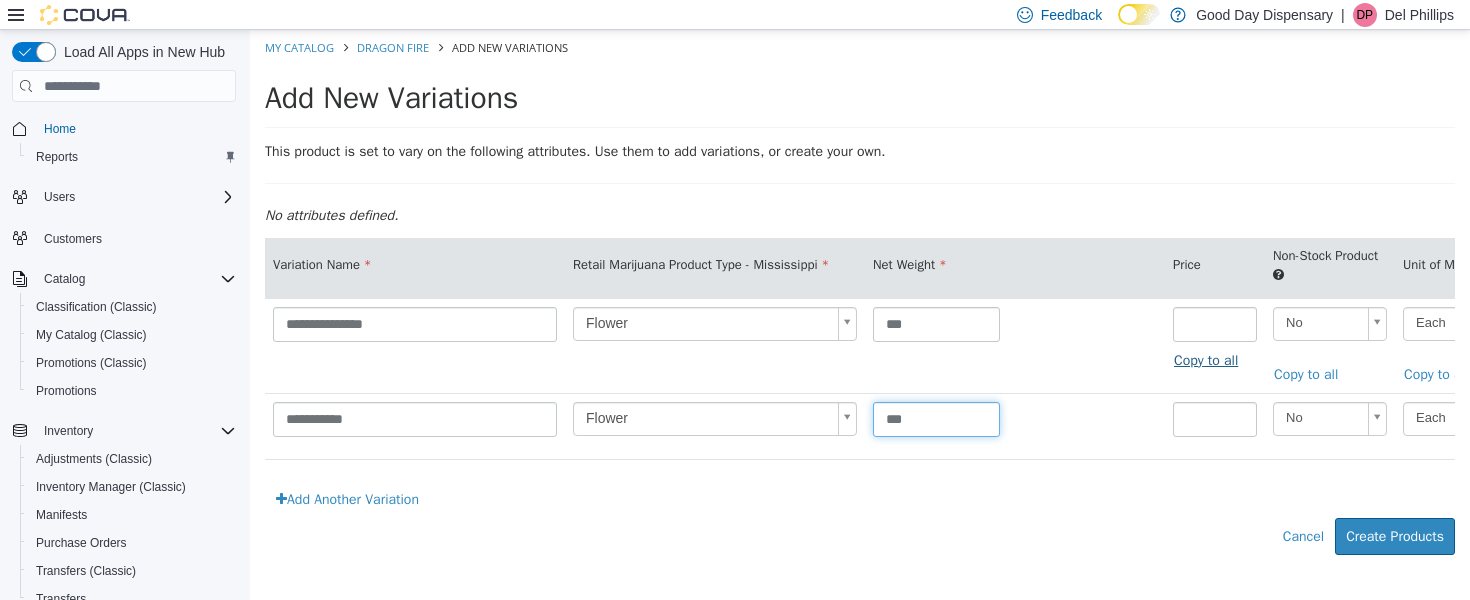 type on "***" 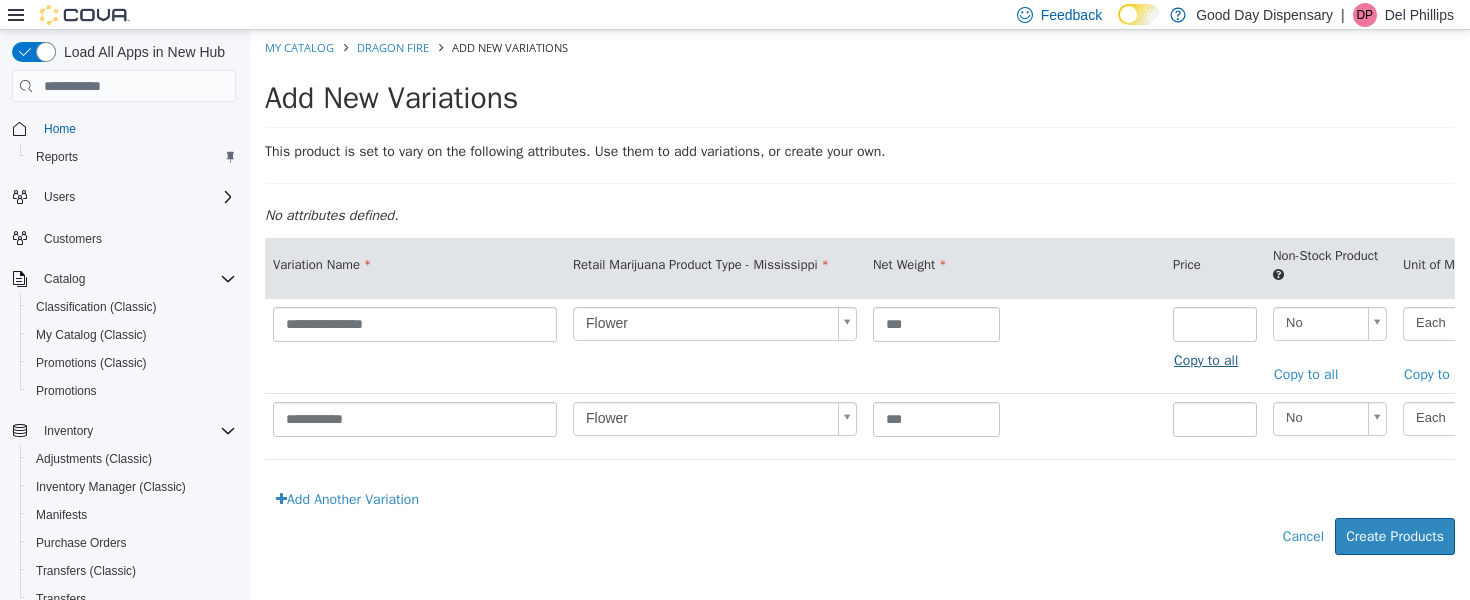 click on "Copy to all" at bounding box center [1211, 360] 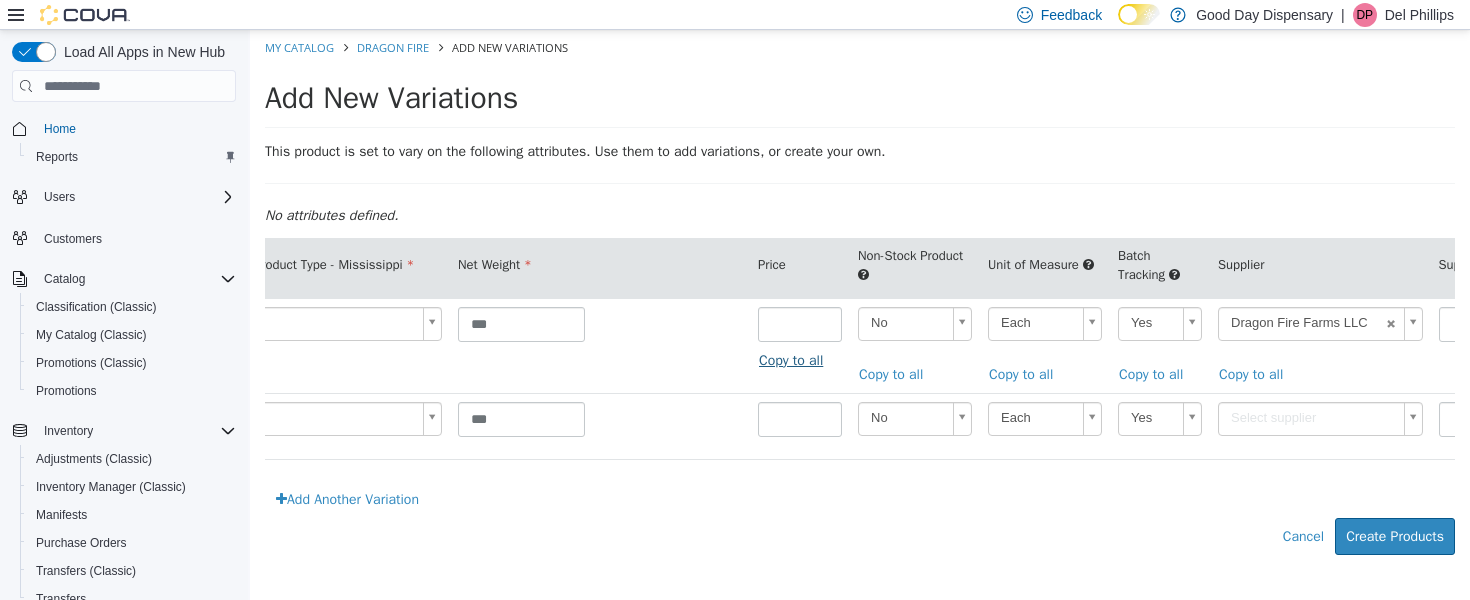 scroll, scrollTop: 0, scrollLeft: 461, axis: horizontal 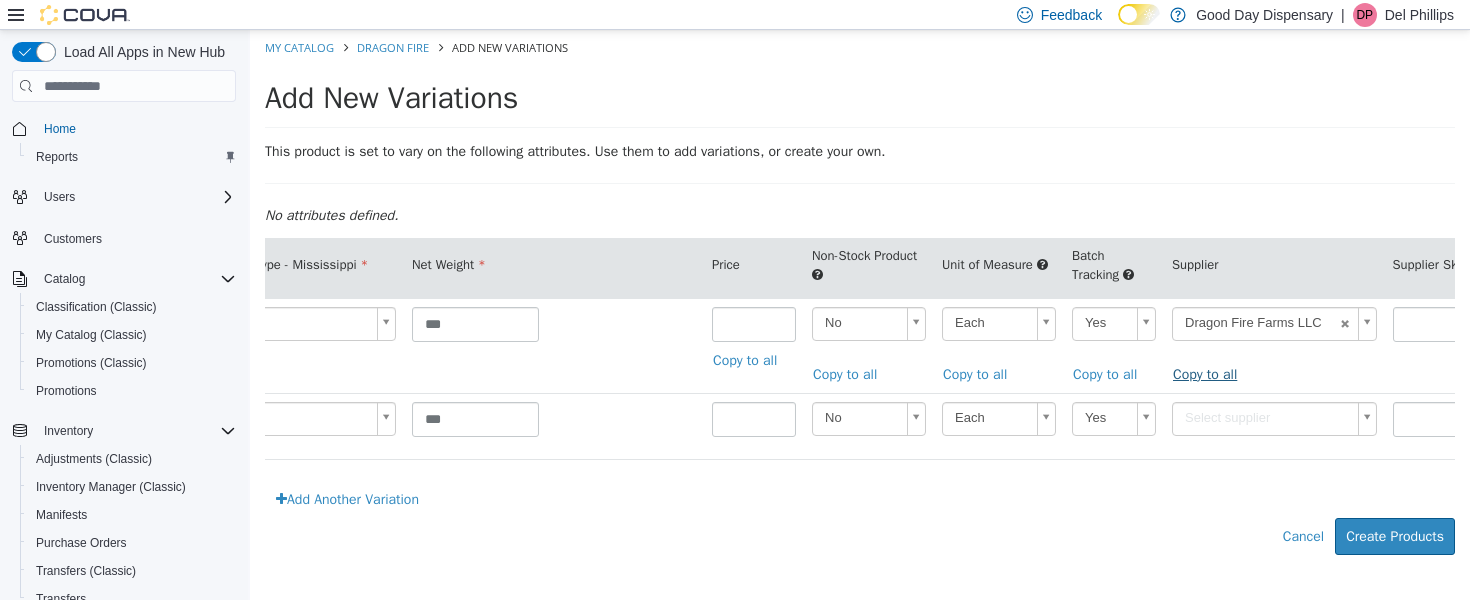 click on "Copy to all" at bounding box center [1210, 374] 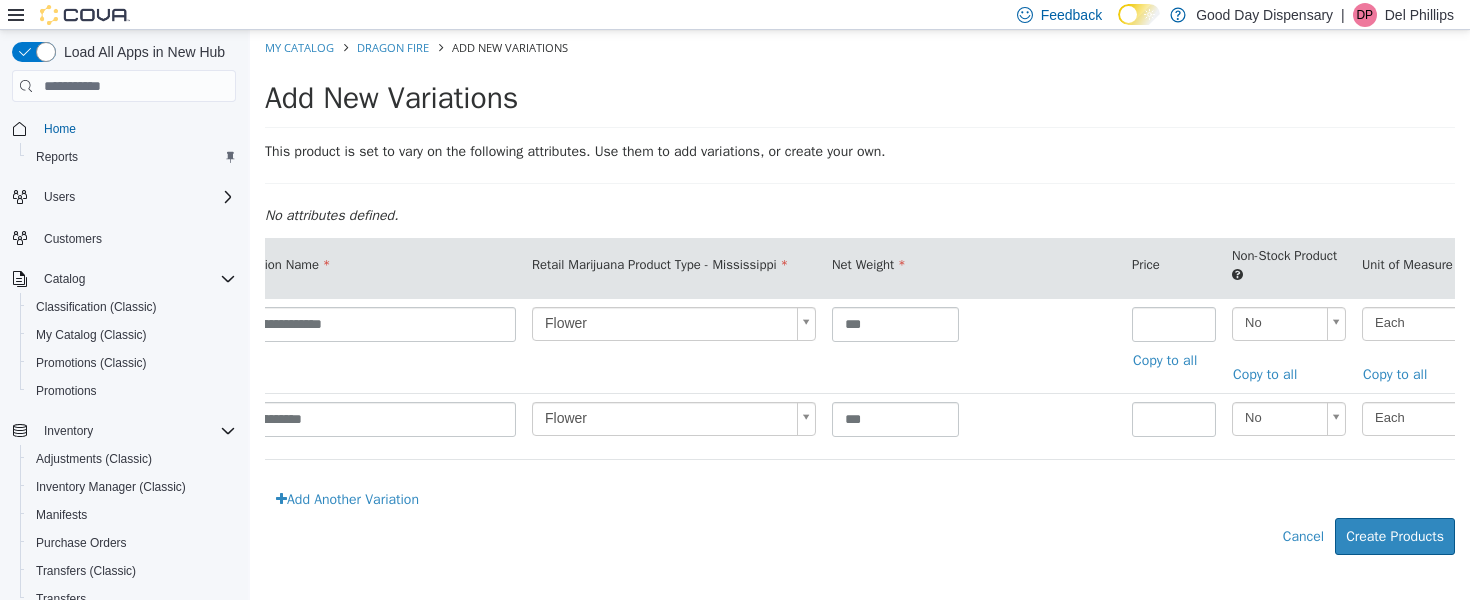 scroll, scrollTop: 0, scrollLeft: 0, axis: both 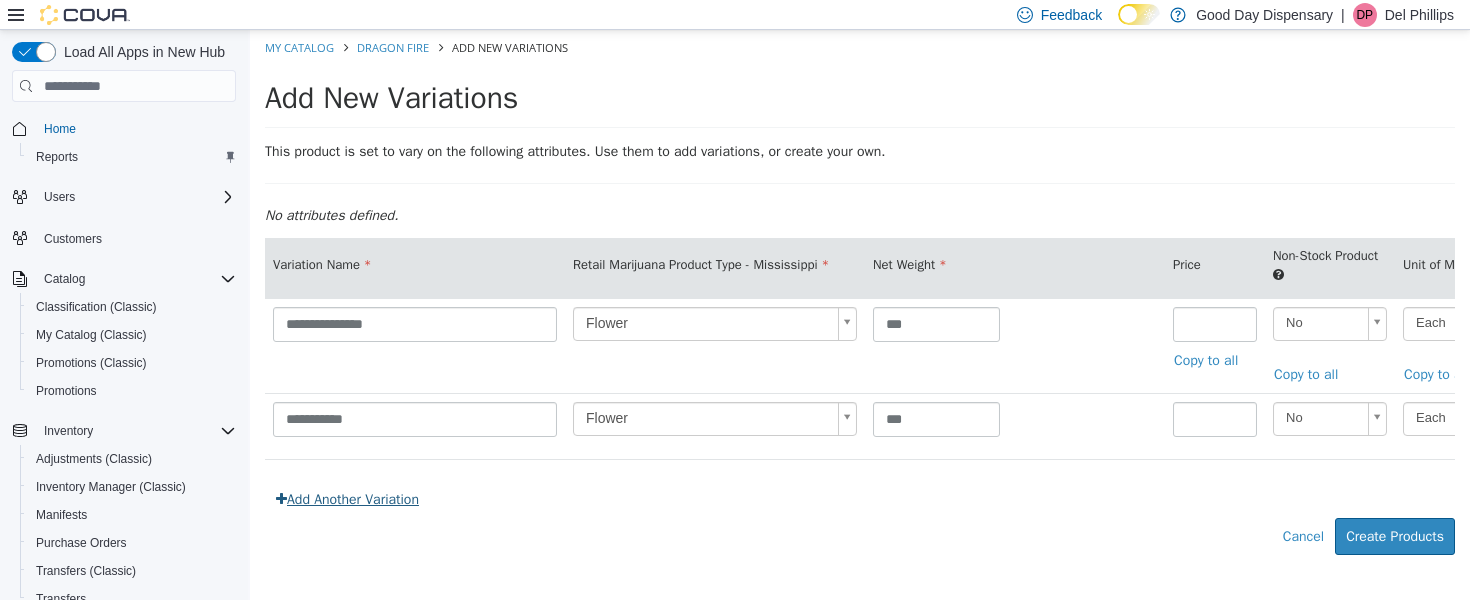 click on "Add Another Variation" at bounding box center [347, 499] 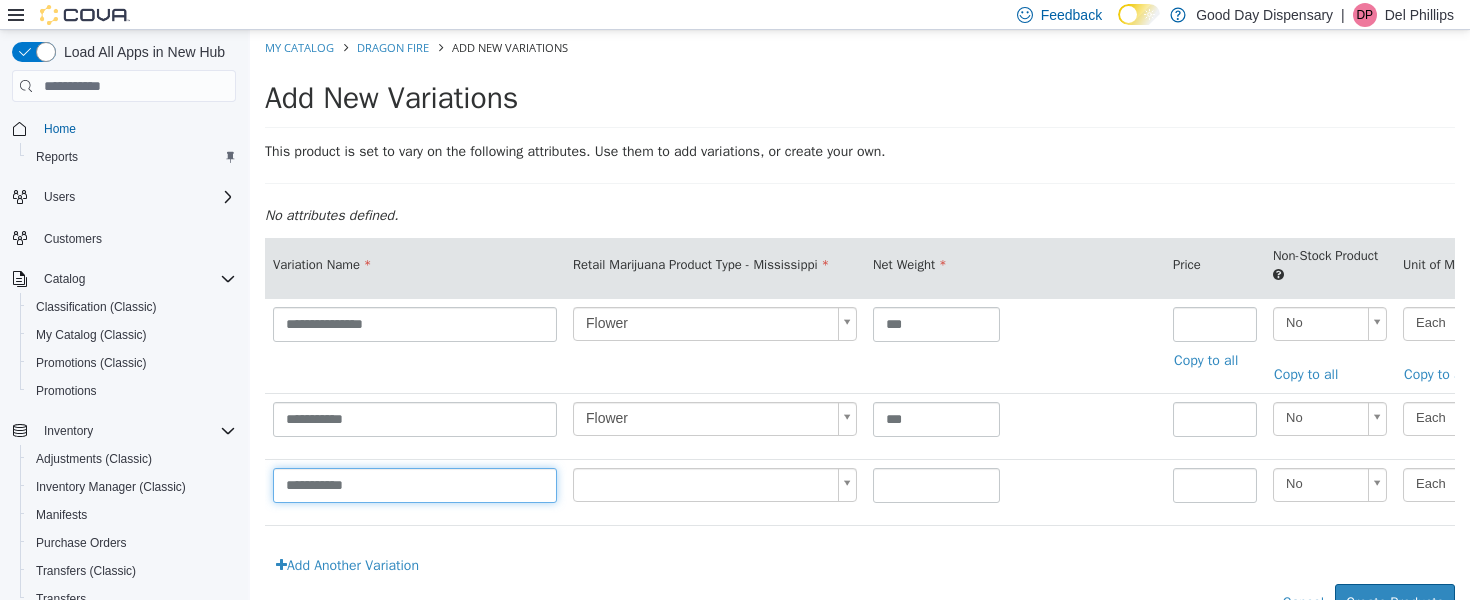 click on "**********" at bounding box center [415, 485] 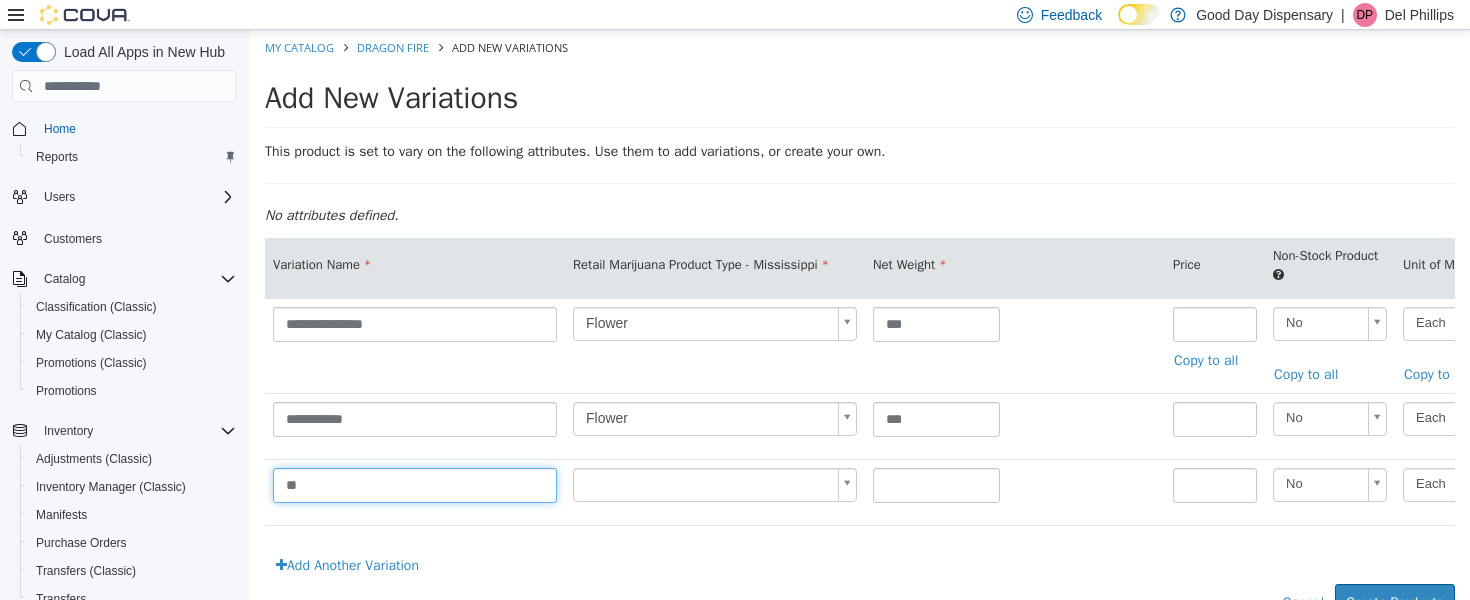 type on "*" 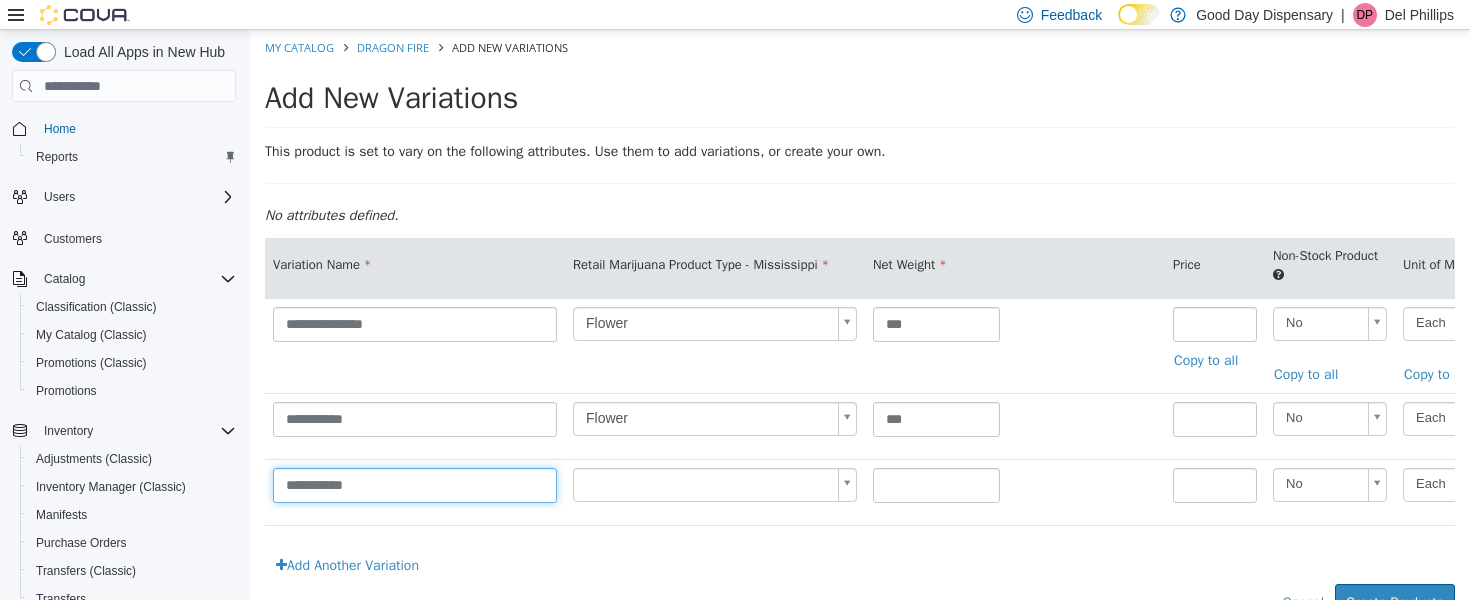 type on "**********" 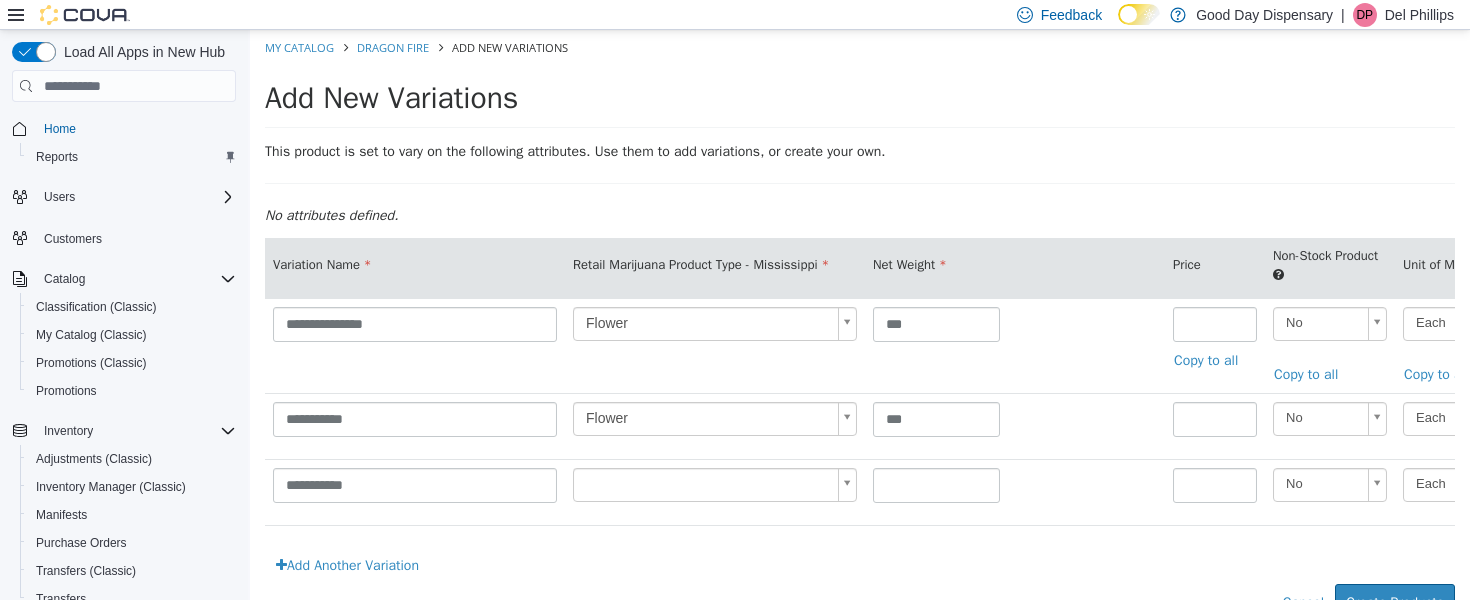 click on "**********" at bounding box center [860, 336] 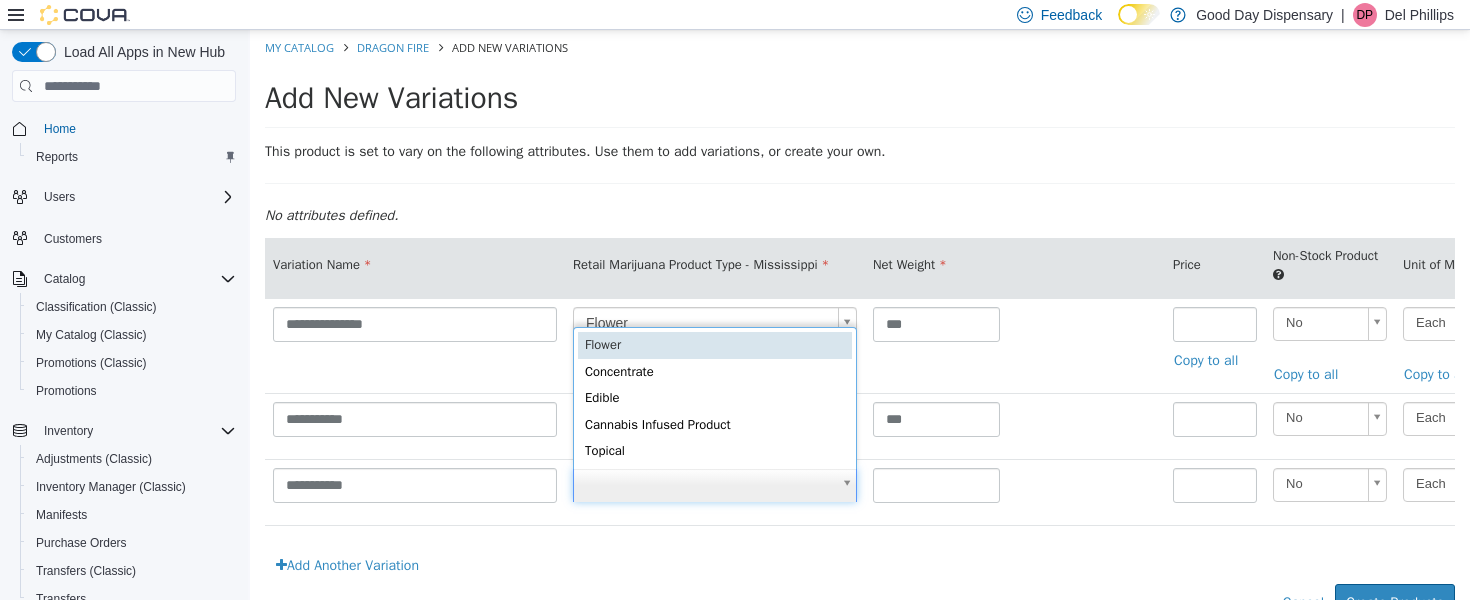 type on "*" 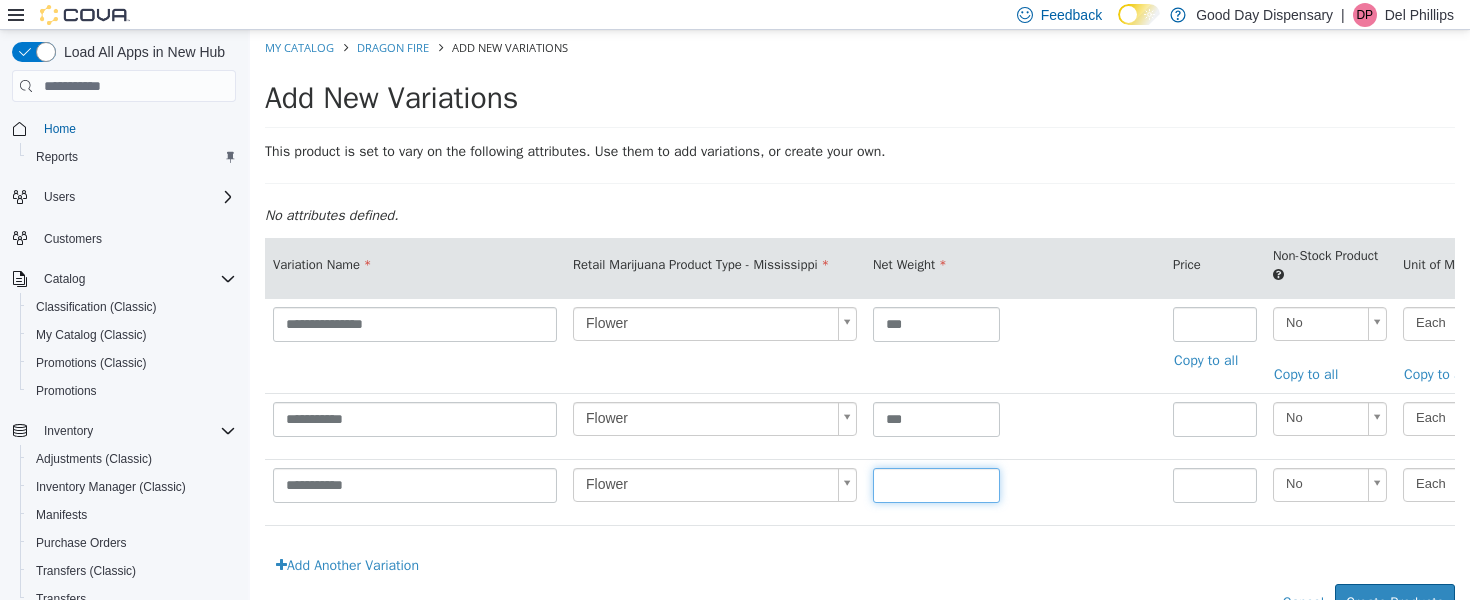 click at bounding box center [936, 485] 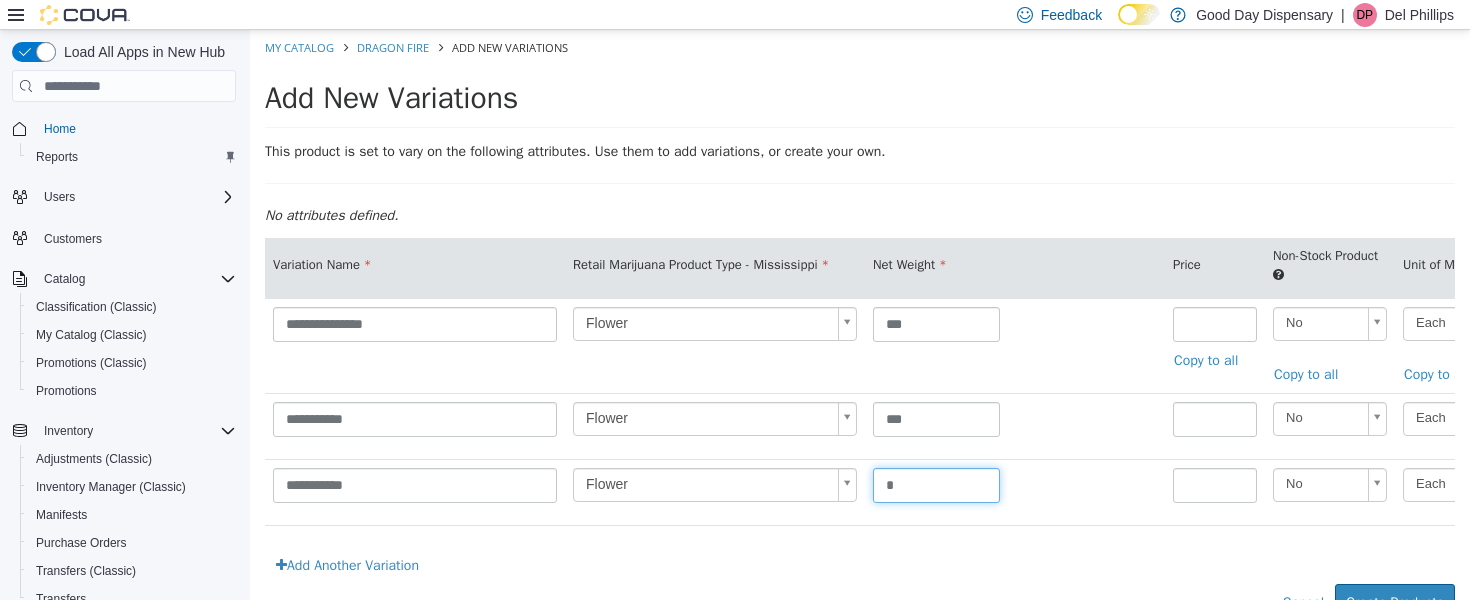 type on "*" 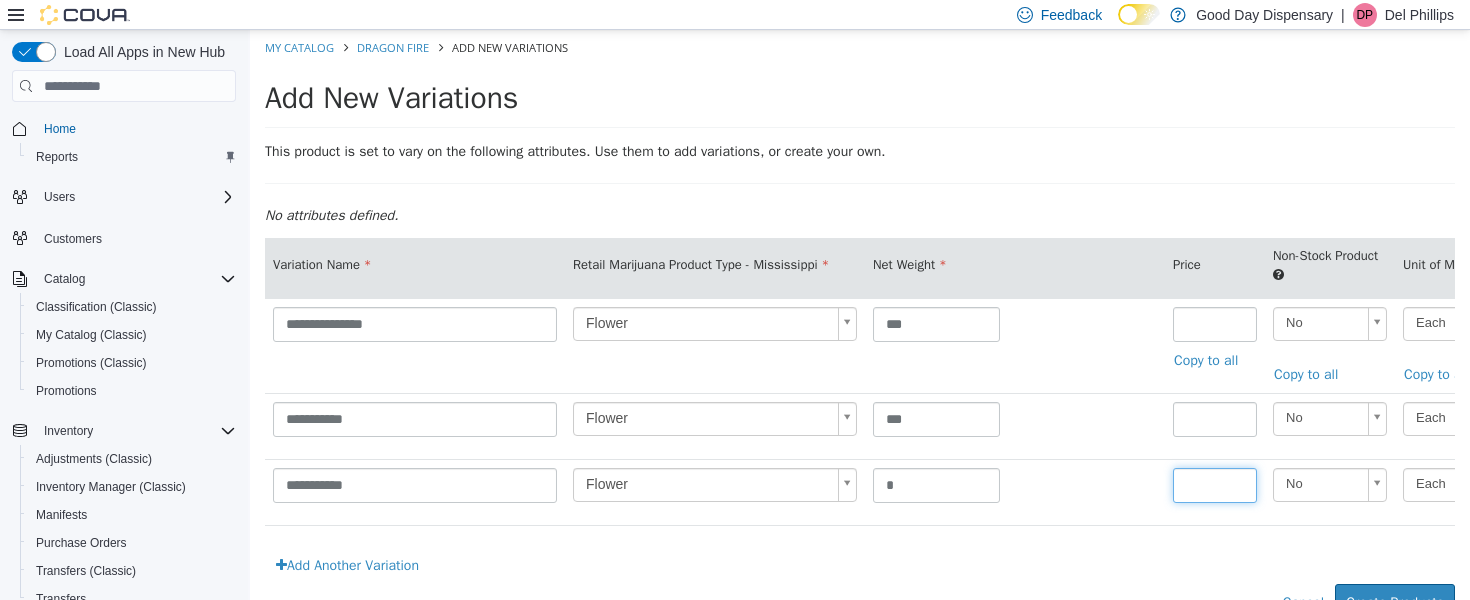 click at bounding box center [1215, 485] 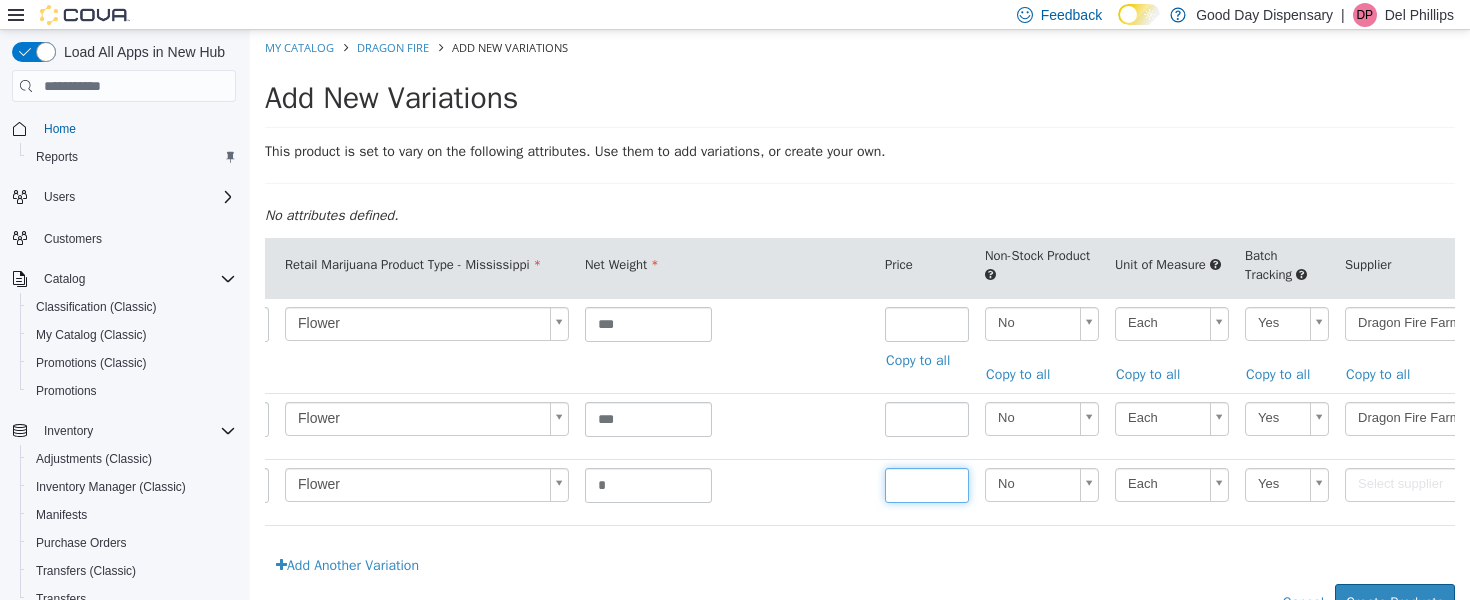scroll, scrollTop: 0, scrollLeft: 307, axis: horizontal 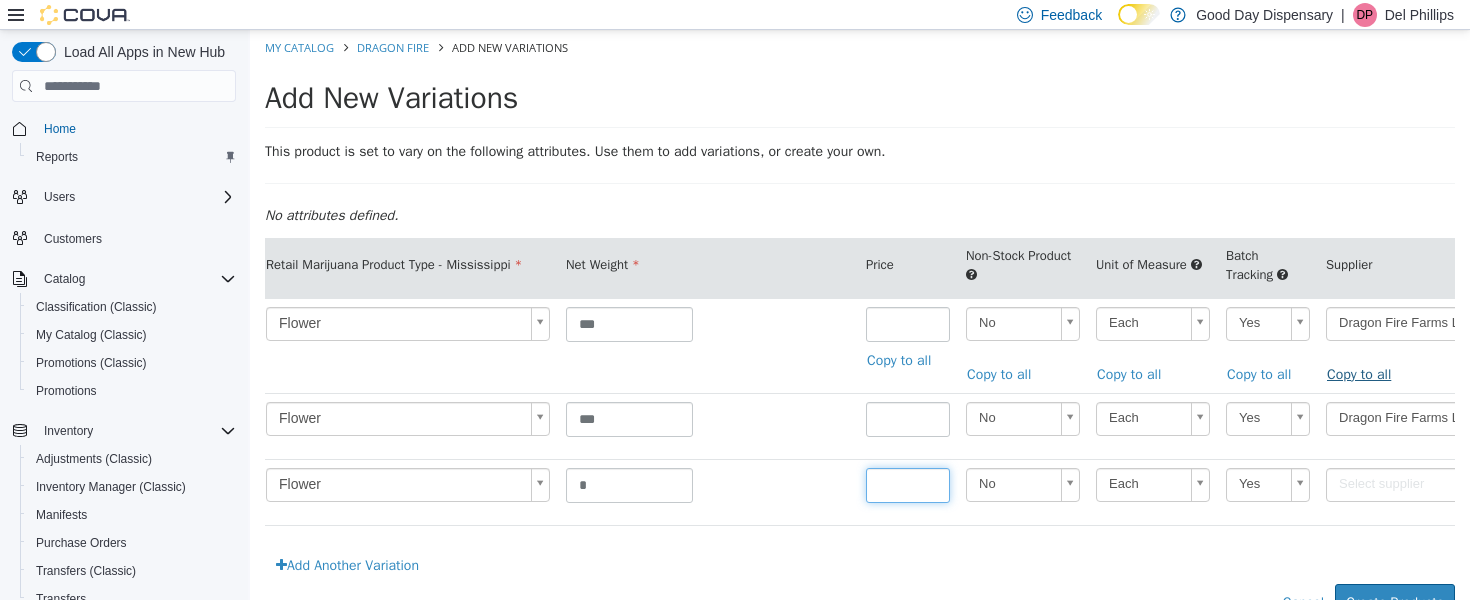 type on "**" 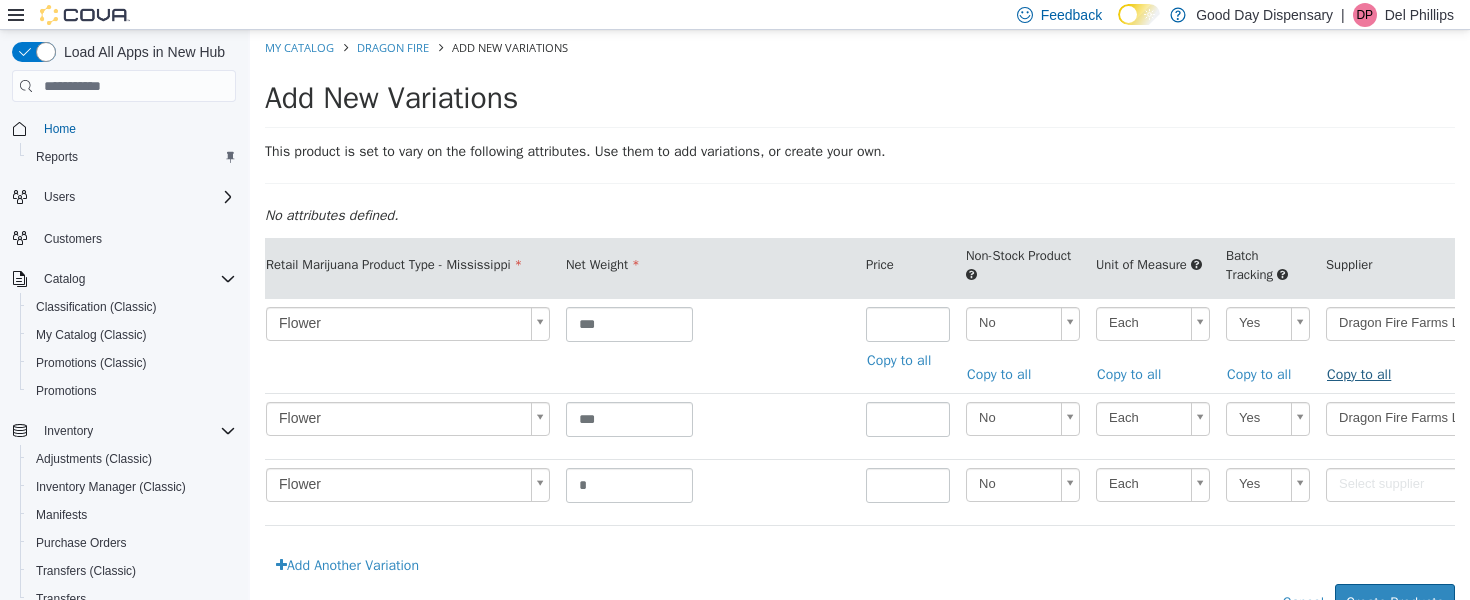 click on "Copy to all" at bounding box center (1364, 374) 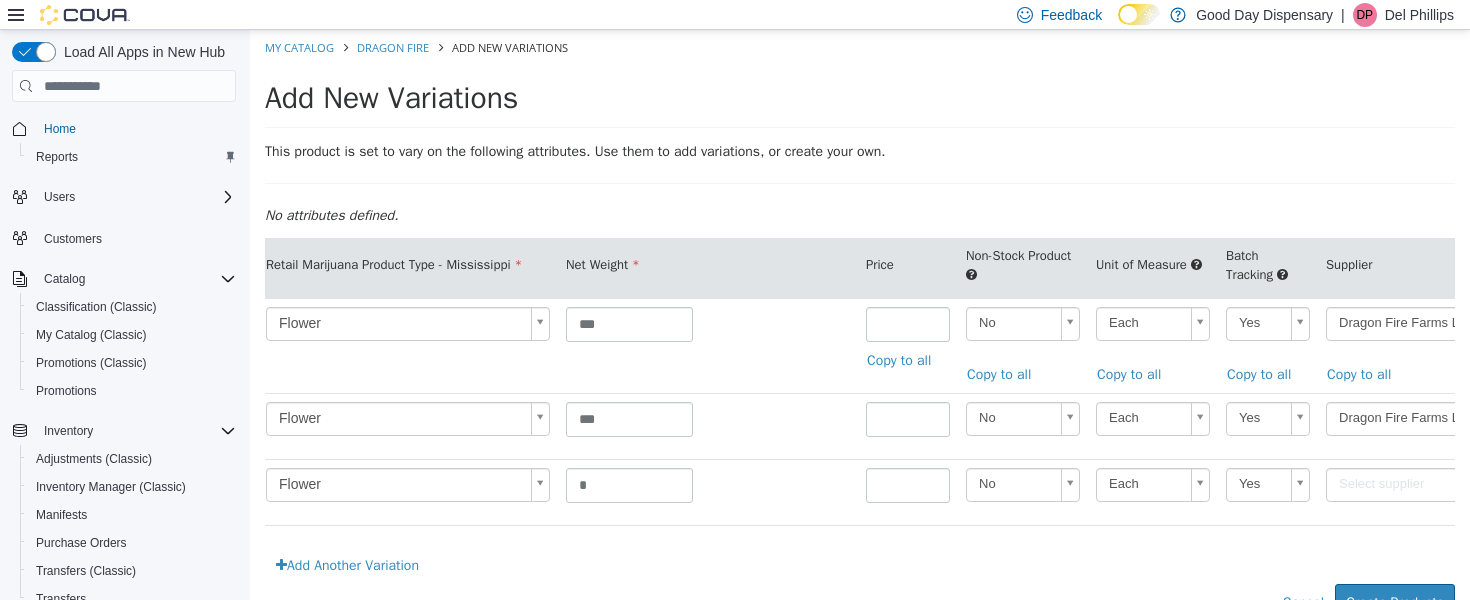type on "******" 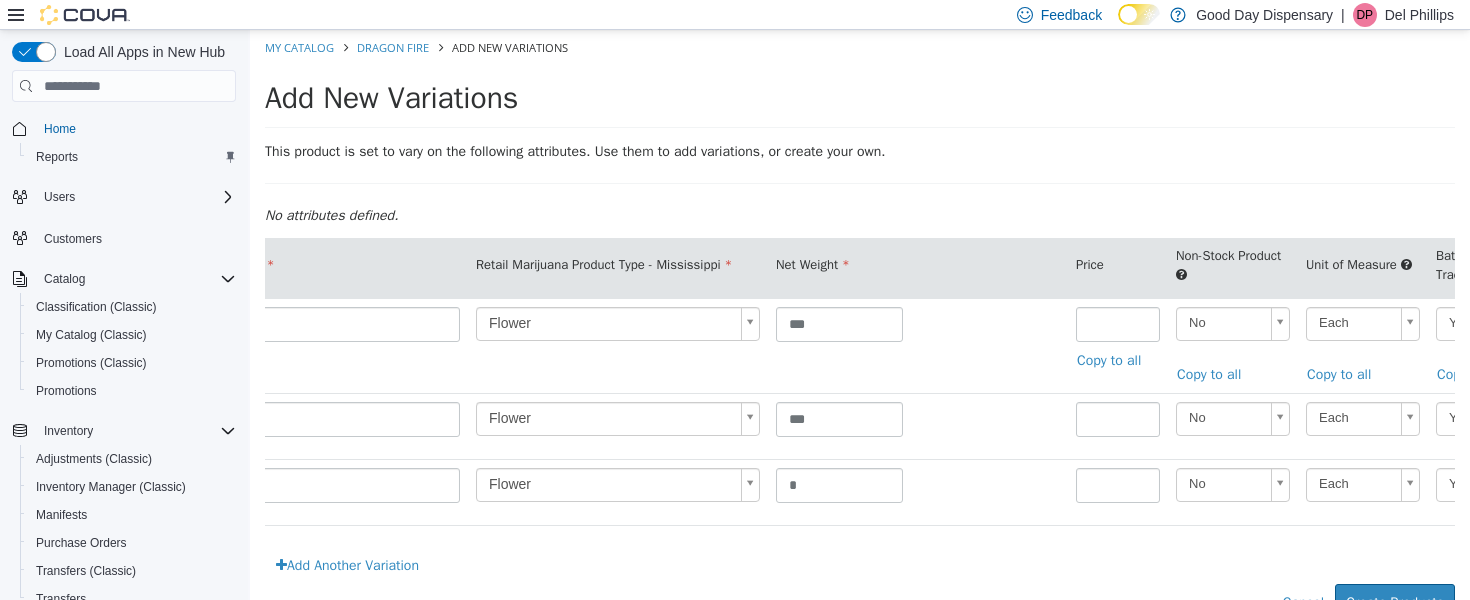 scroll, scrollTop: 0, scrollLeft: 0, axis: both 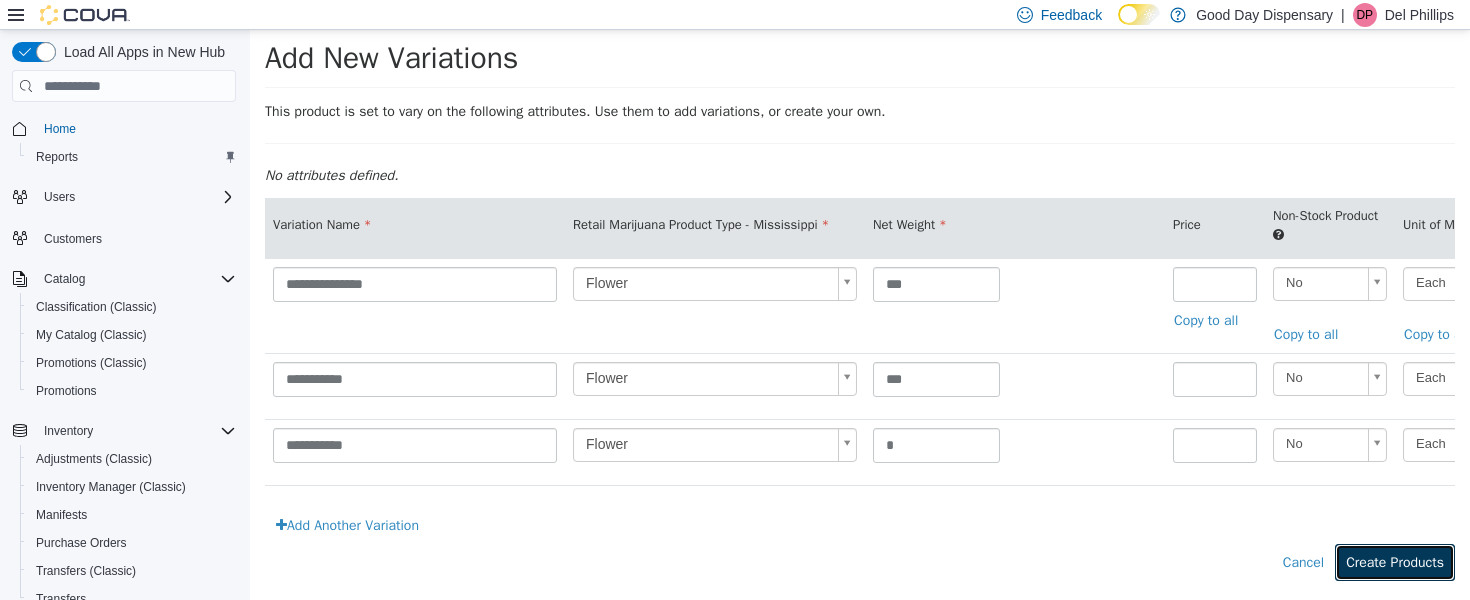 click on "Create Products" at bounding box center (1395, 562) 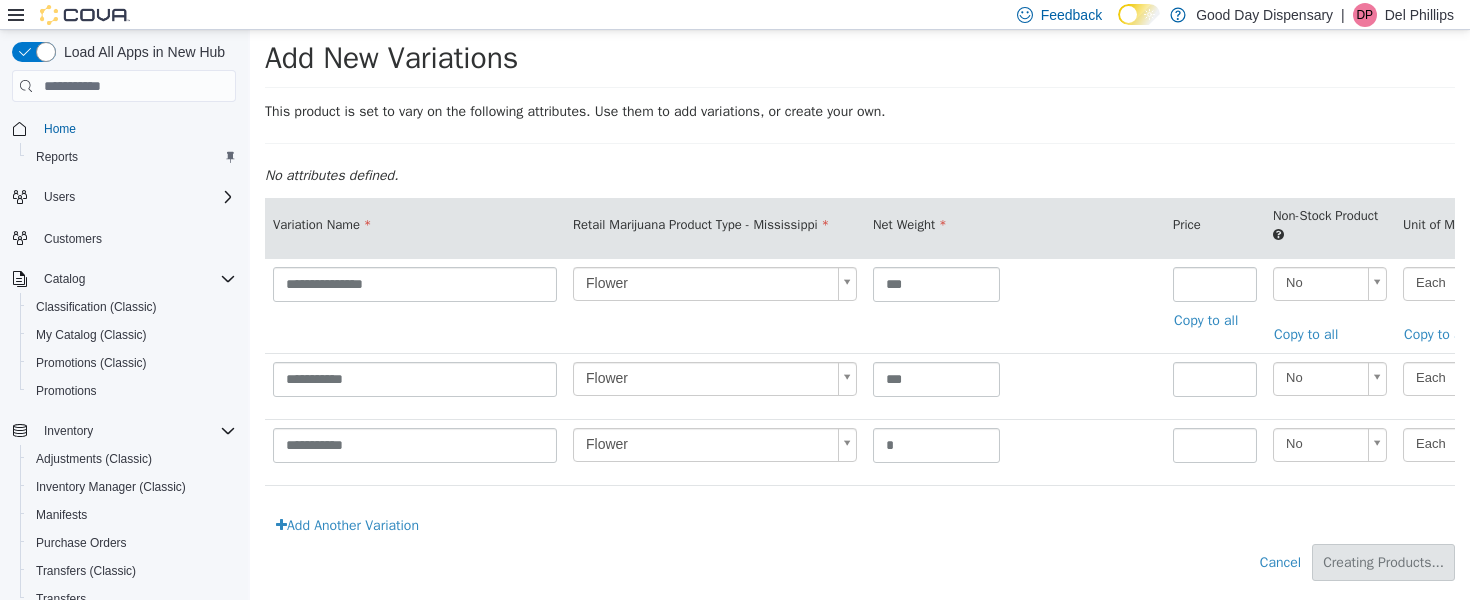 type on "*****" 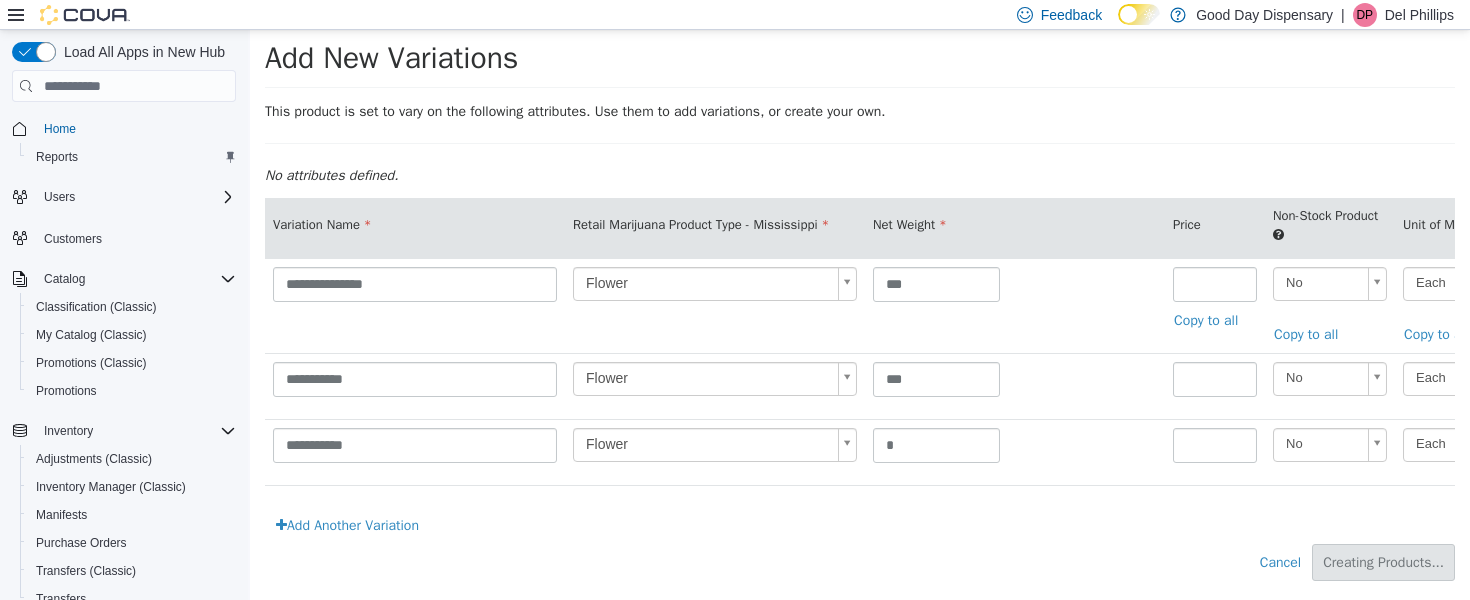 type on "*****" 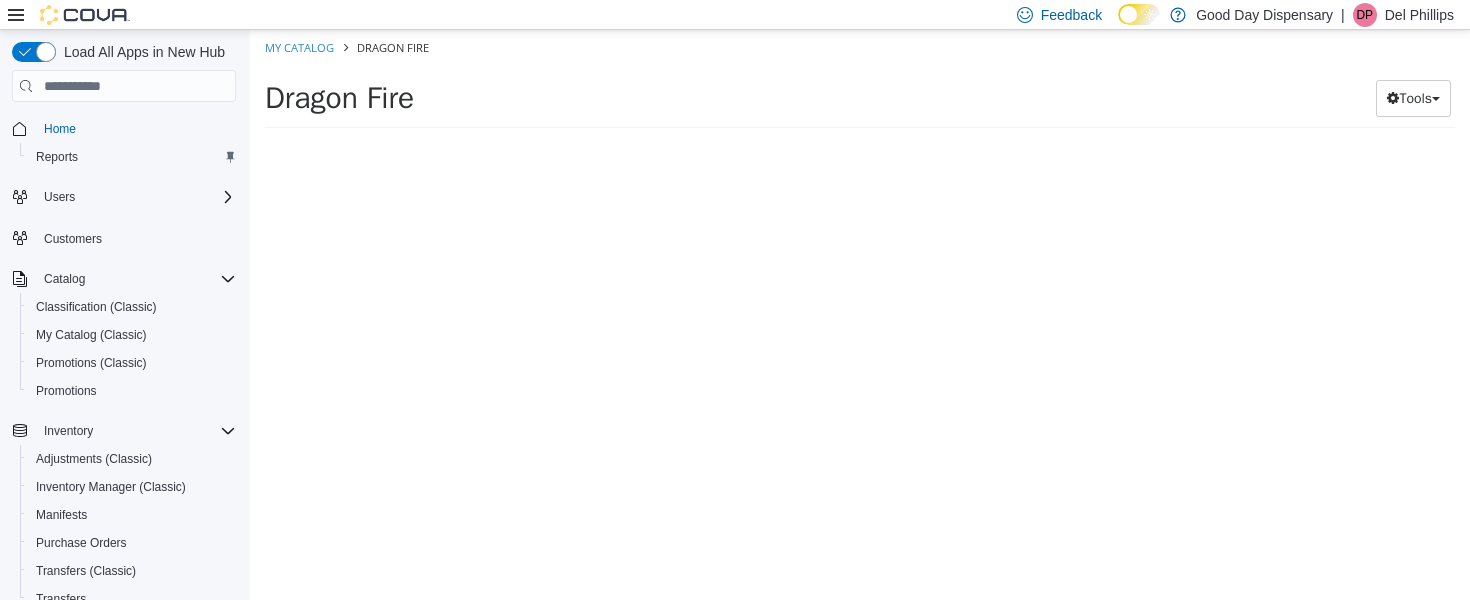 scroll, scrollTop: 0, scrollLeft: 0, axis: both 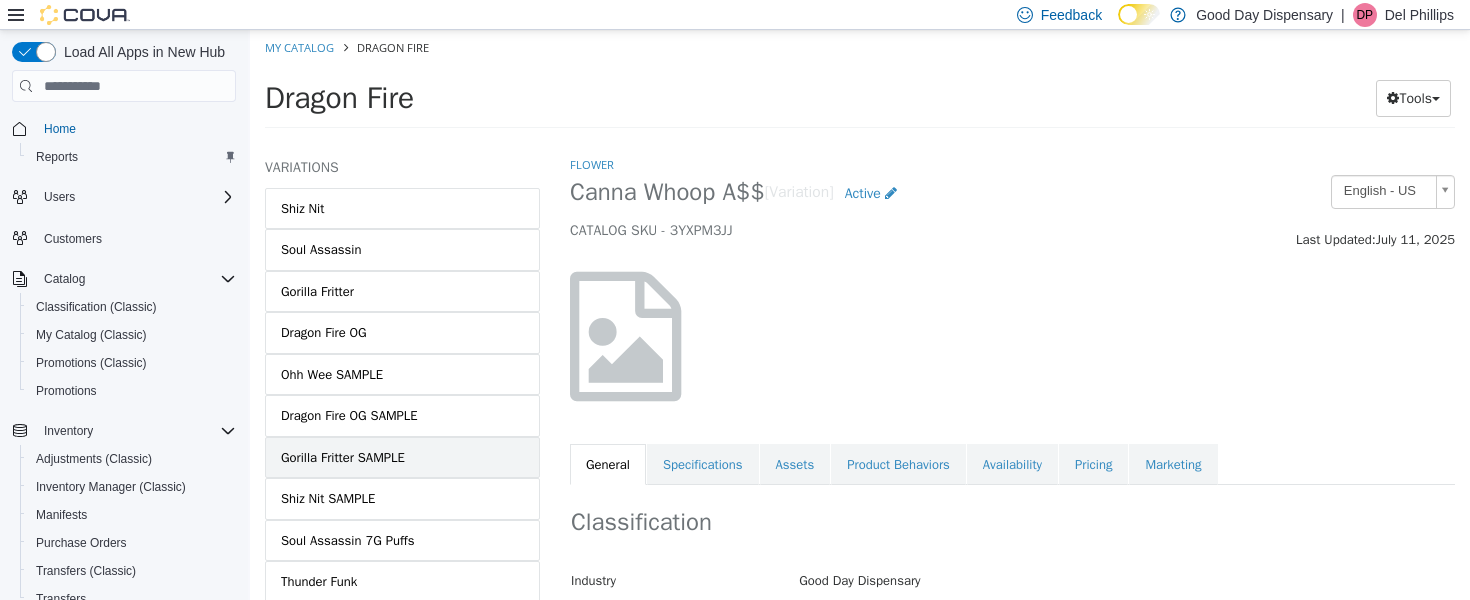 click on "Gorilla Fritter SAMPLE" at bounding box center [343, 458] 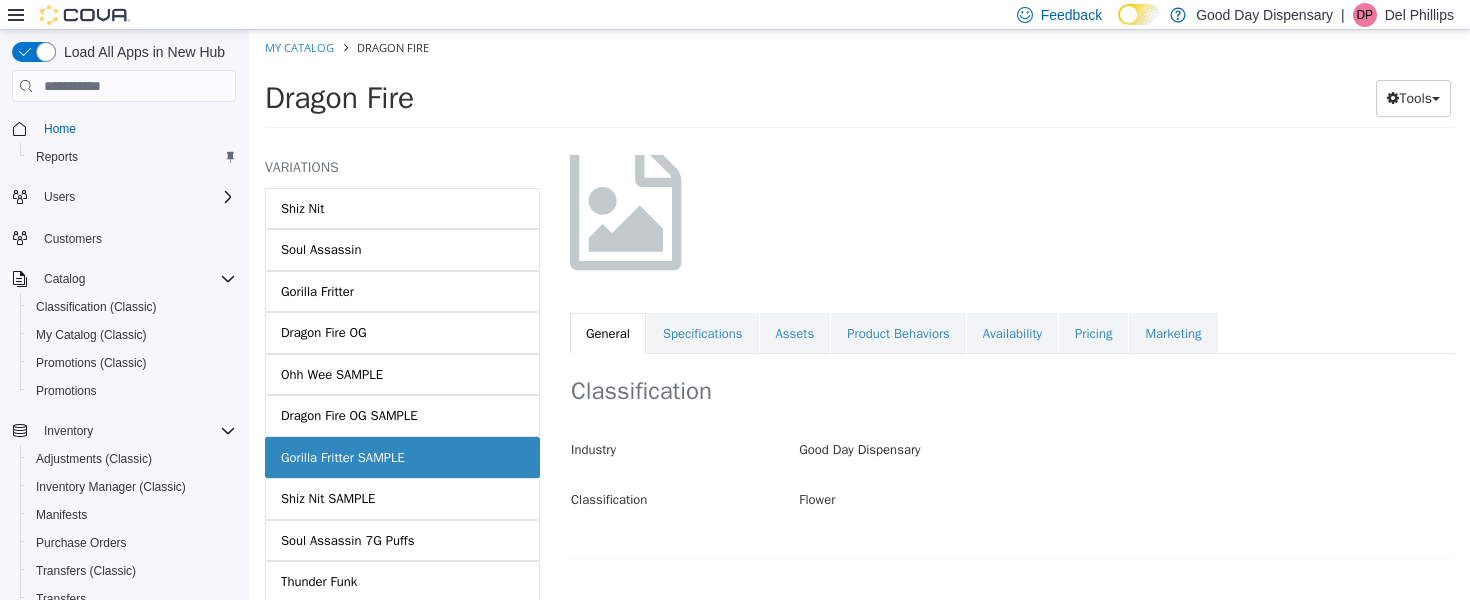 scroll, scrollTop: 133, scrollLeft: 0, axis: vertical 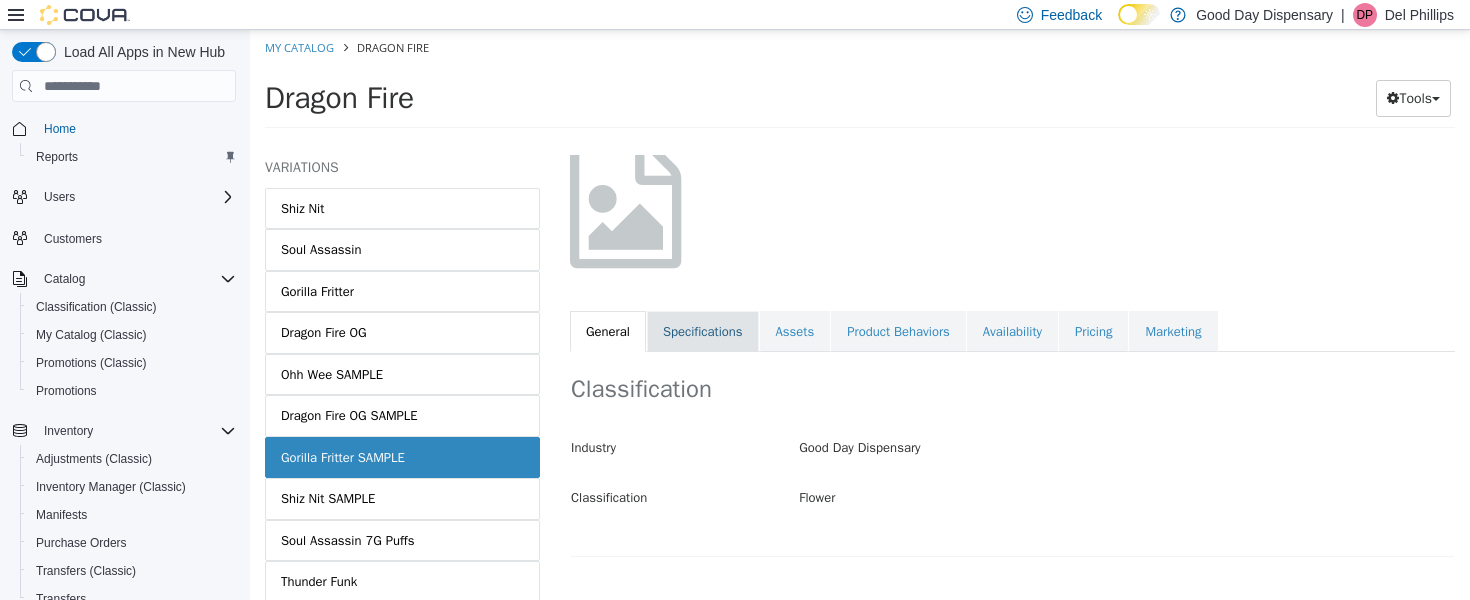click on "Specifications" at bounding box center (703, 332) 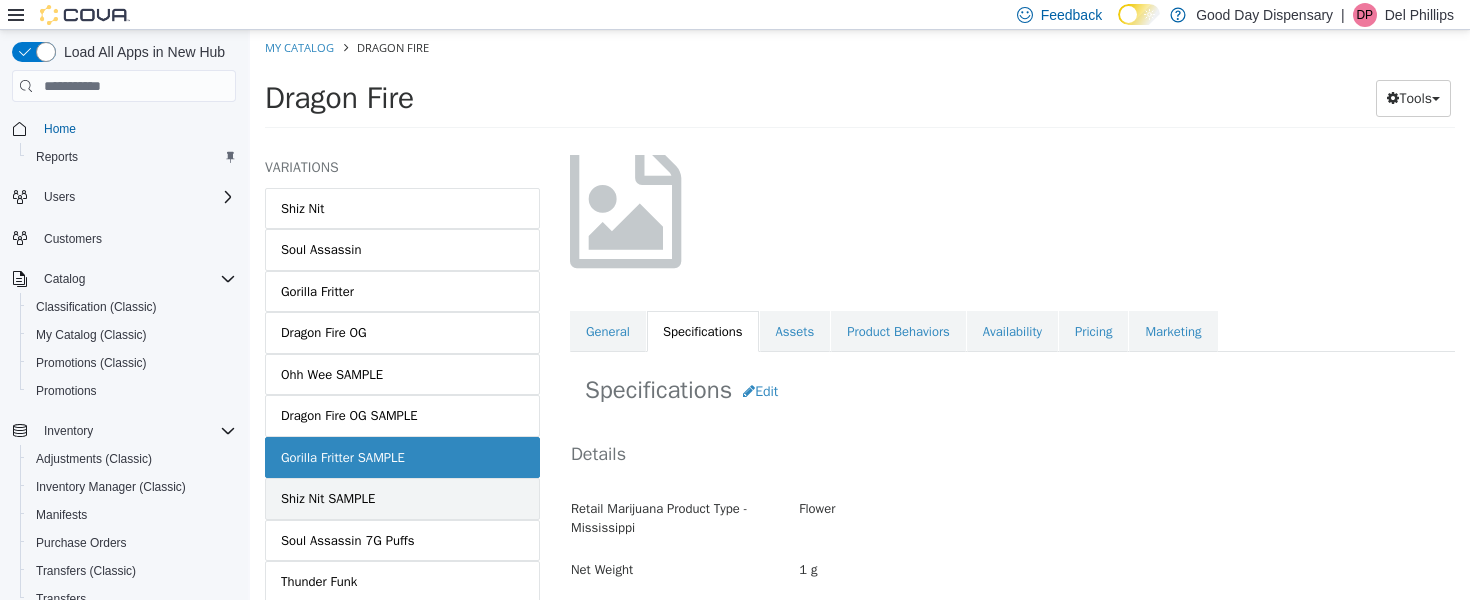 click on "Shiz Nit SAMPLE" at bounding box center [328, 499] 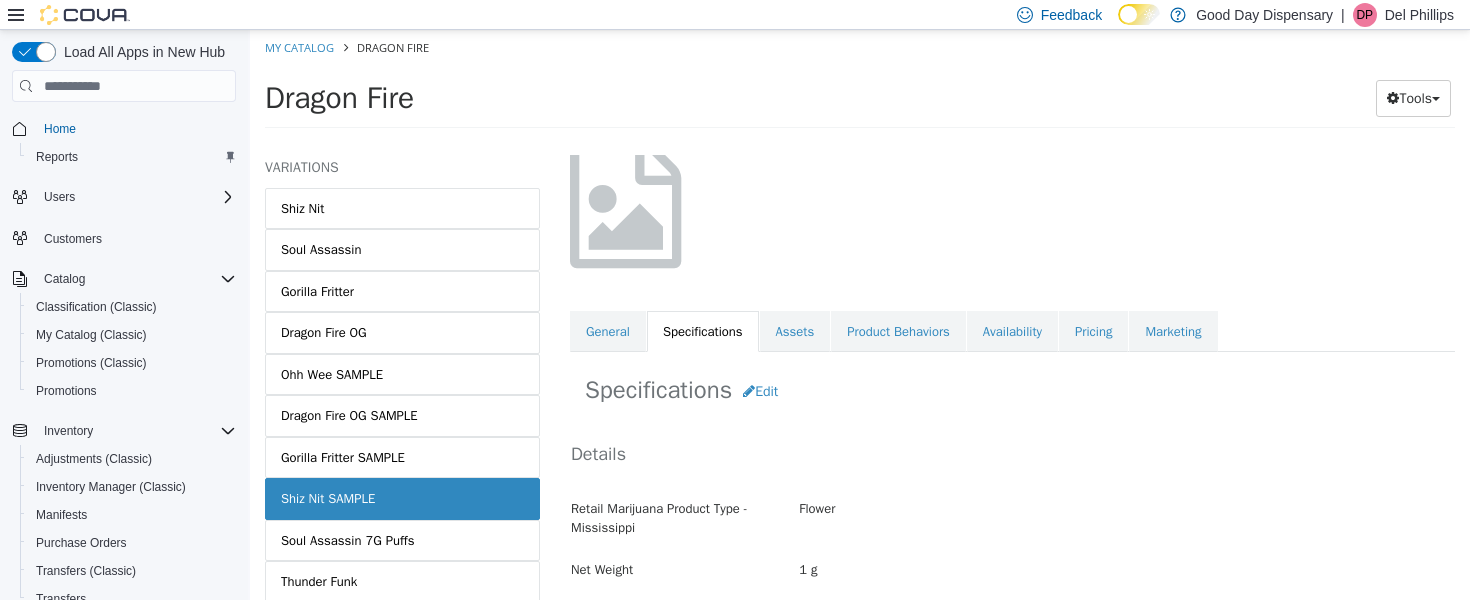 scroll, scrollTop: 326, scrollLeft: 0, axis: vertical 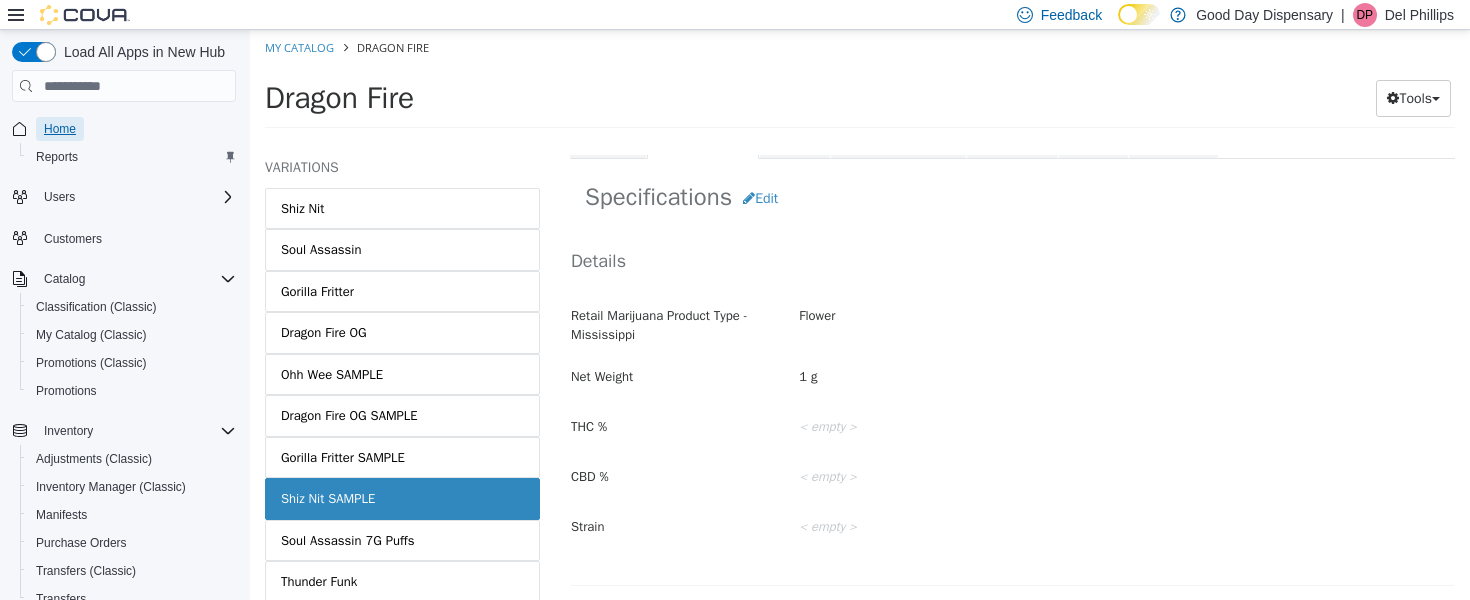 click on "Home" at bounding box center [60, 129] 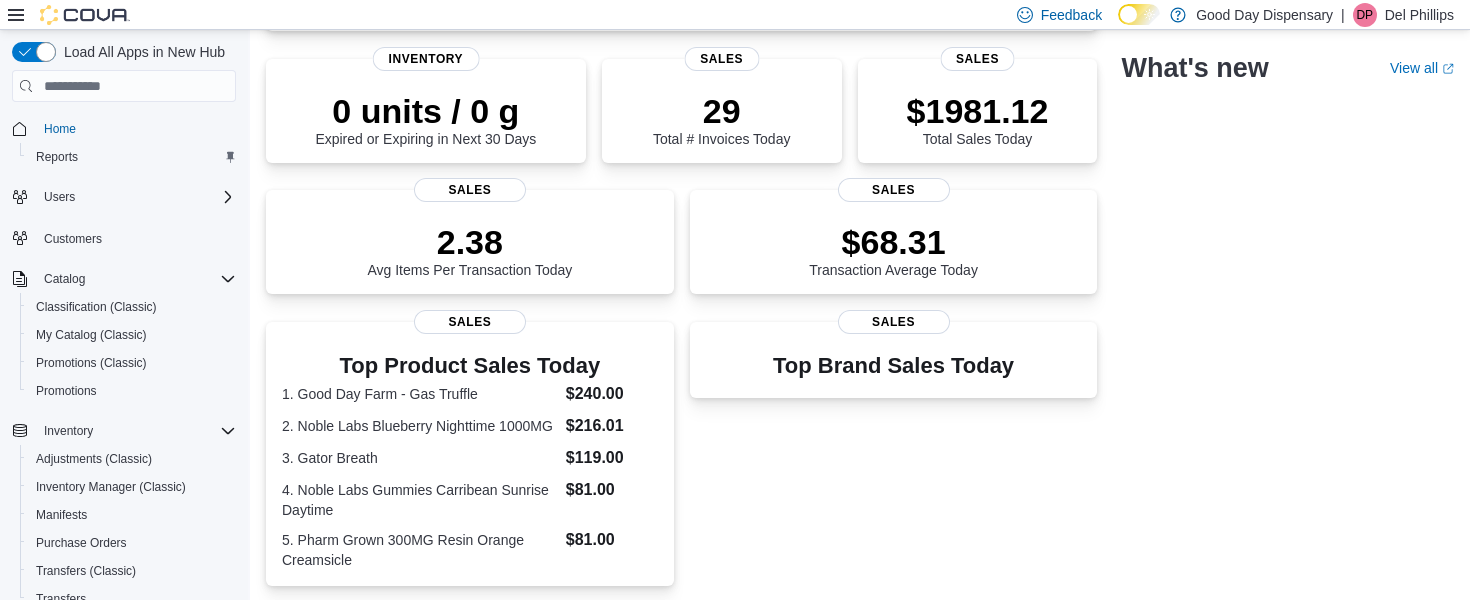scroll, scrollTop: 0, scrollLeft: 0, axis: both 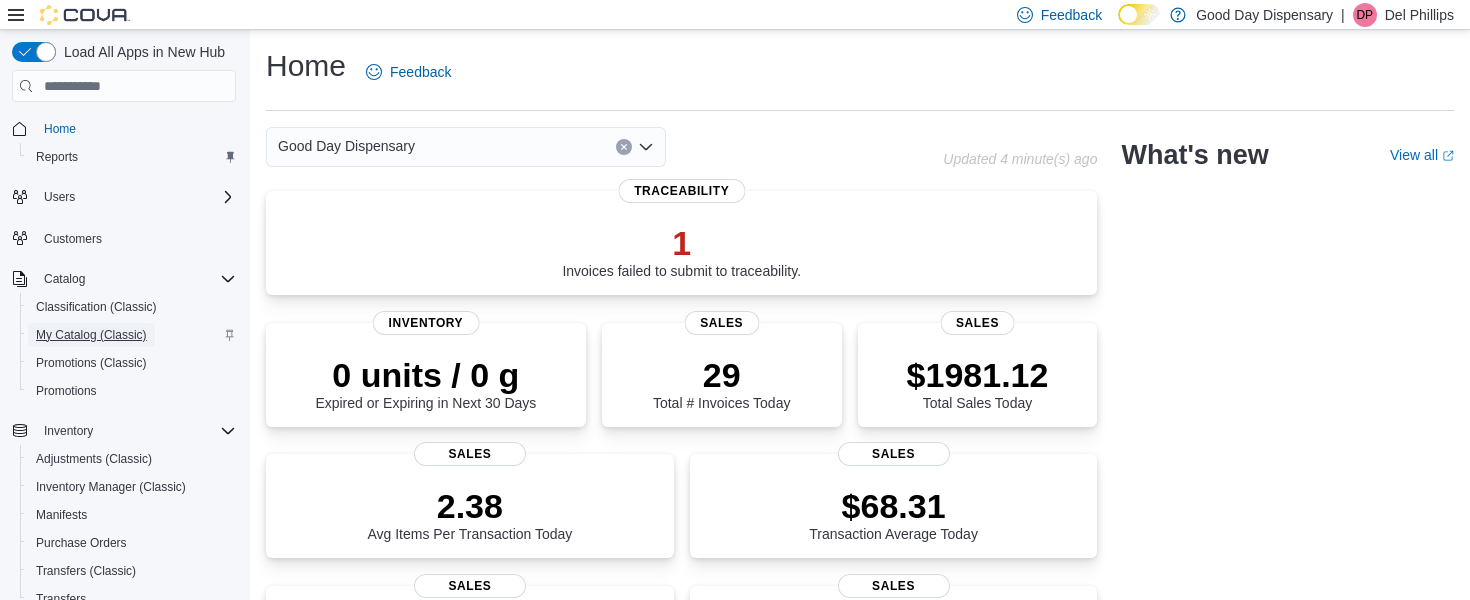 click on "My Catalog (Classic)" at bounding box center (91, 335) 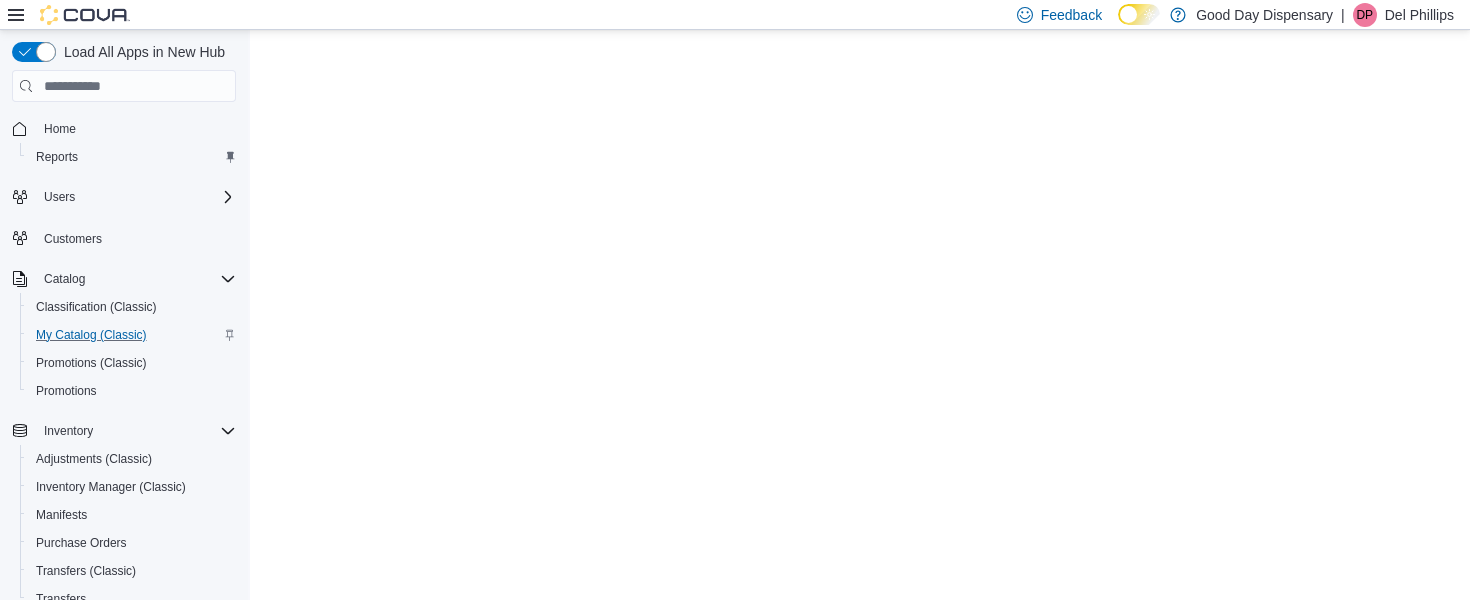 scroll, scrollTop: 0, scrollLeft: 0, axis: both 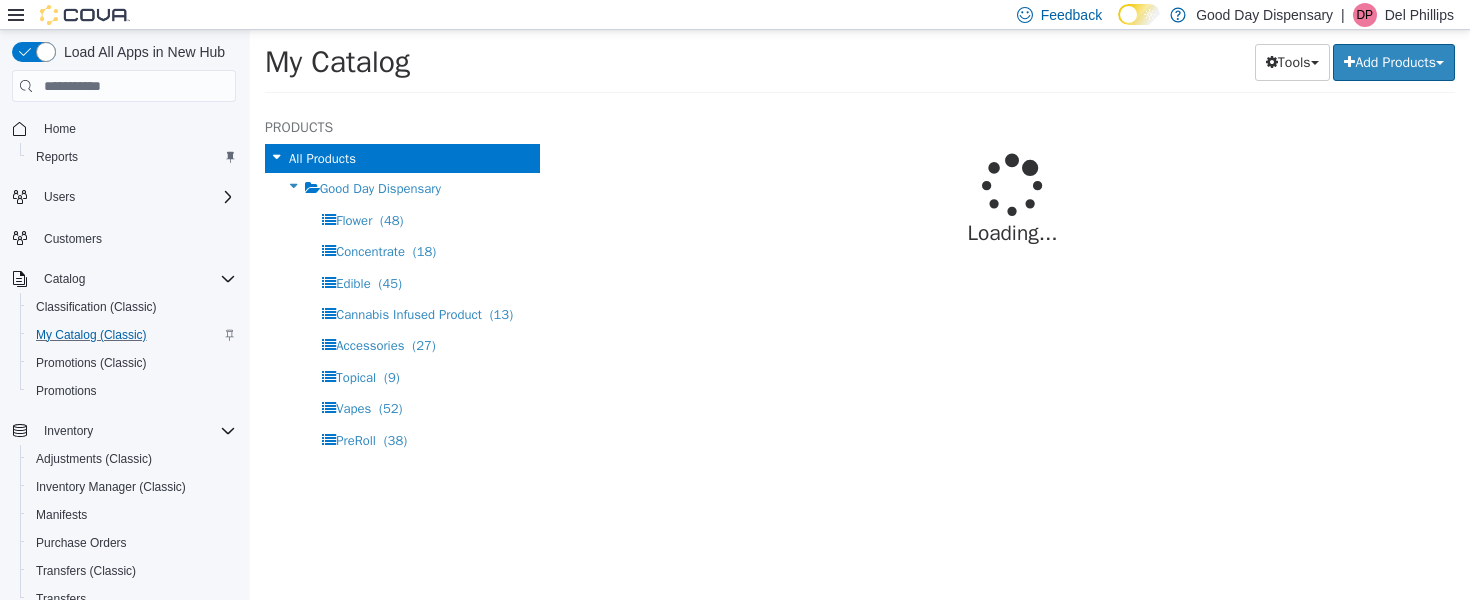 select on "**********" 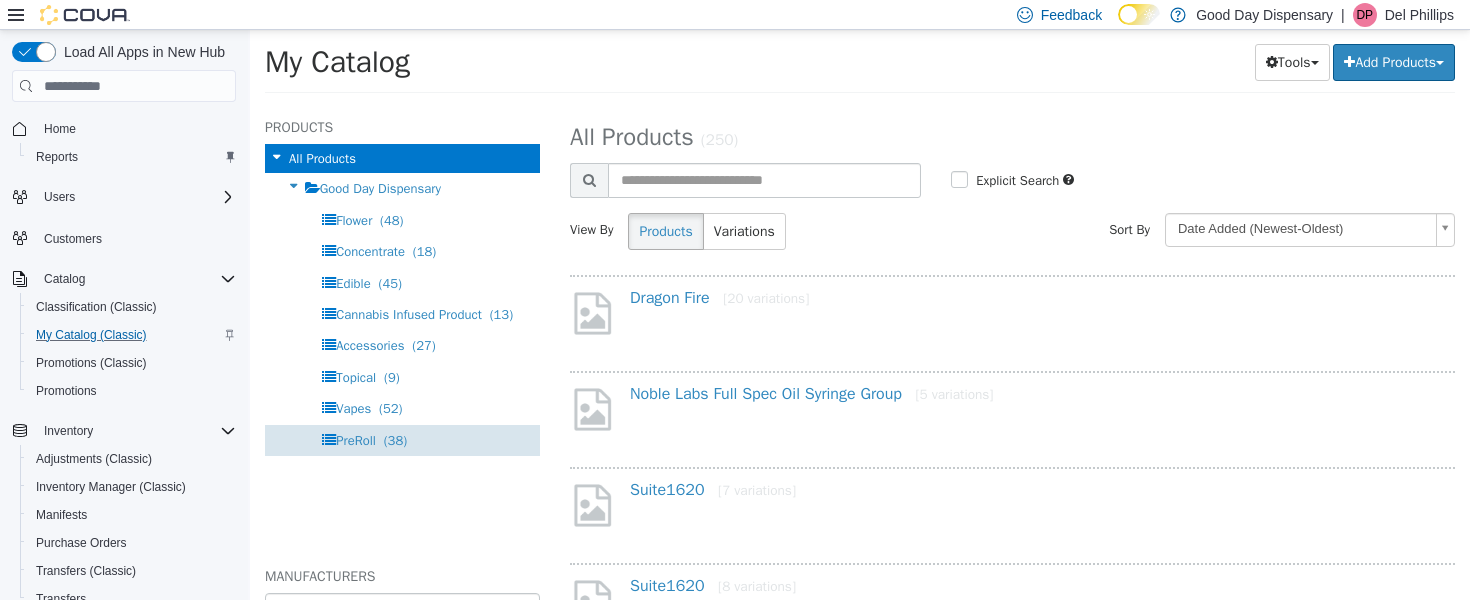 click on "PreRoll" at bounding box center [356, 440] 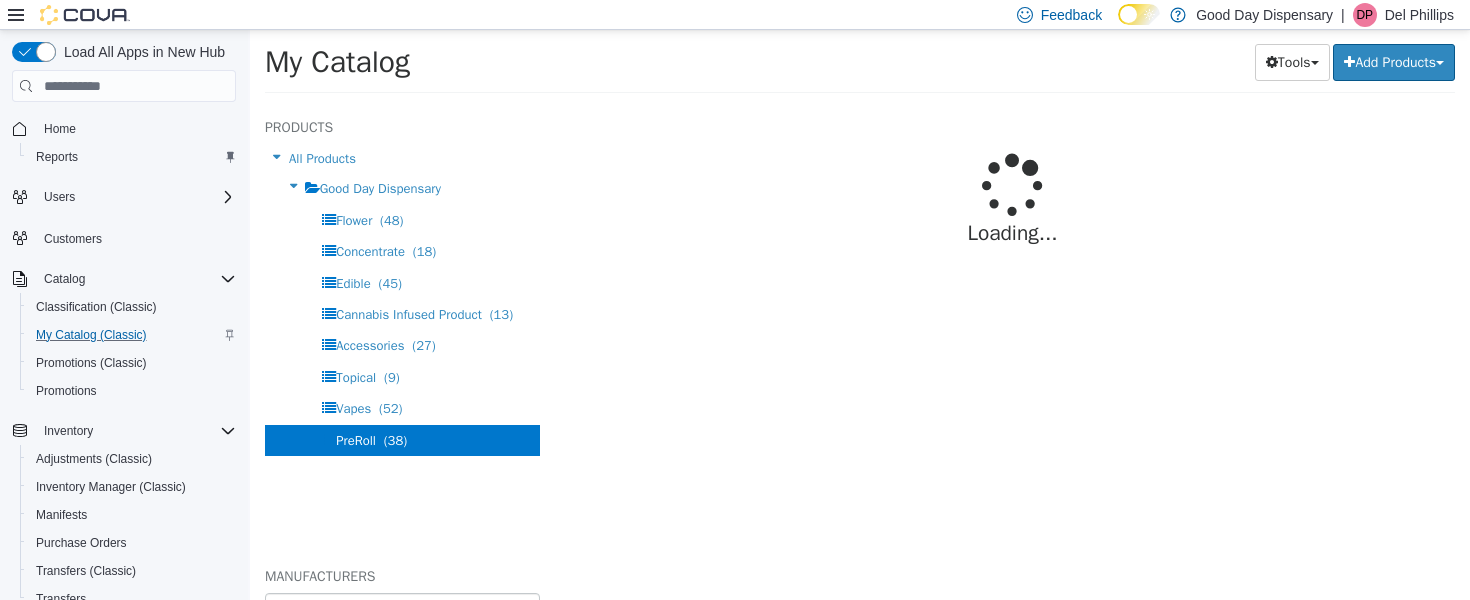 select on "**********" 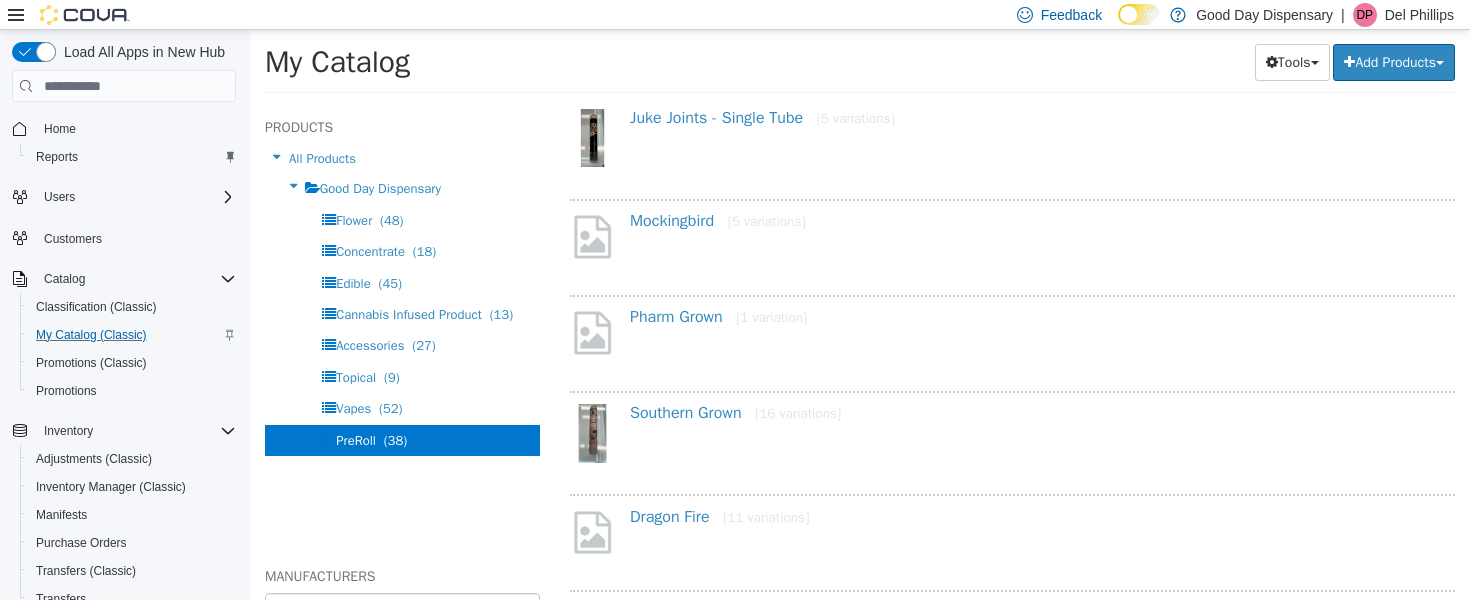 scroll, scrollTop: 278, scrollLeft: 0, axis: vertical 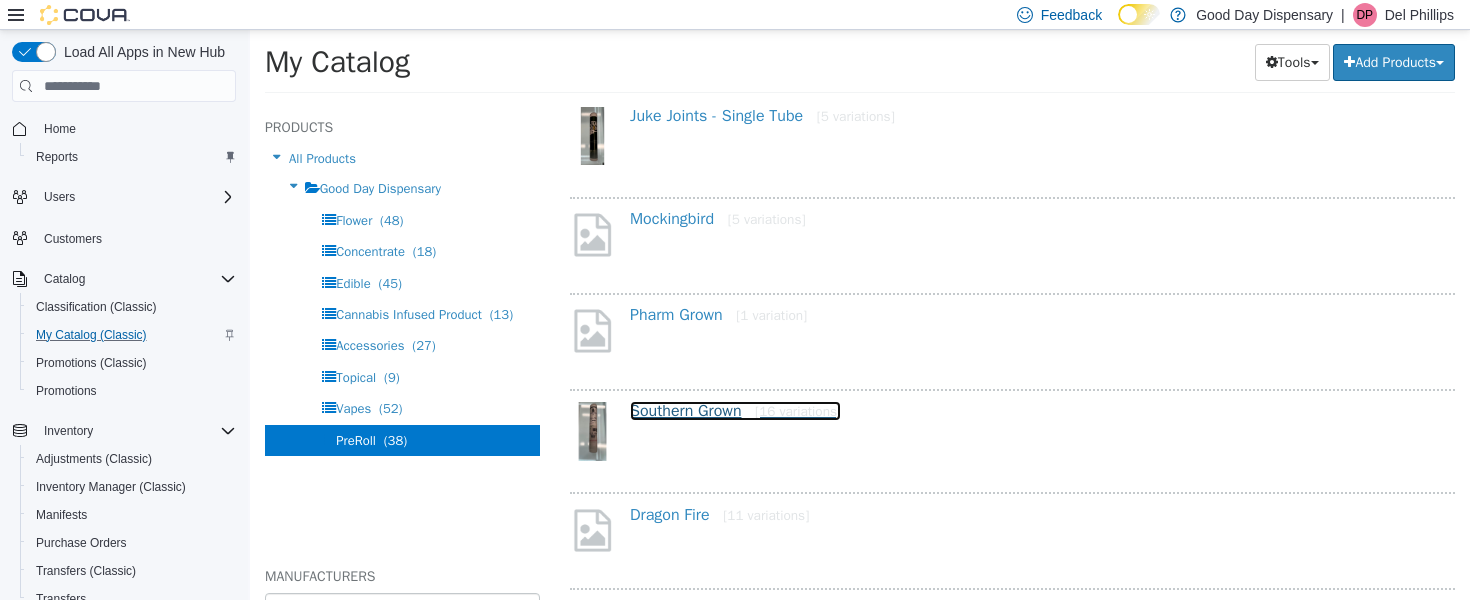 click on "Southern Grown
[16 variations]" at bounding box center (735, 411) 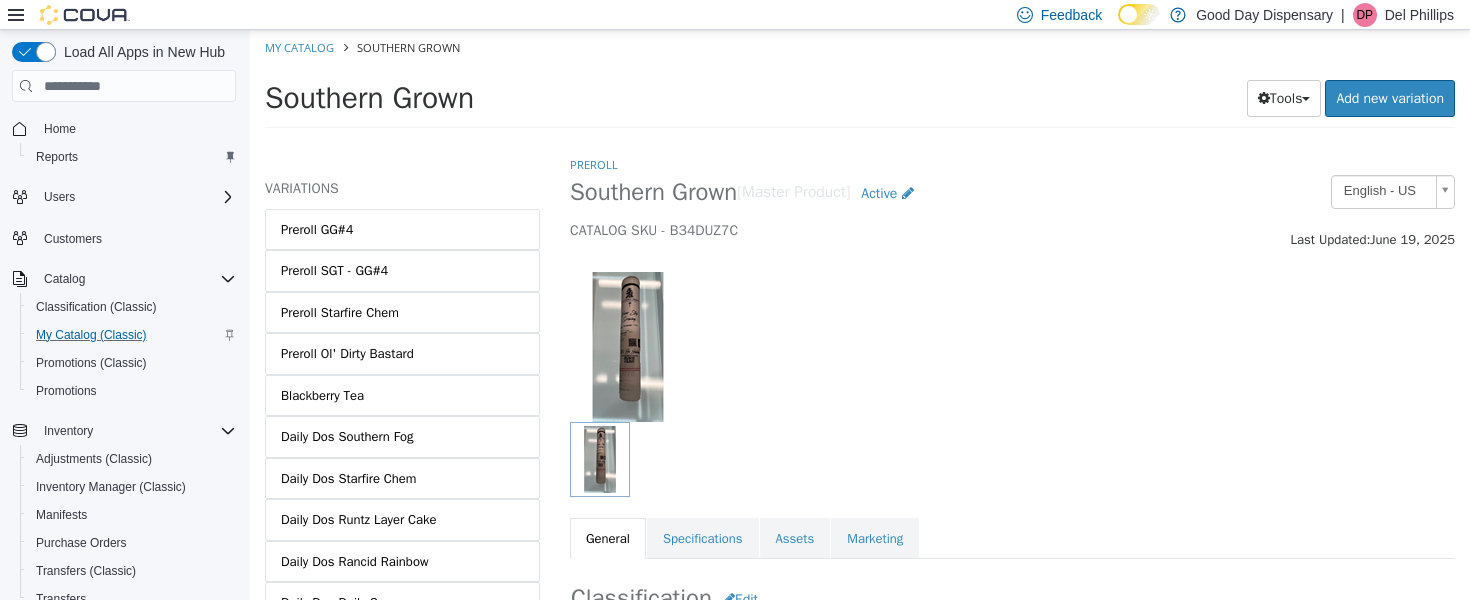 scroll, scrollTop: 490, scrollLeft: 0, axis: vertical 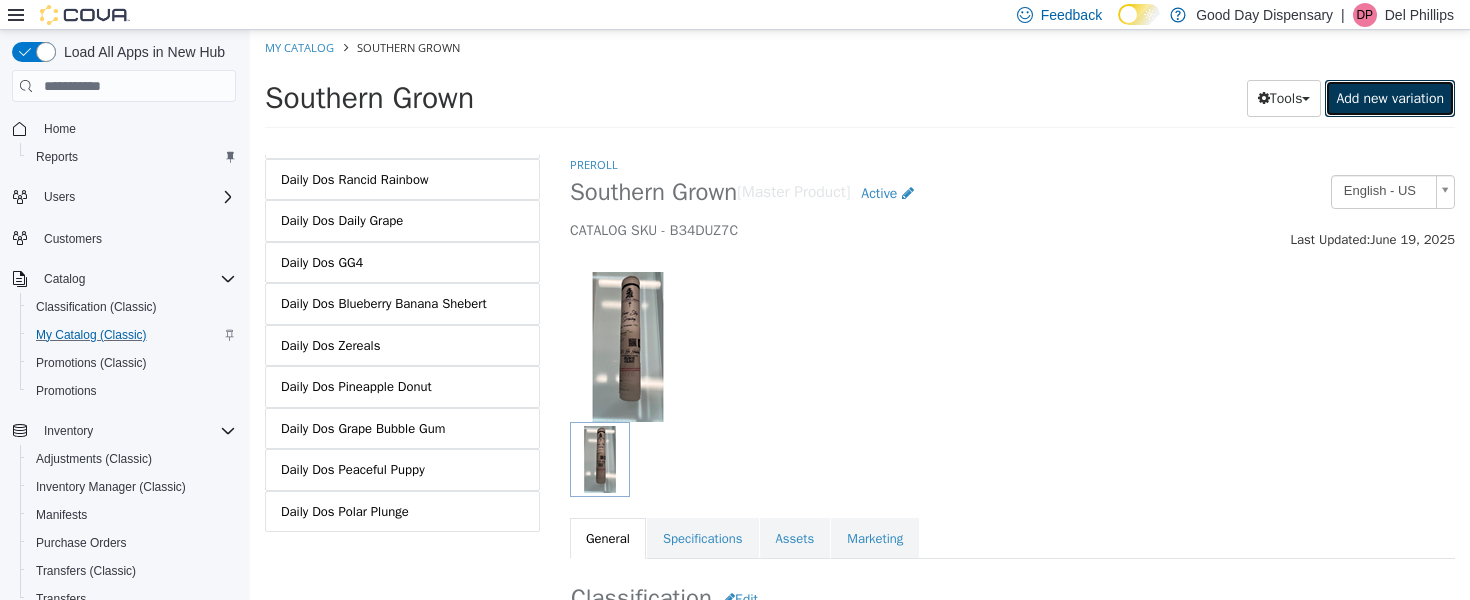 click on "Add new variation" at bounding box center [1390, 98] 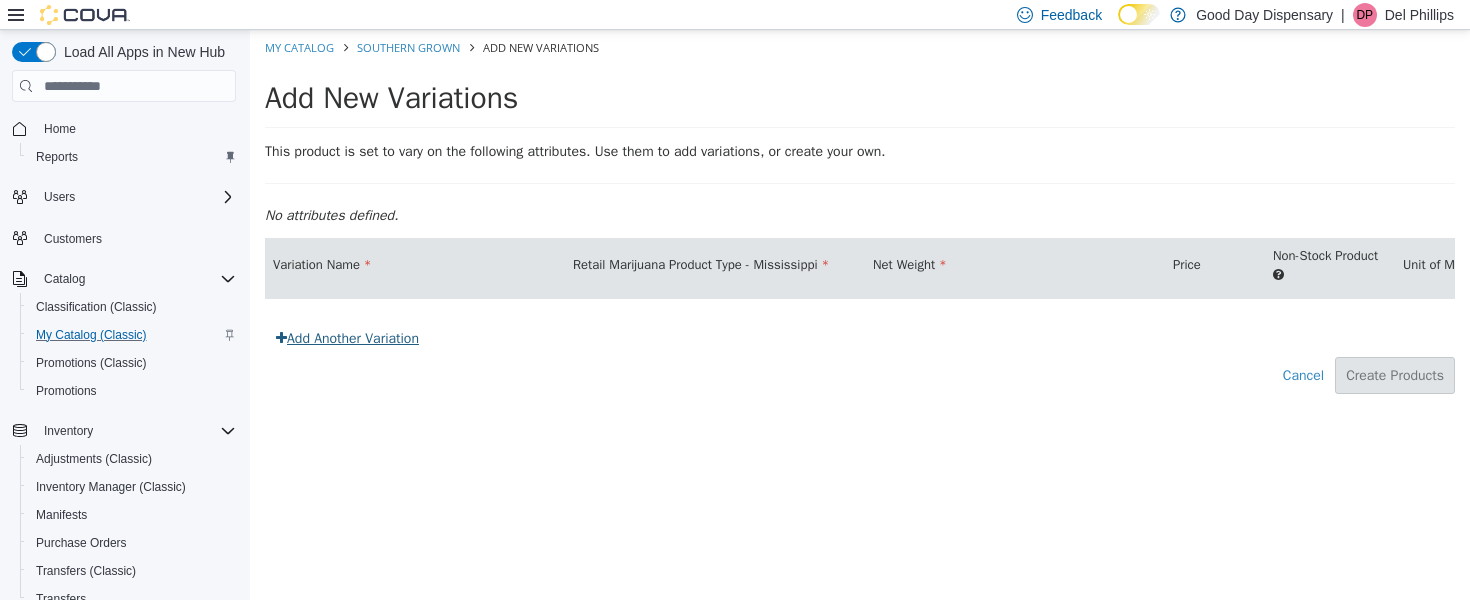 click on "Add Another Variation" at bounding box center (347, 338) 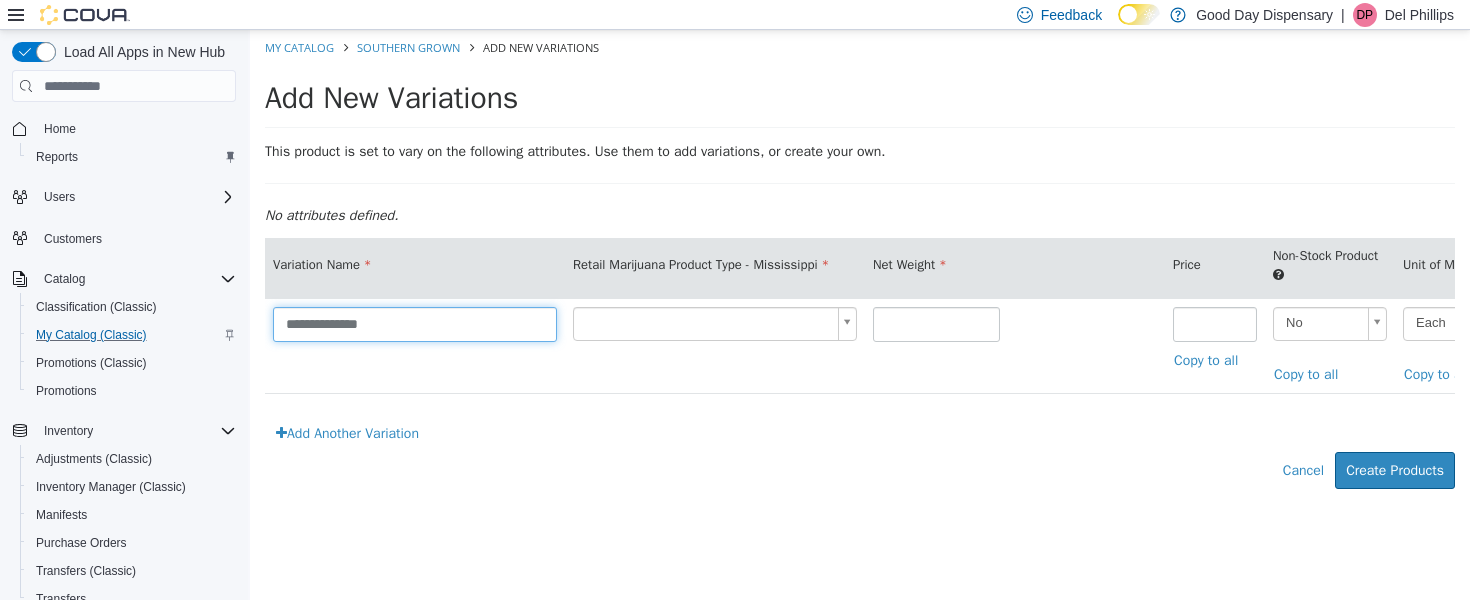click on "**********" at bounding box center (415, 324) 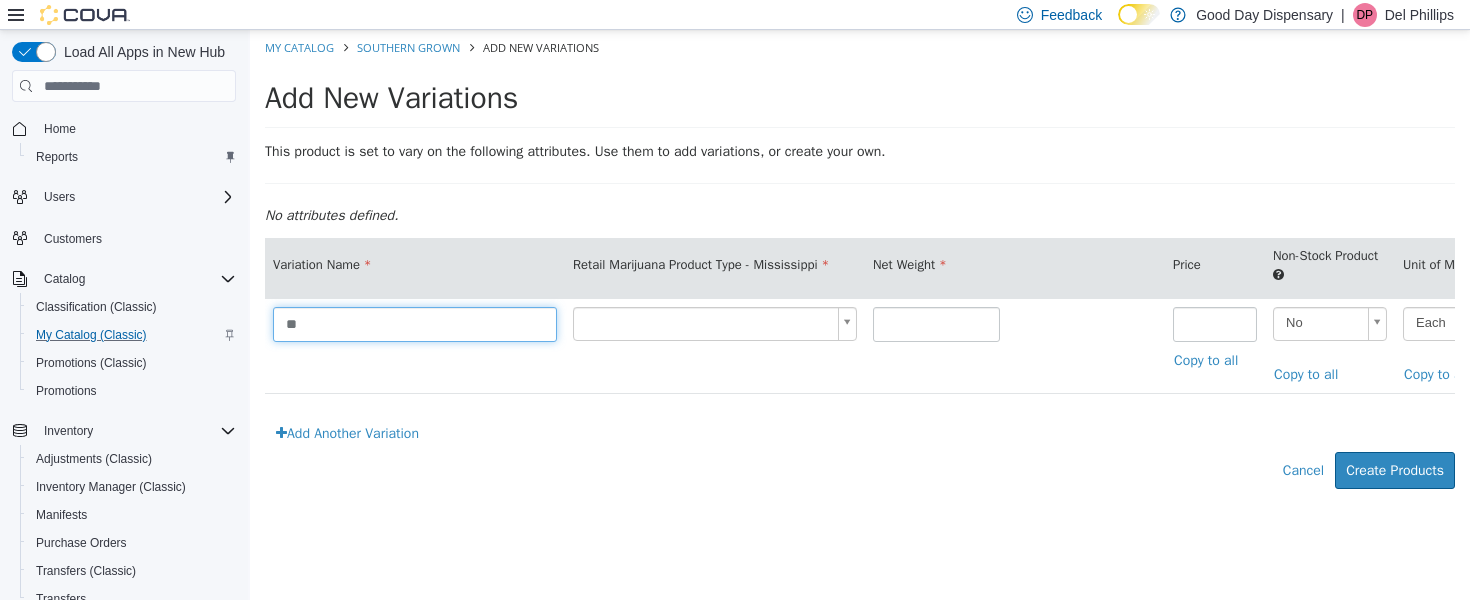 type on "*" 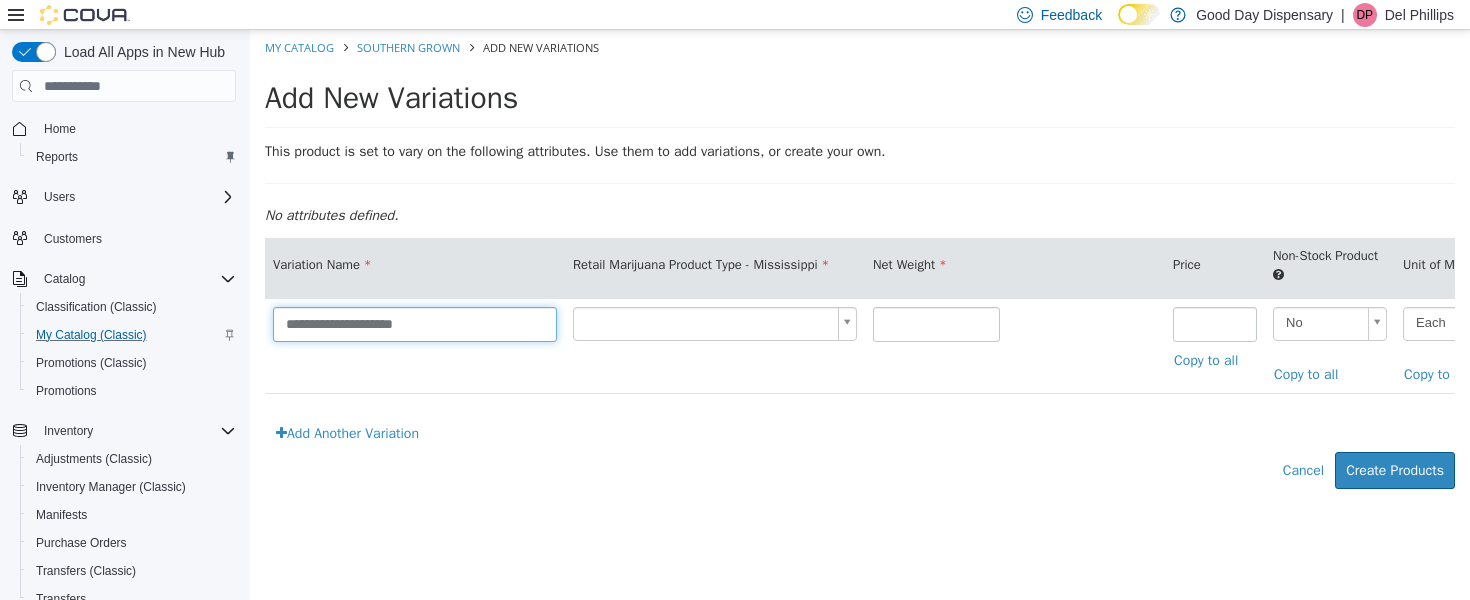 type on "**********" 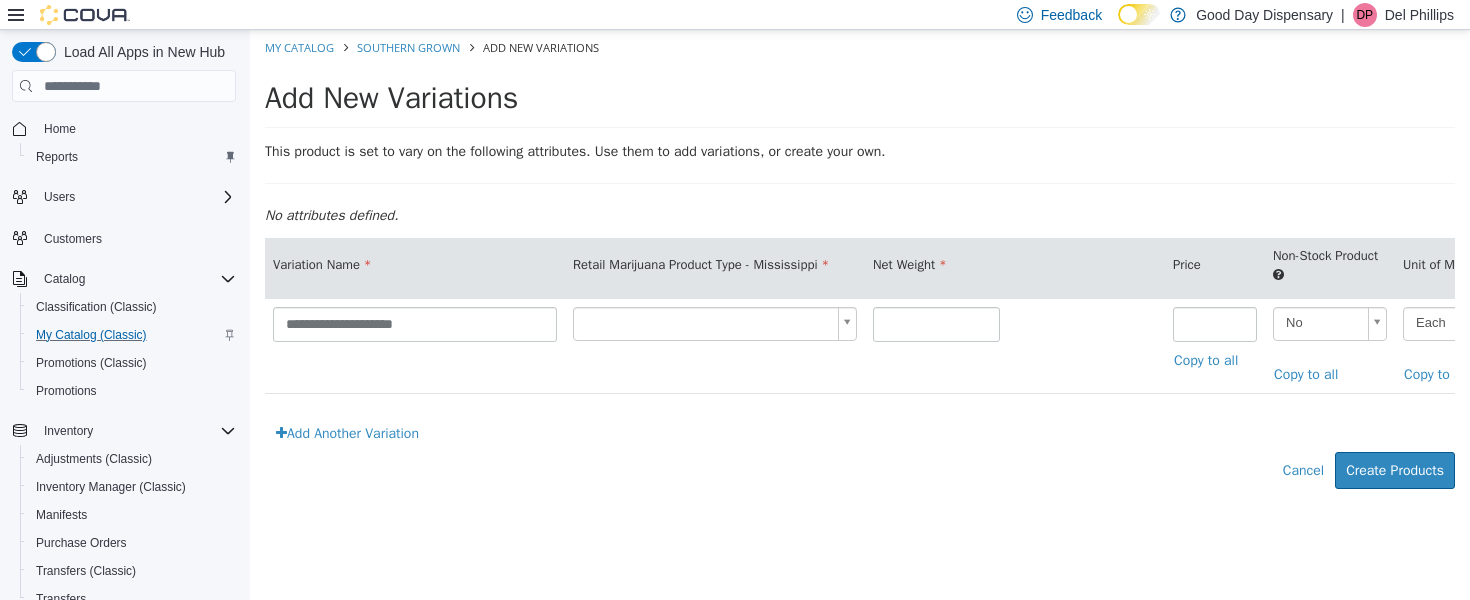 click on "**********" at bounding box center (860, 270) 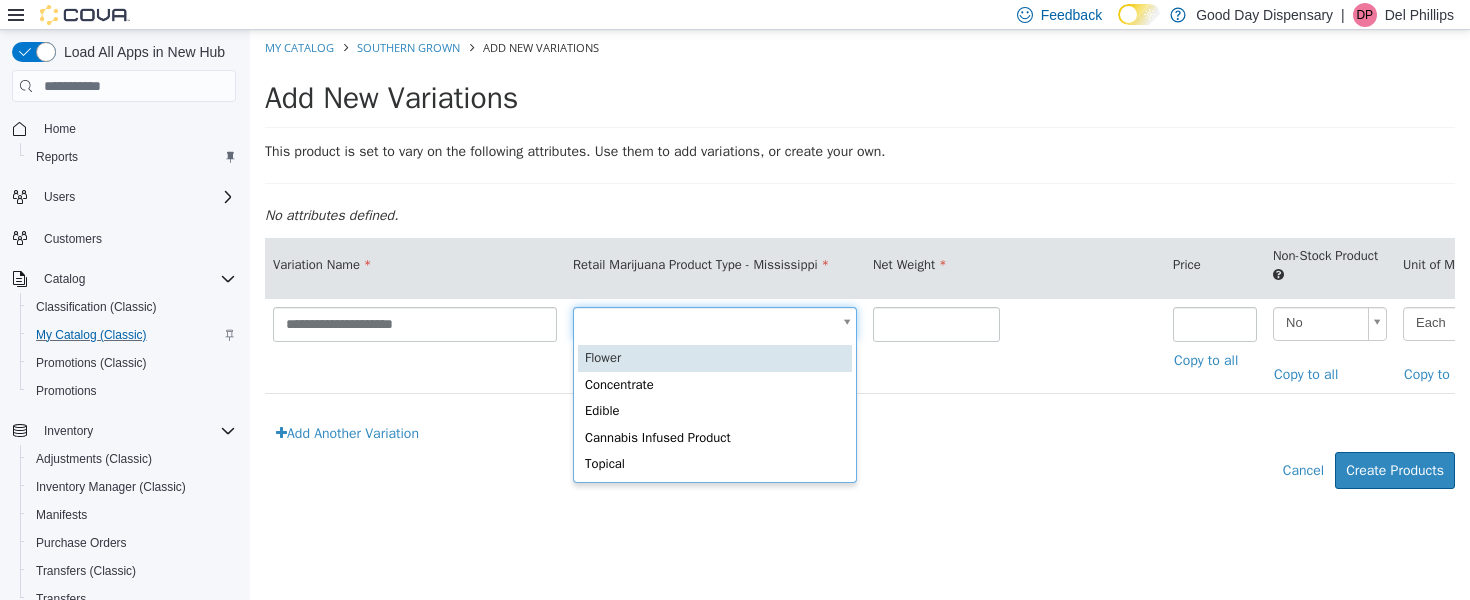 type on "*" 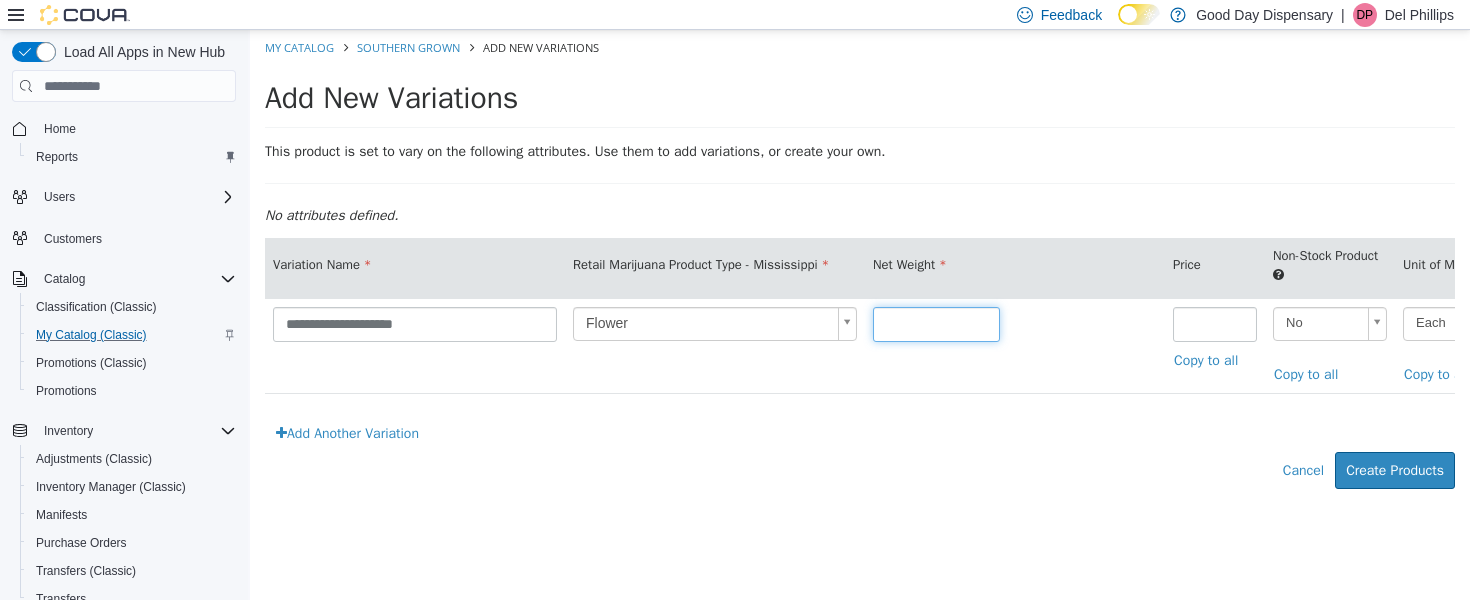 click at bounding box center [936, 324] 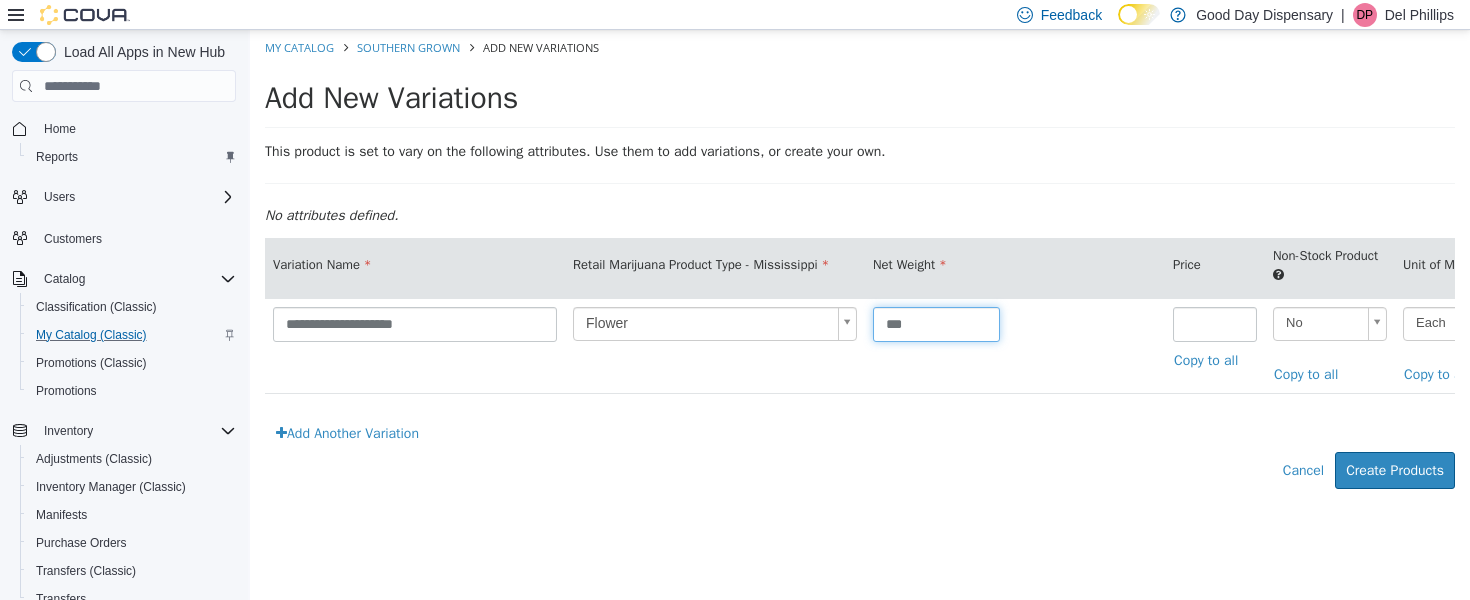 type on "***" 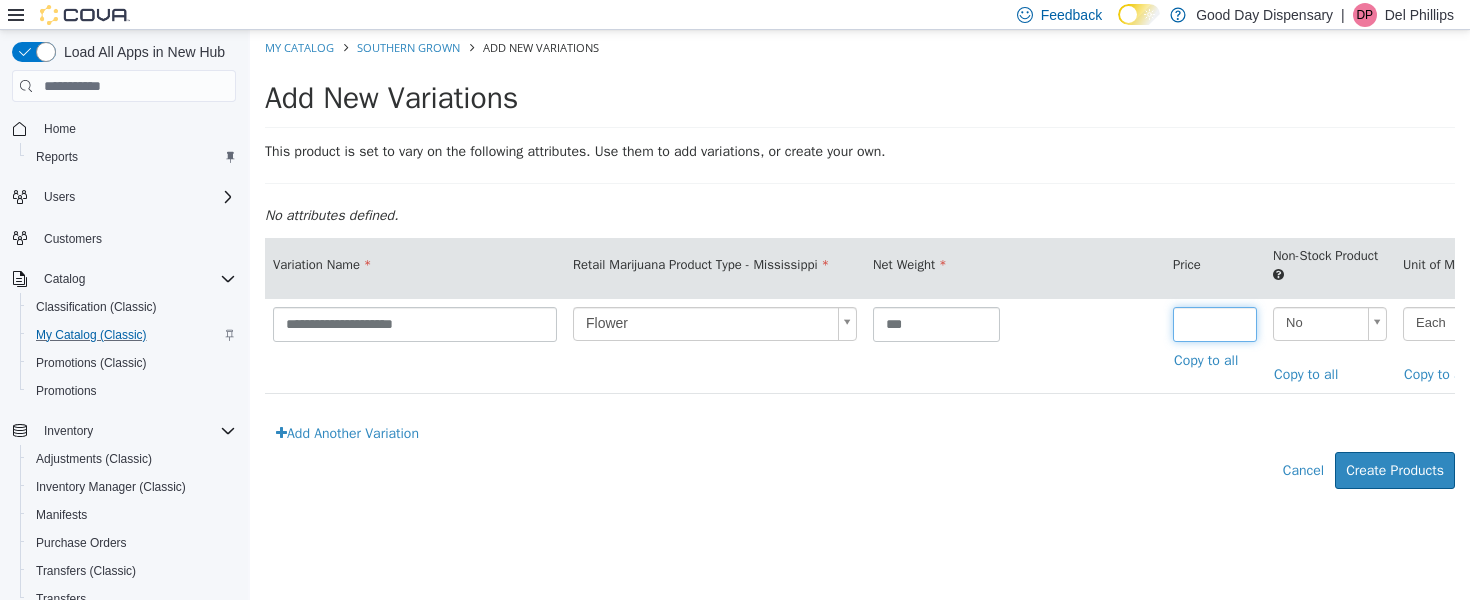 click at bounding box center [1215, 324] 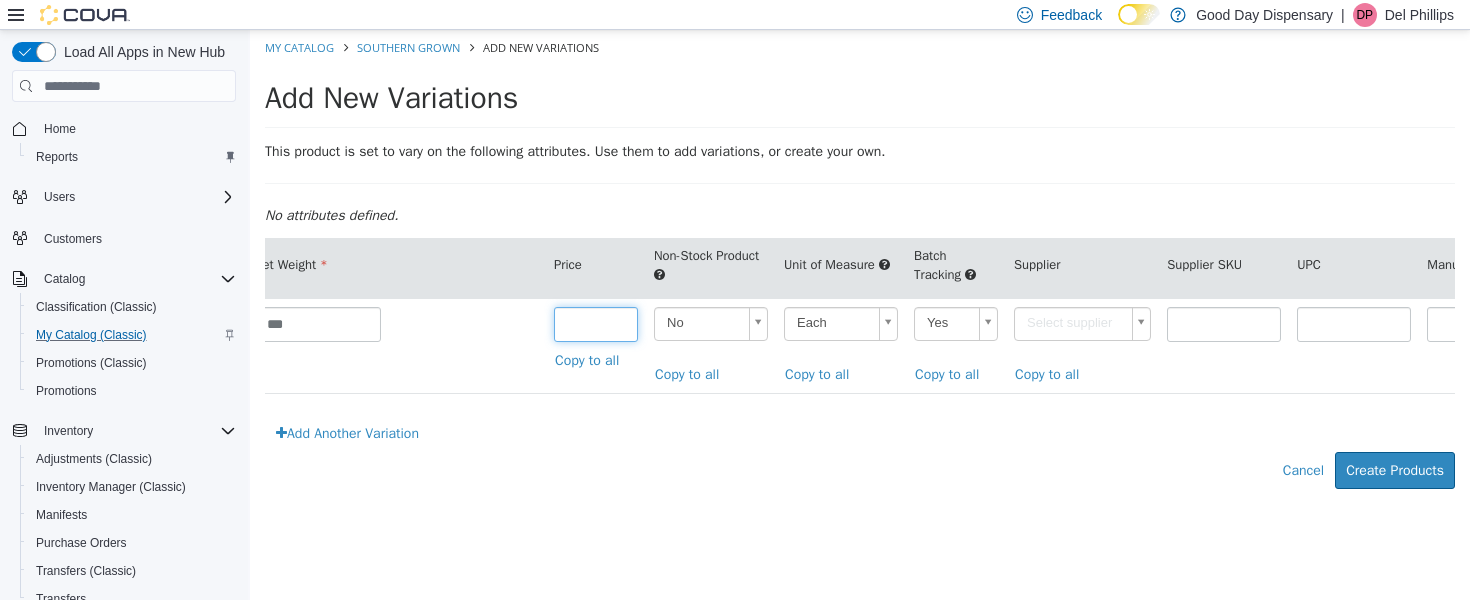 scroll, scrollTop: 0, scrollLeft: 636, axis: horizontal 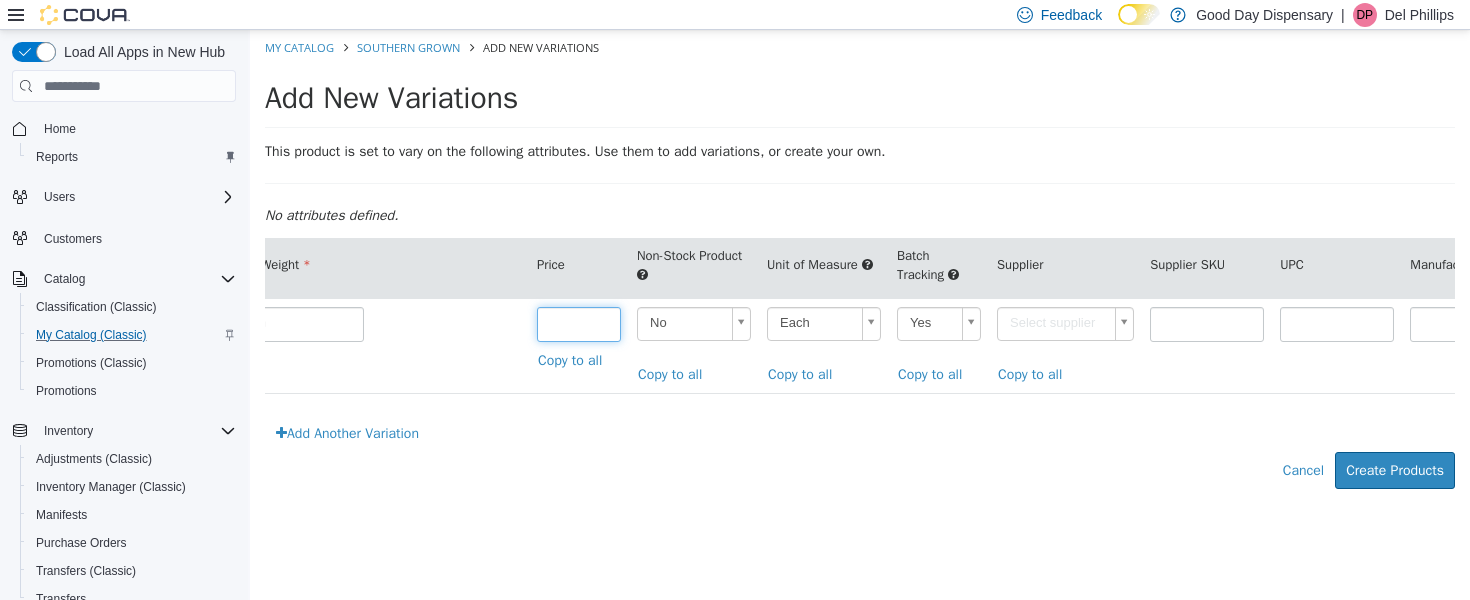 type on "*****" 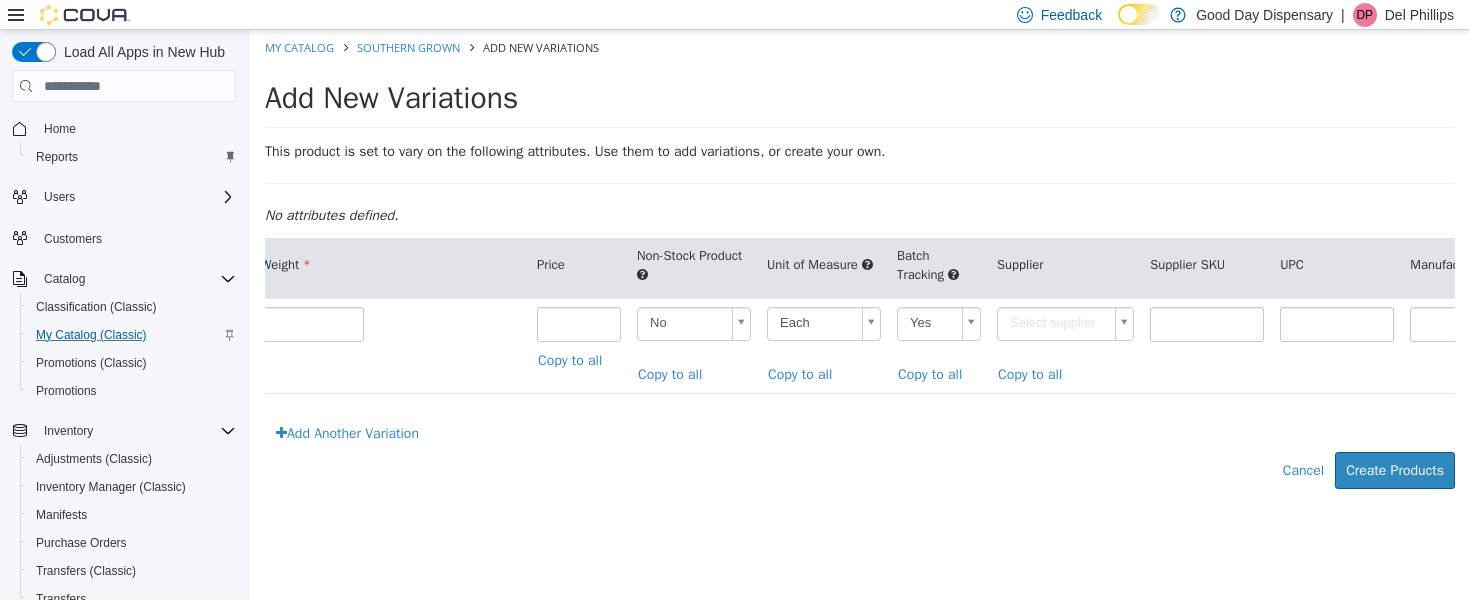 click on "**********" at bounding box center [860, 270] 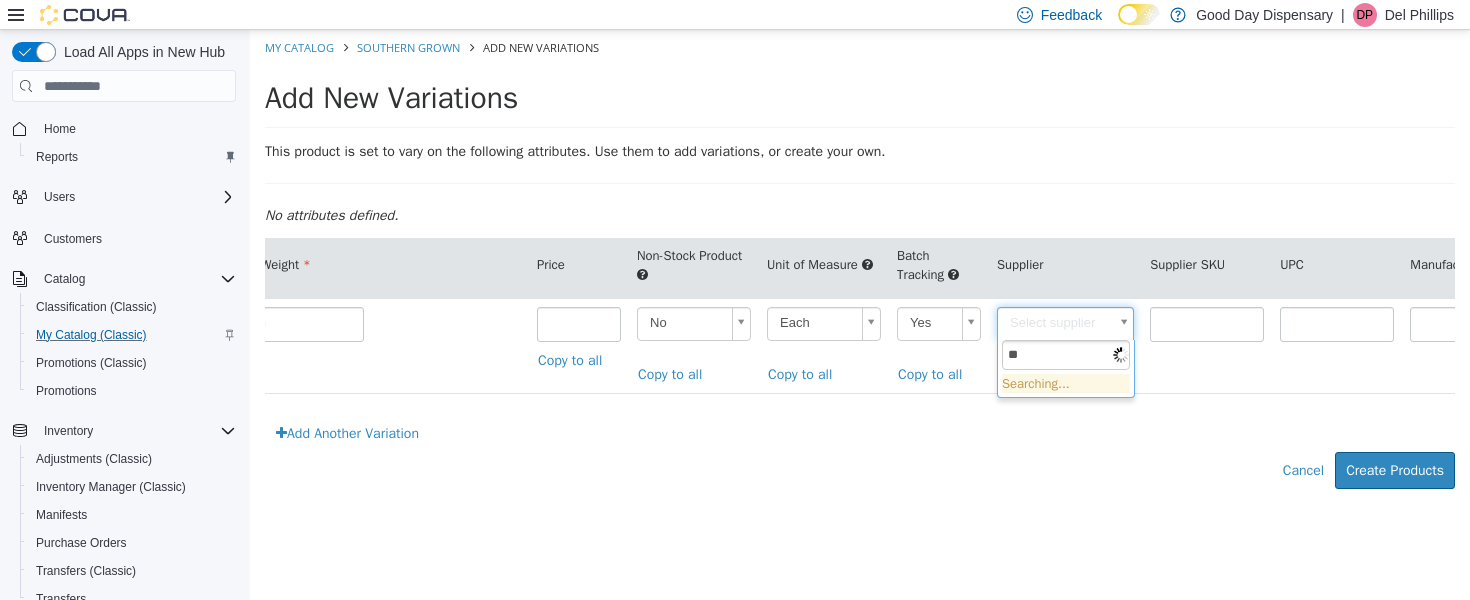 type on "*" 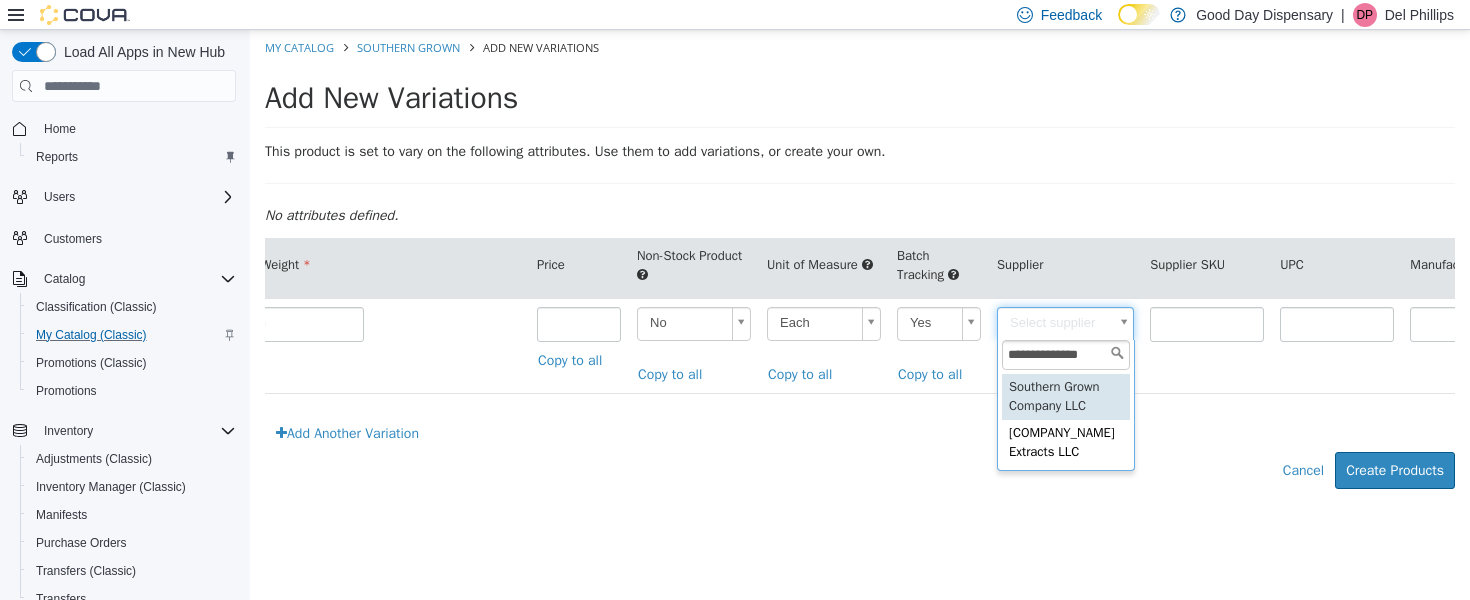 type on "**********" 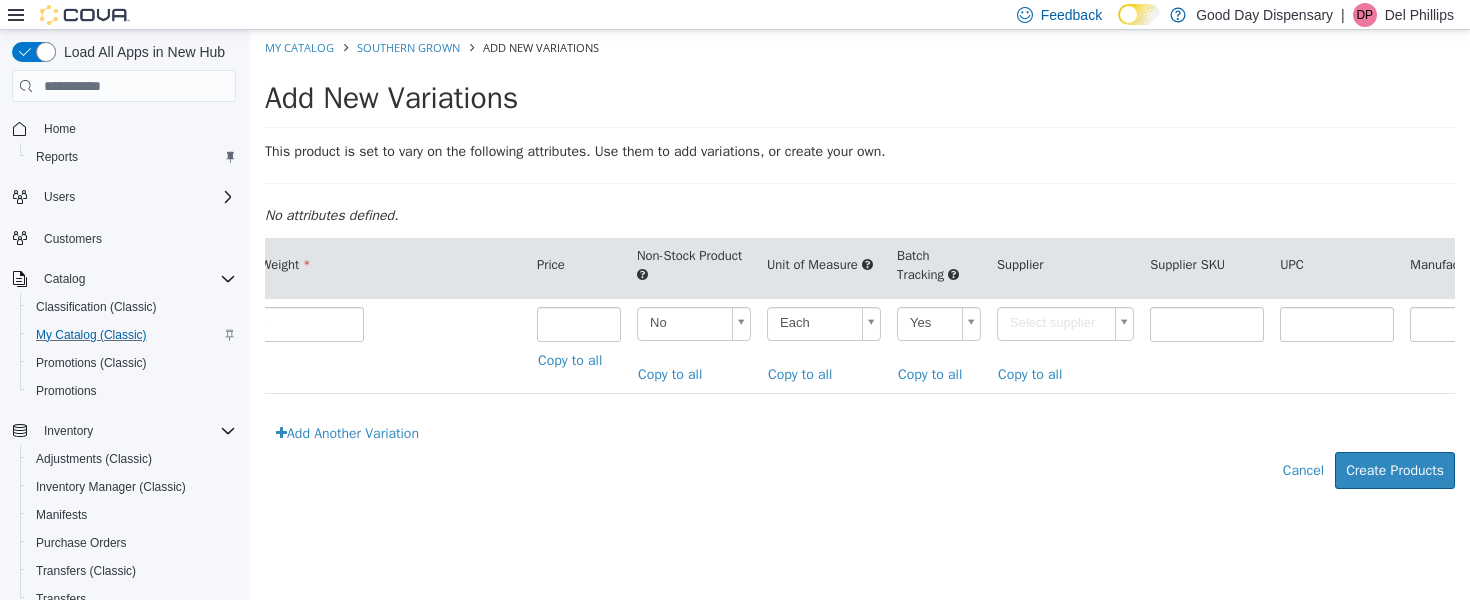type on "******" 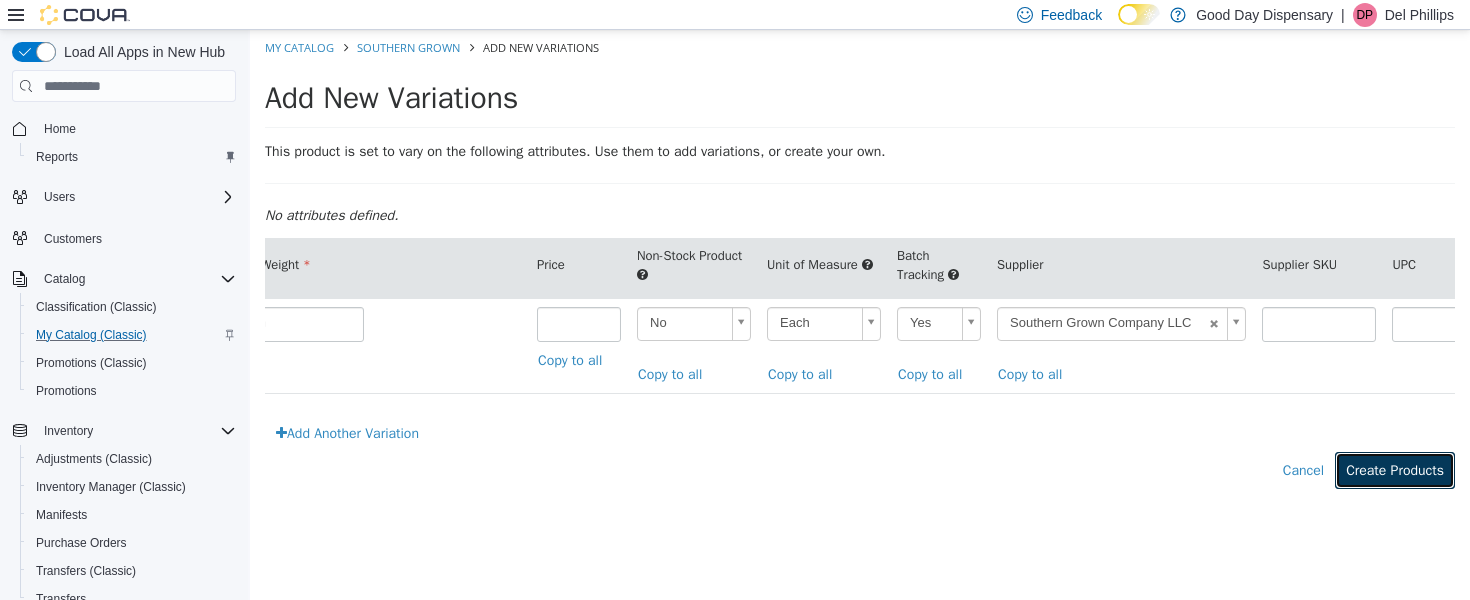 click on "Create Products" at bounding box center (1395, 470) 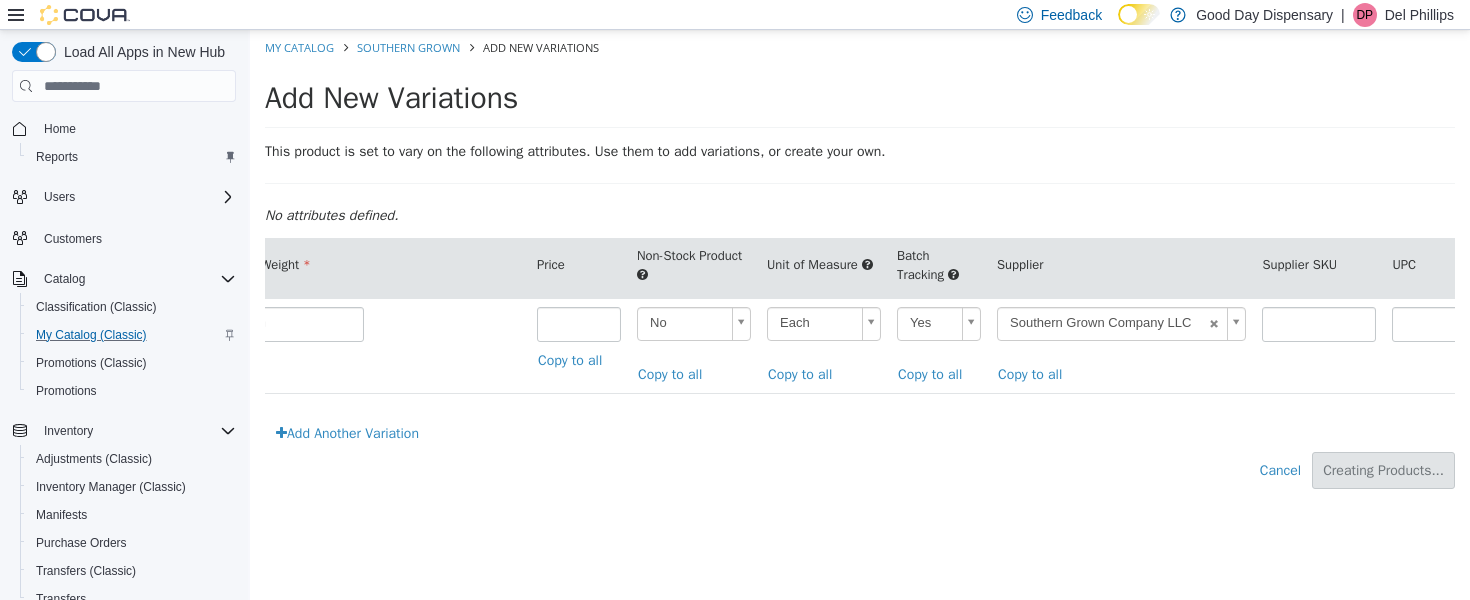 type on "*****" 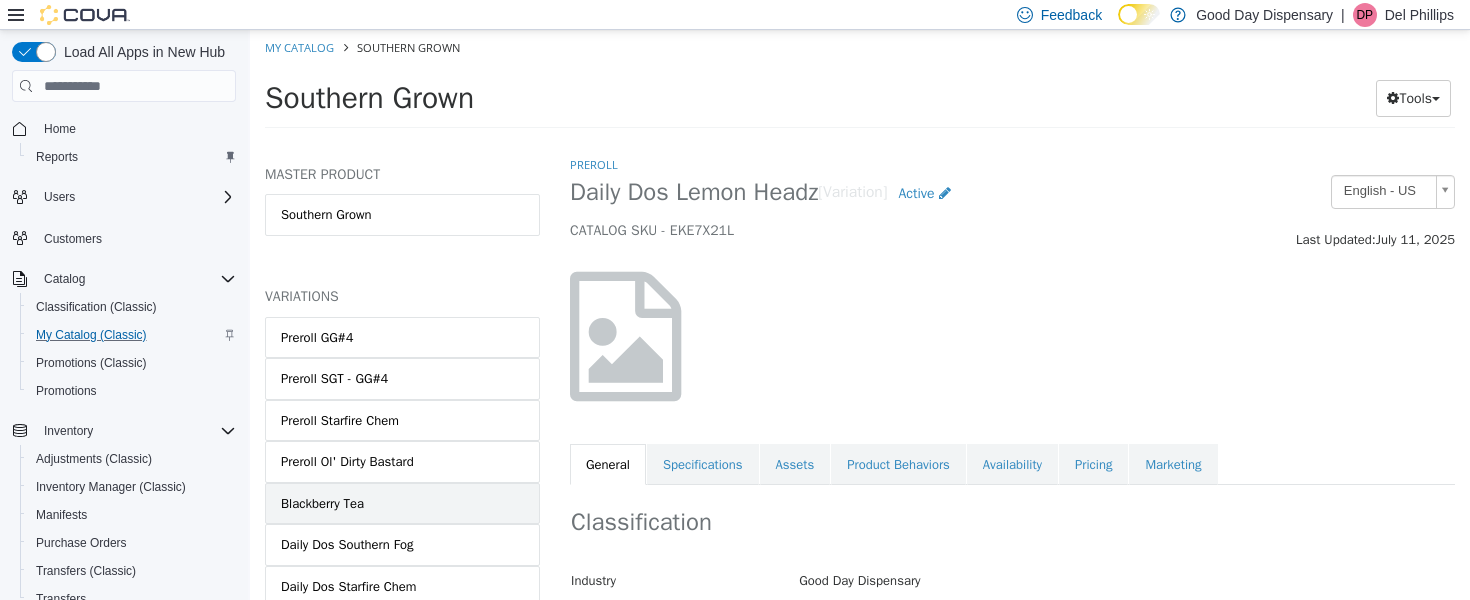 scroll, scrollTop: 532, scrollLeft: 0, axis: vertical 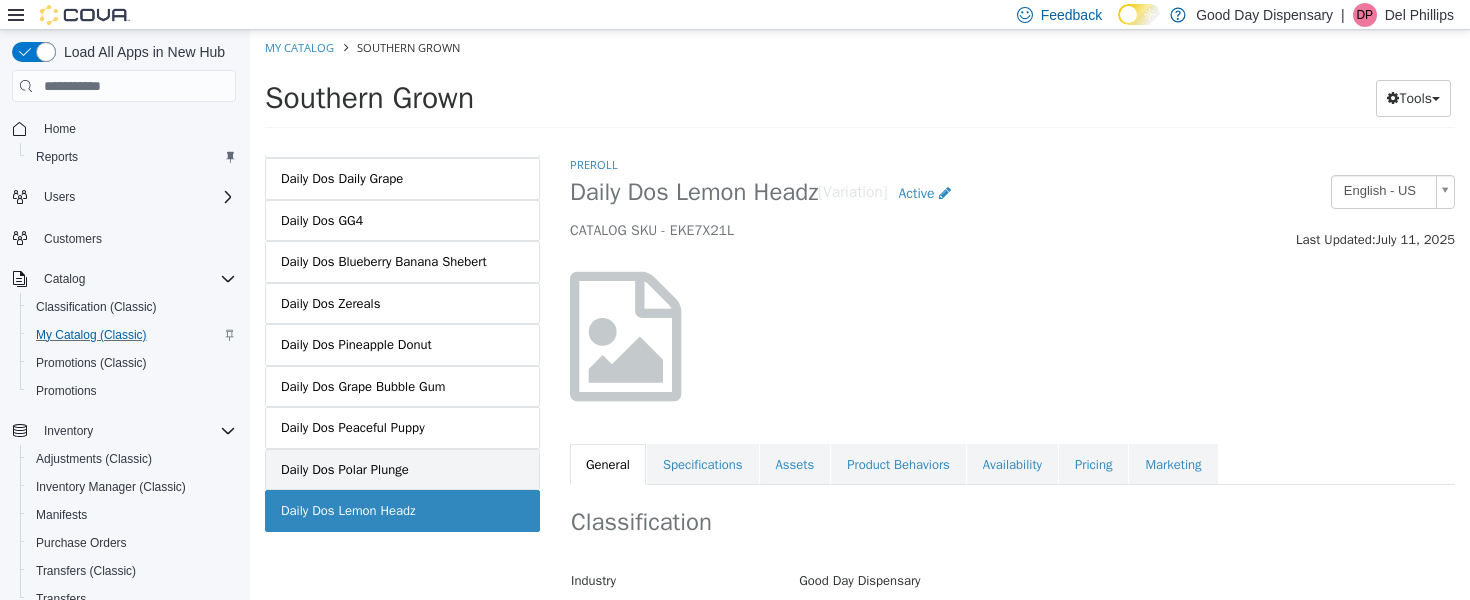 click on "Daily Dos Polar Plunge" at bounding box center [345, 470] 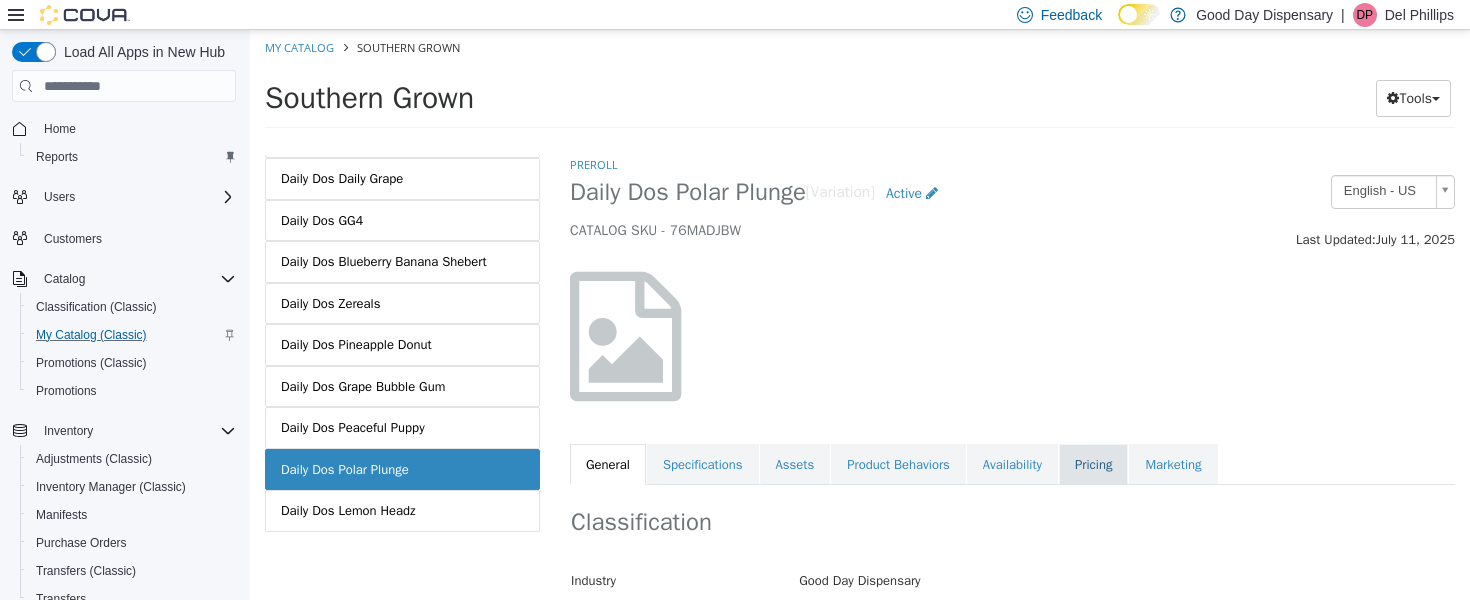 click on "Pricing" at bounding box center [1093, 465] 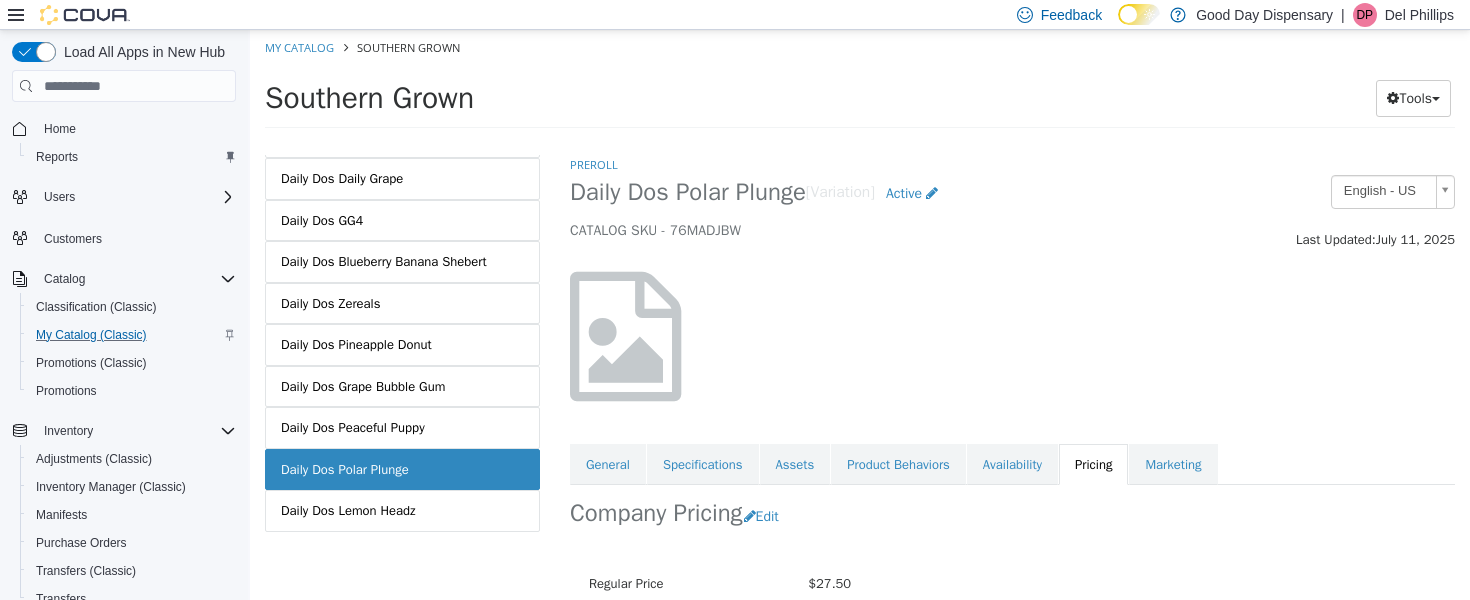 scroll, scrollTop: 197, scrollLeft: 0, axis: vertical 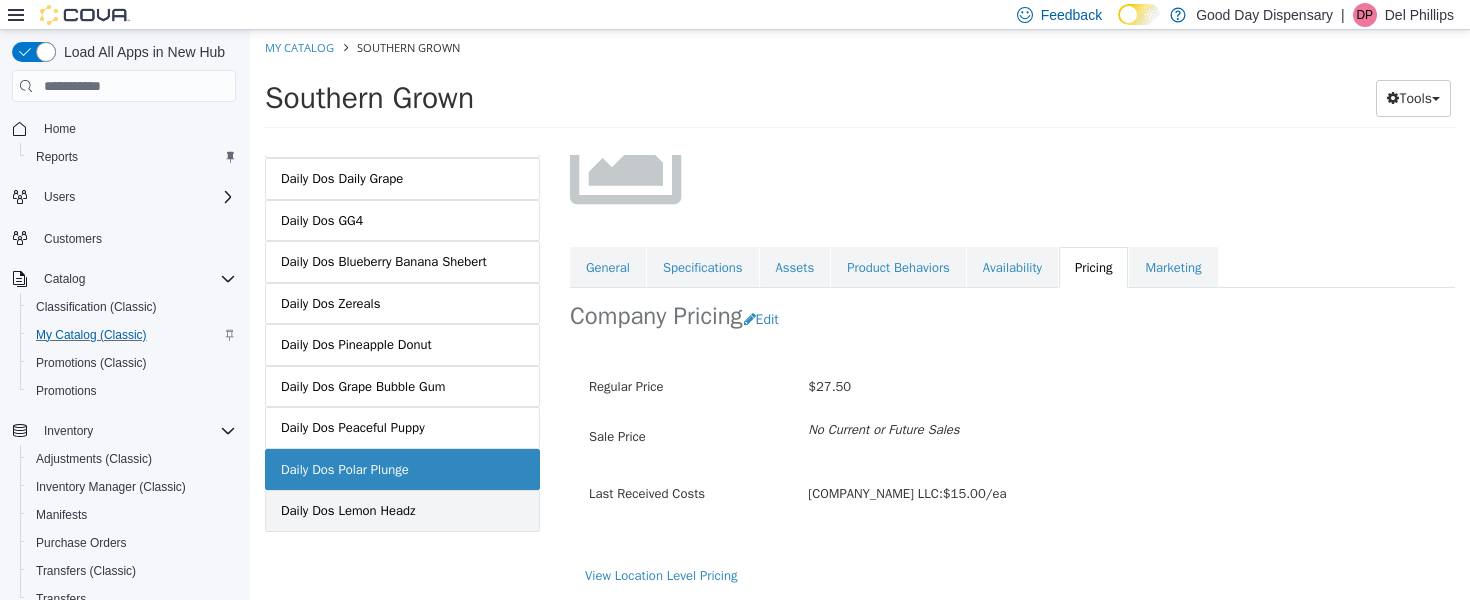 click on "Daily Dos Lemon Headz" at bounding box center [348, 511] 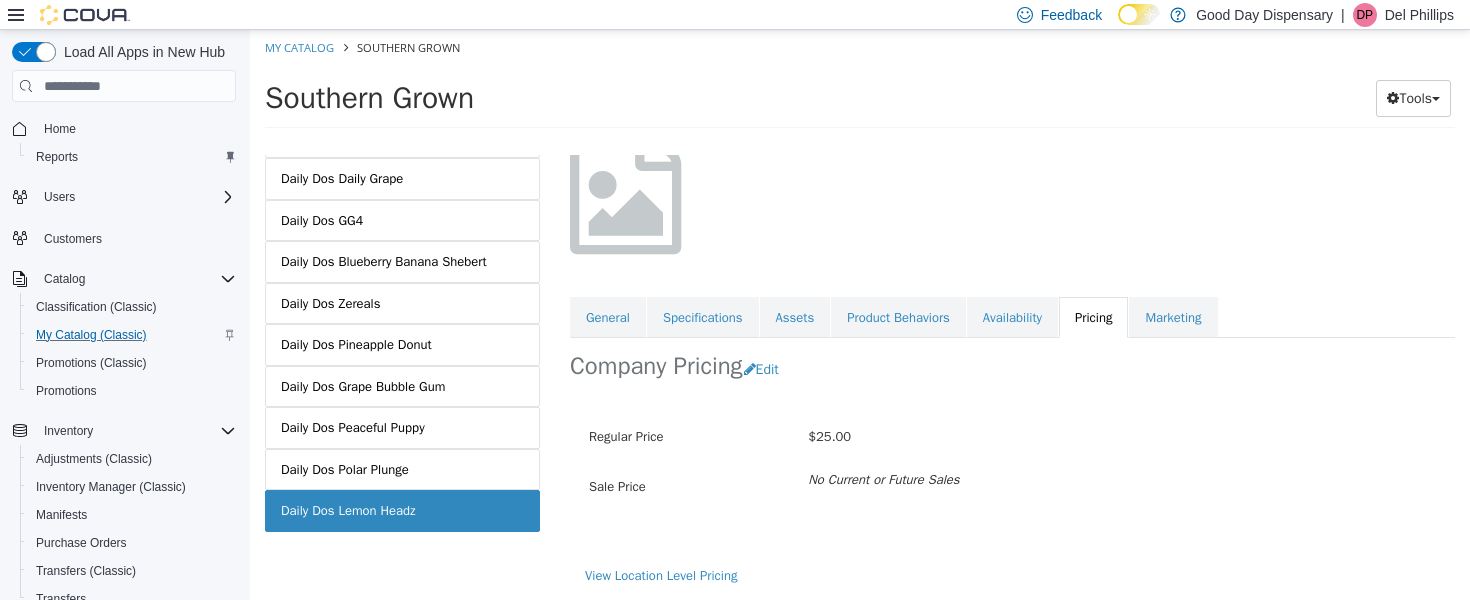 scroll, scrollTop: 146, scrollLeft: 0, axis: vertical 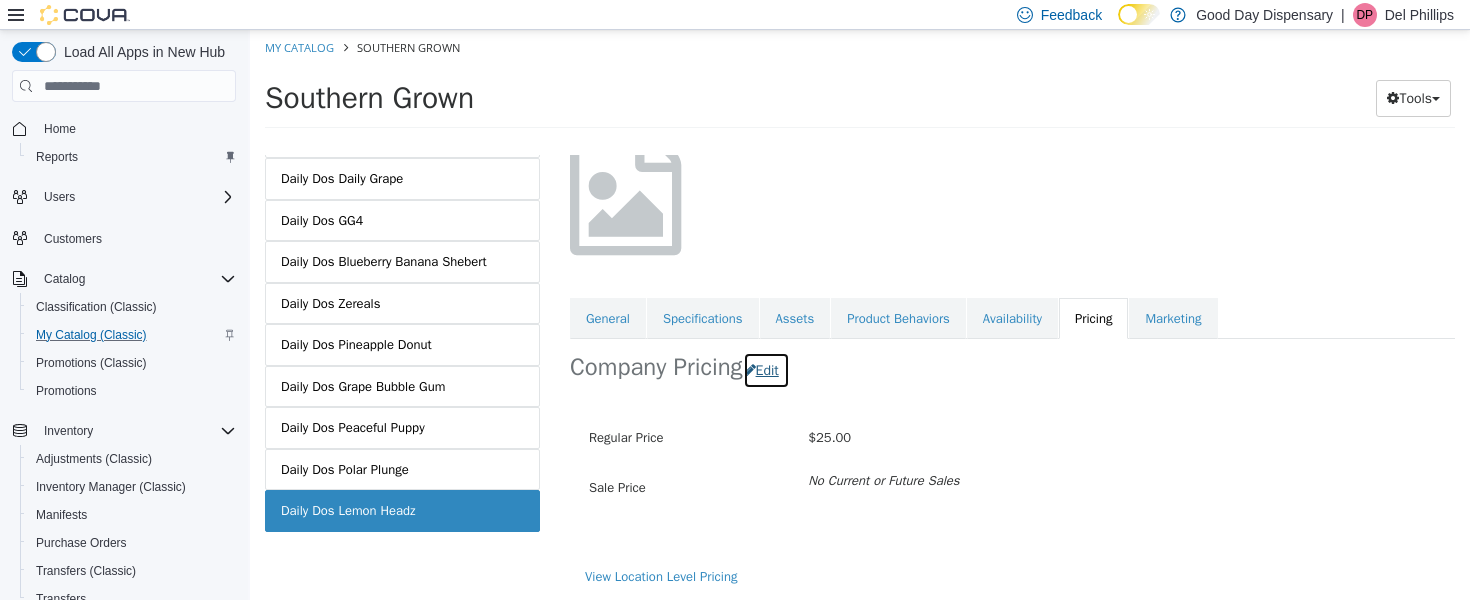 click on "Edit" at bounding box center [766, 370] 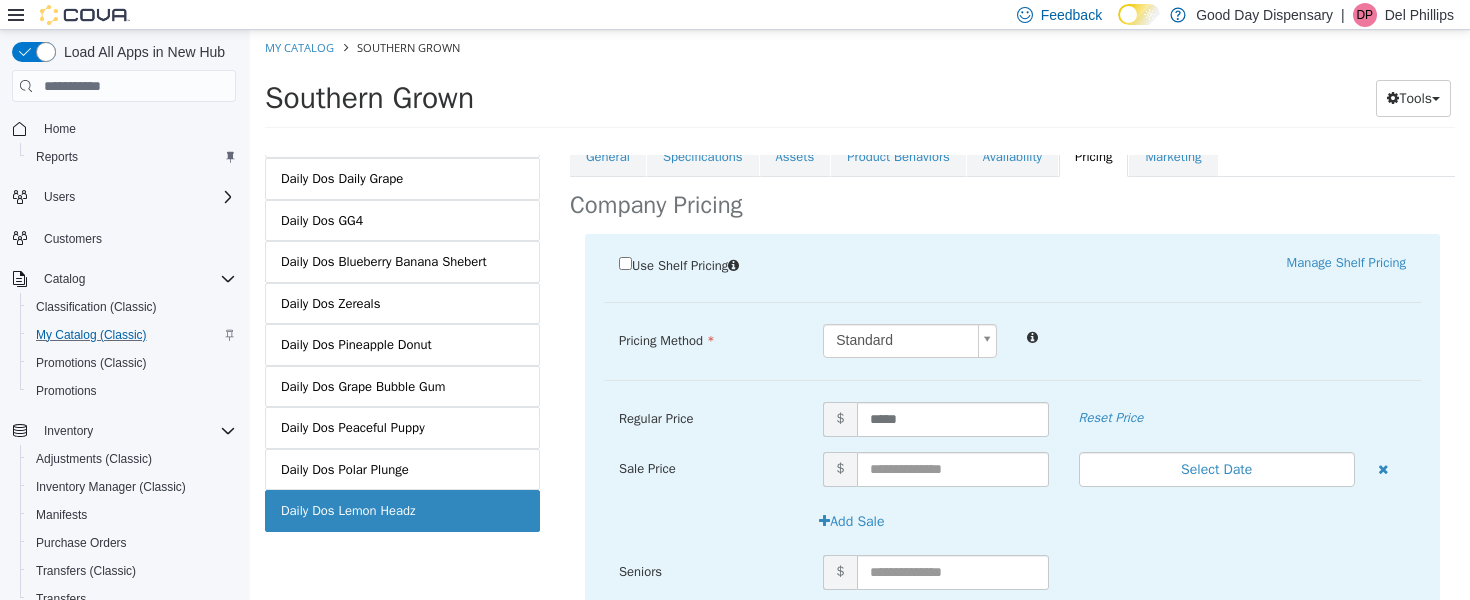 scroll, scrollTop: 306, scrollLeft: 0, axis: vertical 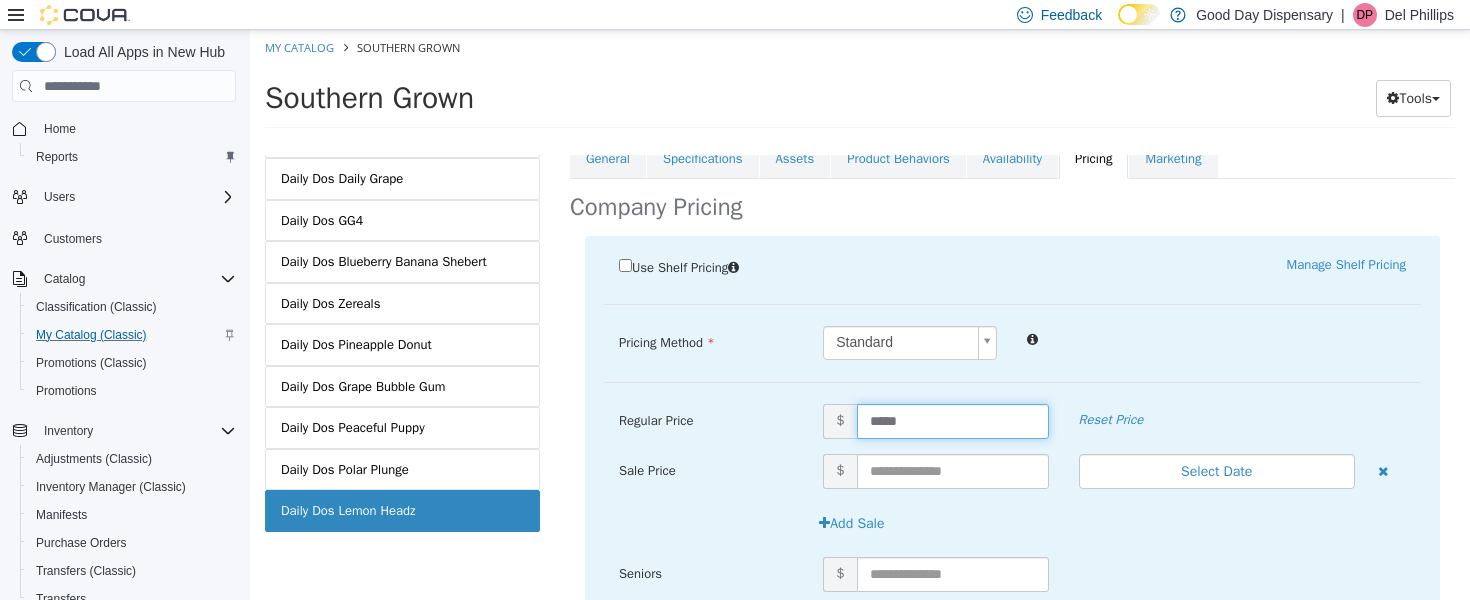 click on "*****" at bounding box center (953, 421) 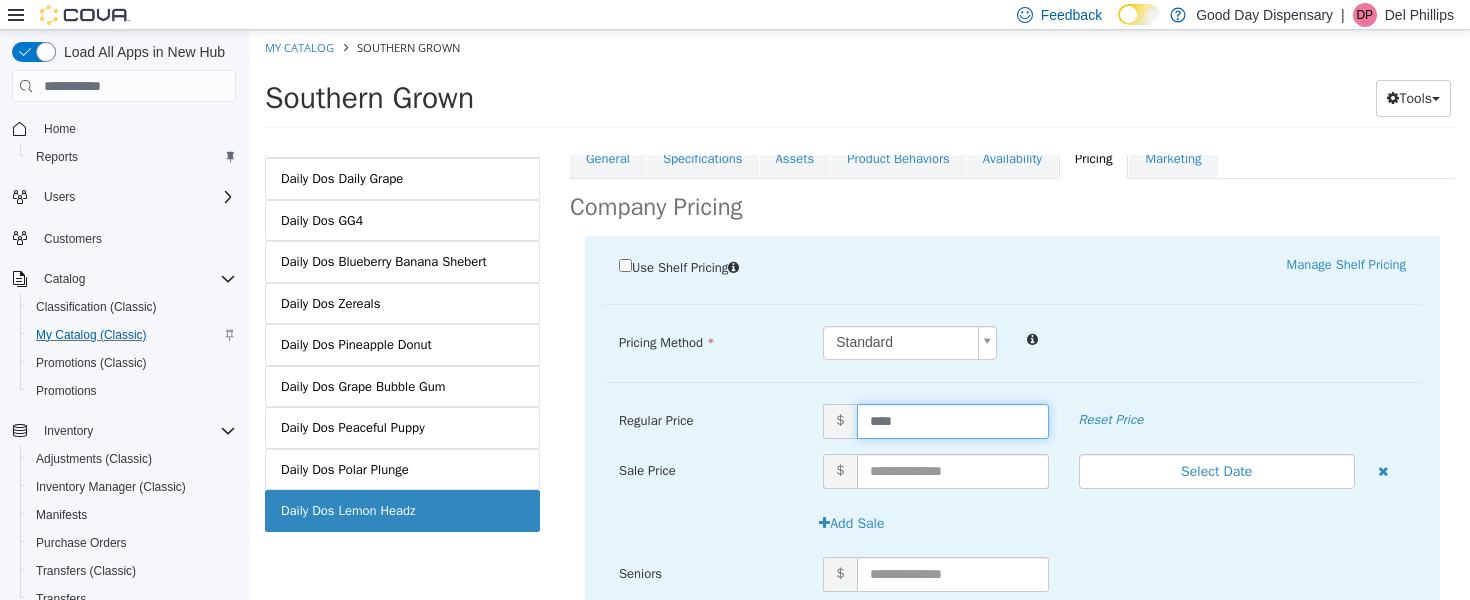 type on "*****" 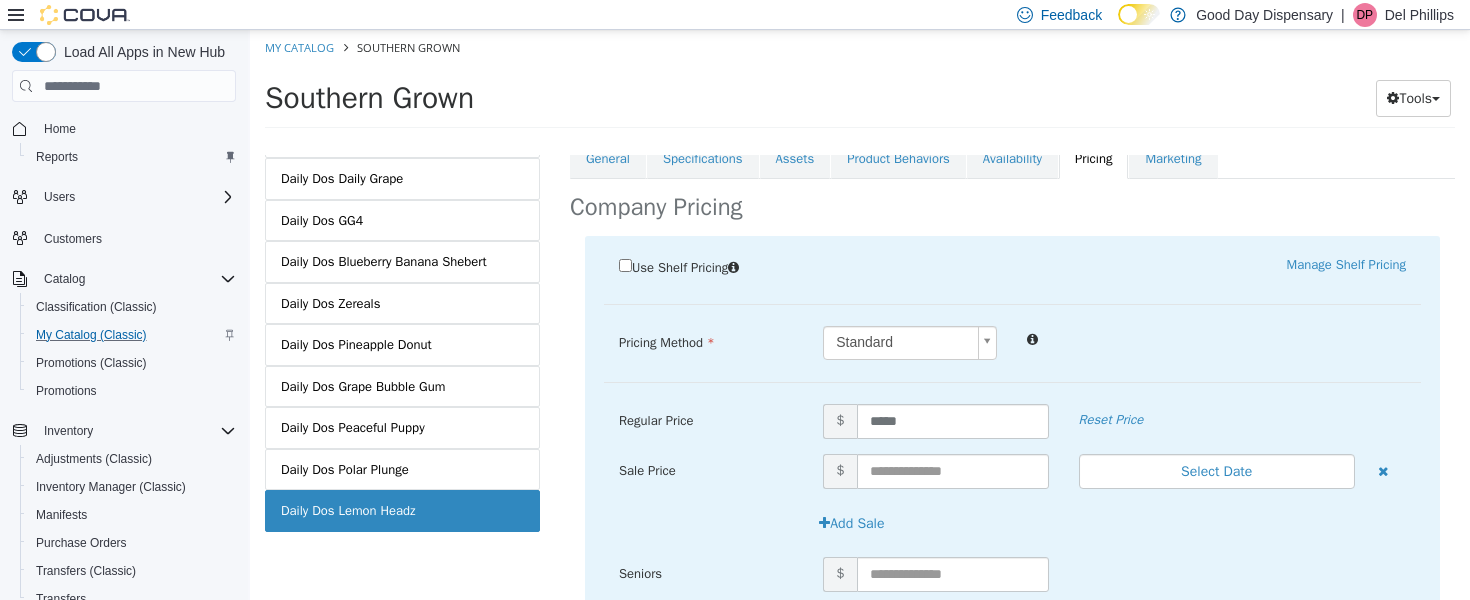 scroll, scrollTop: 523, scrollLeft: 0, axis: vertical 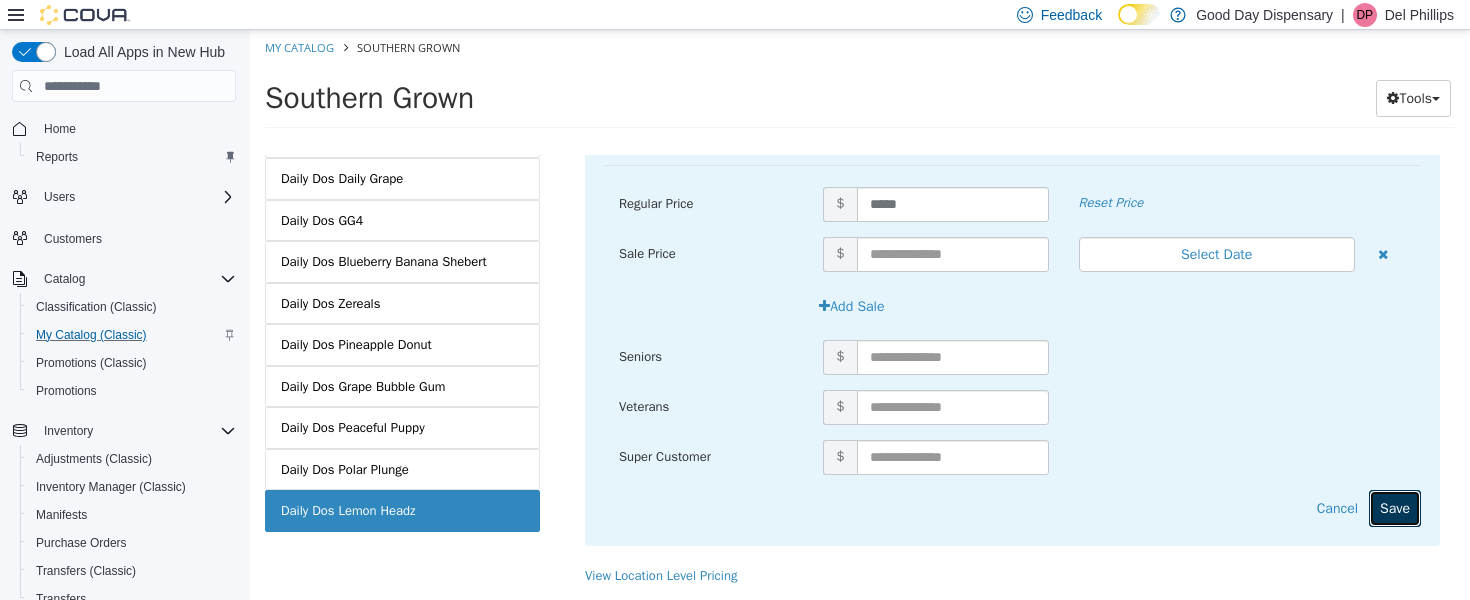 click on "Save" at bounding box center (1395, 508) 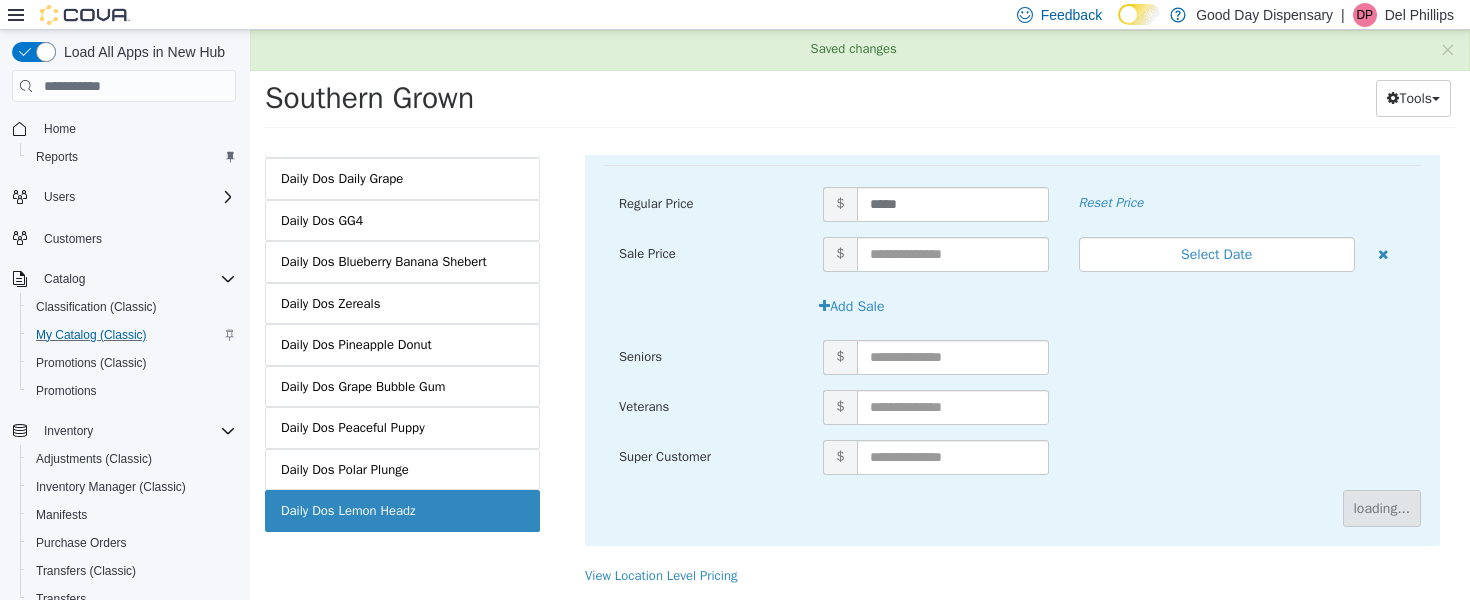 scroll, scrollTop: 147, scrollLeft: 0, axis: vertical 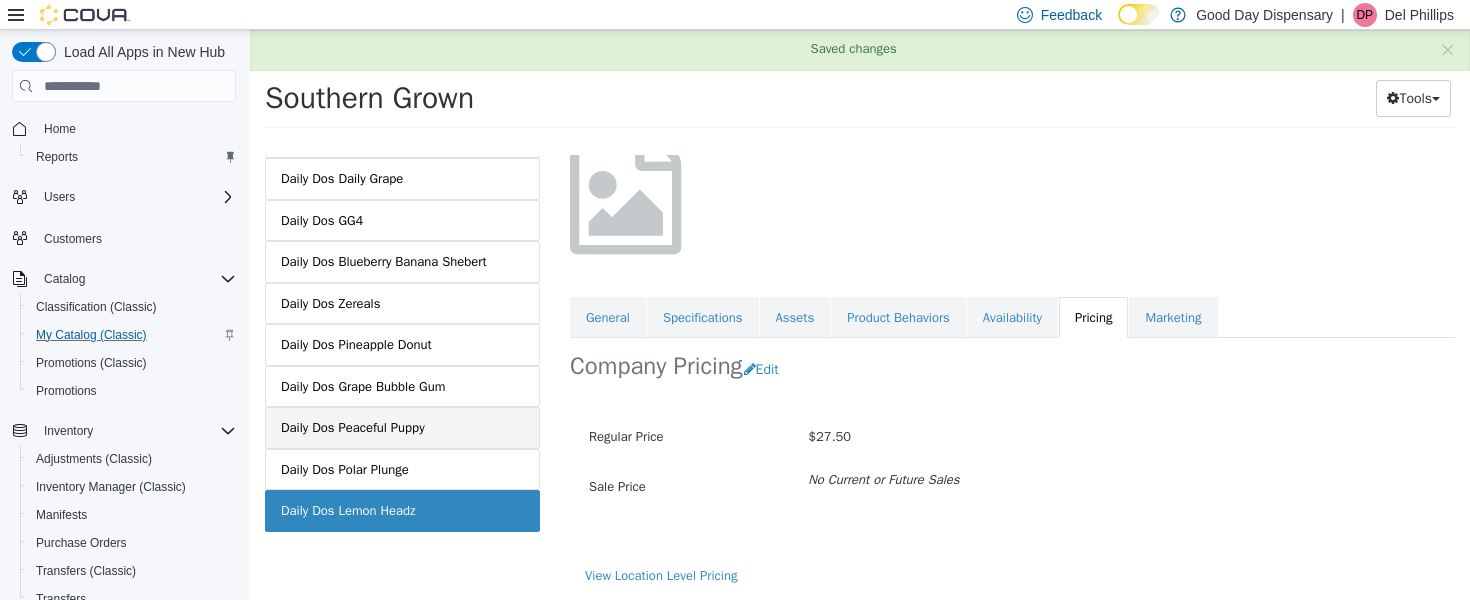 click on "Daily Dos Peaceful Puppy" at bounding box center [402, 428] 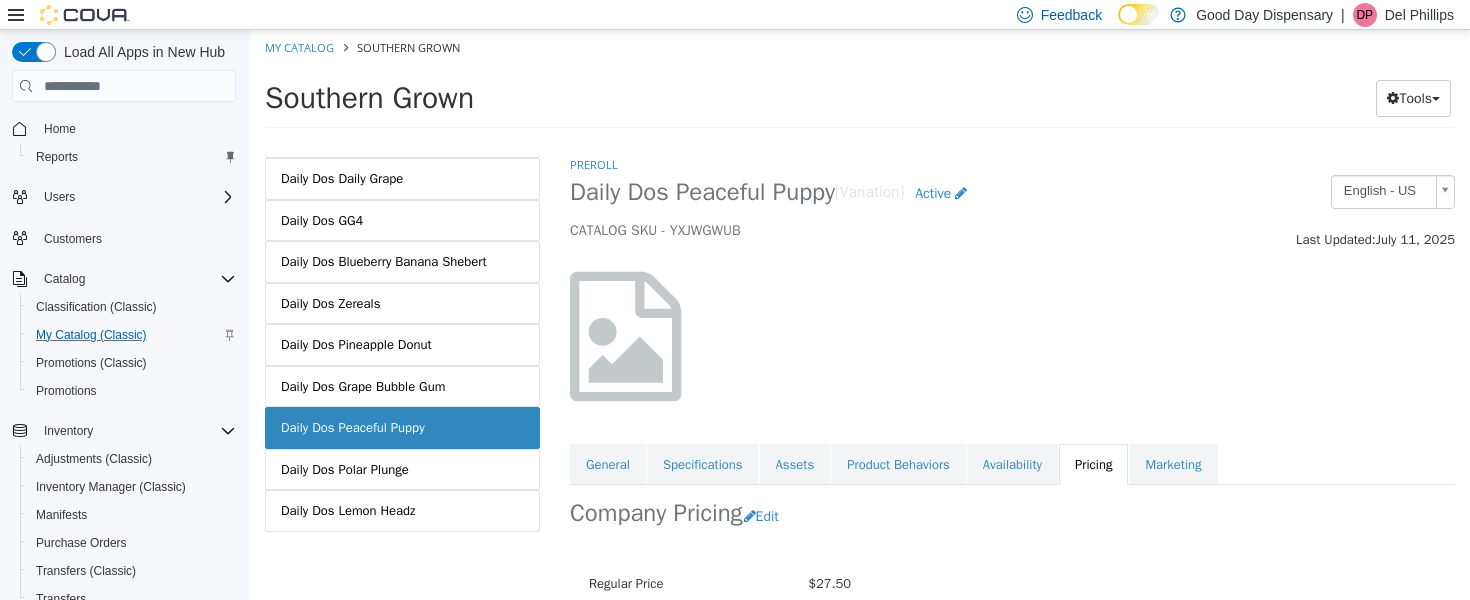 scroll, scrollTop: 197, scrollLeft: 0, axis: vertical 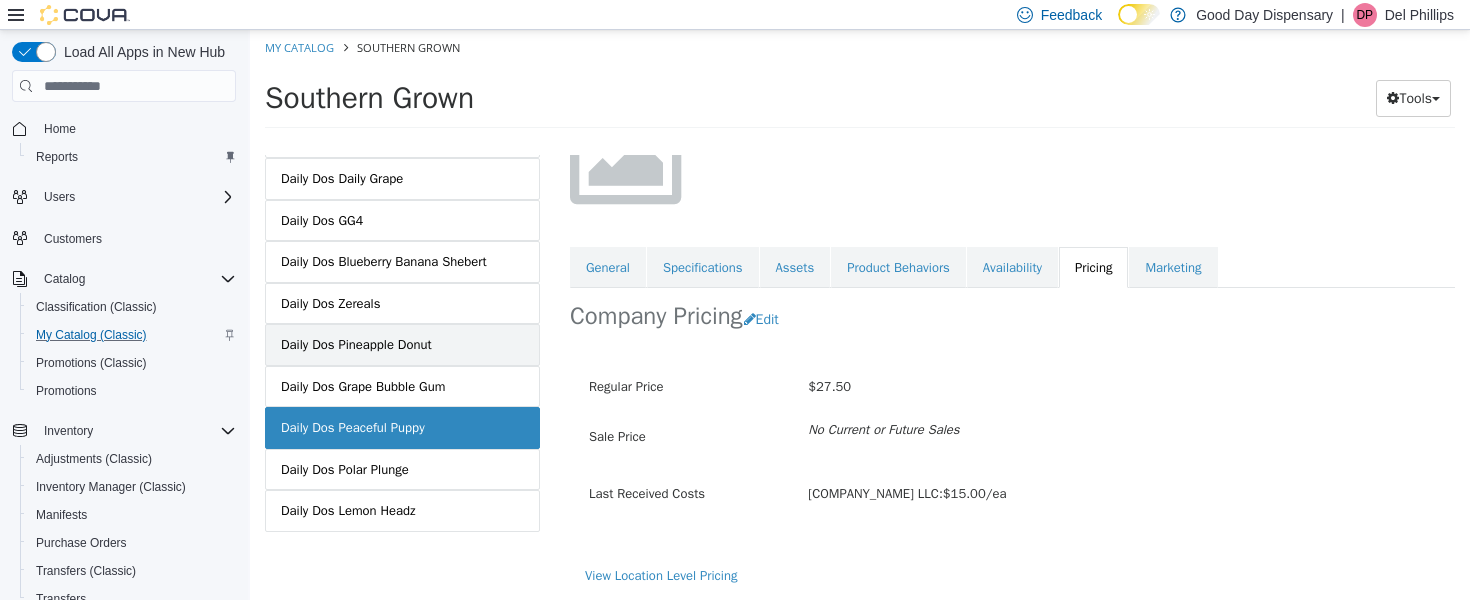 click on "Daily Dos Pineapple Donut" at bounding box center (356, 345) 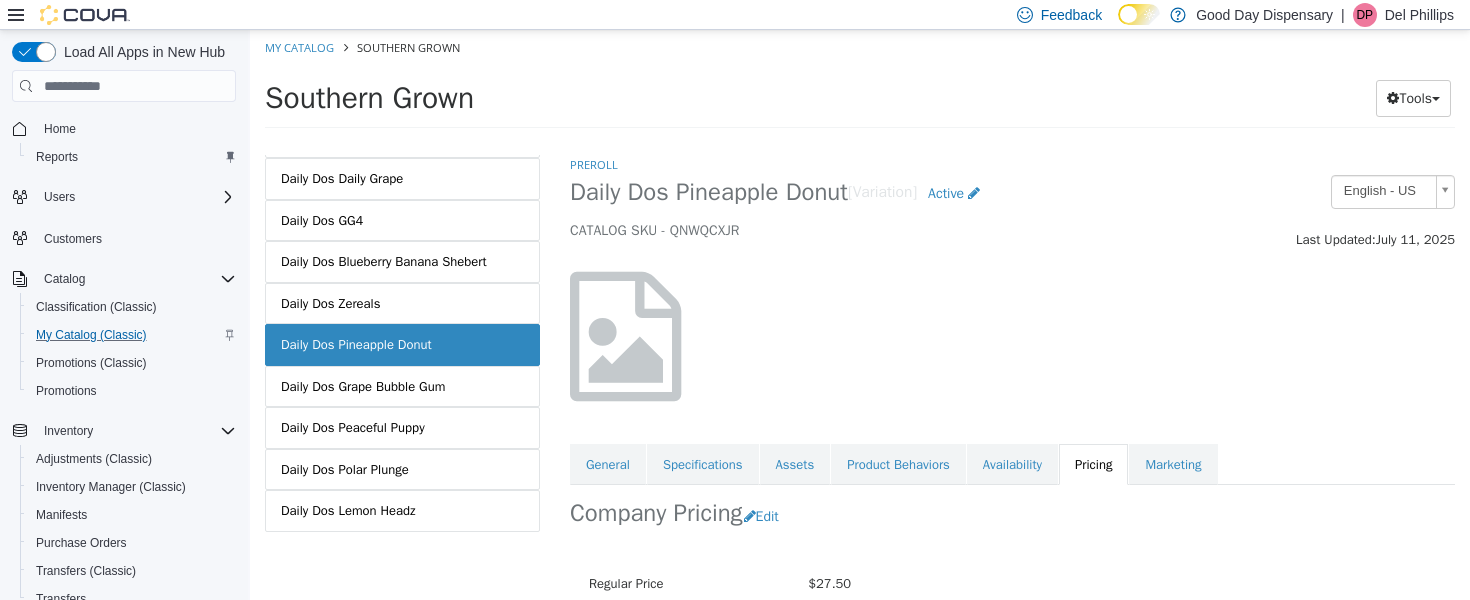 scroll, scrollTop: 197, scrollLeft: 0, axis: vertical 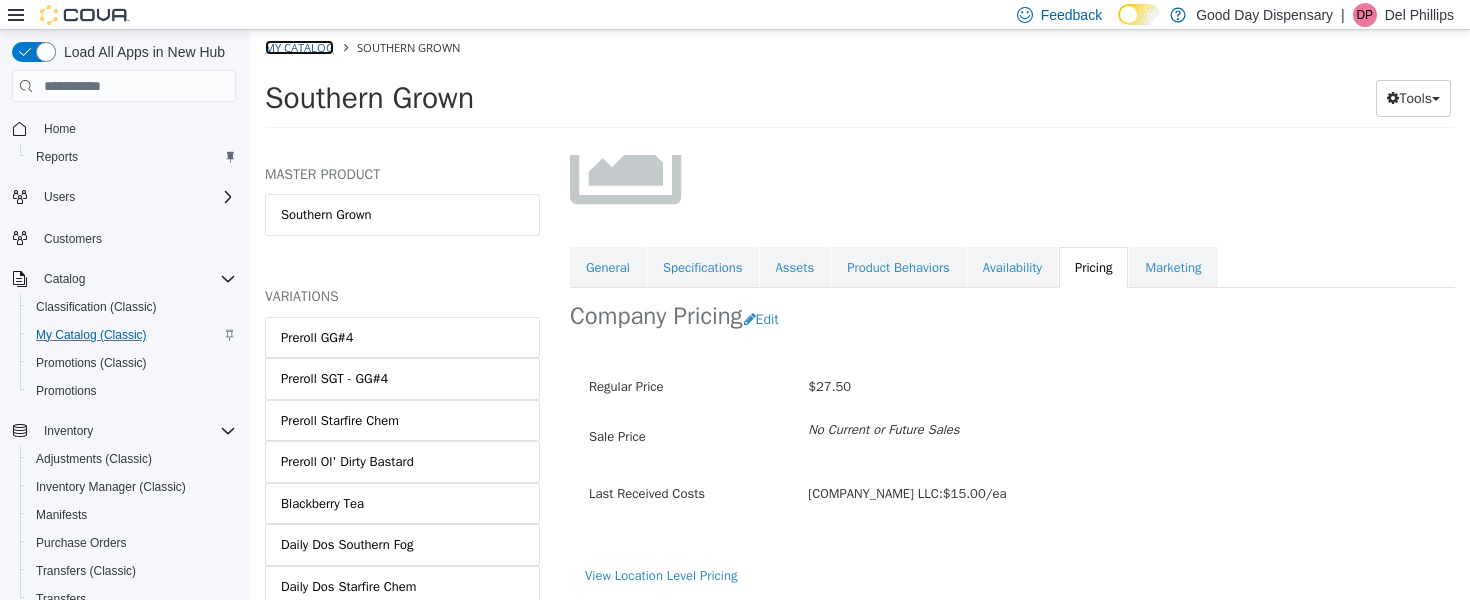click on "My Catalog" at bounding box center [299, 47] 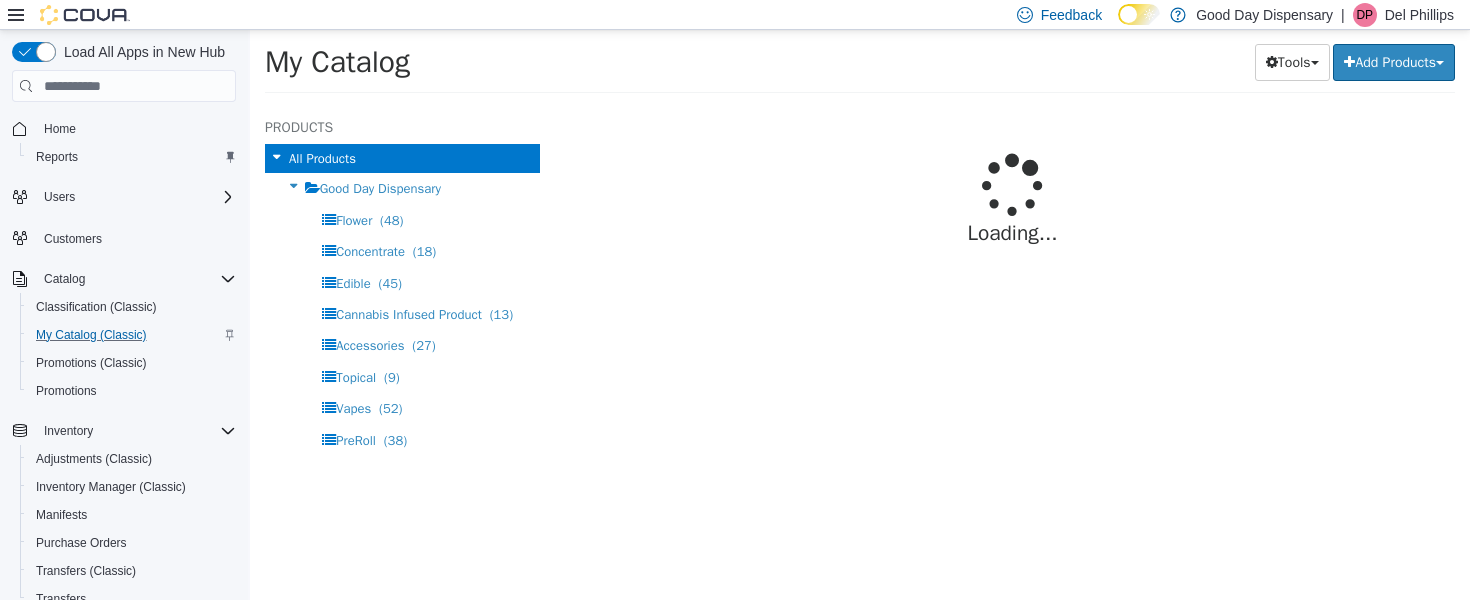 select on "**********" 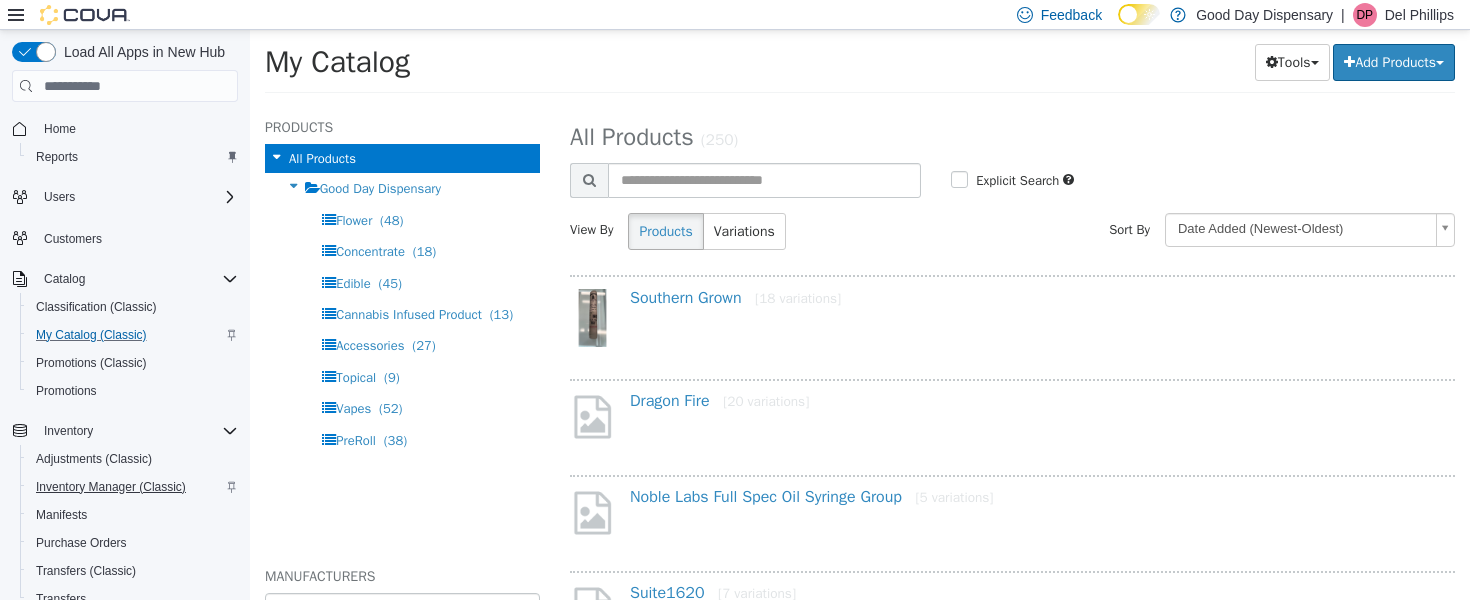 scroll, scrollTop: 136, scrollLeft: 0, axis: vertical 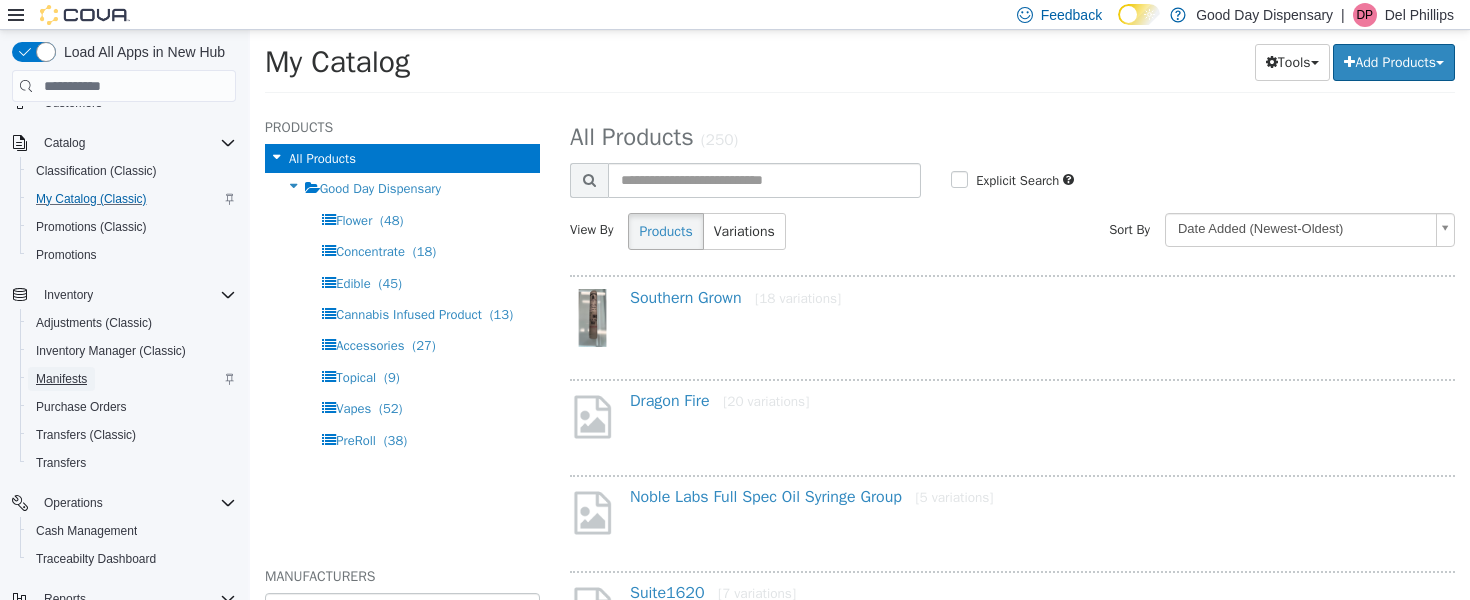 click on "Manifests" at bounding box center [61, 379] 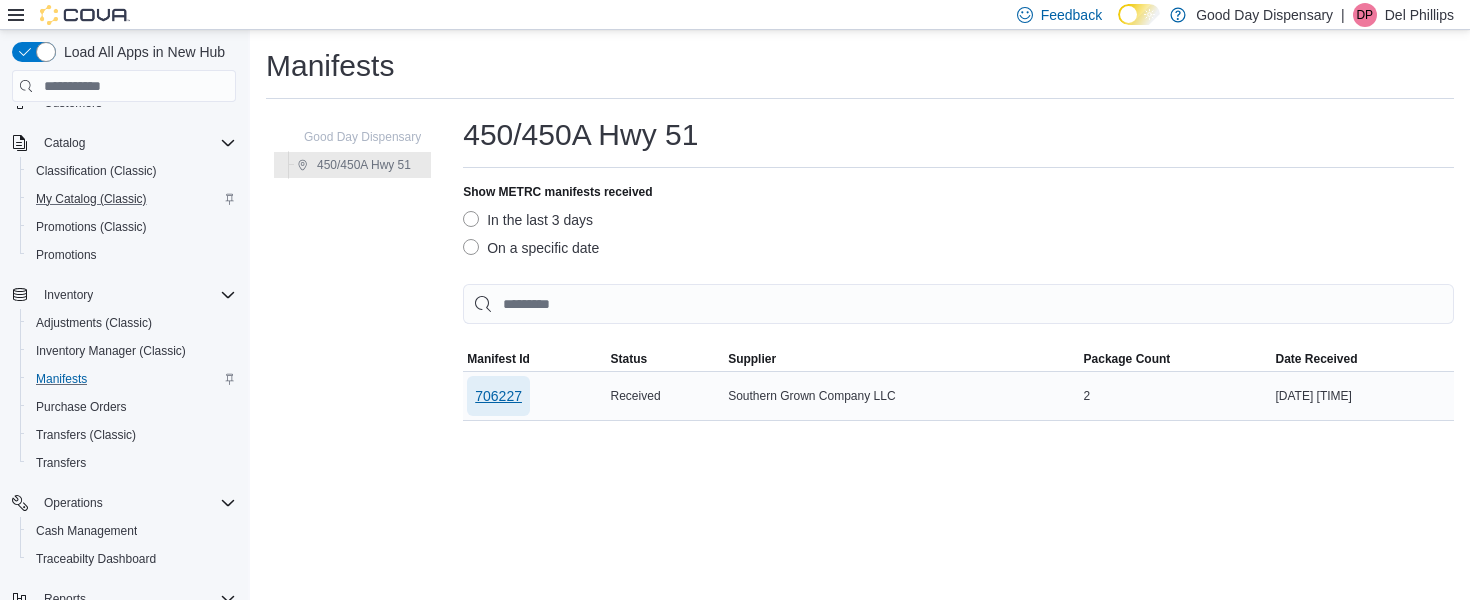click on "706227" at bounding box center [498, 396] 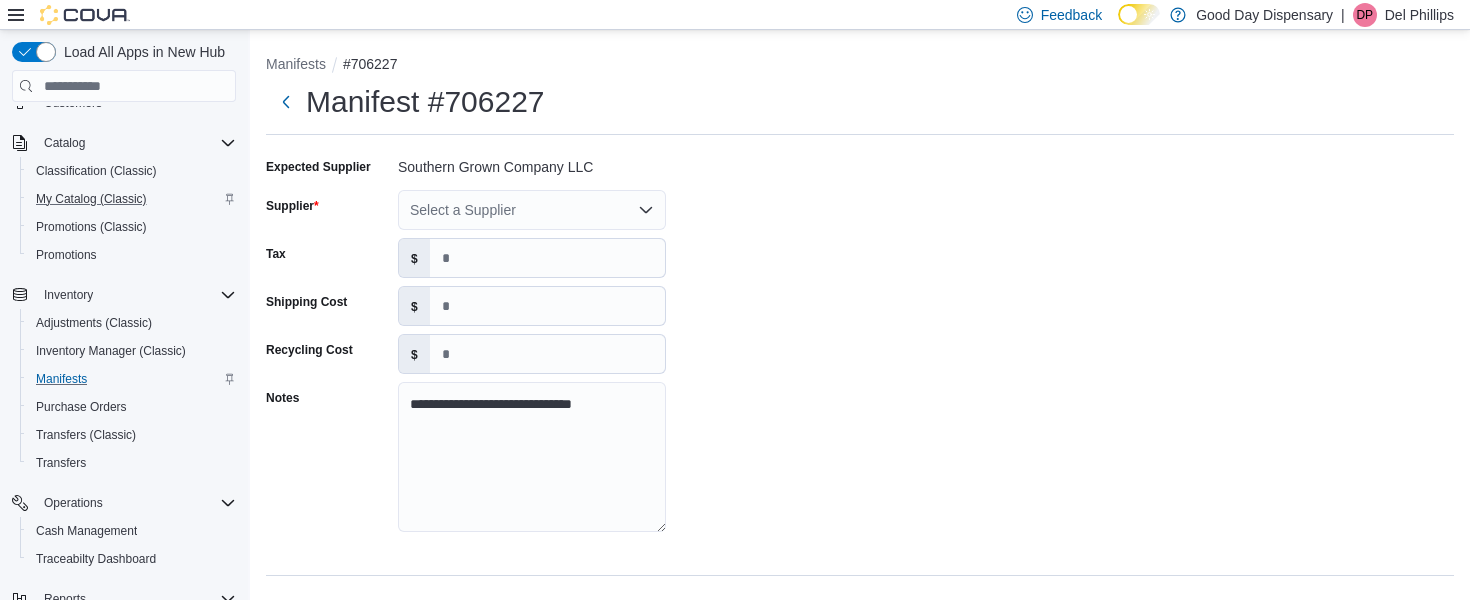 click on "Select a Supplier" at bounding box center (532, 210) 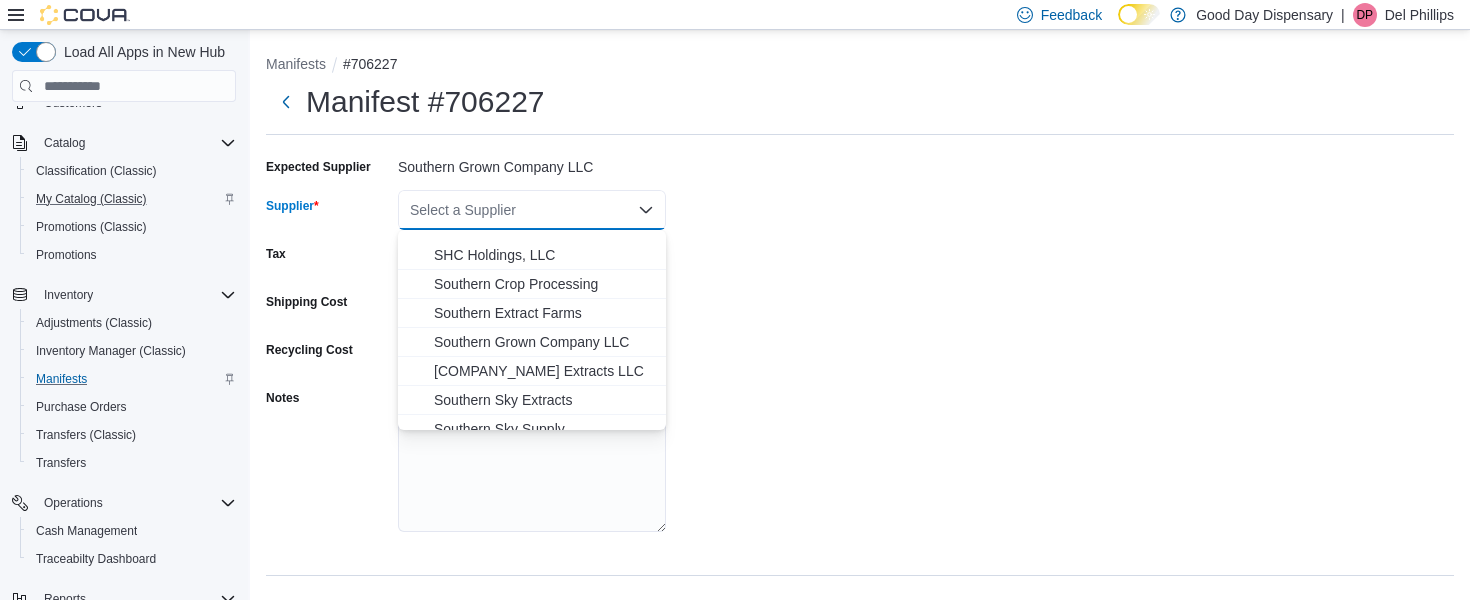 scroll, scrollTop: 1012, scrollLeft: 0, axis: vertical 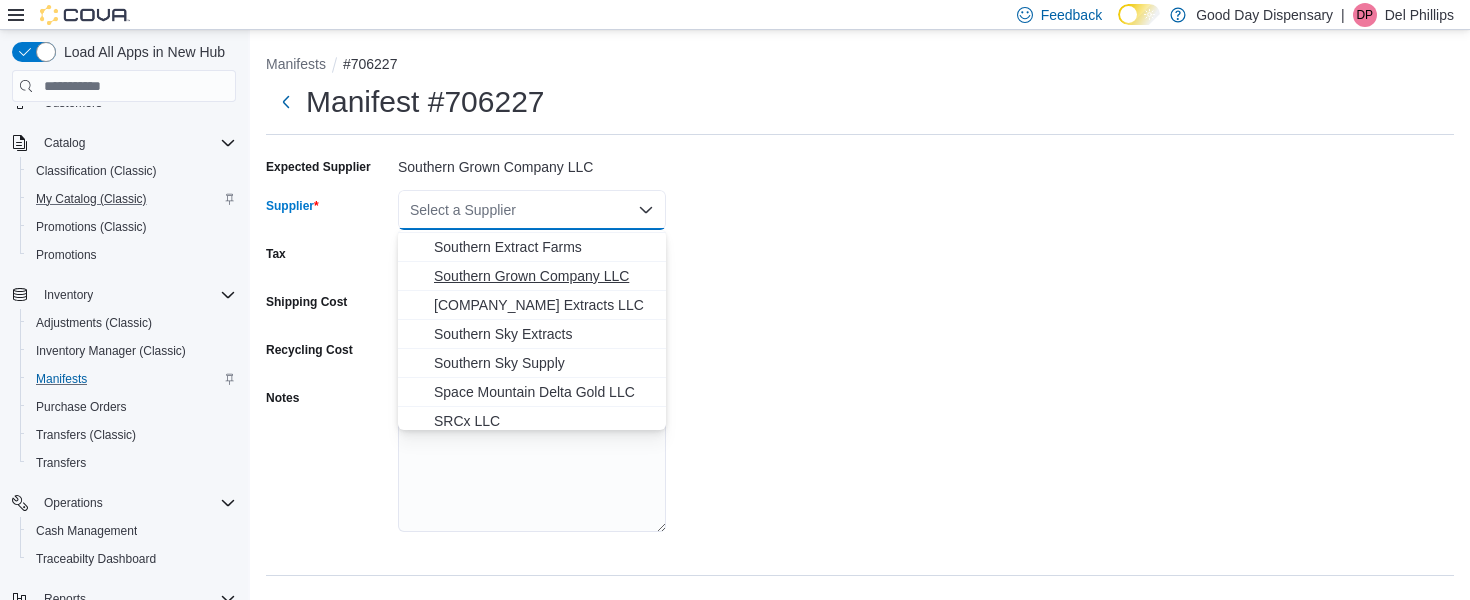 click on "Southern Grown Company LLC" at bounding box center (544, 276) 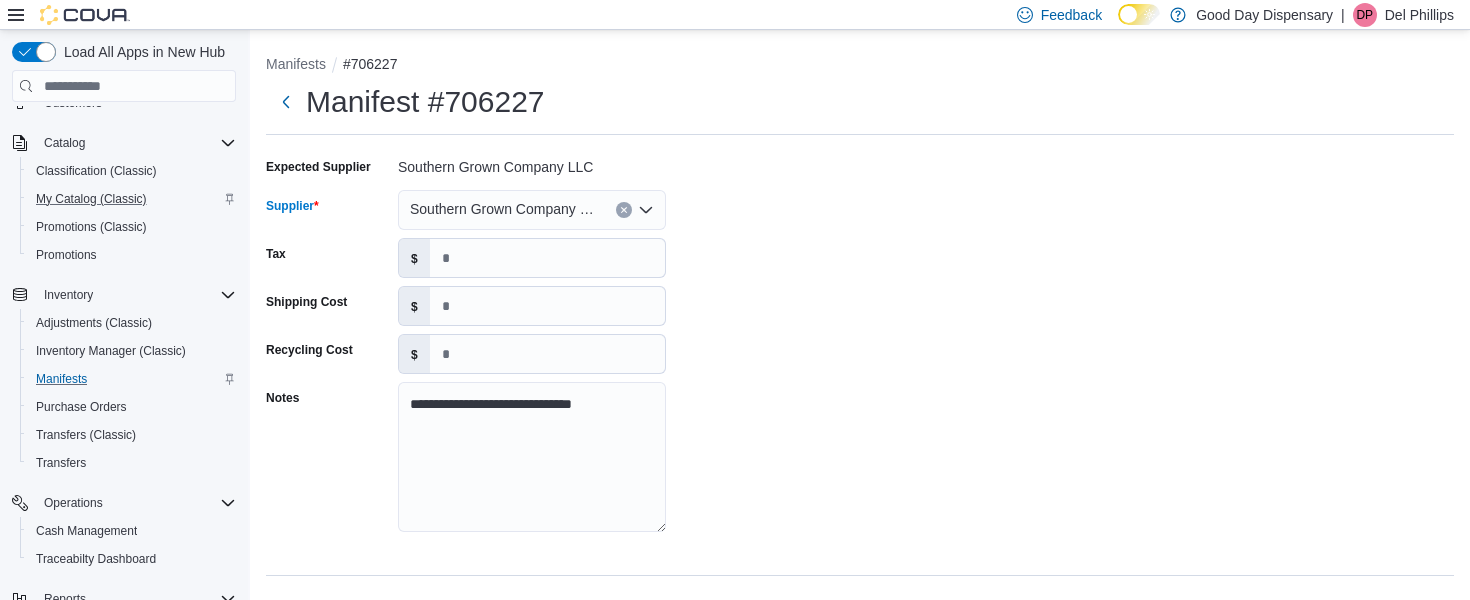 scroll, scrollTop: 331, scrollLeft: 0, axis: vertical 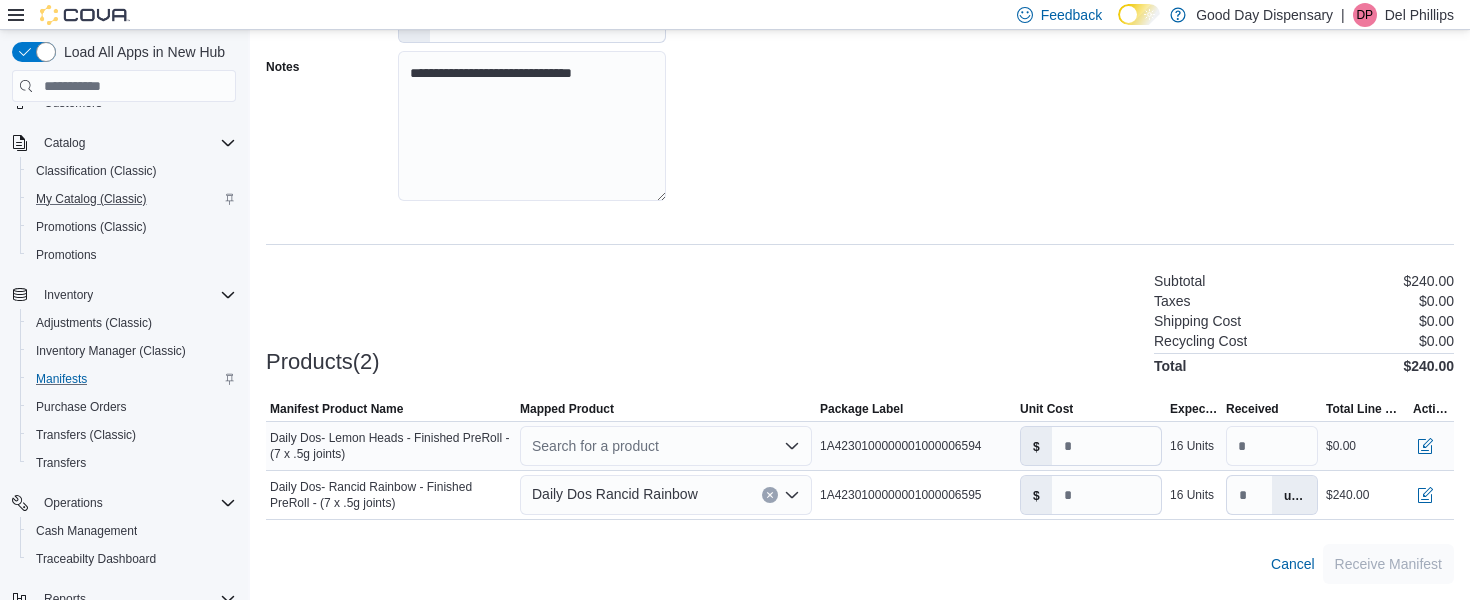 click on "Search for a product" at bounding box center (666, 446) 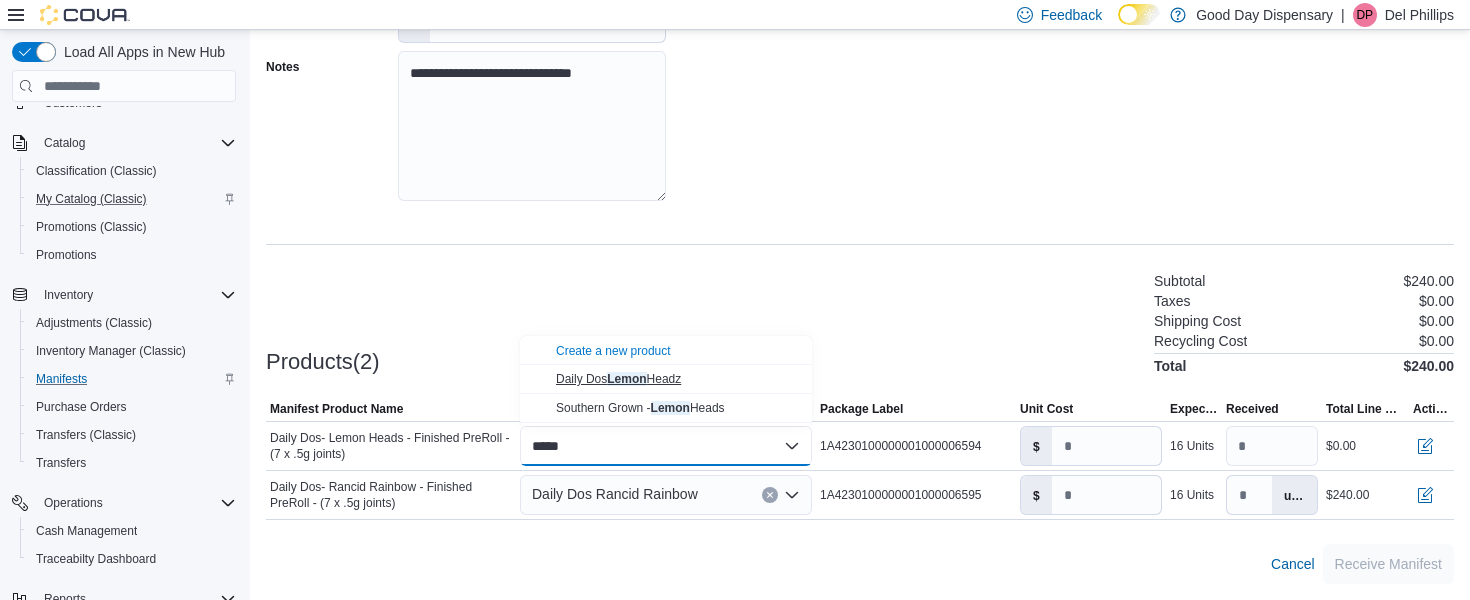 type on "*****" 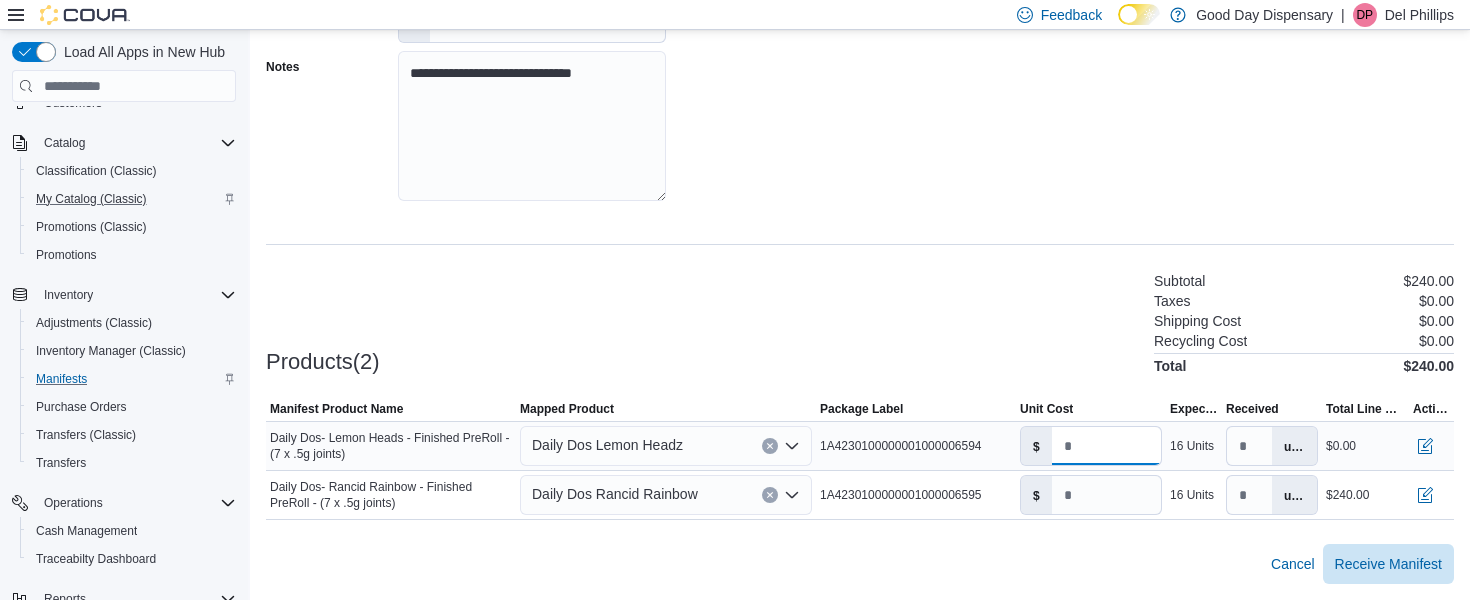 click on "*" at bounding box center (1106, 446) 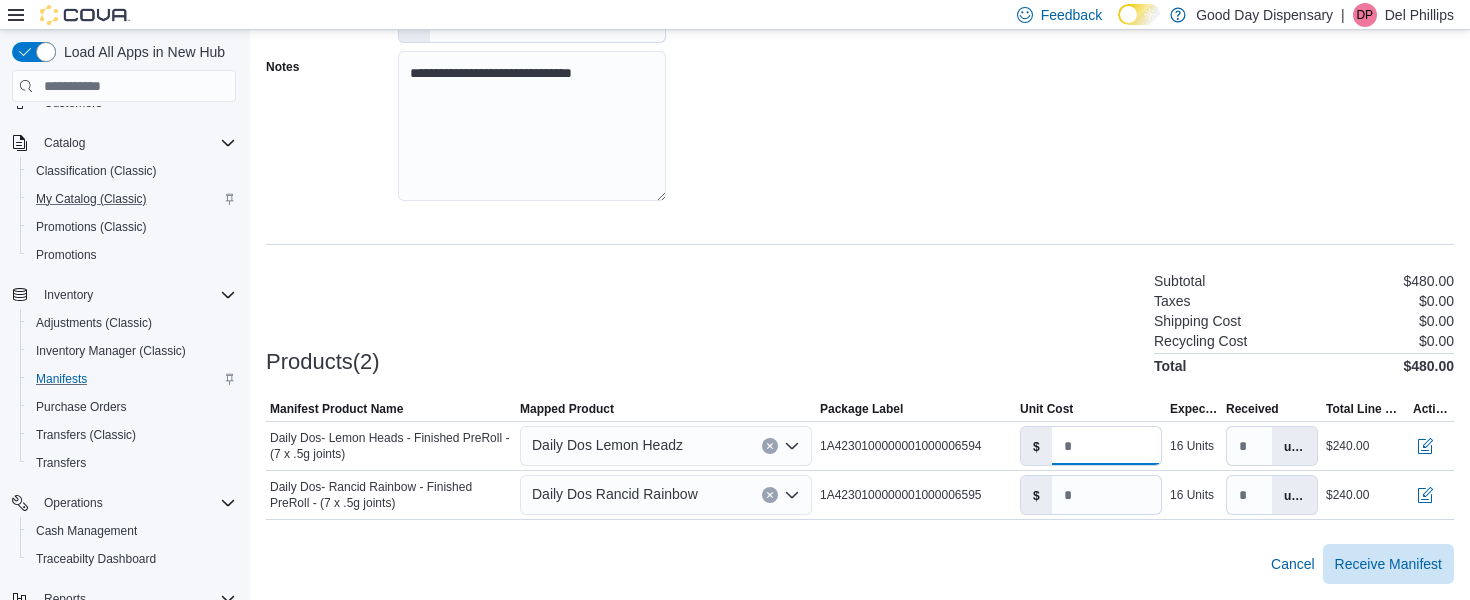 type on "**" 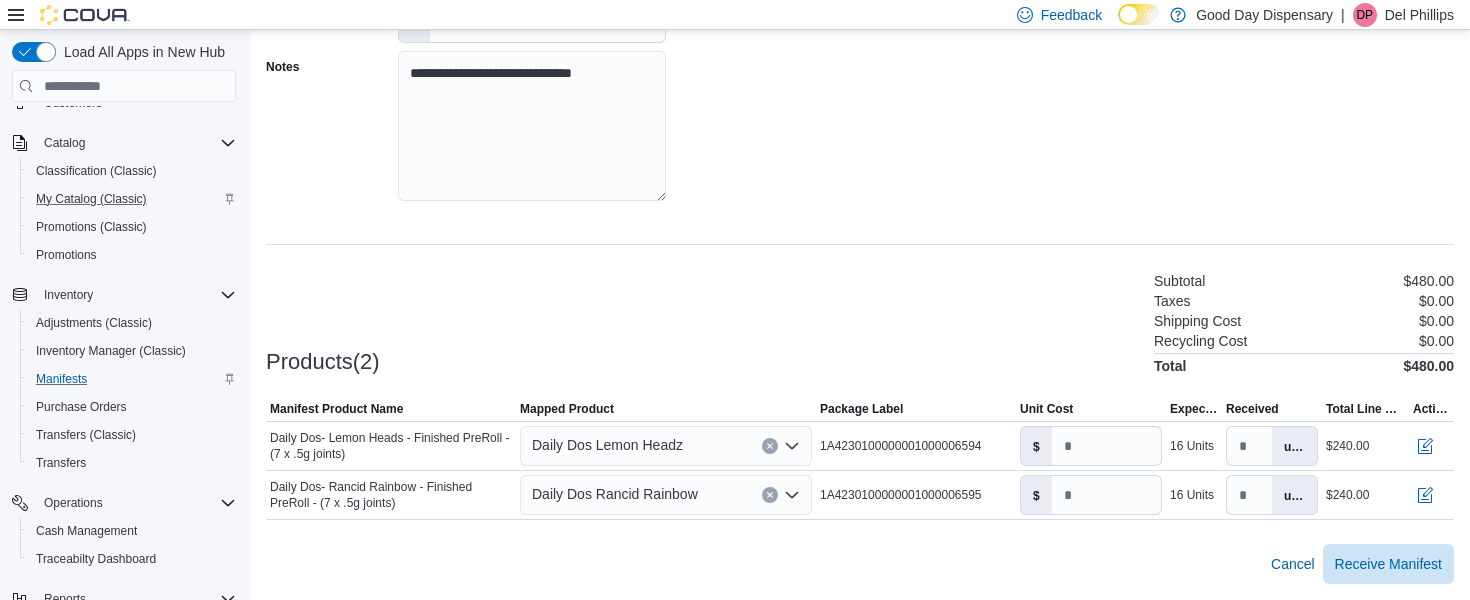 click on "Products(2)     Subtotal $480.00 Taxes $0.00 Shipping Cost $0.00 Recycling Cost $0.00 Total $480.00" at bounding box center (860, 321) 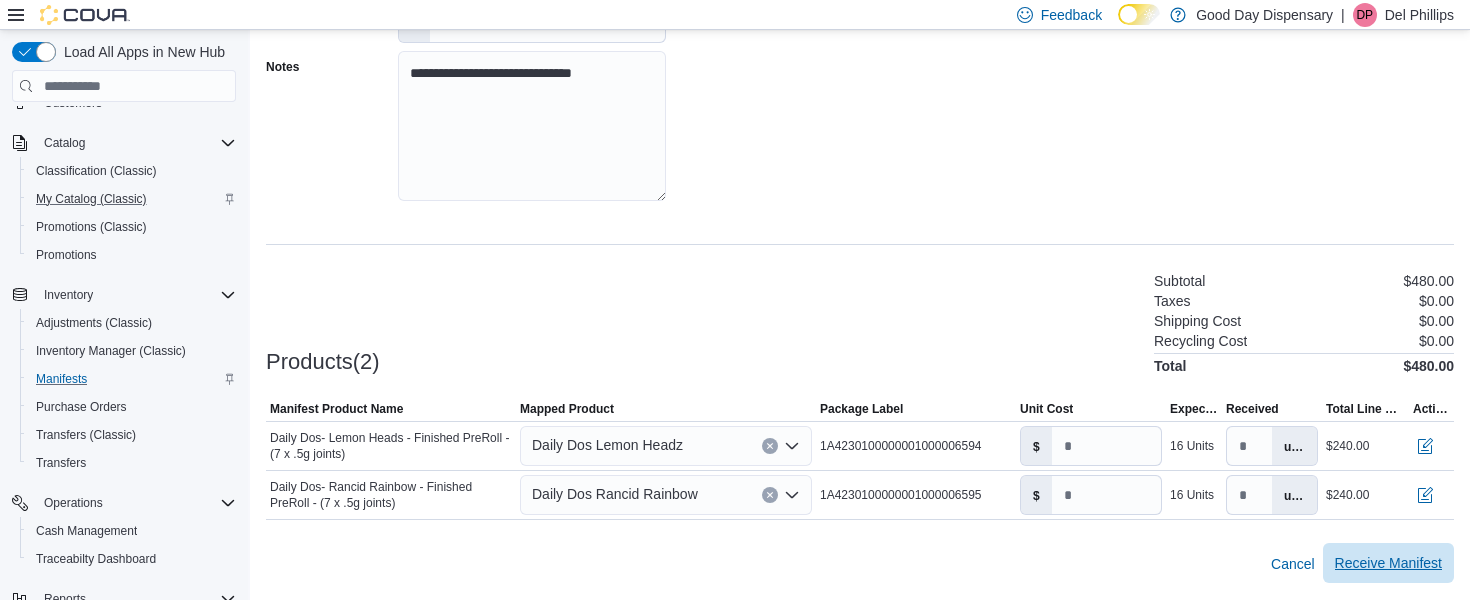 click on "Receive Manifest" at bounding box center (1388, 563) 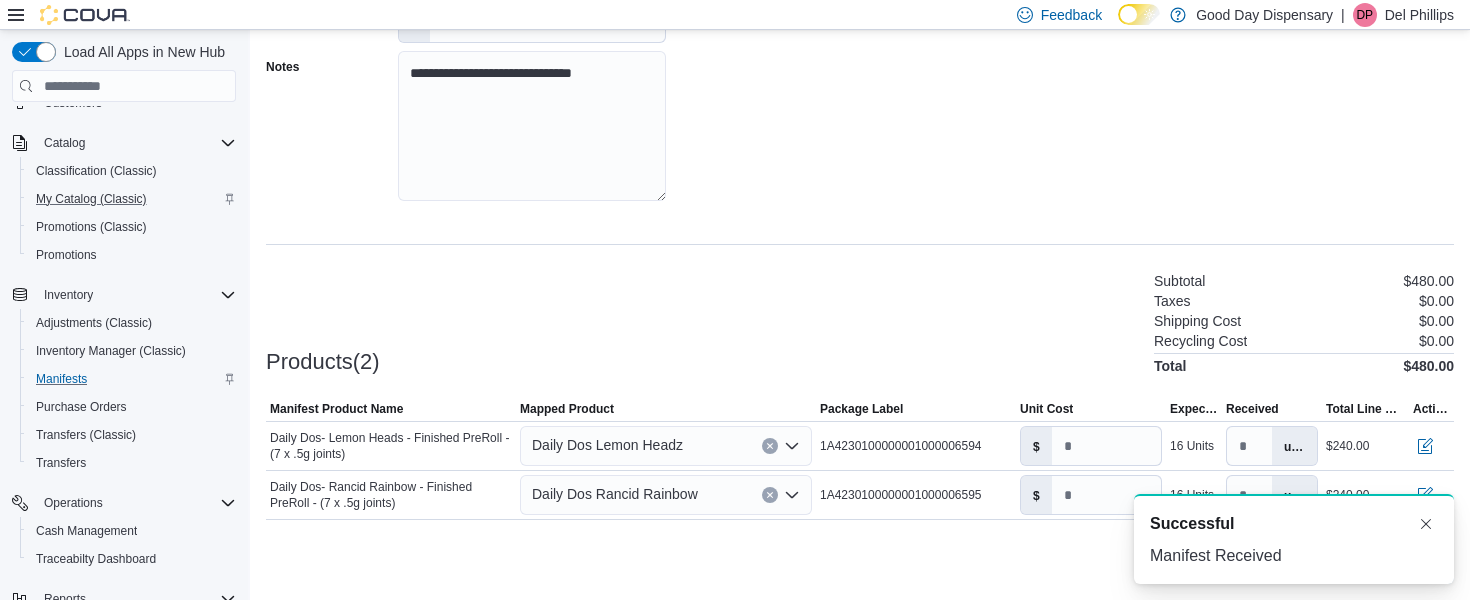 scroll, scrollTop: 0, scrollLeft: 0, axis: both 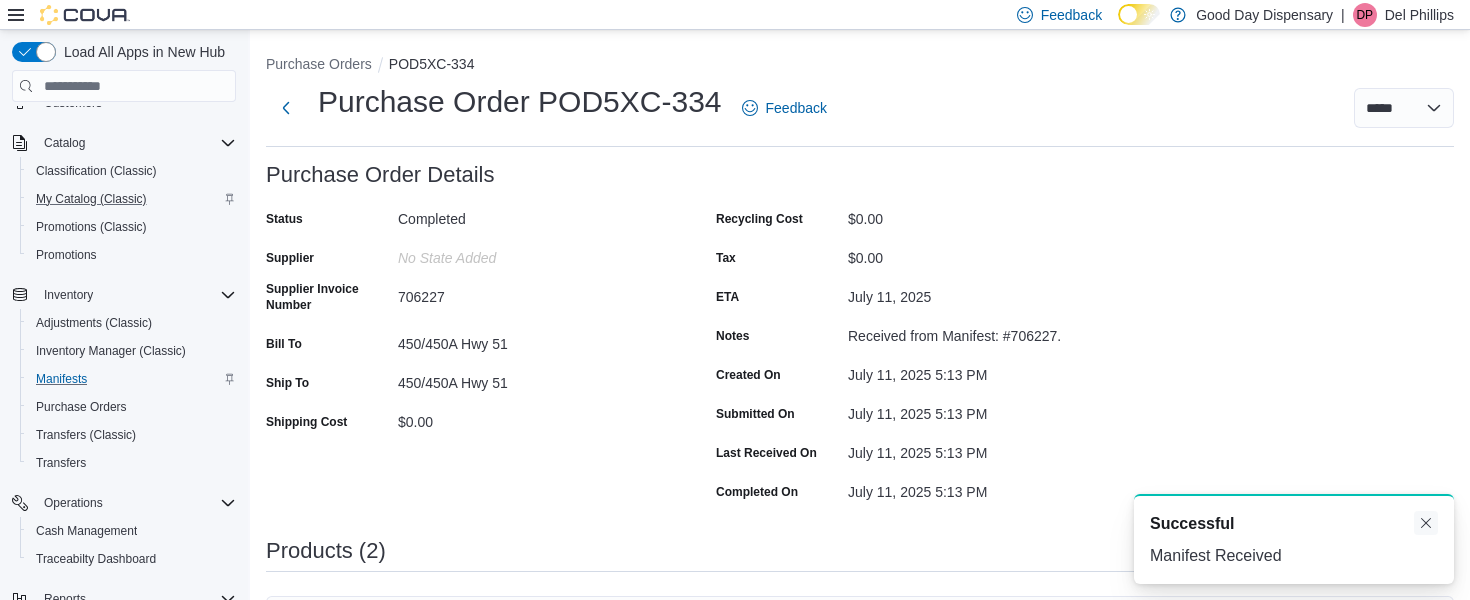 click at bounding box center (1426, 523) 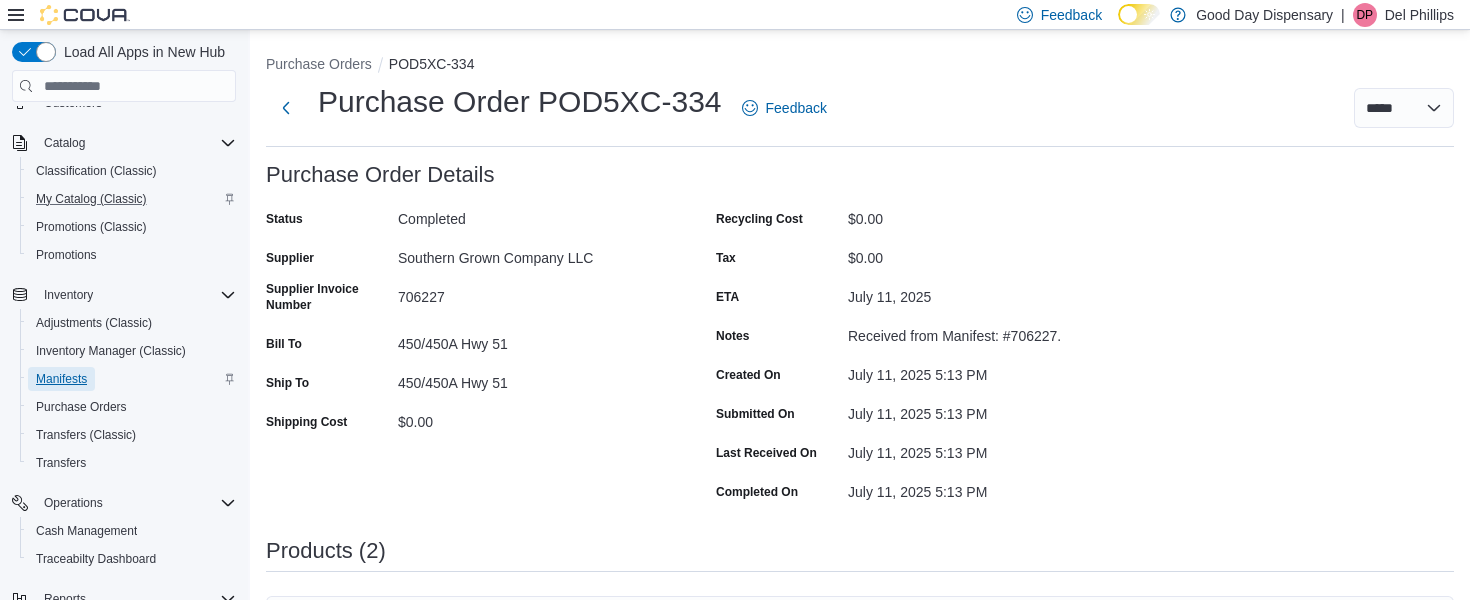 click on "Manifests" at bounding box center (61, 379) 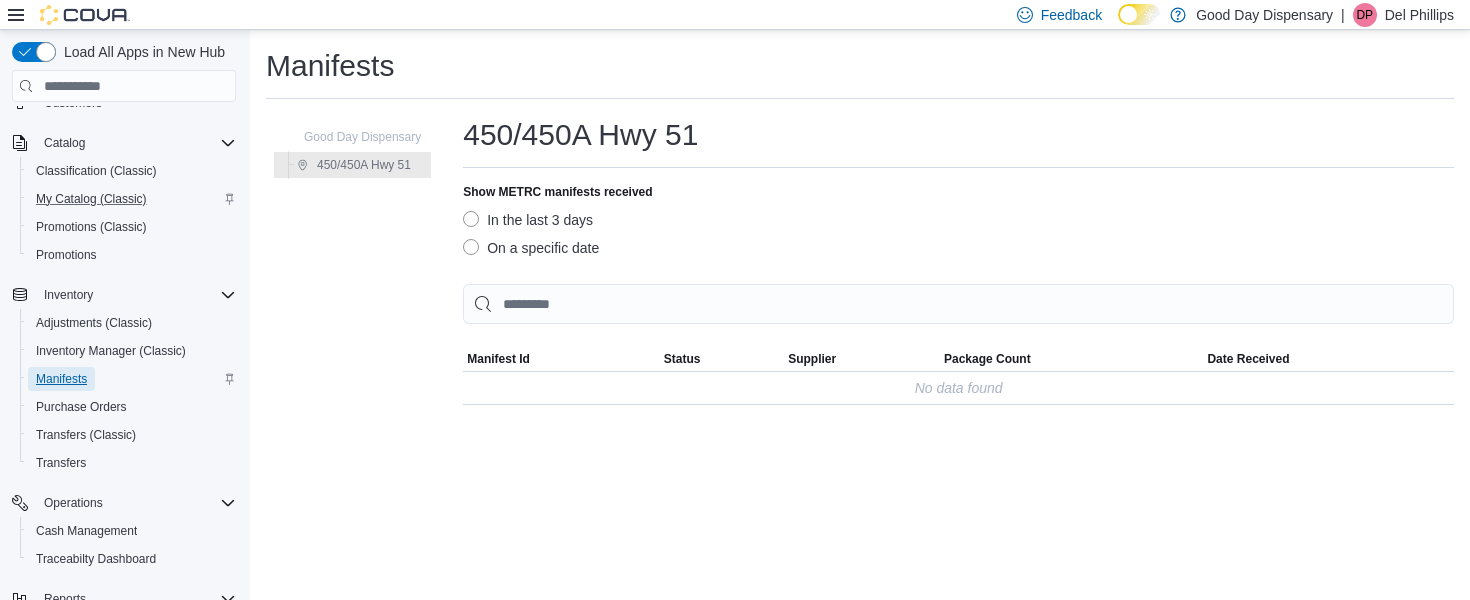 click on "Manifests" at bounding box center (61, 379) 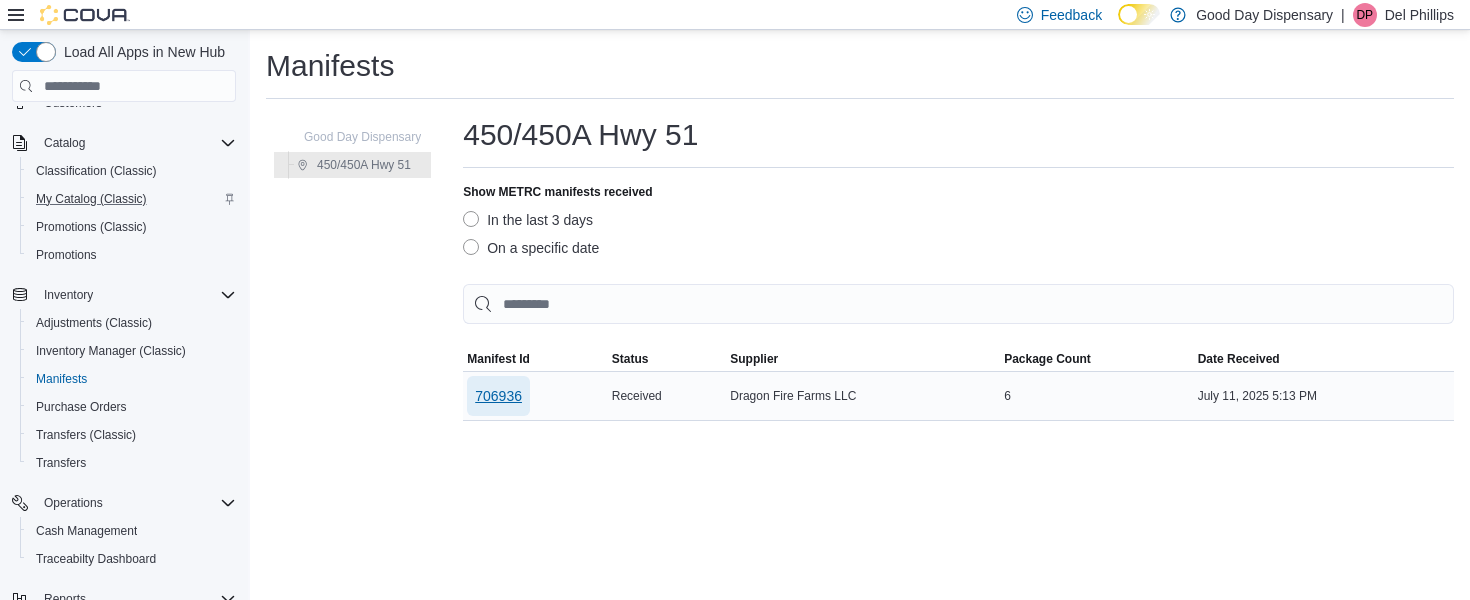 click on "706936" at bounding box center (498, 396) 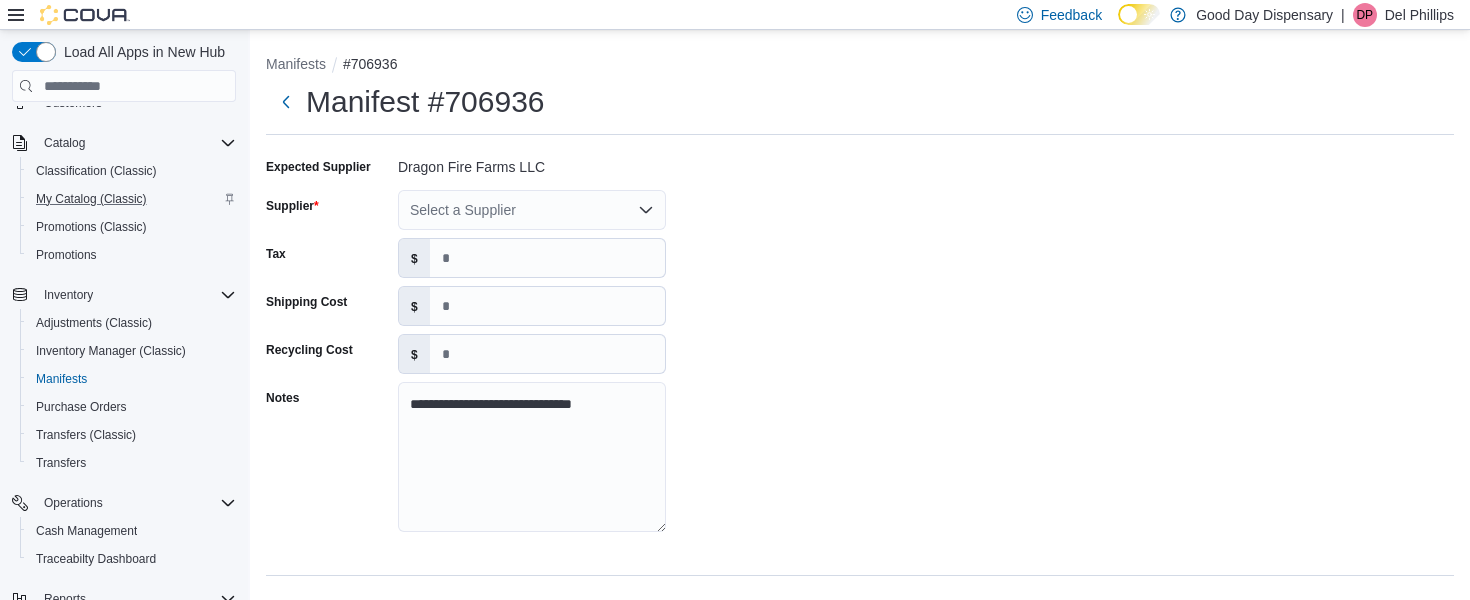 click on "Select a Supplier" at bounding box center (532, 210) 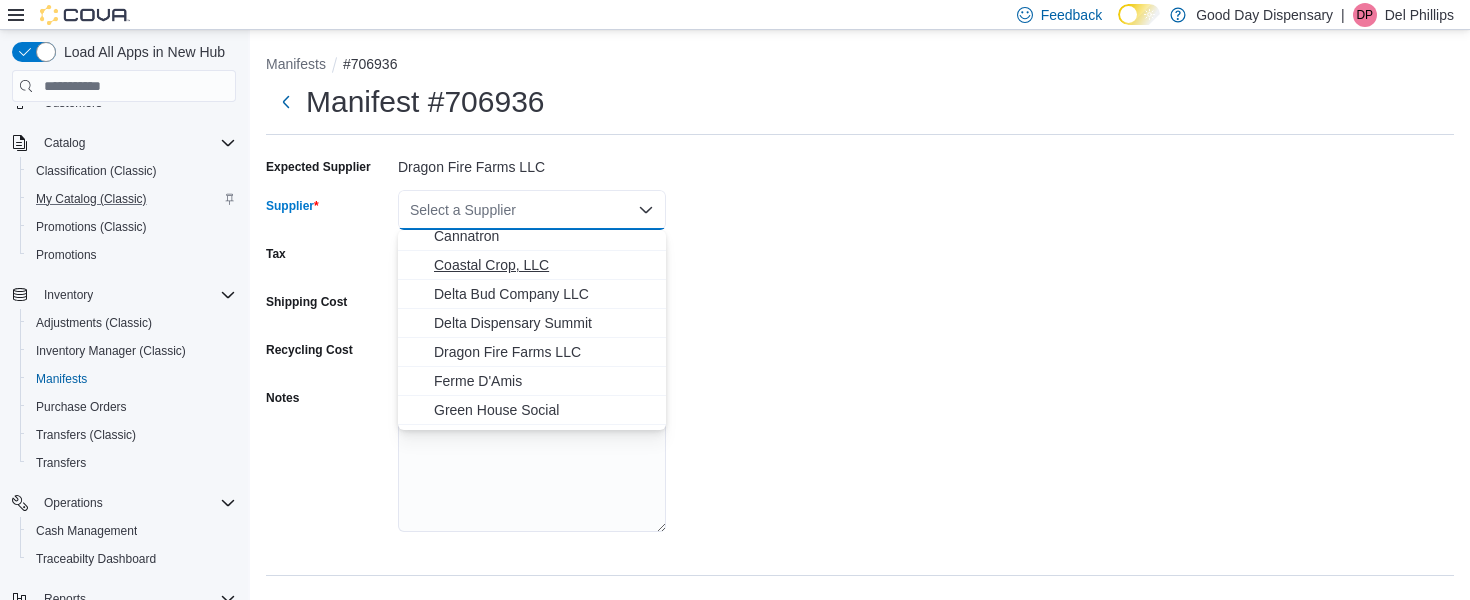 scroll, scrollTop: 98, scrollLeft: 0, axis: vertical 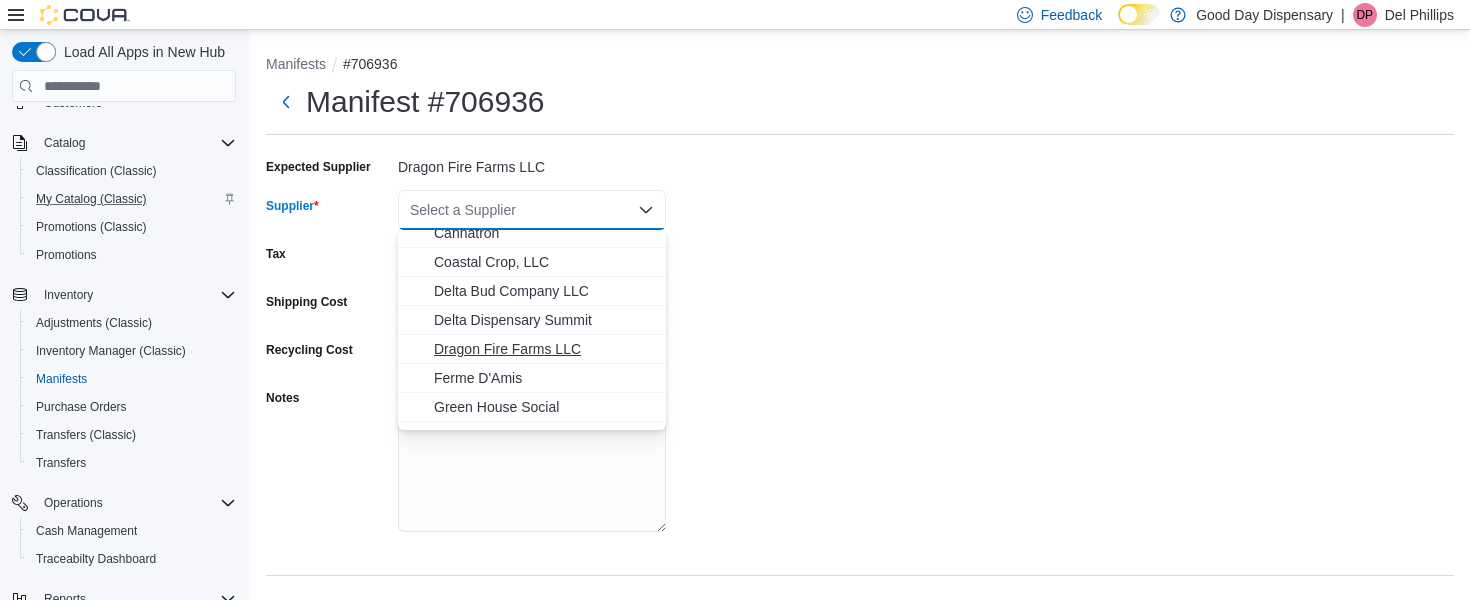 click on "Dragon Fire Farms LLC" at bounding box center [544, 349] 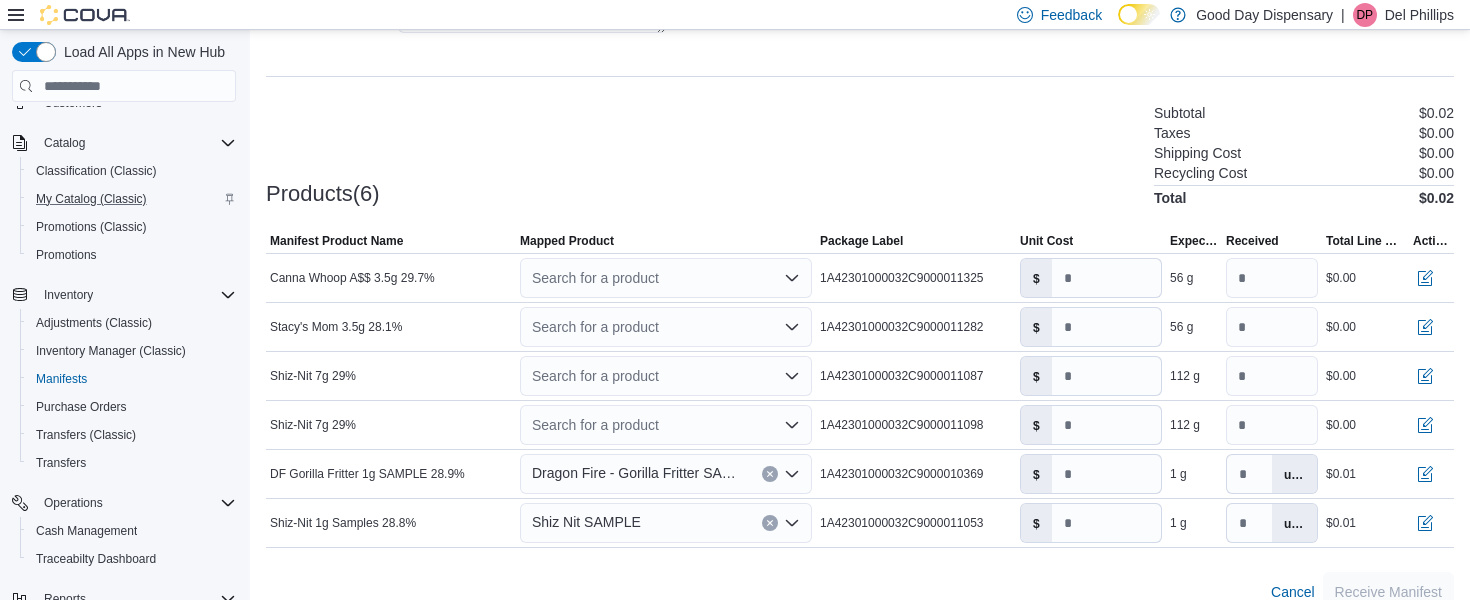 scroll, scrollTop: 527, scrollLeft: 0, axis: vertical 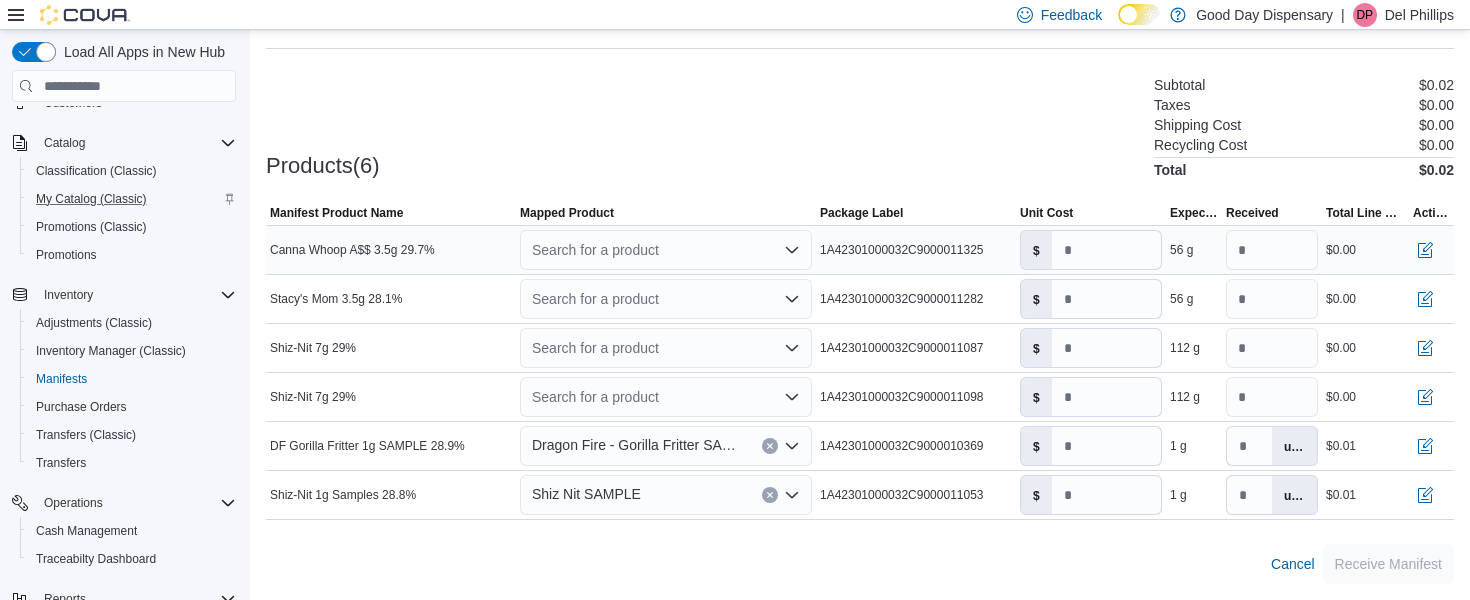click on "Search for a product" at bounding box center [666, 250] 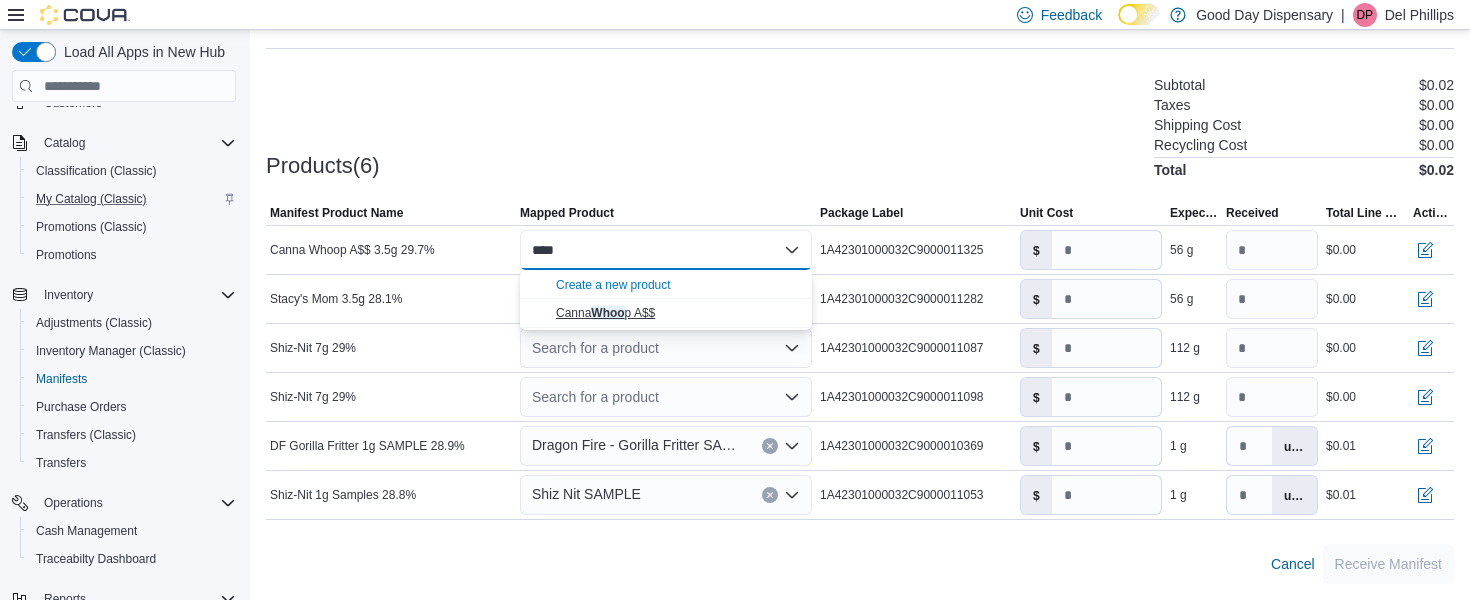 type on "****" 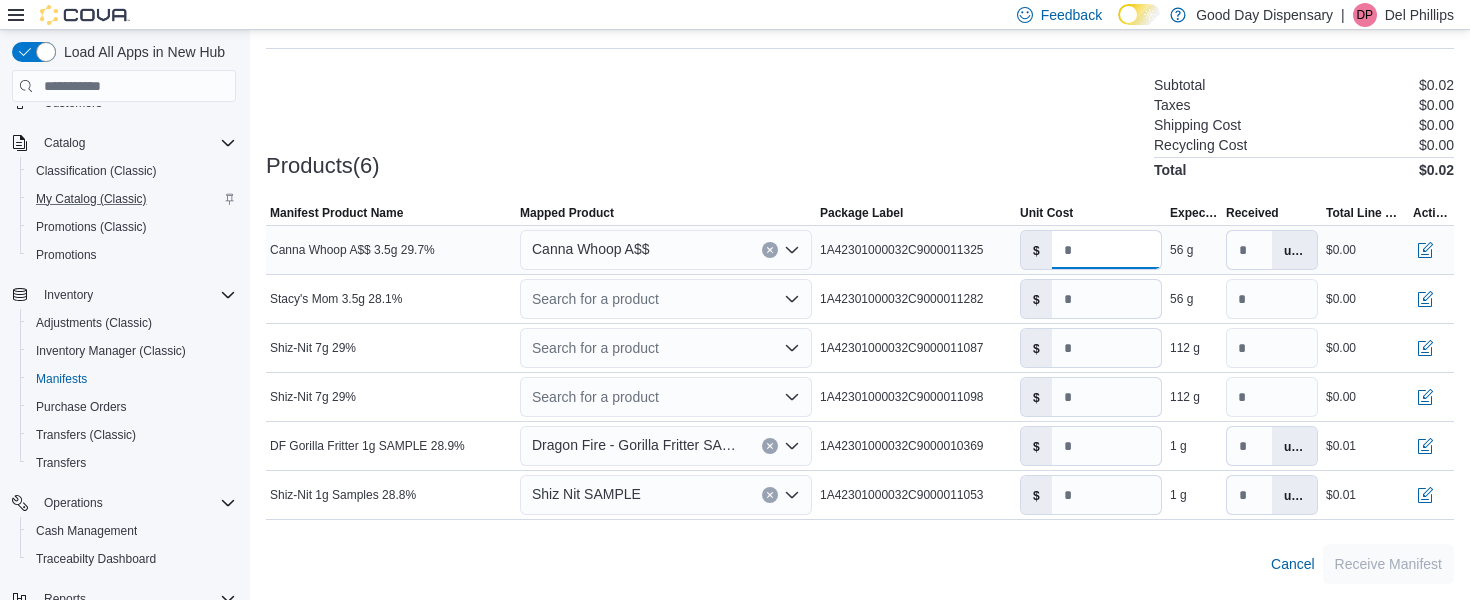 click on "*" at bounding box center (1106, 250) 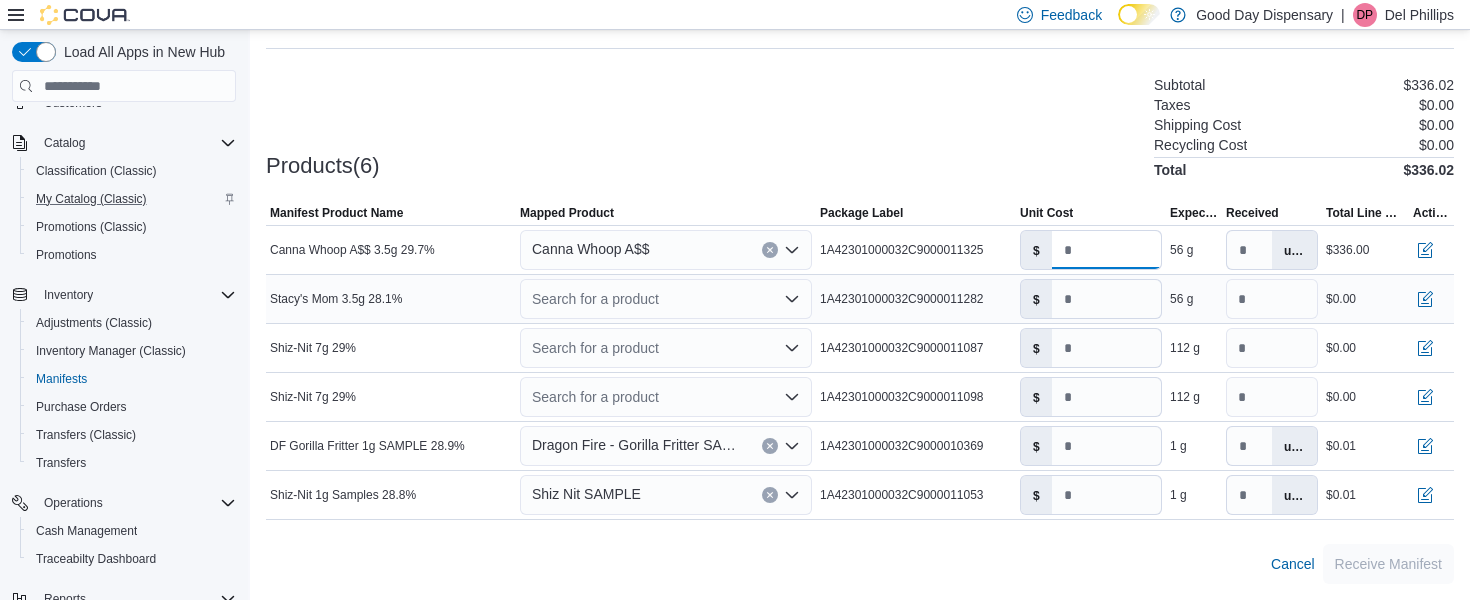 type on "**" 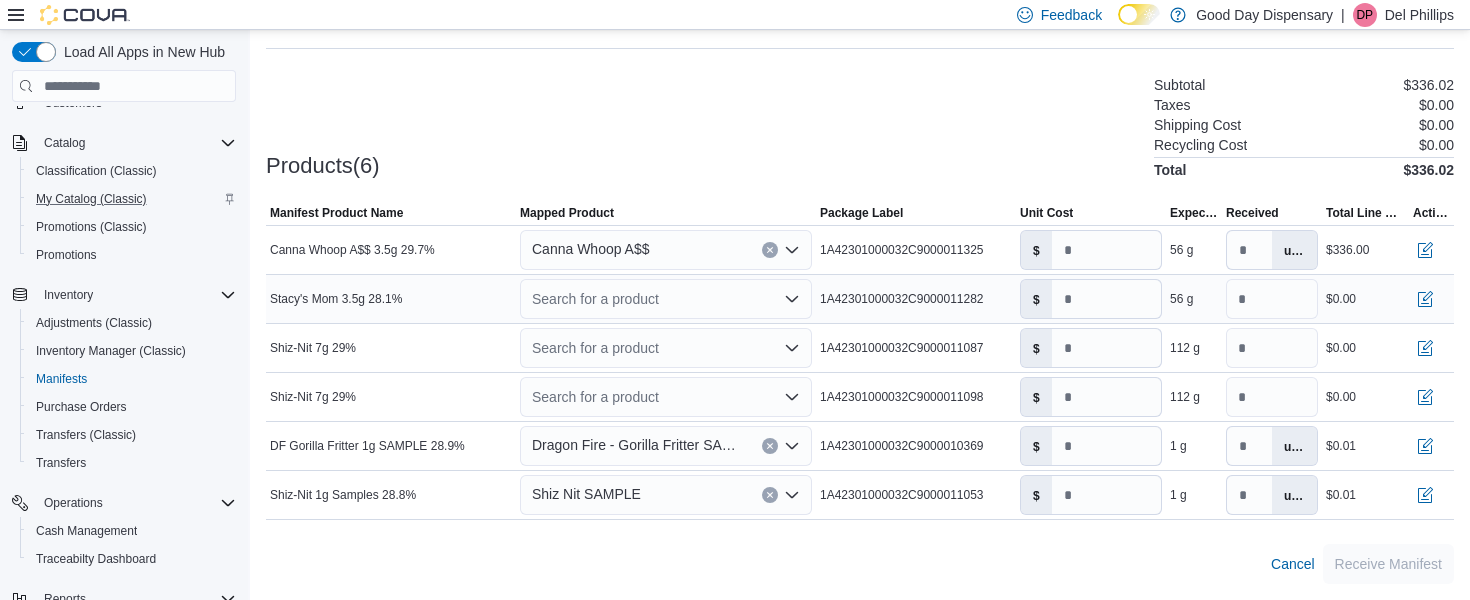 click on "Search for a product" at bounding box center [666, 299] 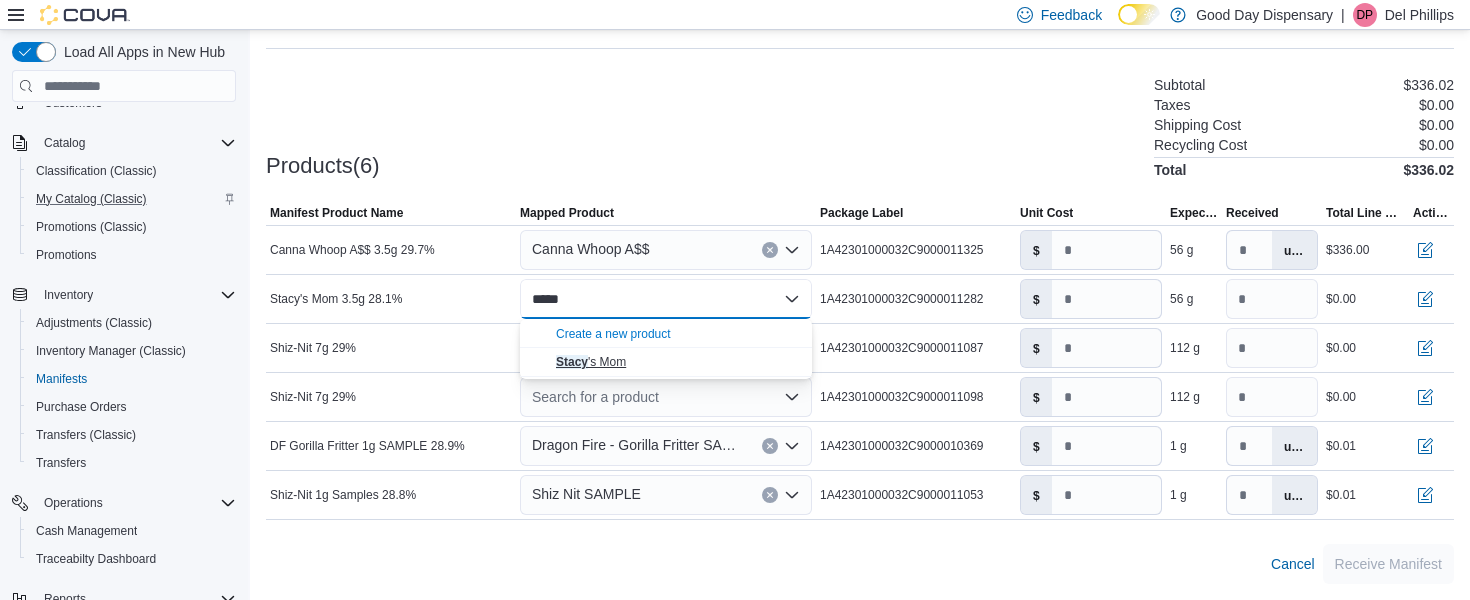 type on "*****" 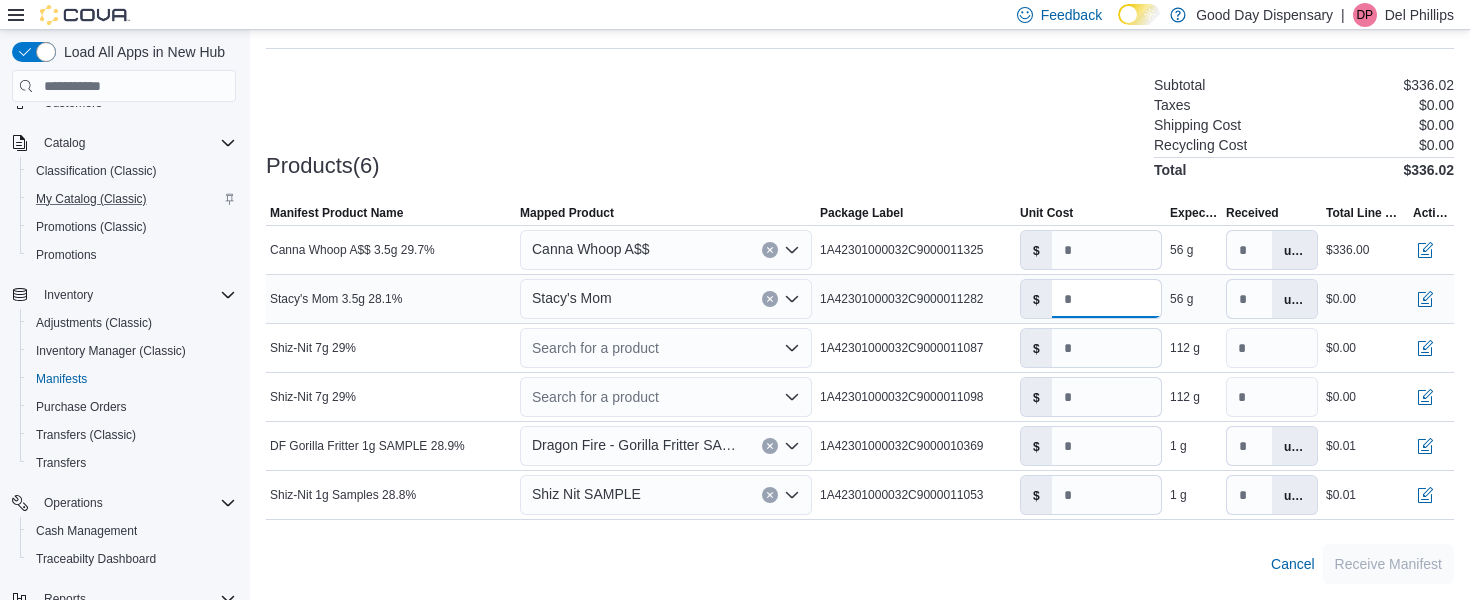 click on "*" at bounding box center (1106, 299) 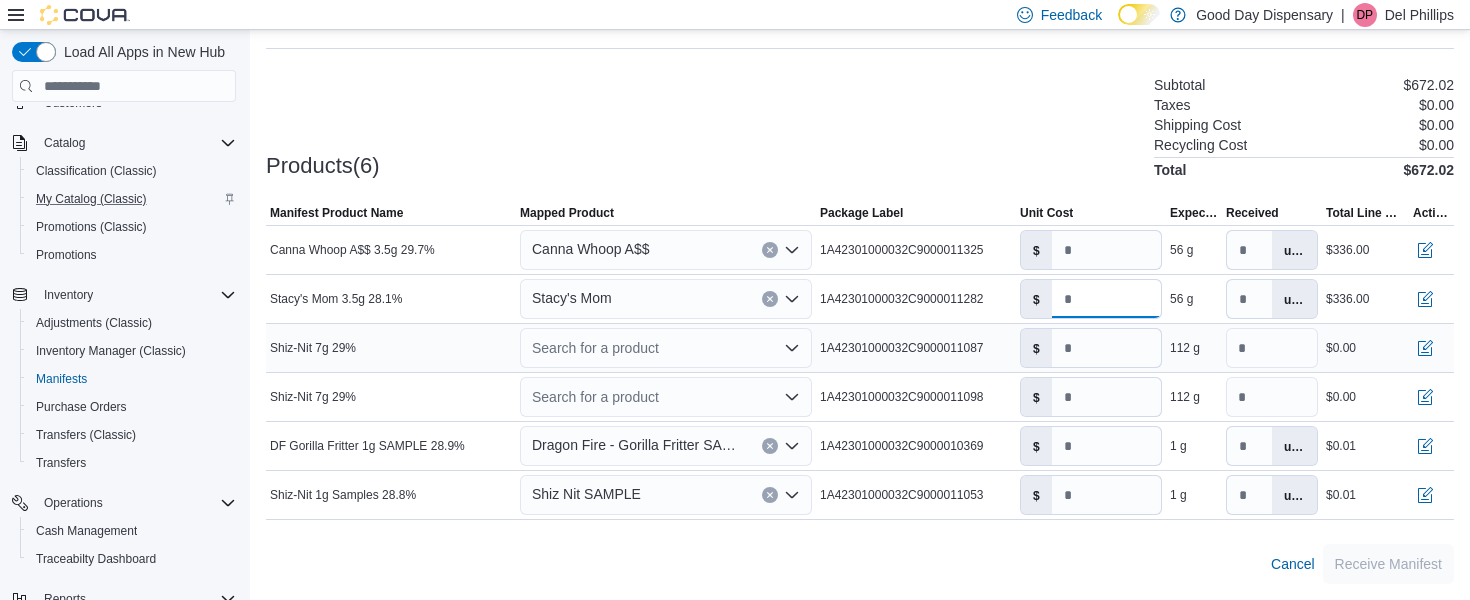 type on "**" 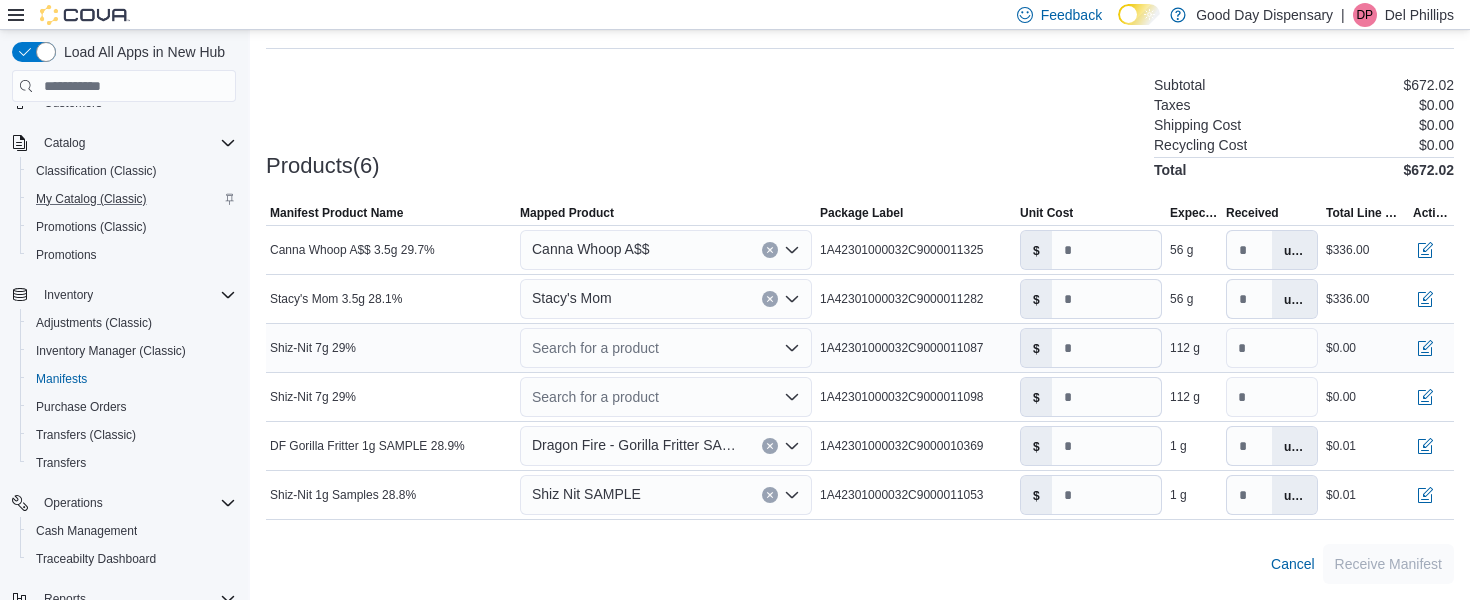 click on "Search for a product" at bounding box center (666, 348) 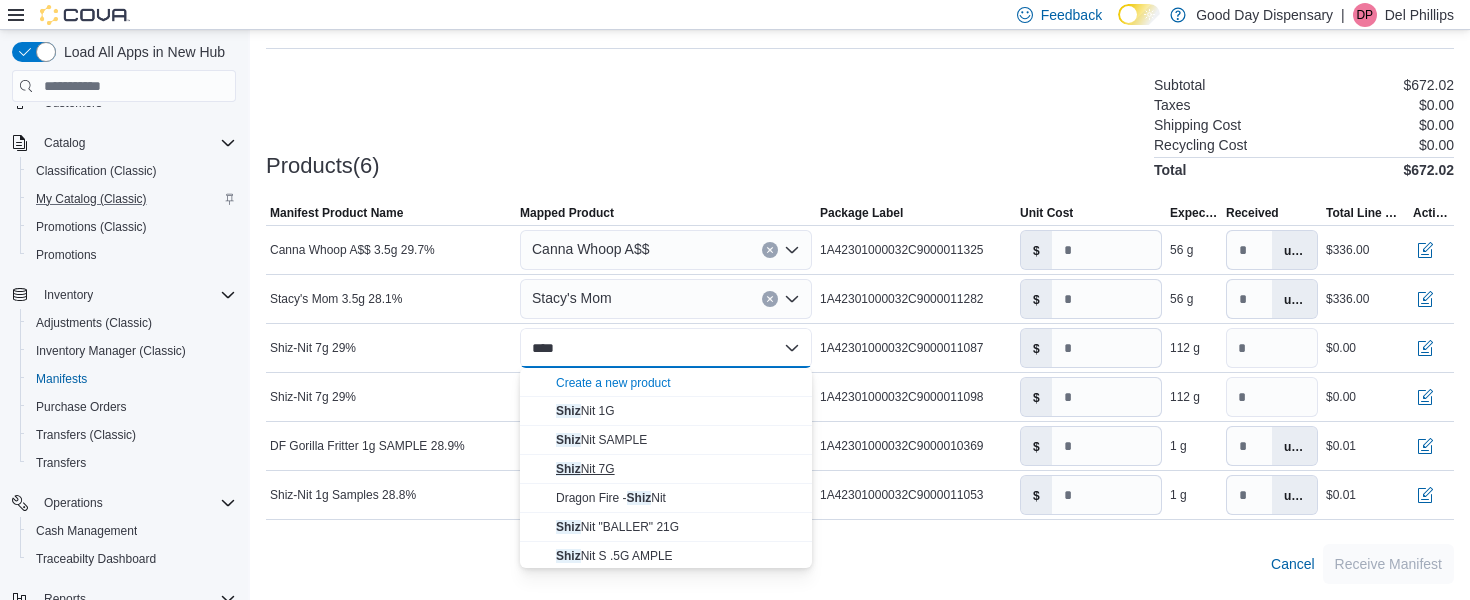 type on "****" 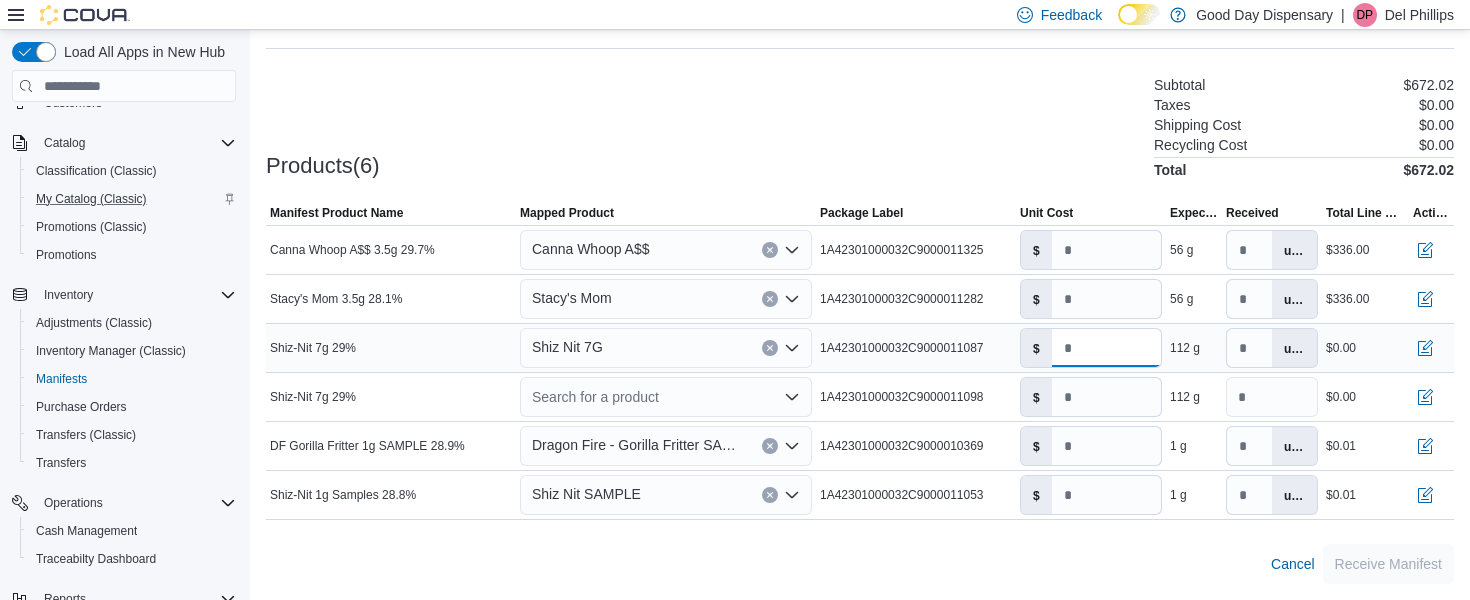 click on "*" at bounding box center (1106, 348) 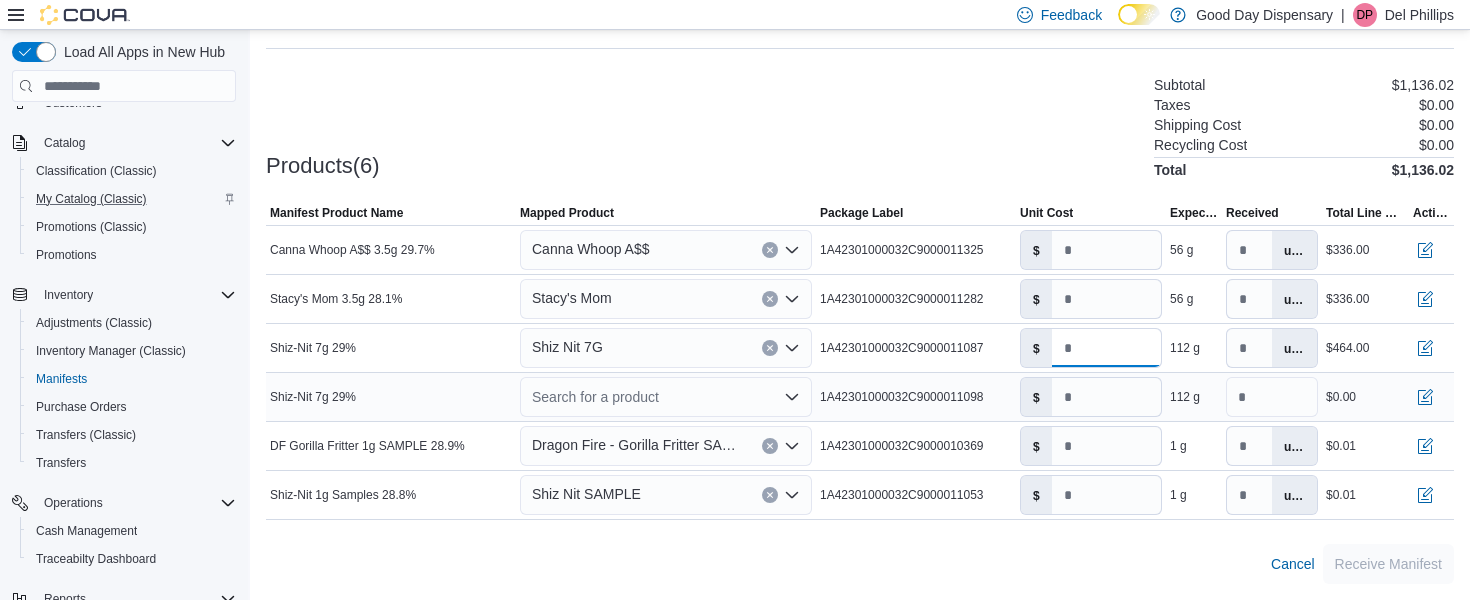 type on "**" 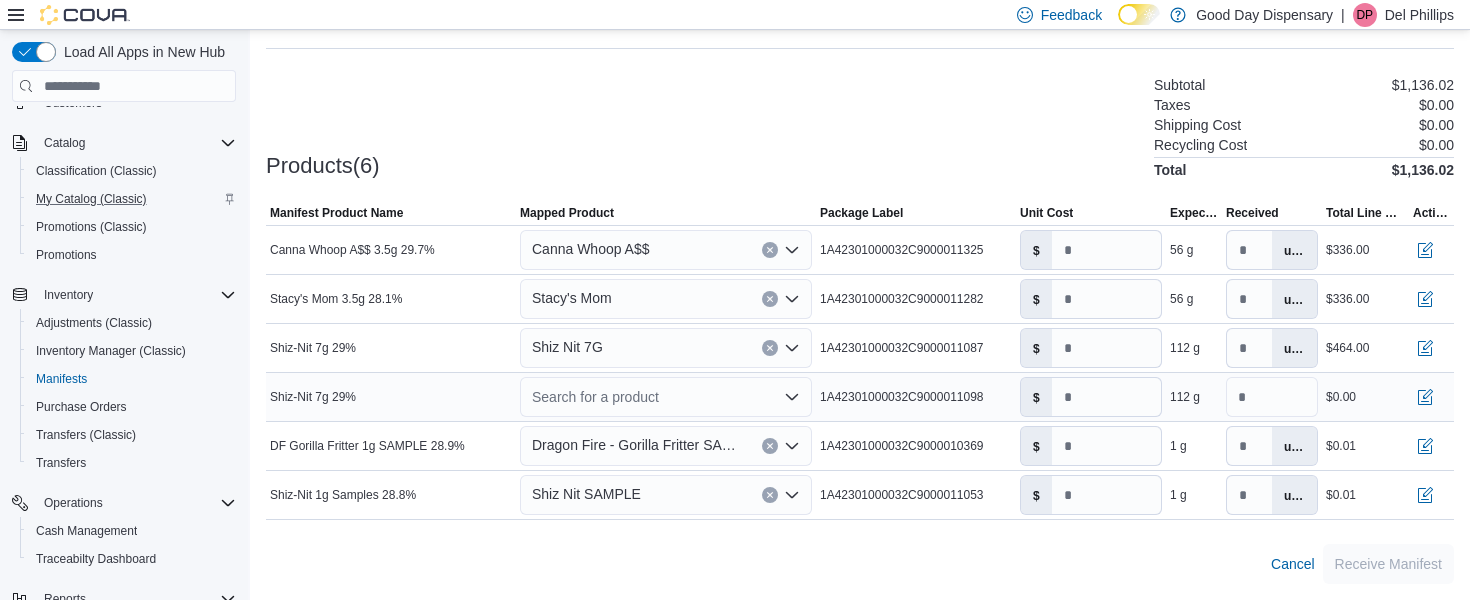click on "Search for a product" at bounding box center [666, 397] 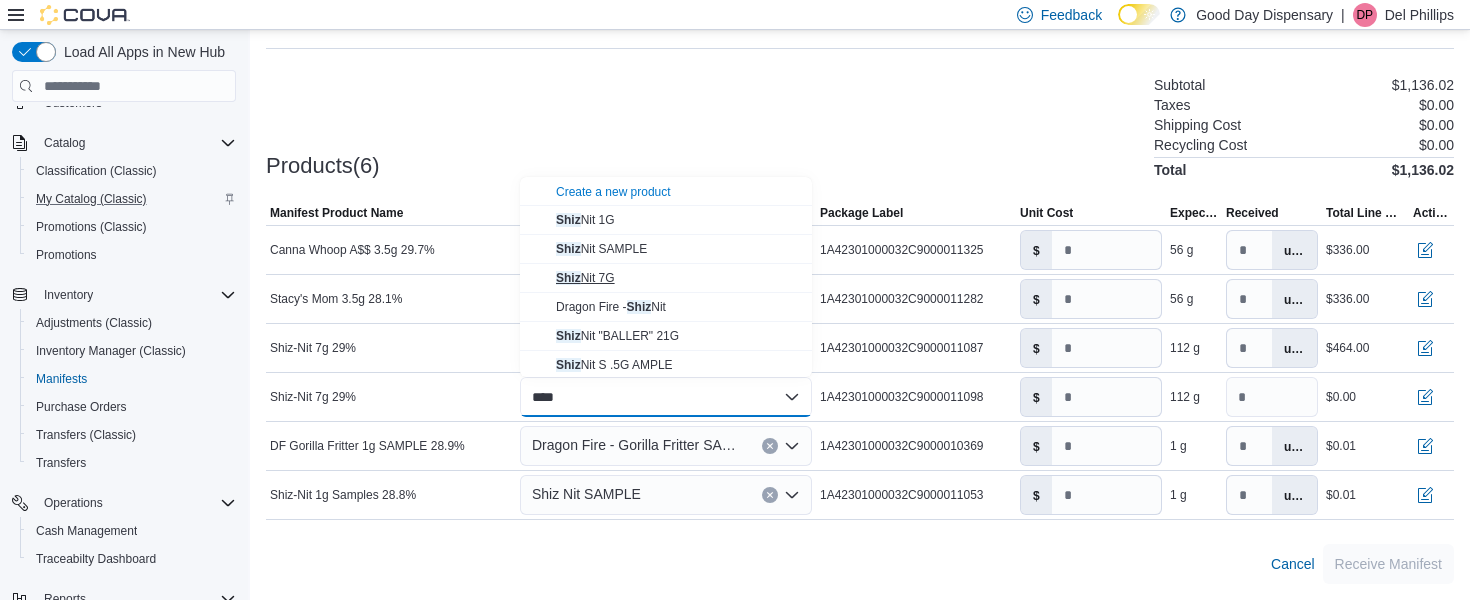 type on "****" 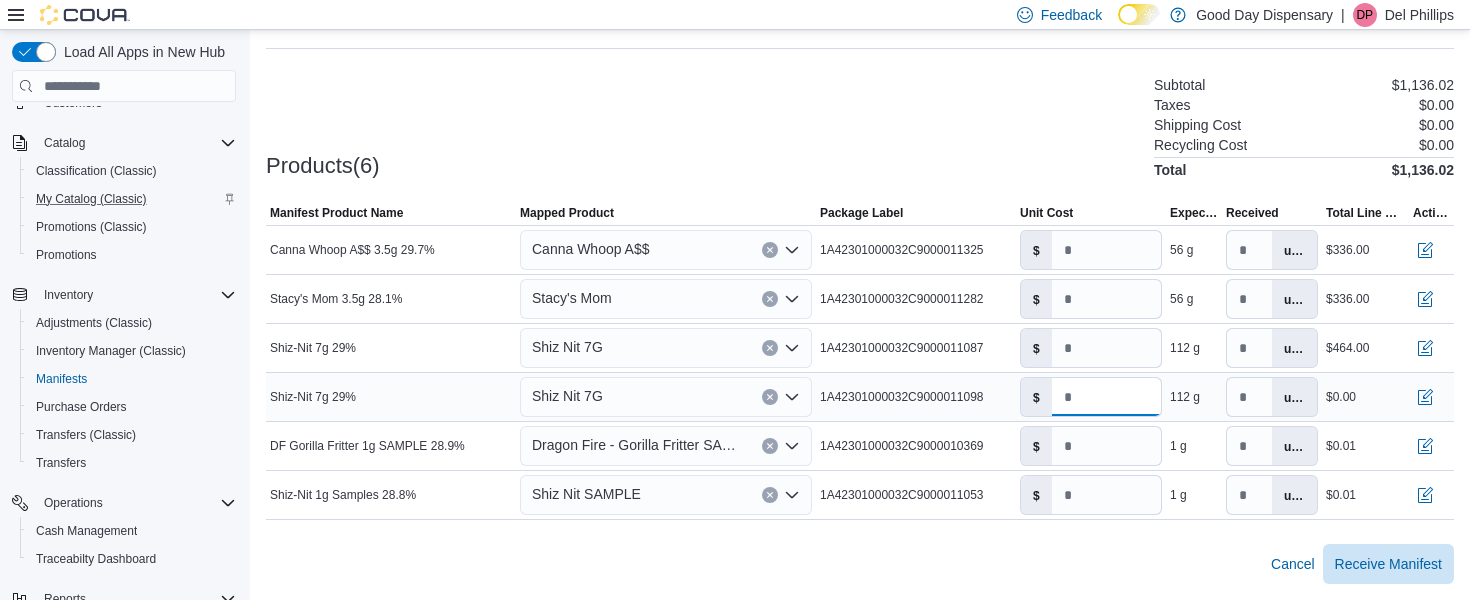 click on "*" at bounding box center [1106, 397] 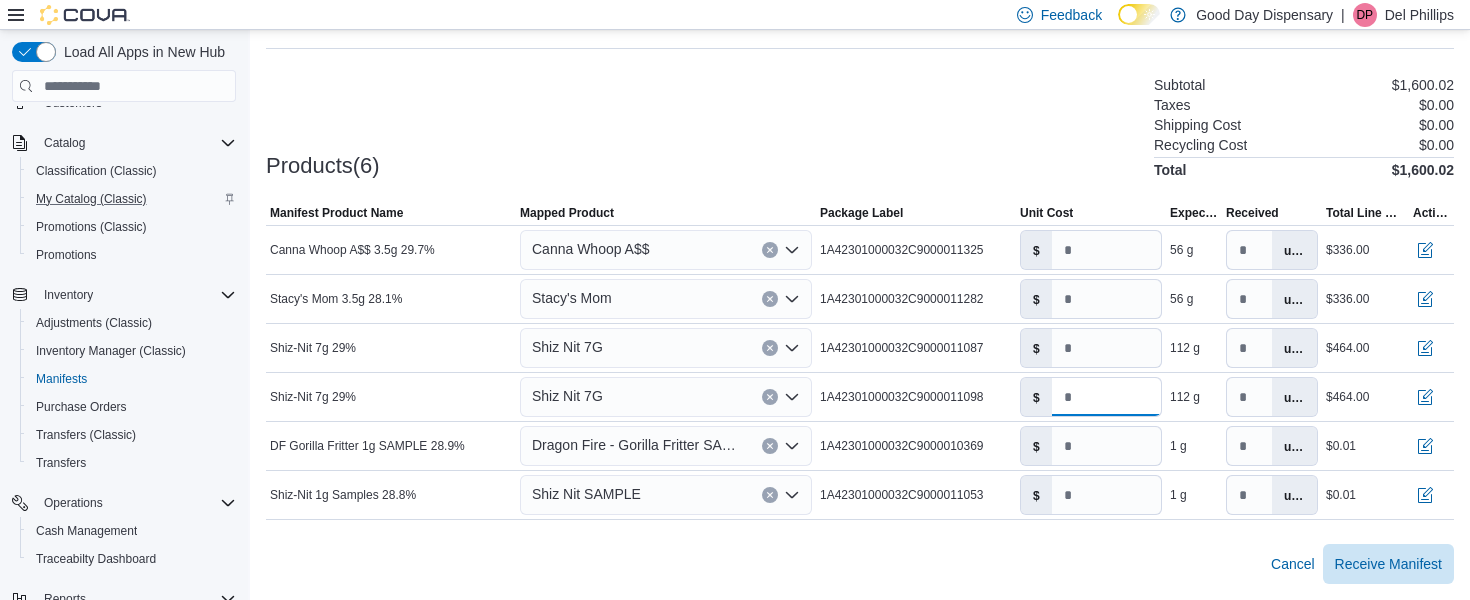 type on "**" 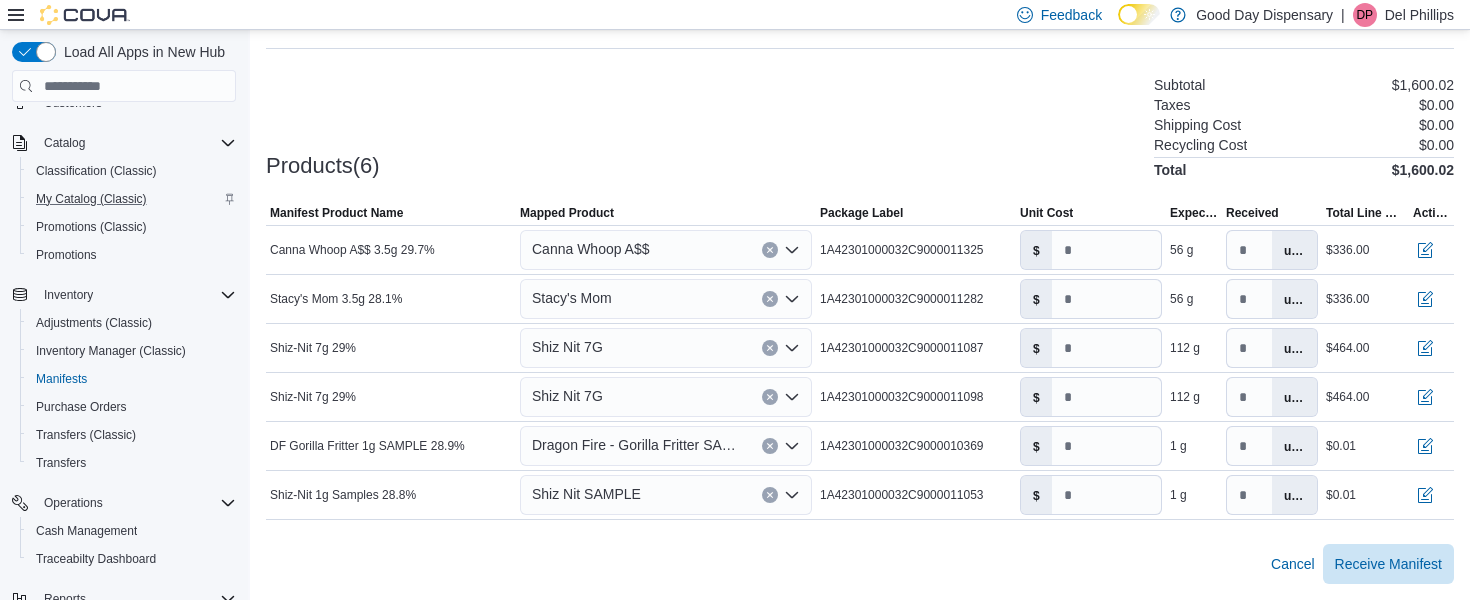 click on "Cancel Receive Manifest" at bounding box center (860, 564) 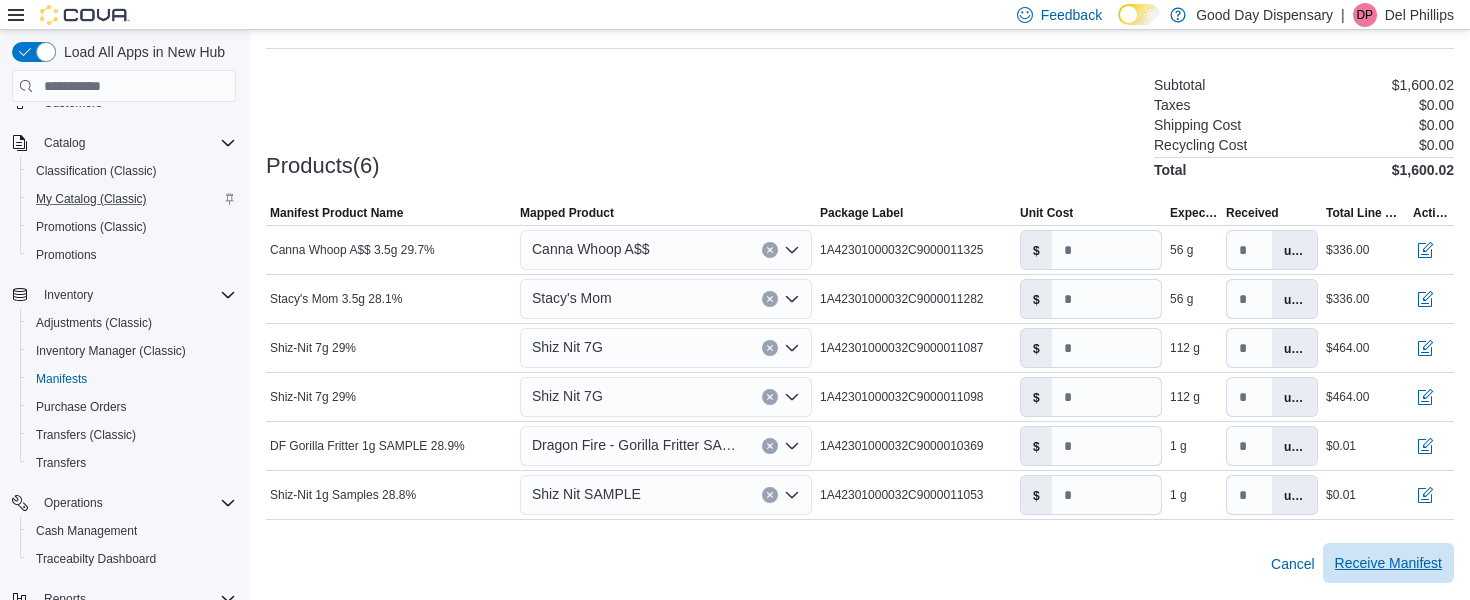 click on "Receive Manifest" at bounding box center (1388, 563) 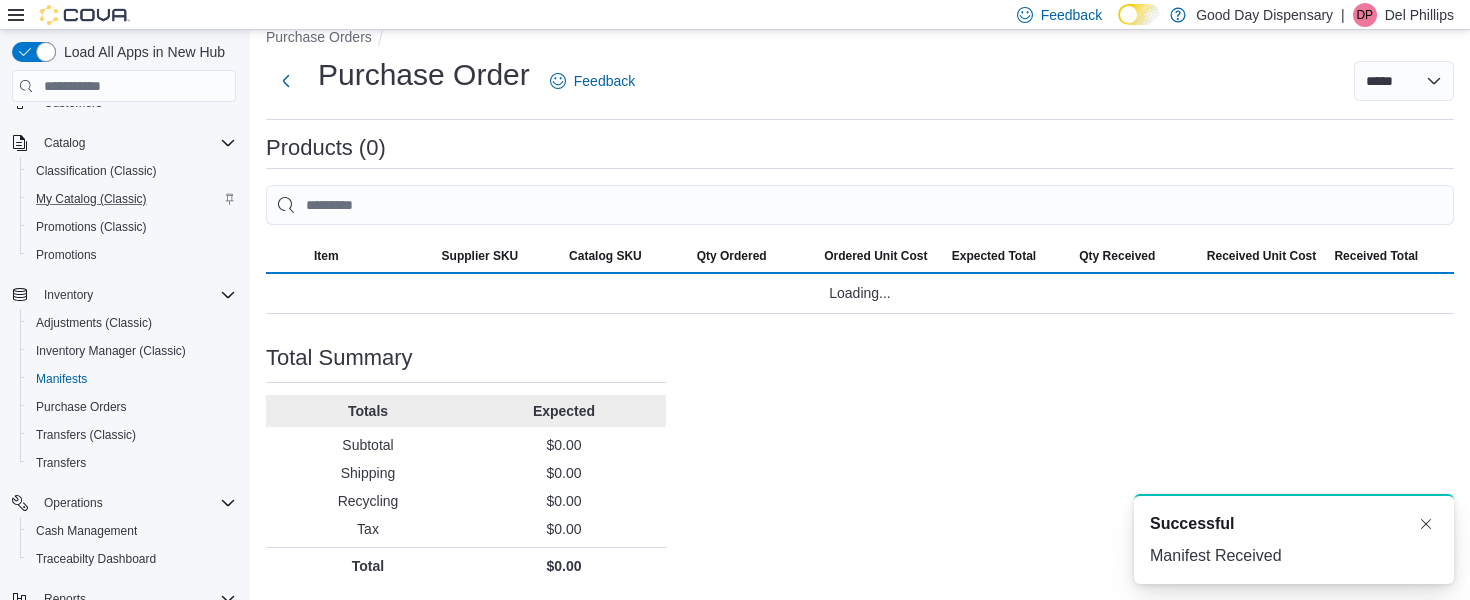 scroll, scrollTop: 0, scrollLeft: 0, axis: both 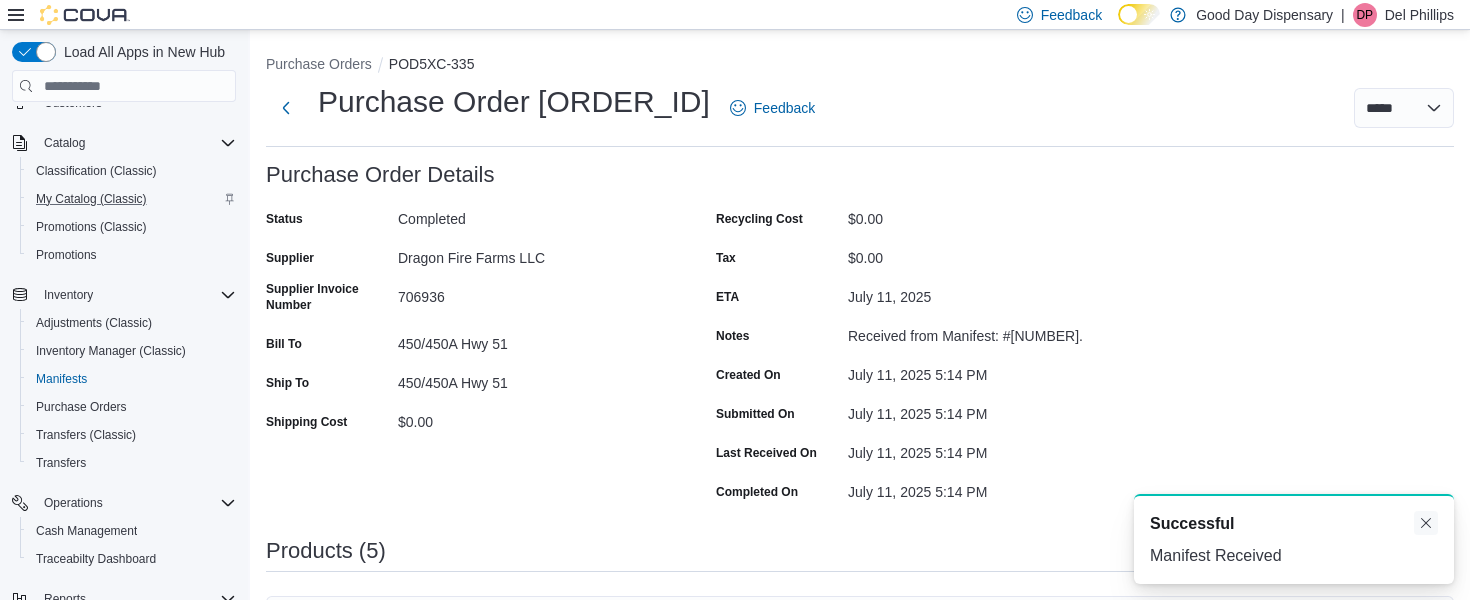 click at bounding box center [1426, 523] 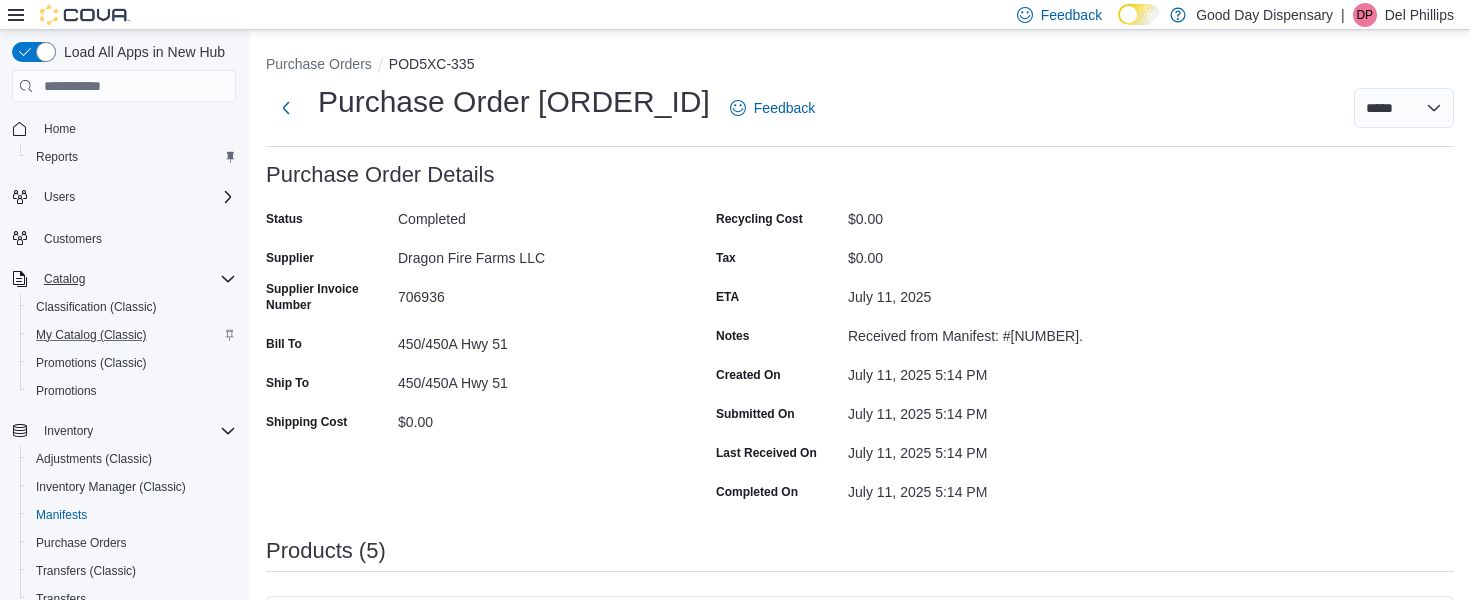 scroll, scrollTop: 2, scrollLeft: 0, axis: vertical 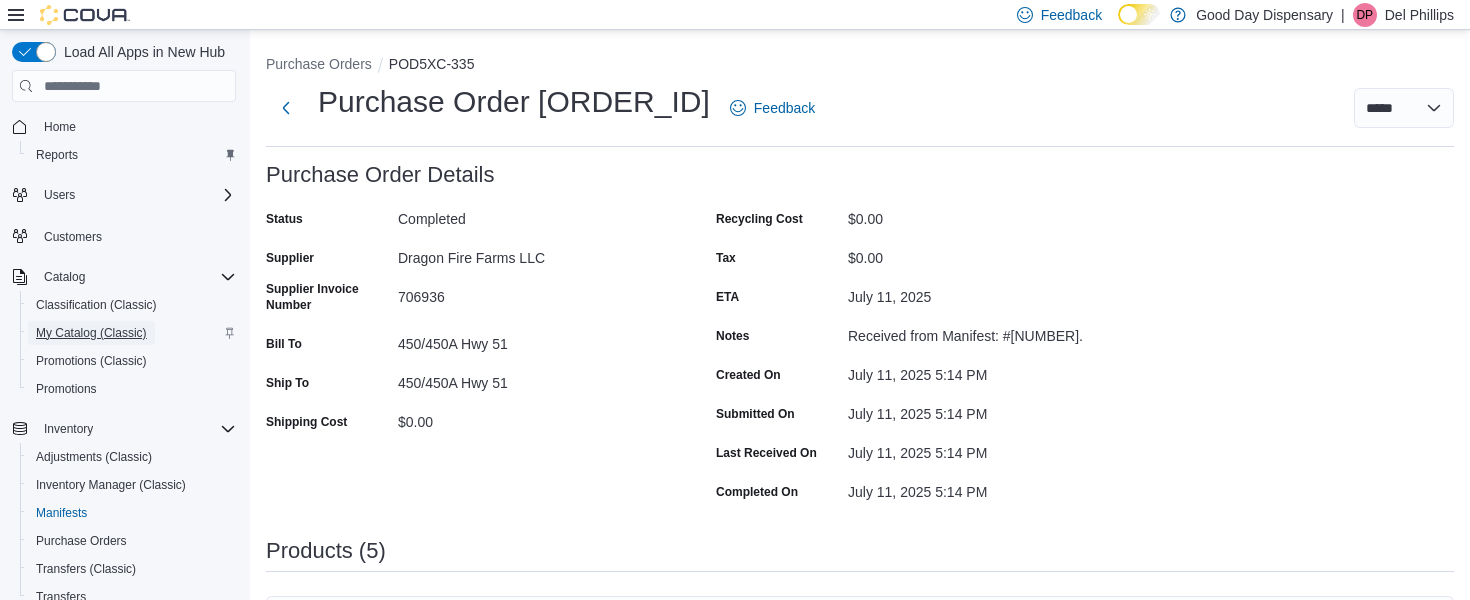 click on "My Catalog (Classic)" at bounding box center (91, 333) 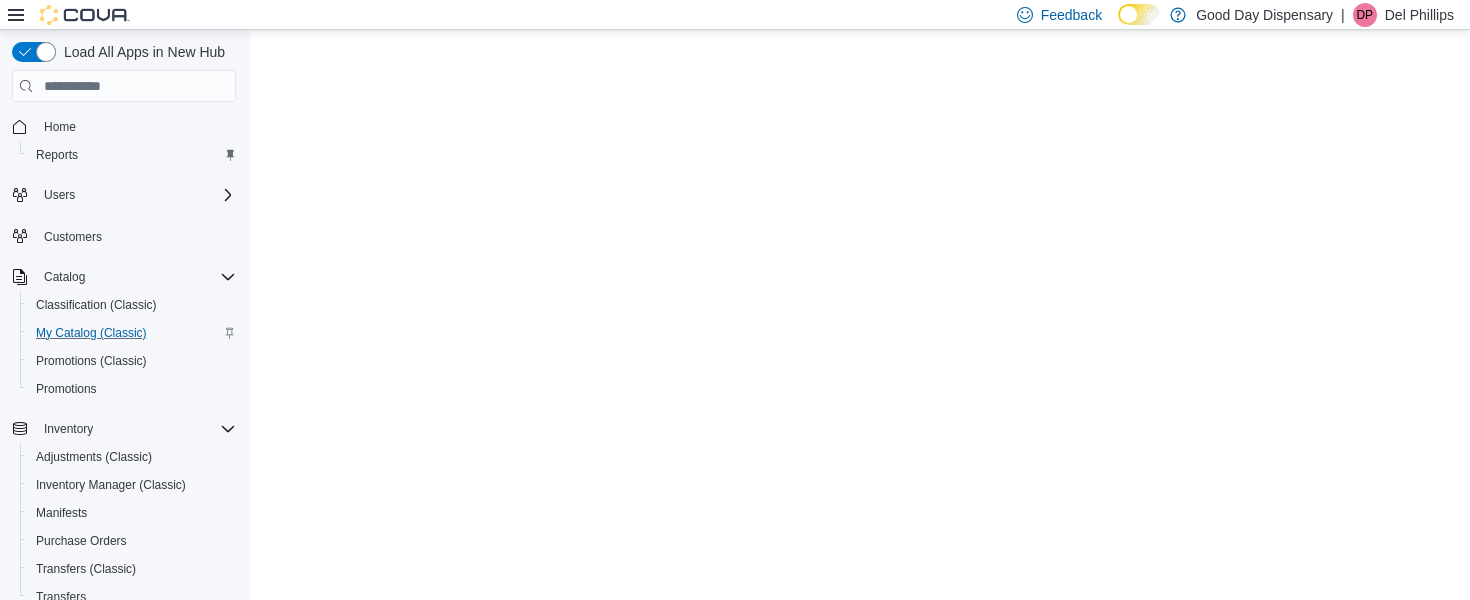 scroll, scrollTop: 0, scrollLeft: 0, axis: both 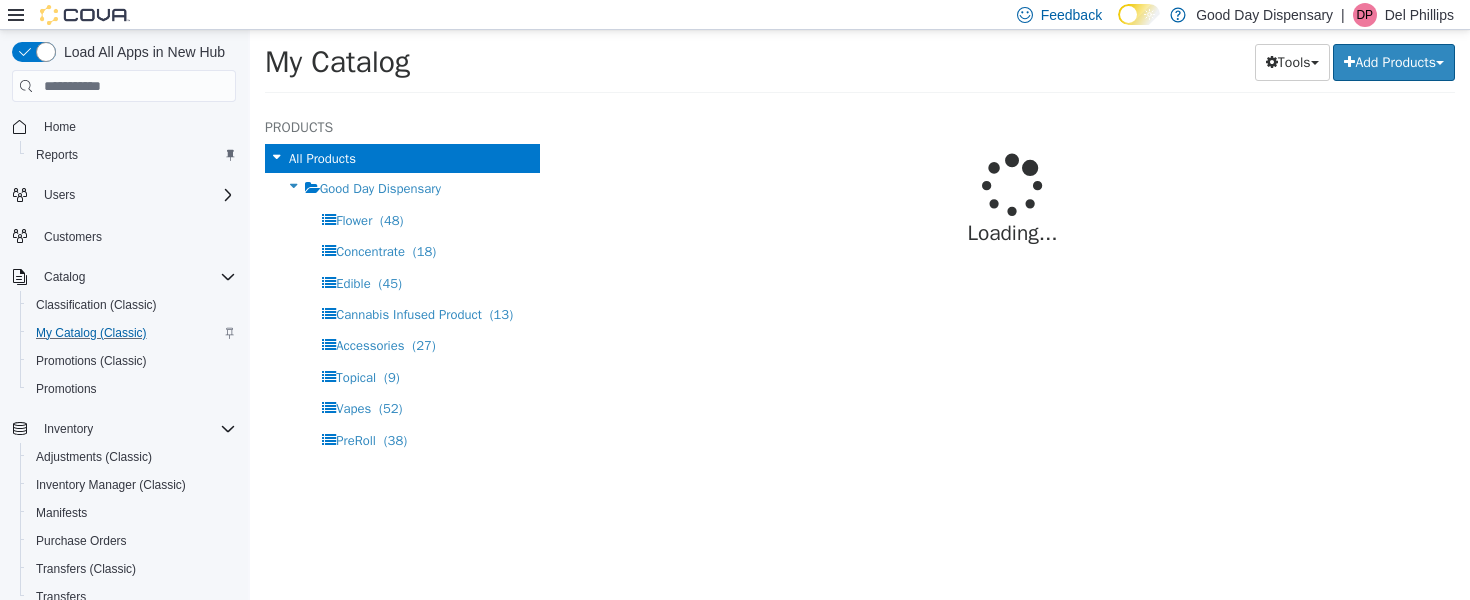 select on "**********" 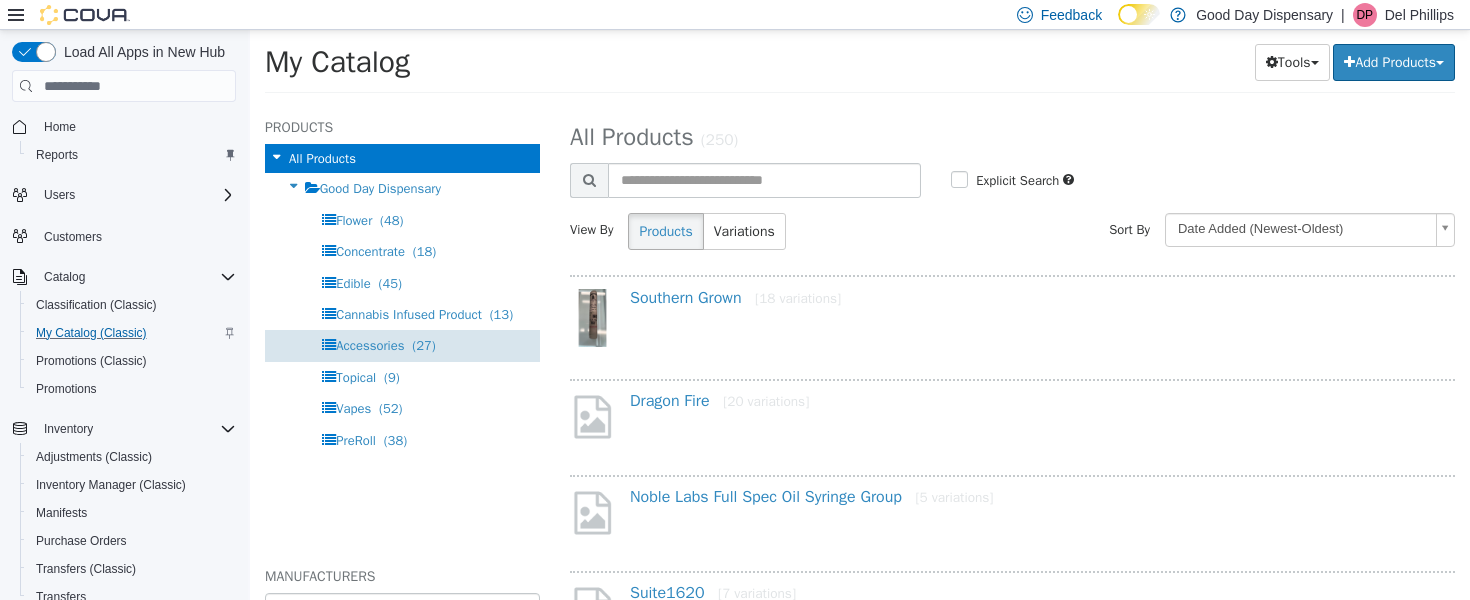scroll, scrollTop: 4, scrollLeft: 0, axis: vertical 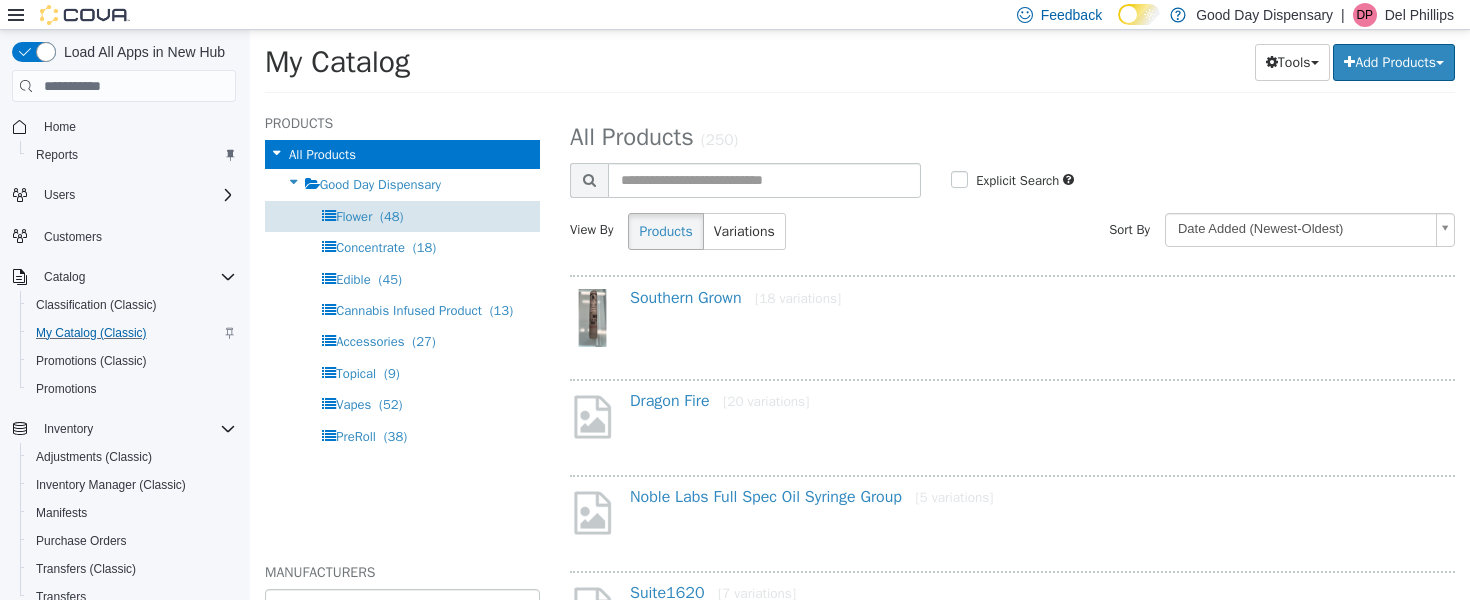 click on "Flower
(48)" at bounding box center [402, 216] 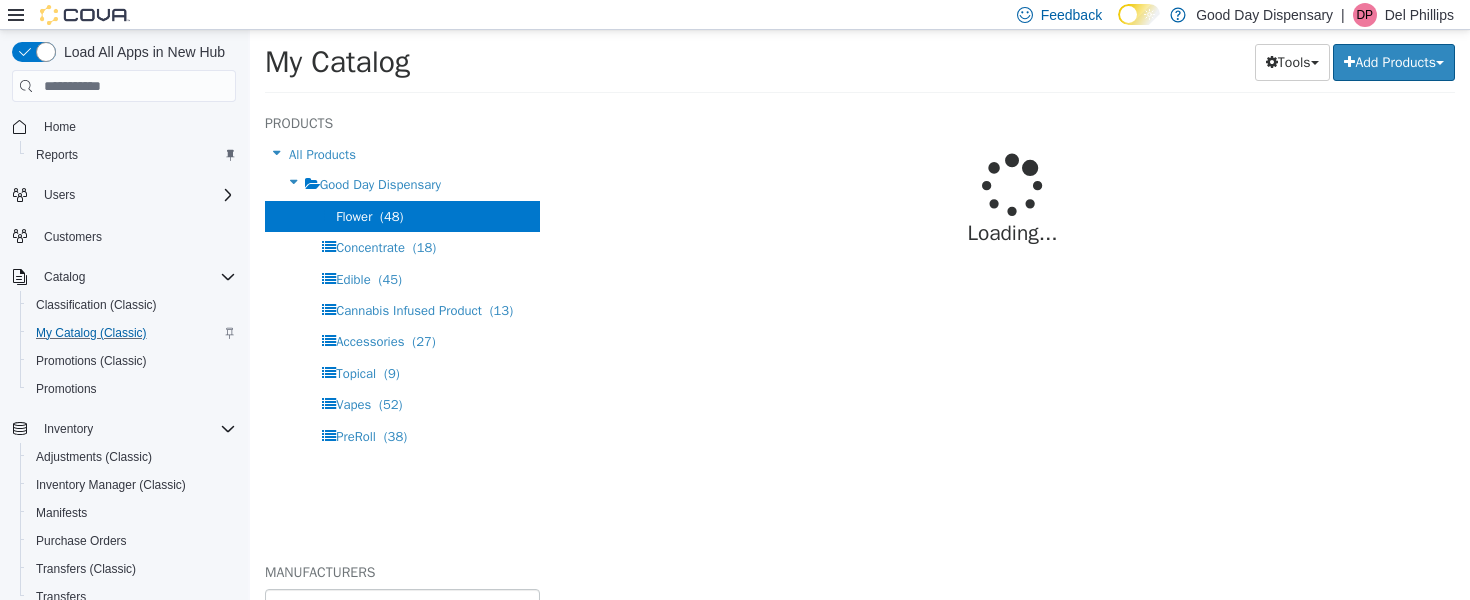 select on "**********" 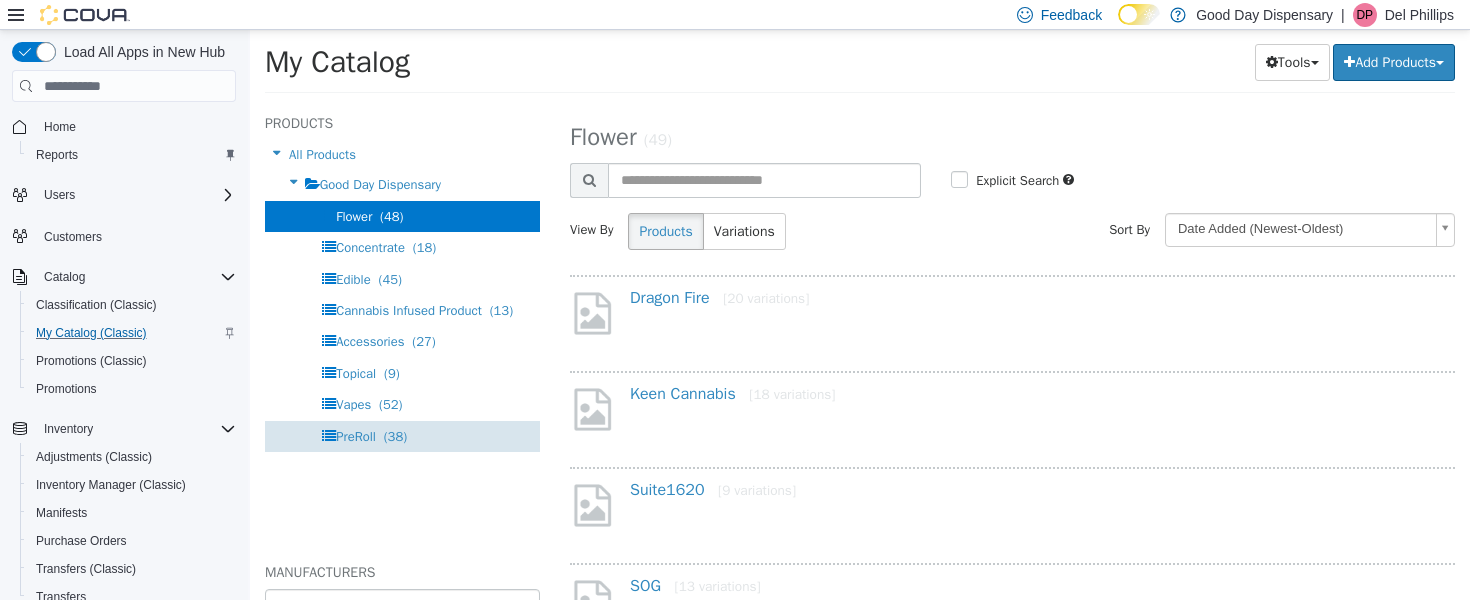 click on "PreRoll" at bounding box center (356, 436) 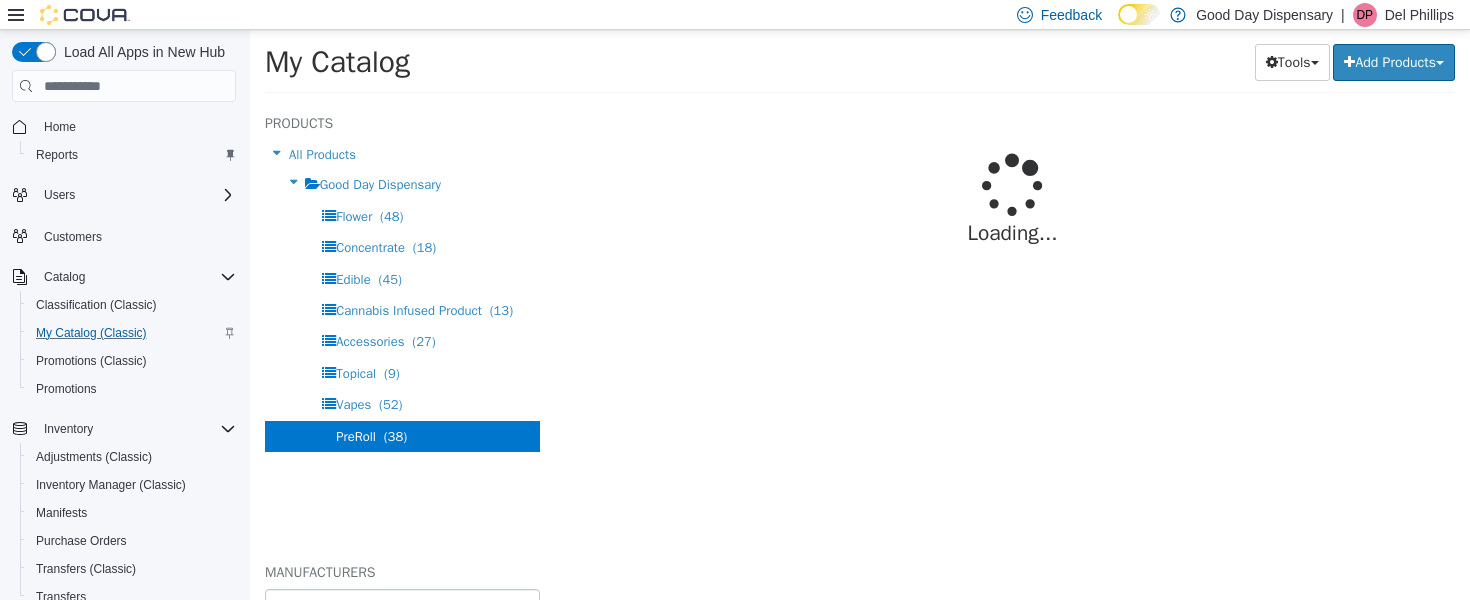 select on "**********" 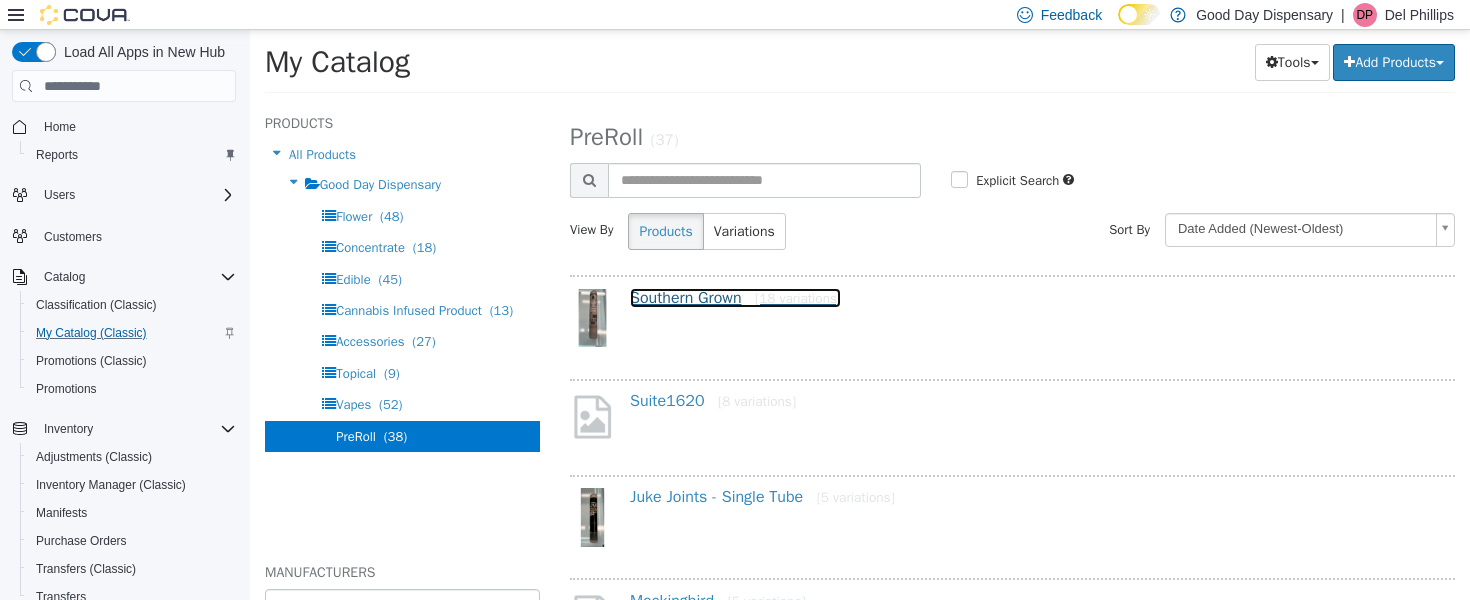 click on "Southern Grown
[18 variations]" at bounding box center [735, 298] 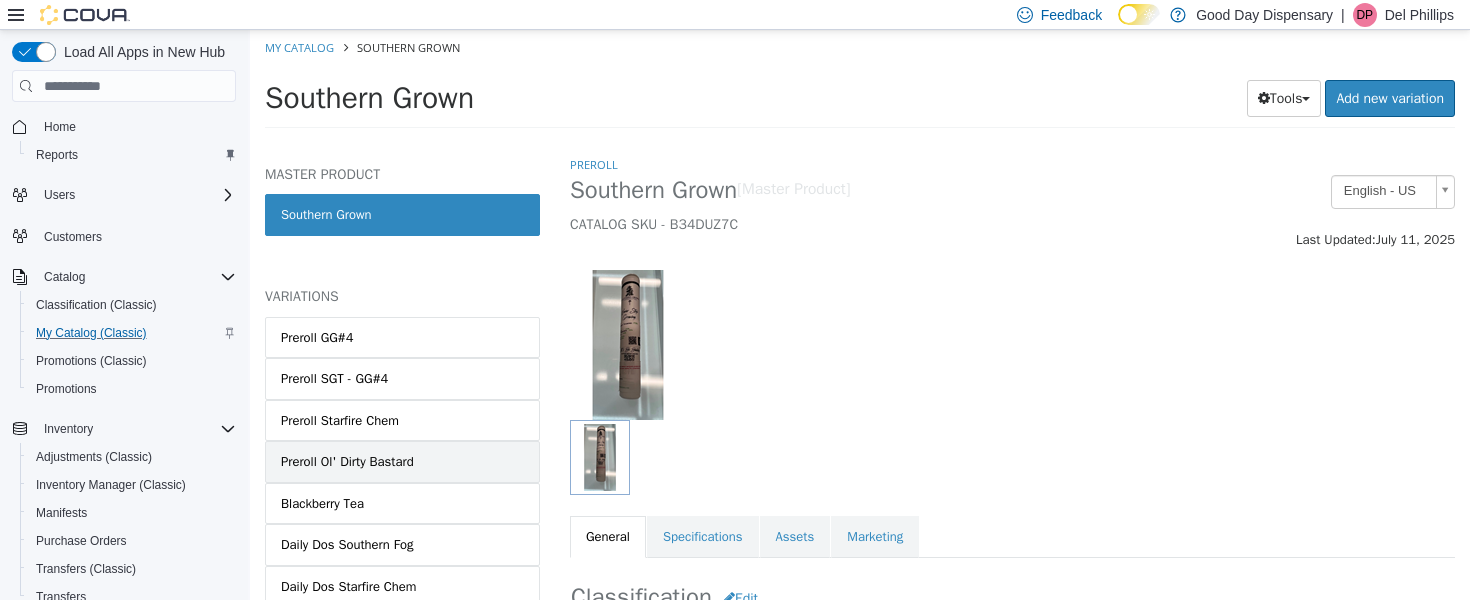 scroll, scrollTop: 532, scrollLeft: 0, axis: vertical 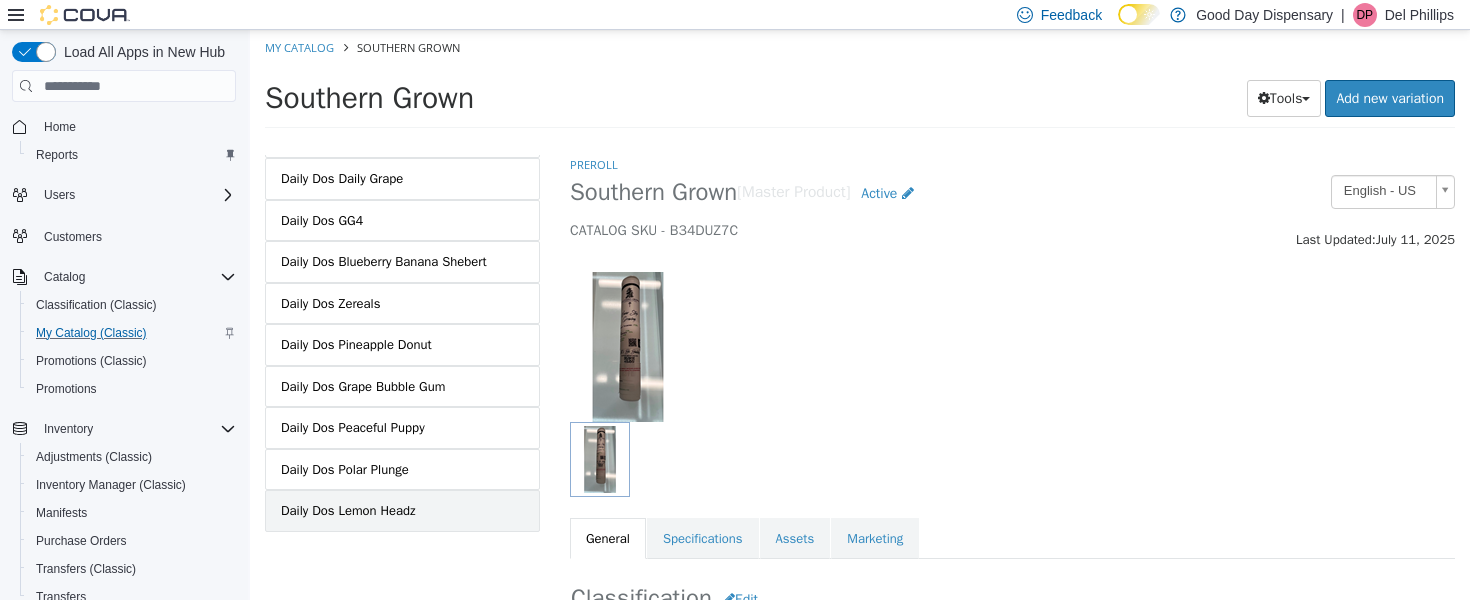click on "Daily Dos Lemon Headz" at bounding box center [348, 511] 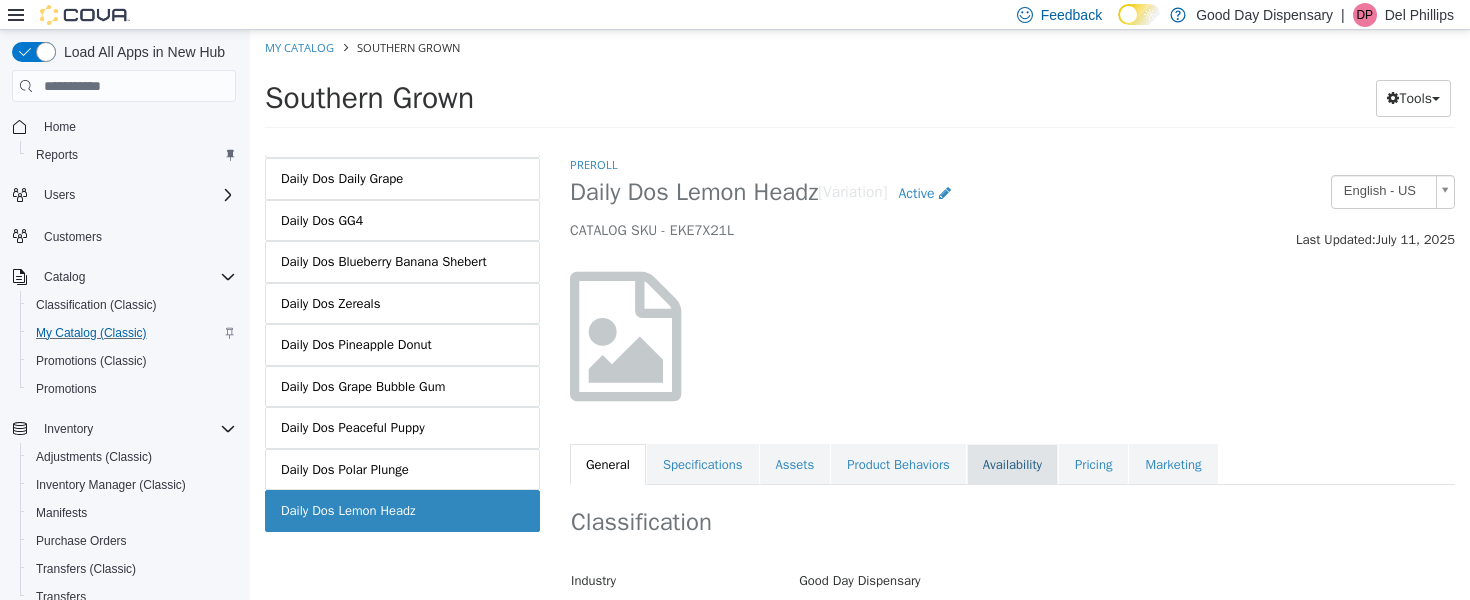 click on "Availability" at bounding box center (1012, 465) 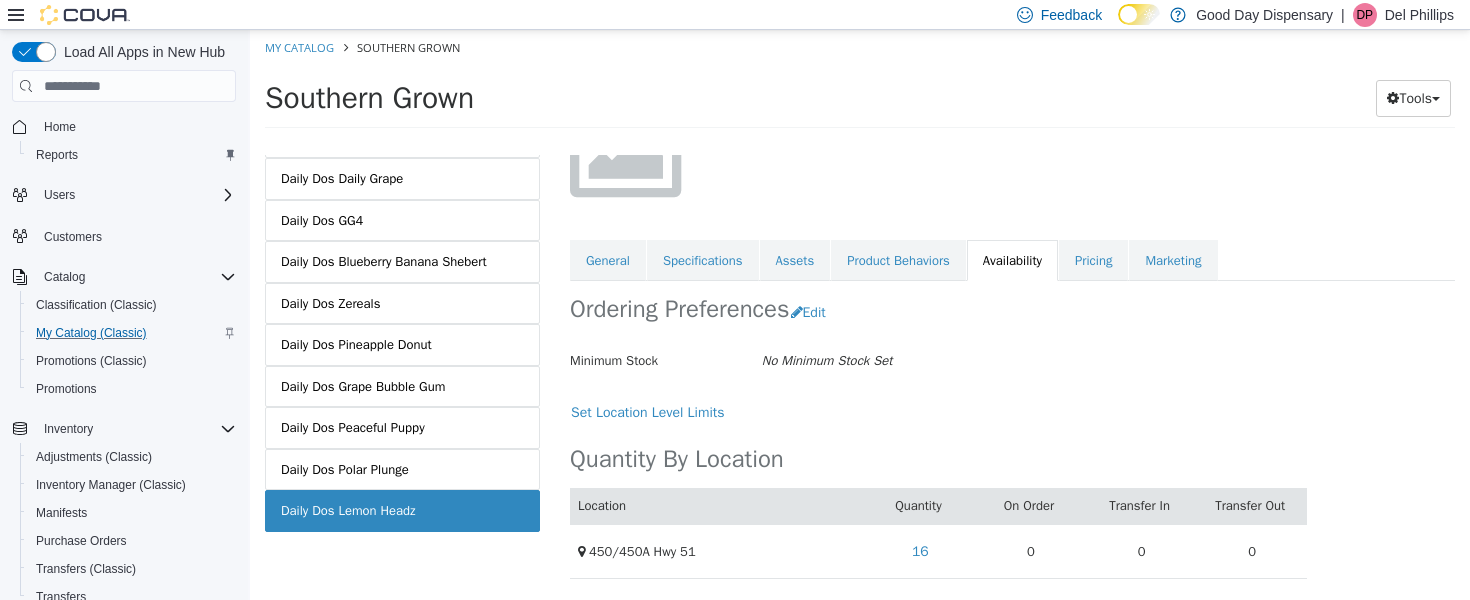 scroll, scrollTop: 0, scrollLeft: 0, axis: both 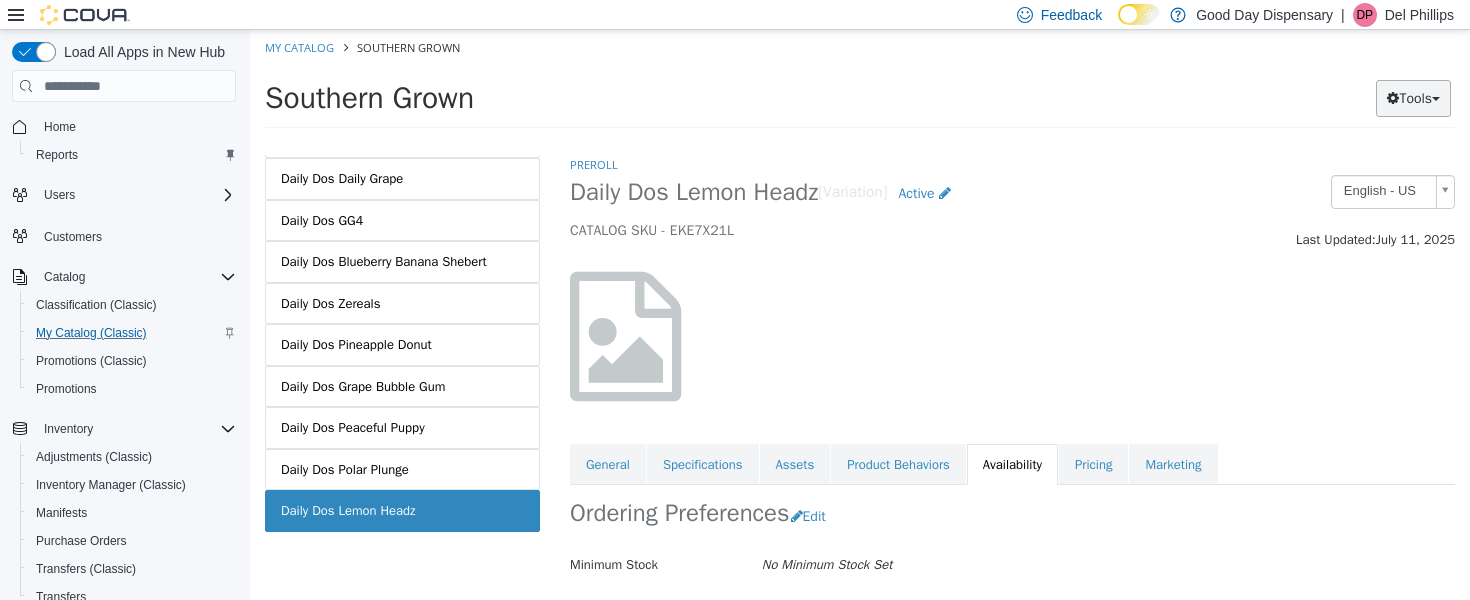 click on "Tools" at bounding box center [1413, 98] 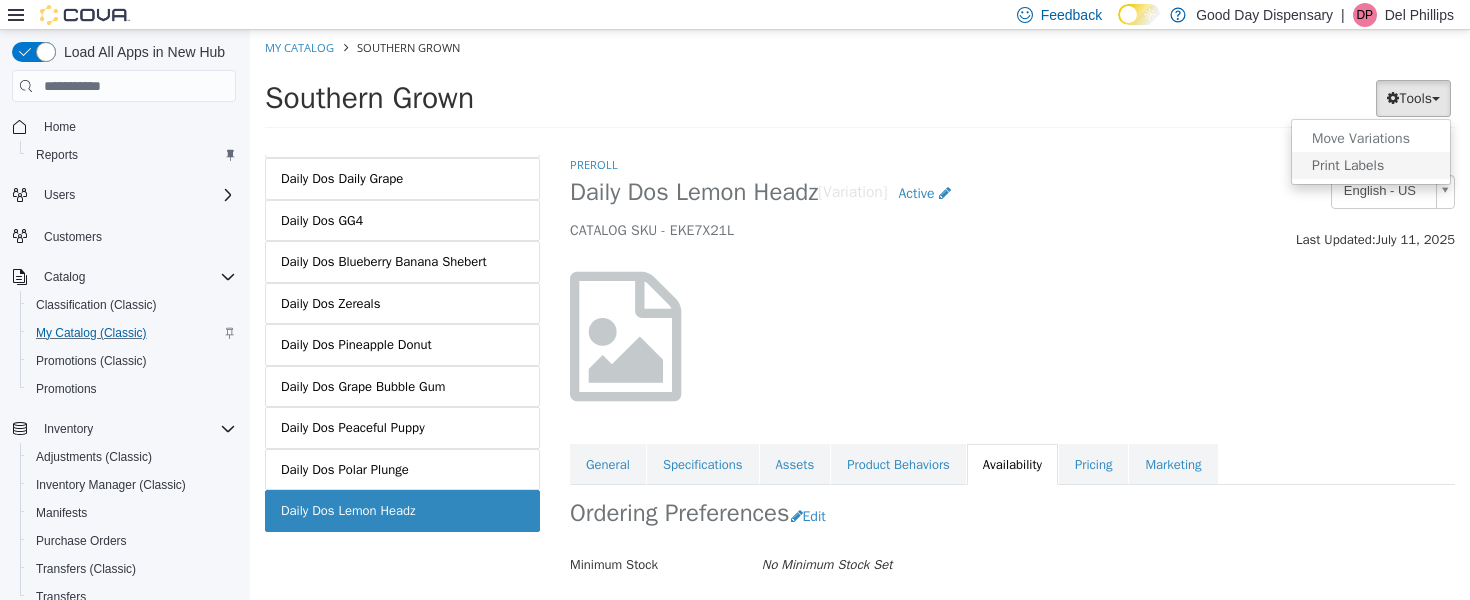click on "Print Labels" at bounding box center [1371, 165] 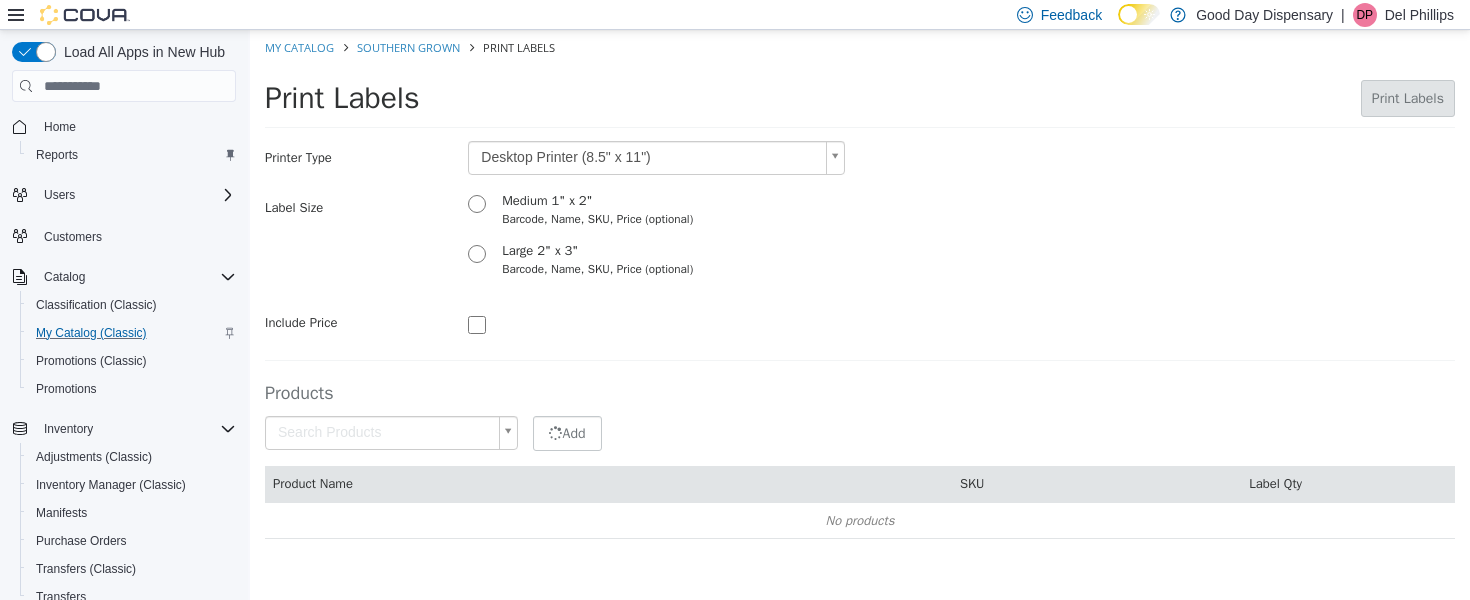 type 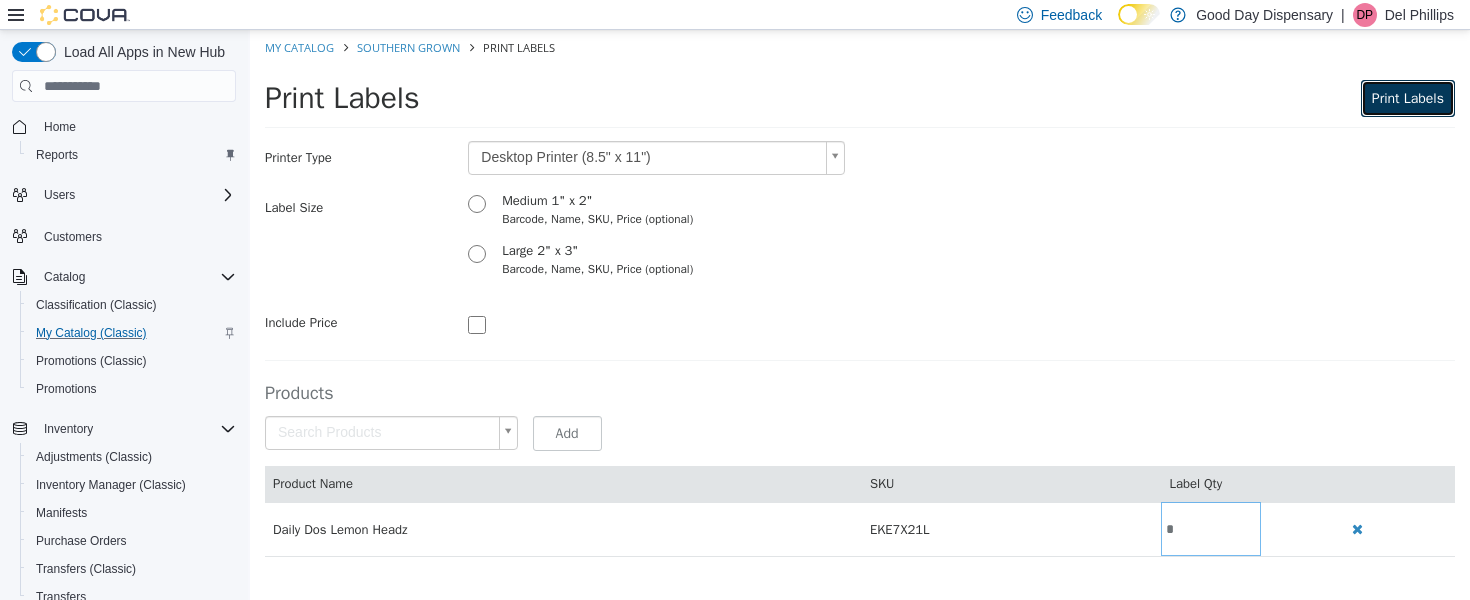 click on "Print Labels" at bounding box center (1408, 98) 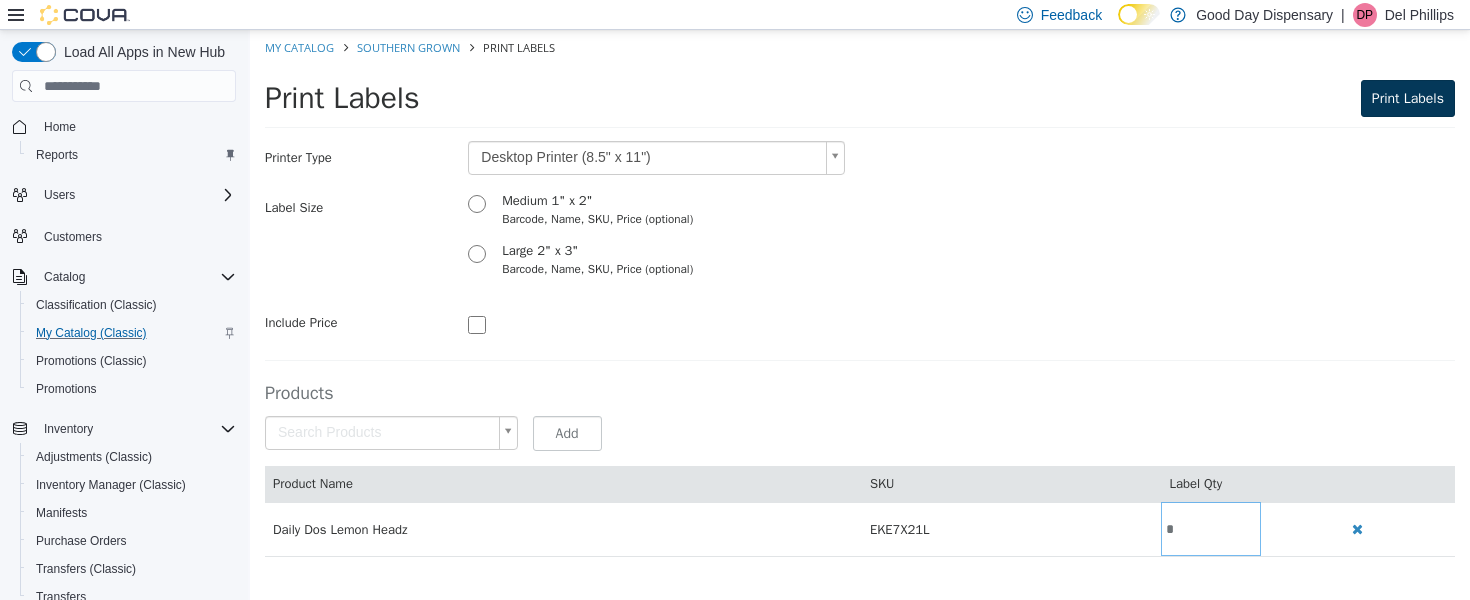 scroll, scrollTop: 0, scrollLeft: 0, axis: both 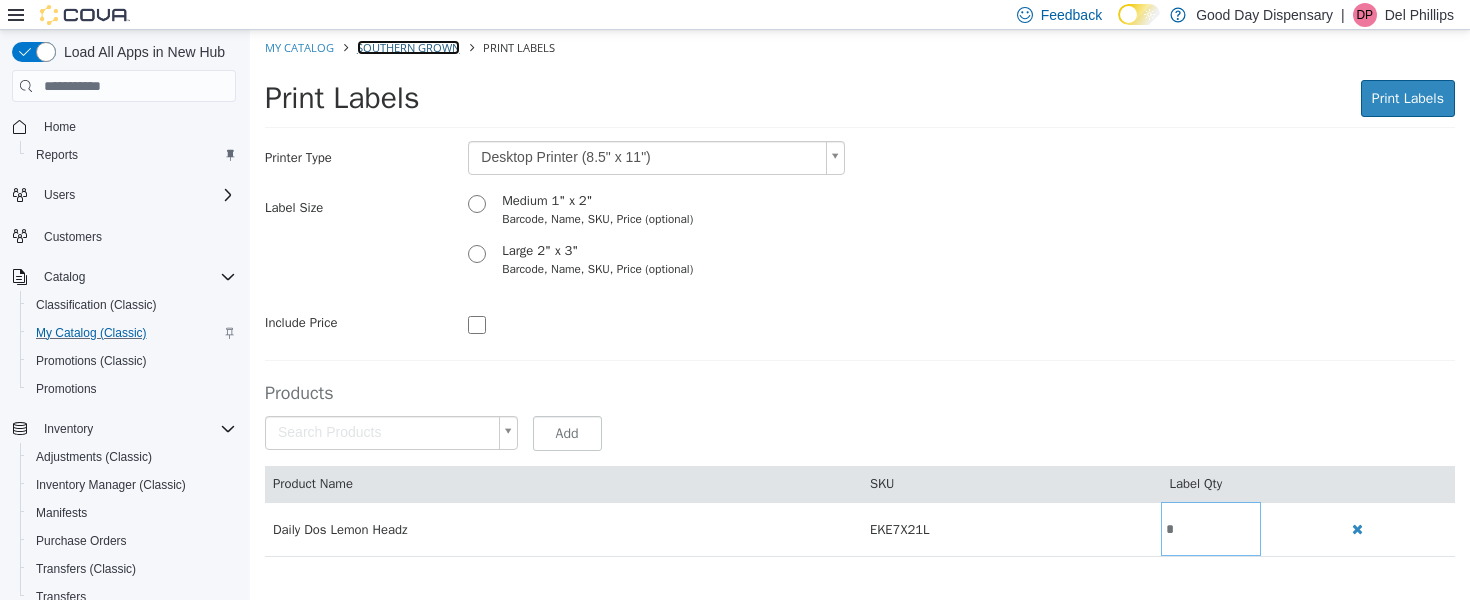 click on "Southern Grown" at bounding box center [408, 47] 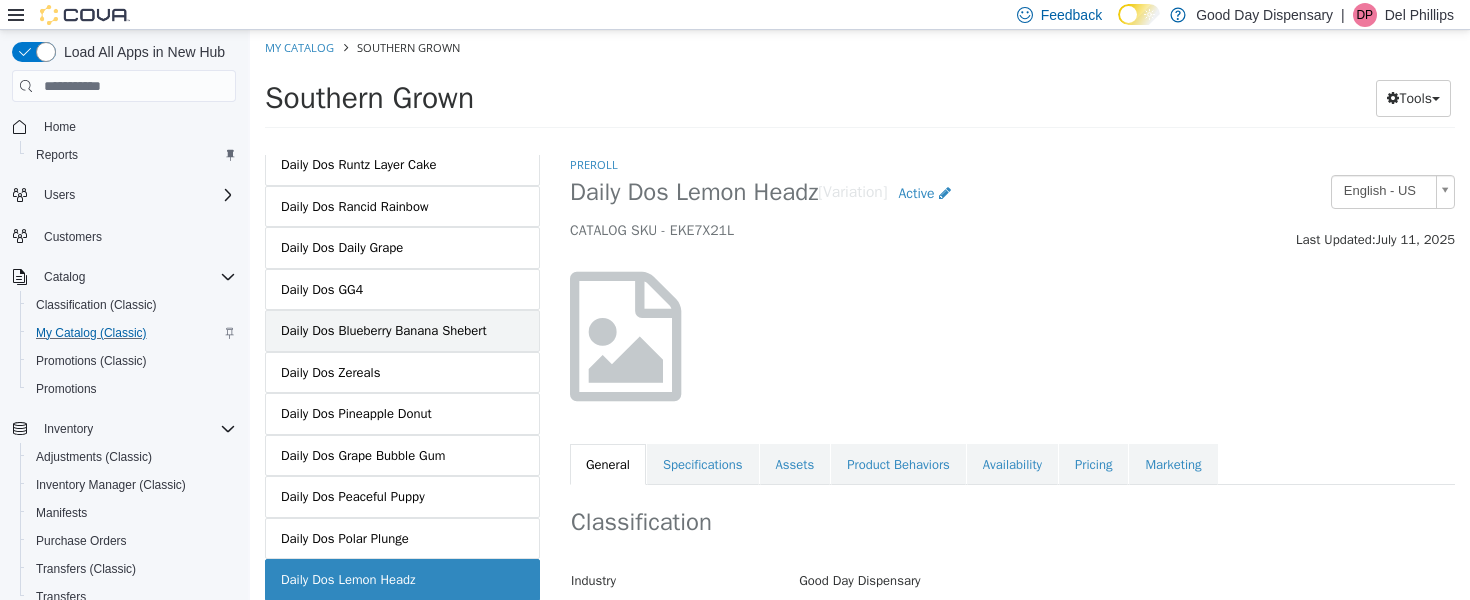 scroll, scrollTop: 454, scrollLeft: 0, axis: vertical 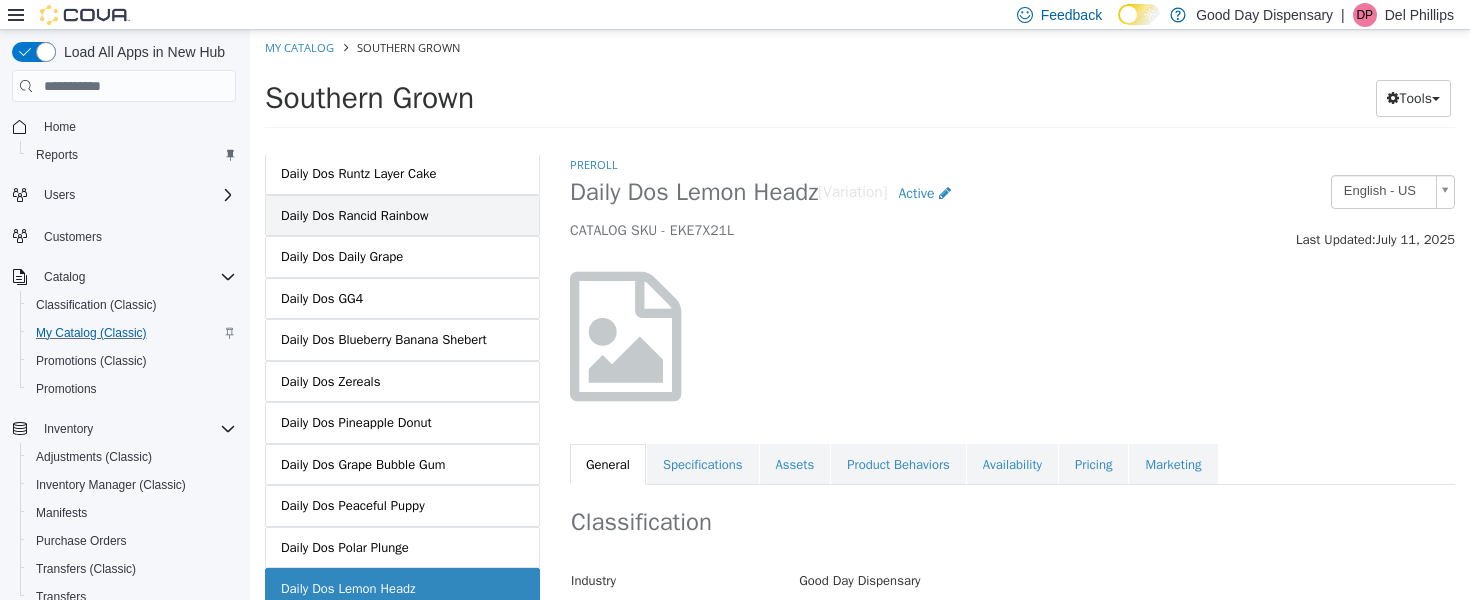 click on "Daily Dos Rancid Rainbow" at bounding box center (354, 216) 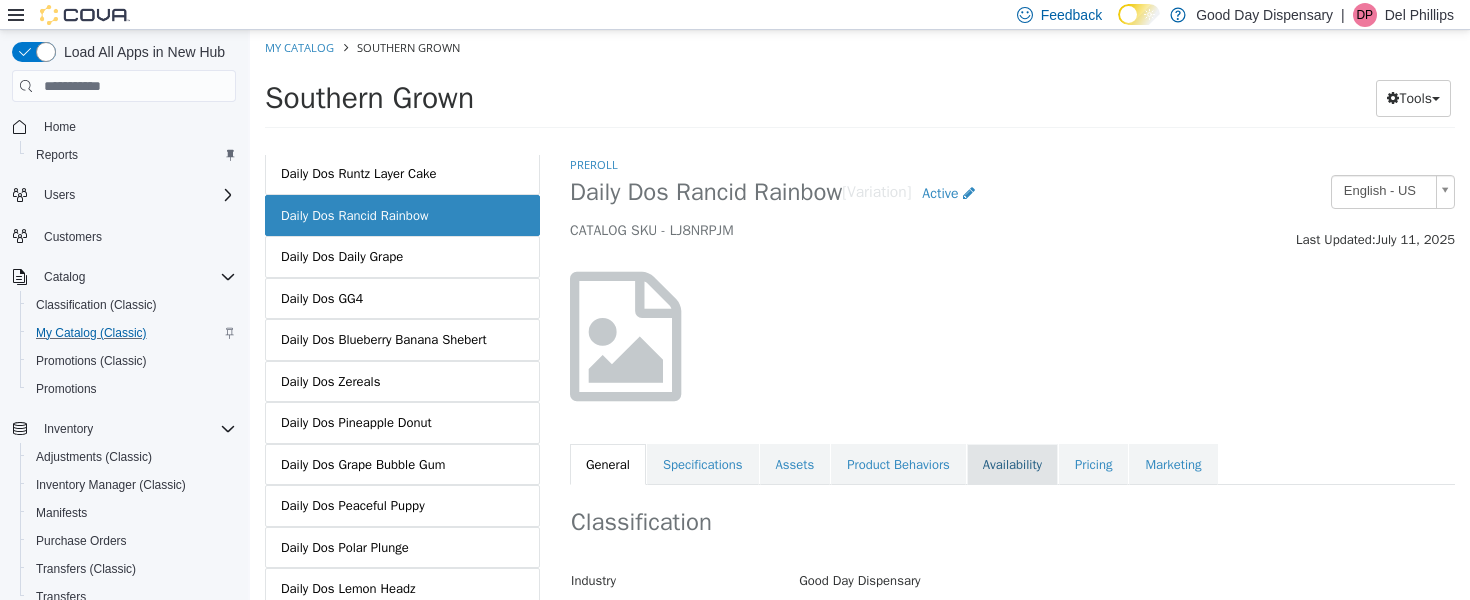 click on "Availability" at bounding box center [1012, 465] 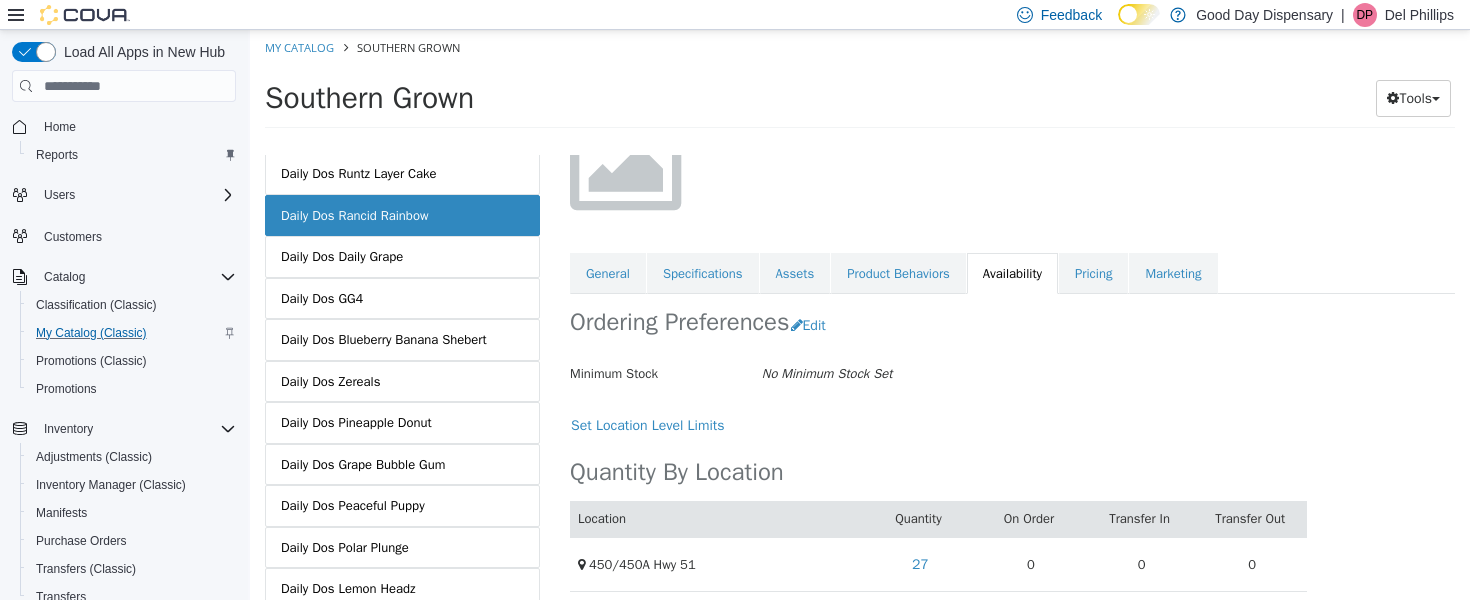 scroll, scrollTop: 0, scrollLeft: 0, axis: both 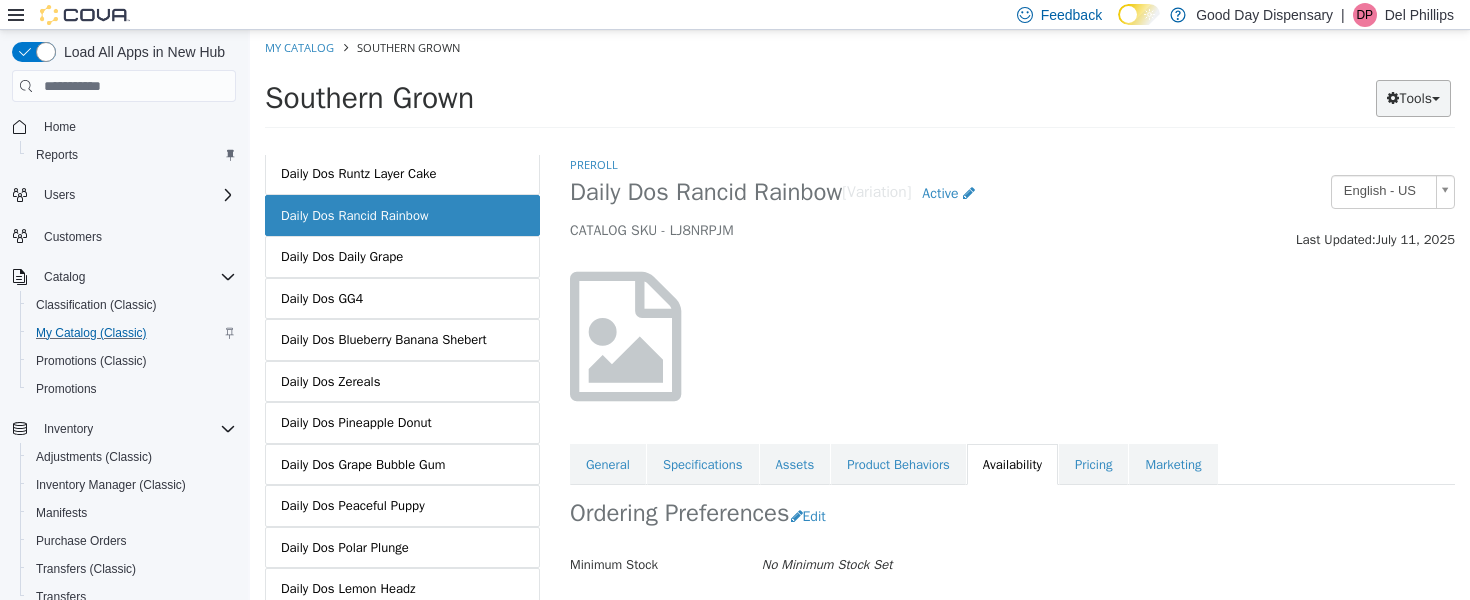 click on "Tools" at bounding box center (1413, 98) 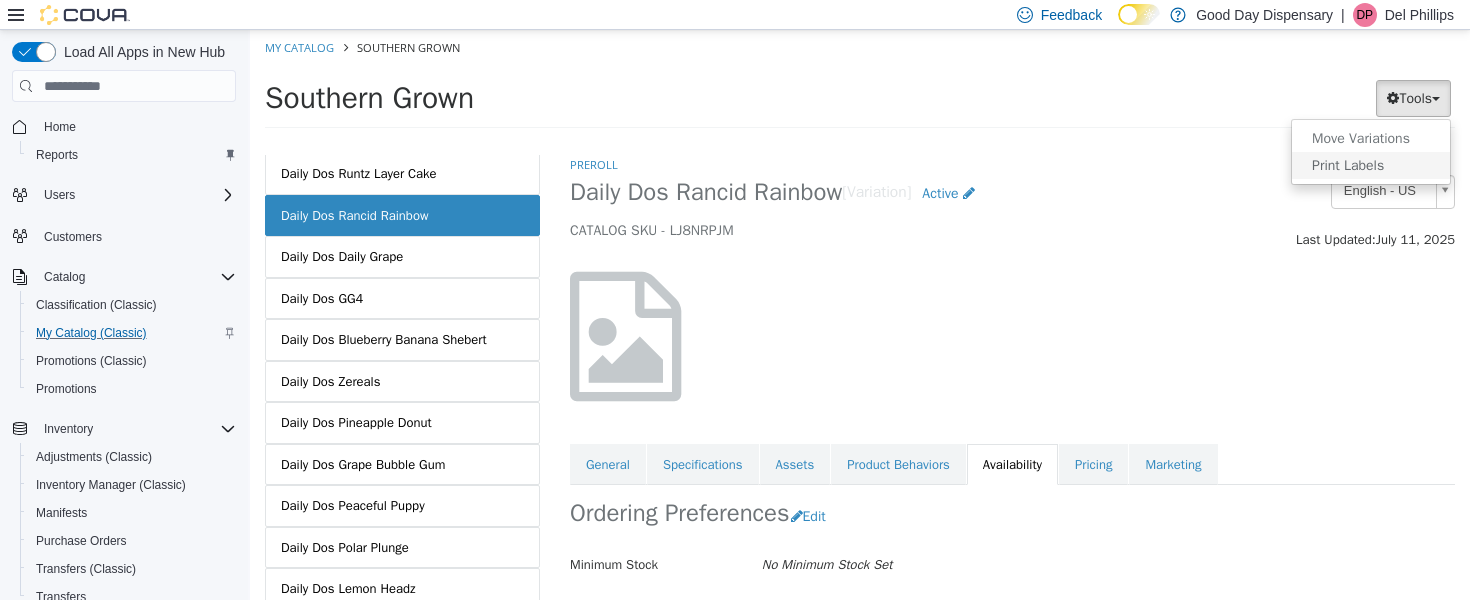 click on "Print Labels" at bounding box center (1371, 165) 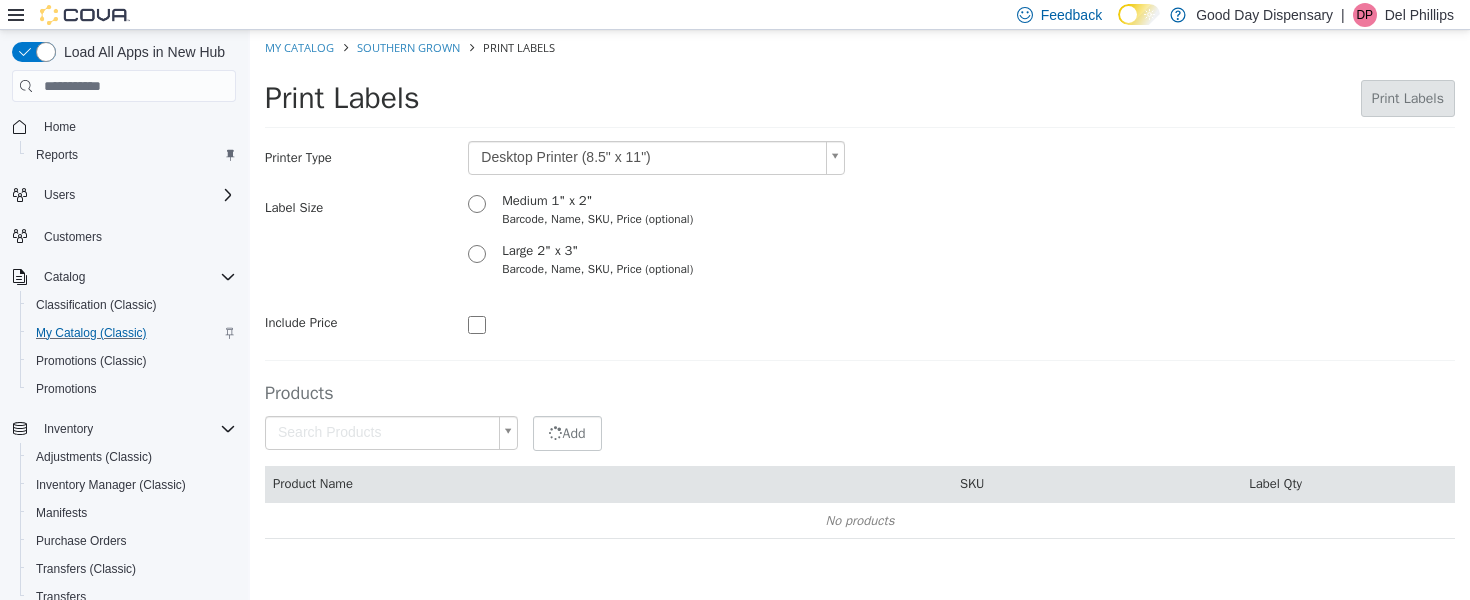 type 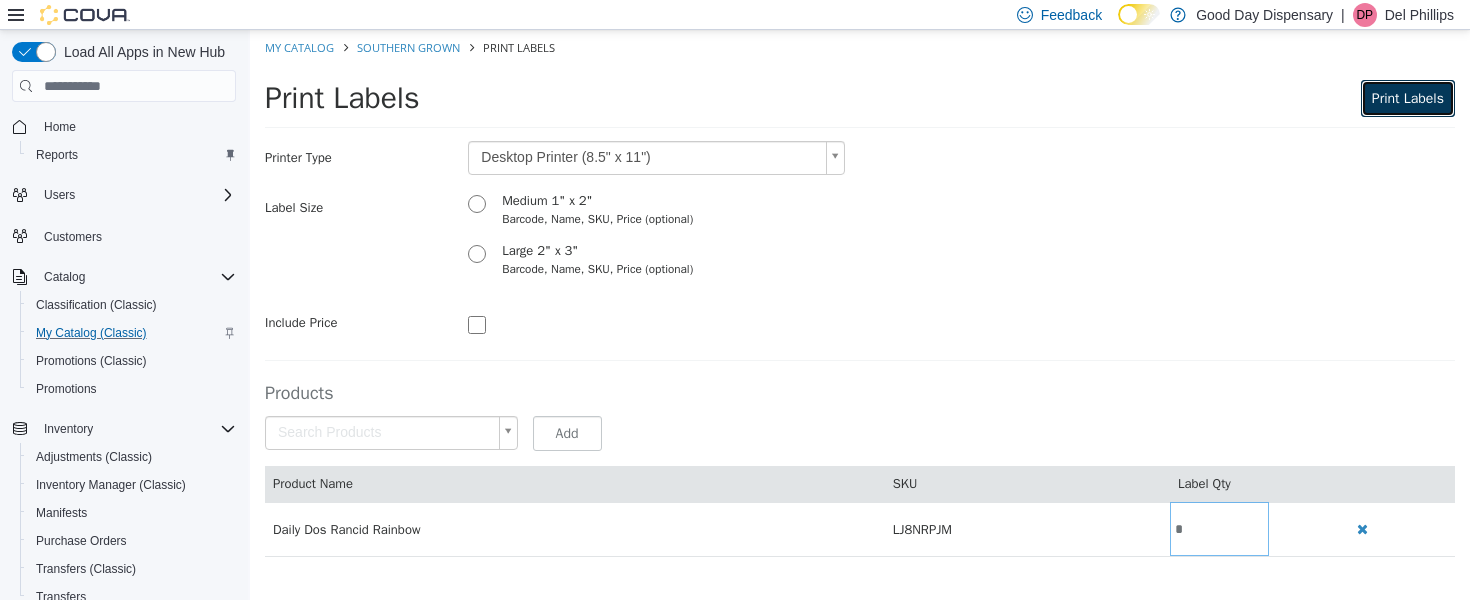 click on "Print Labels" at bounding box center (1408, 98) 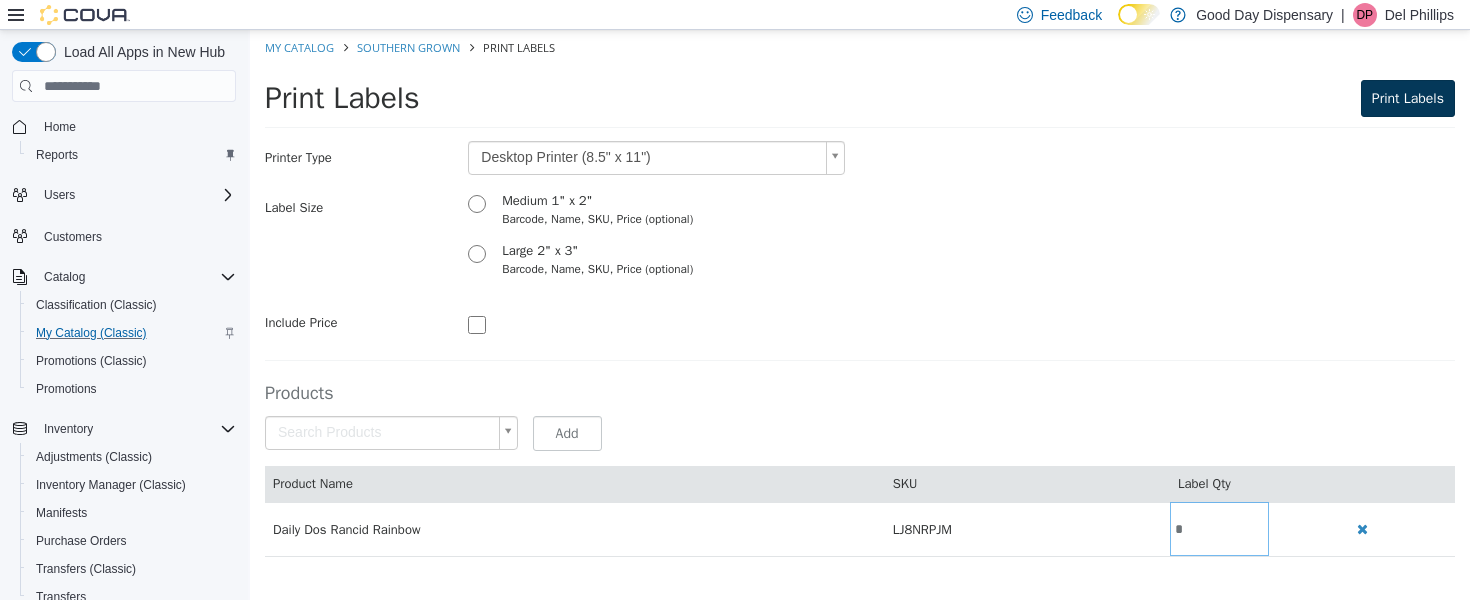scroll, scrollTop: 0, scrollLeft: 0, axis: both 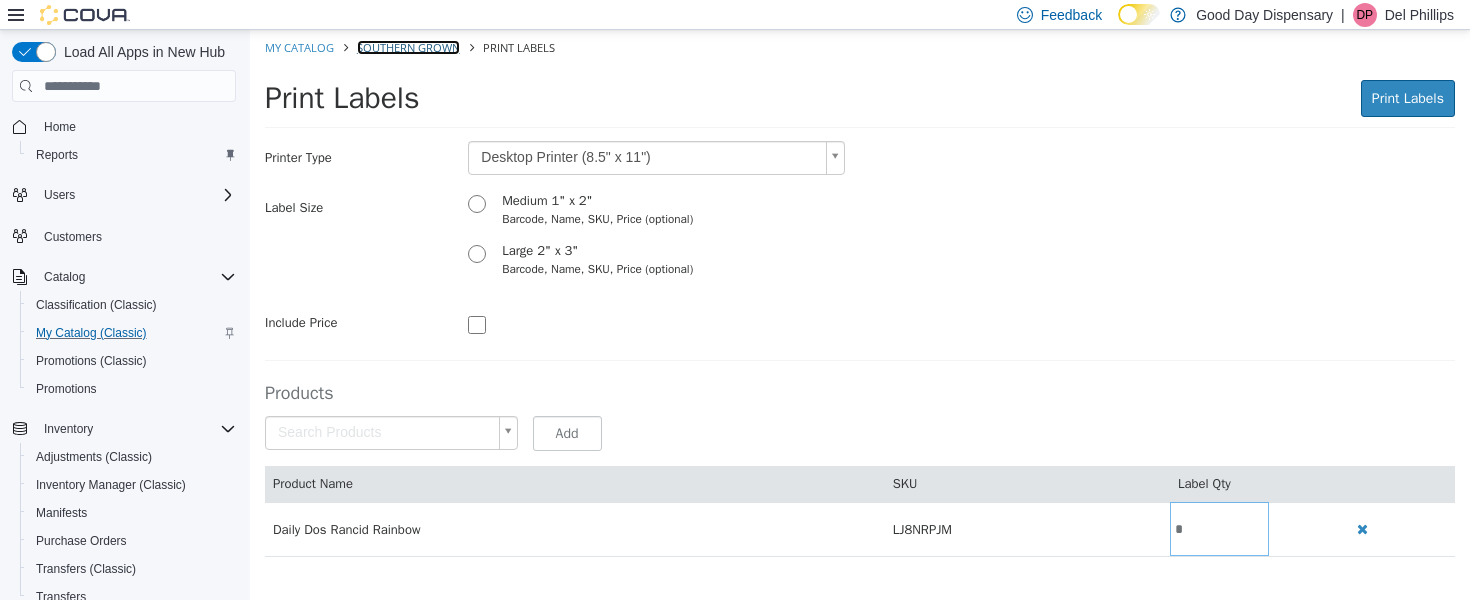click on "Southern Grown" at bounding box center [408, 47] 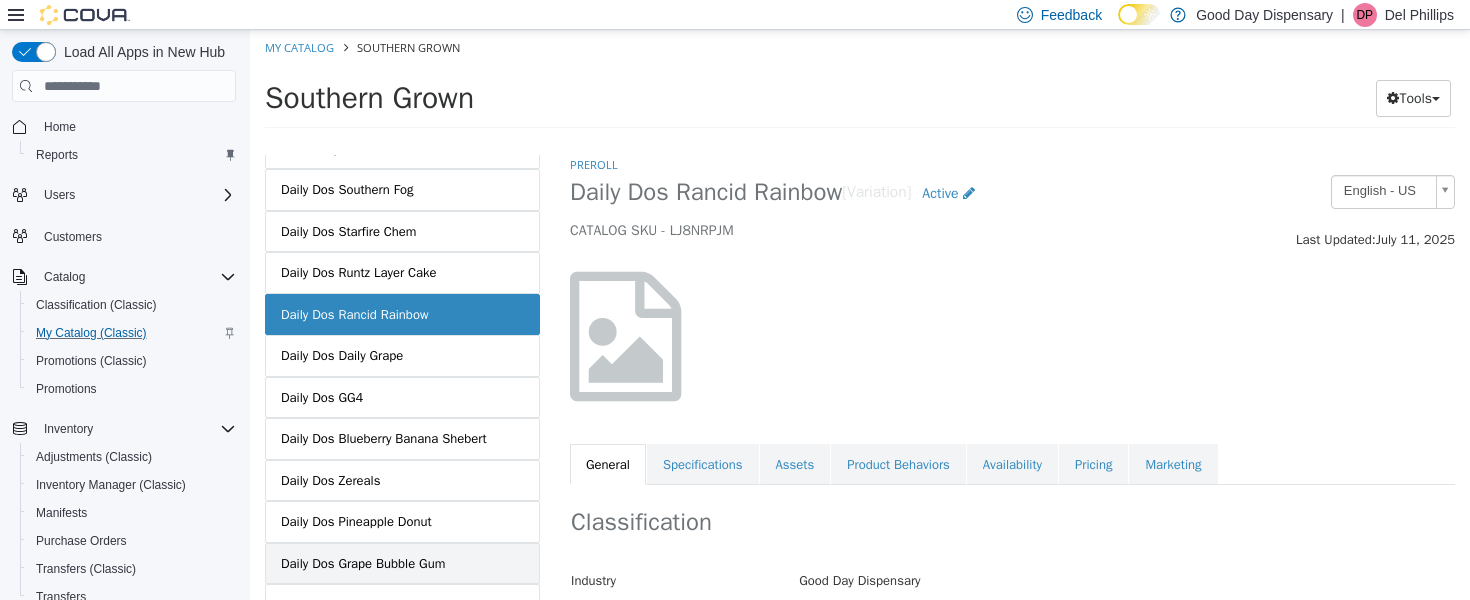 scroll, scrollTop: 354, scrollLeft: 0, axis: vertical 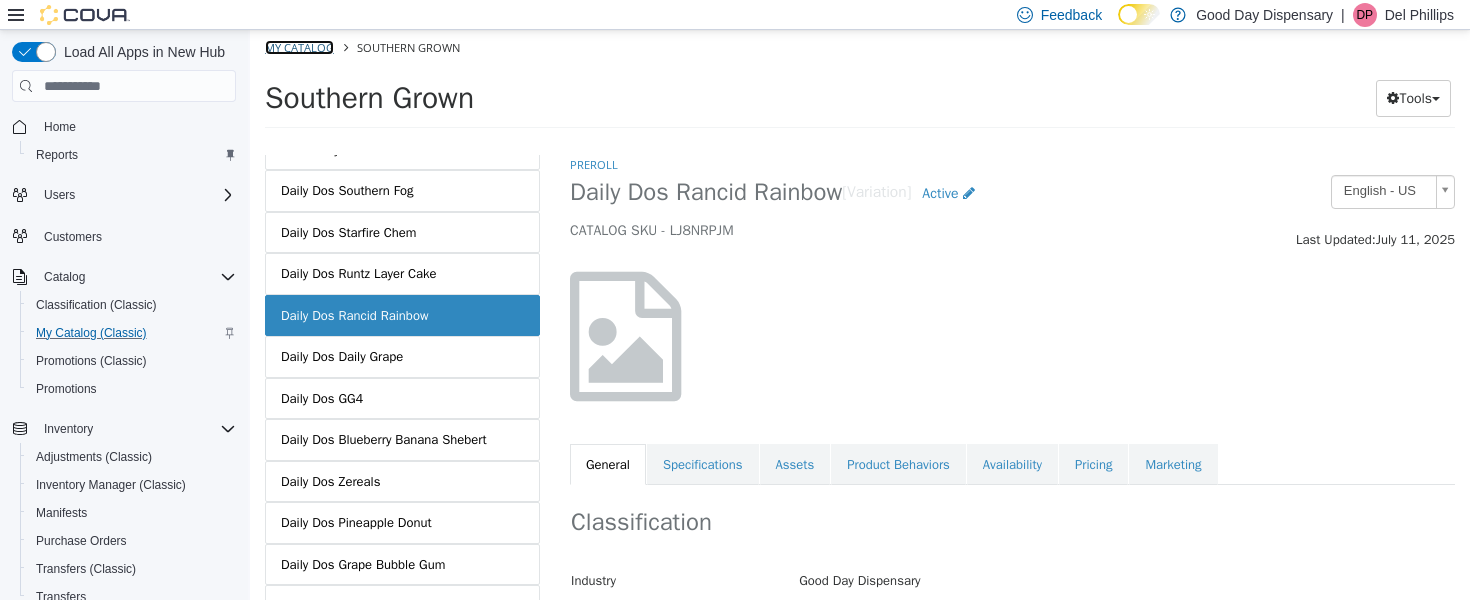 click on "My Catalog" at bounding box center [299, 47] 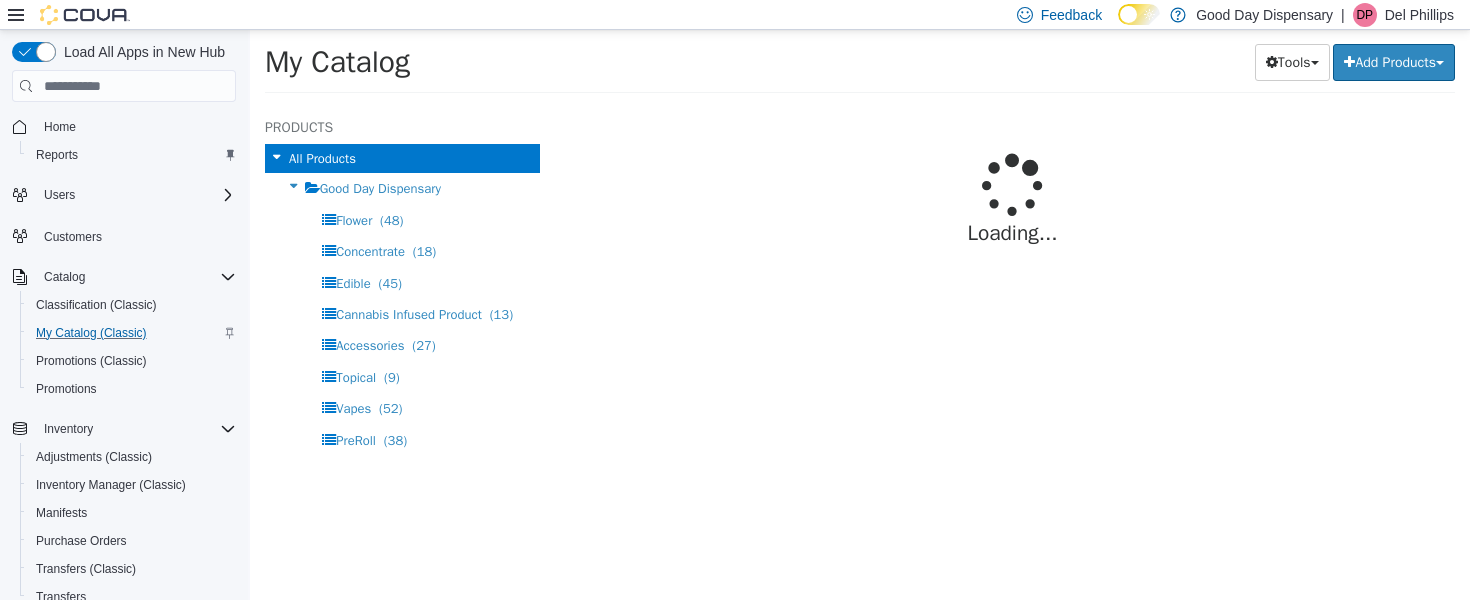 select on "**********" 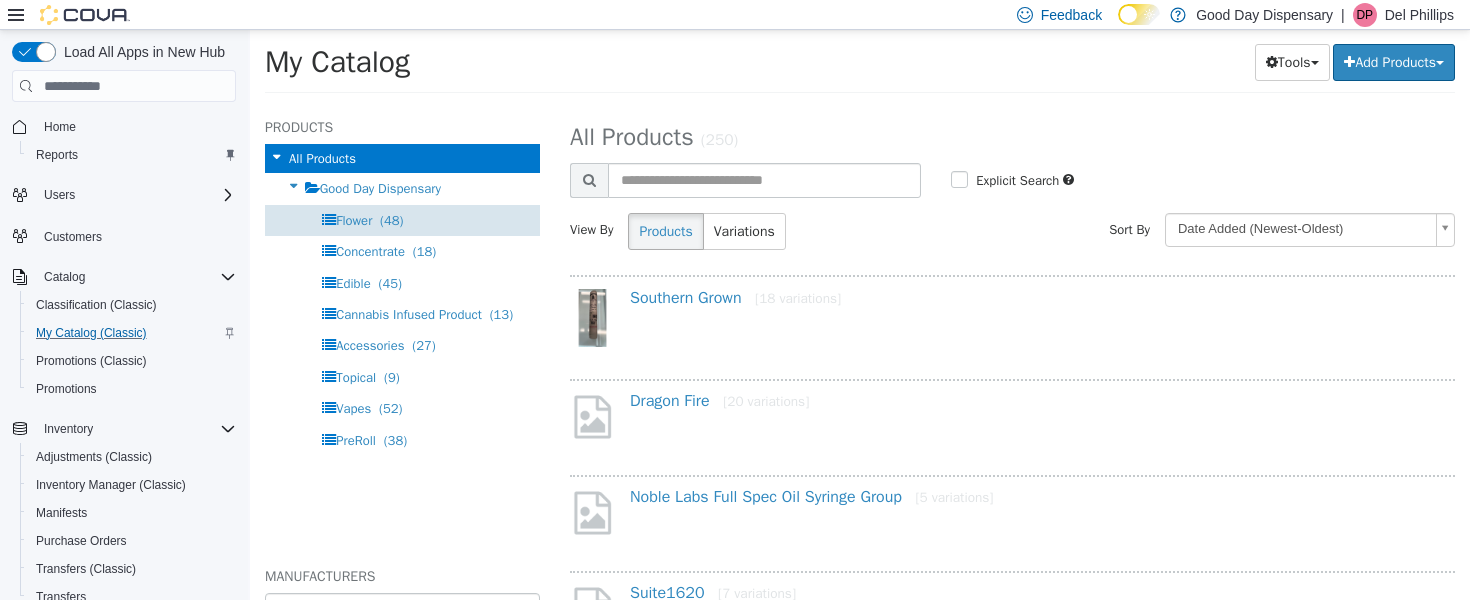 click on "Flower" at bounding box center (354, 220) 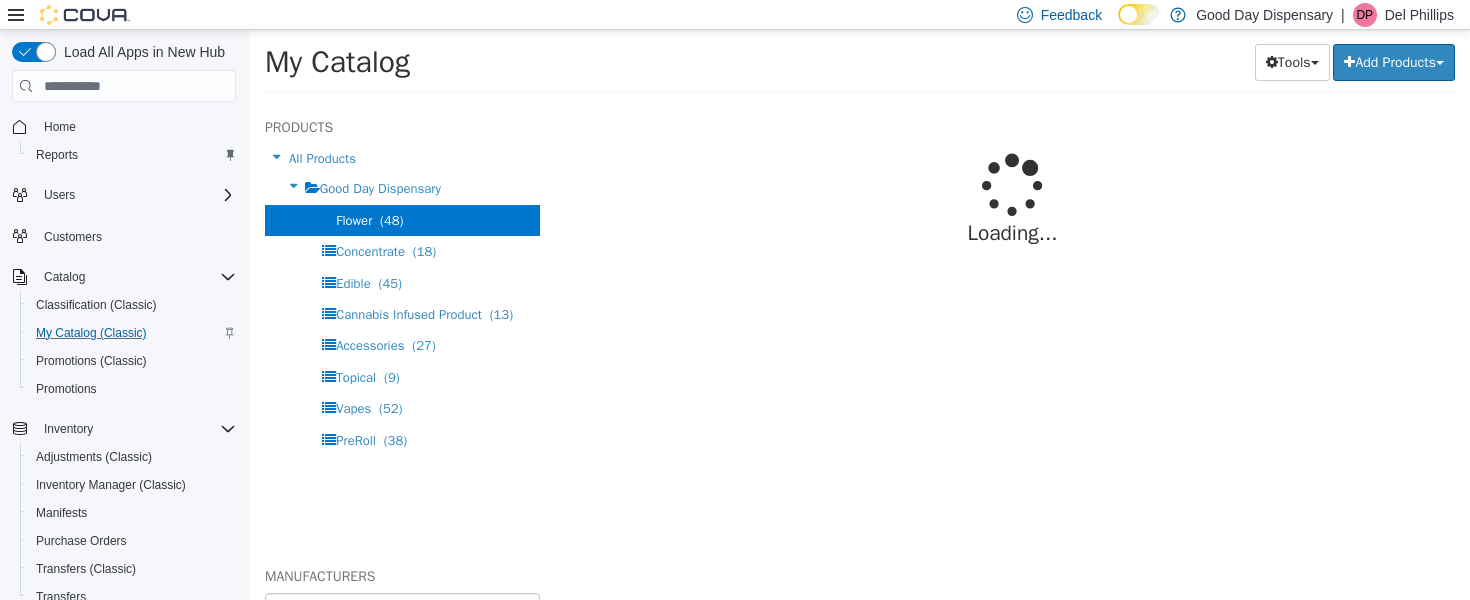 select on "**********" 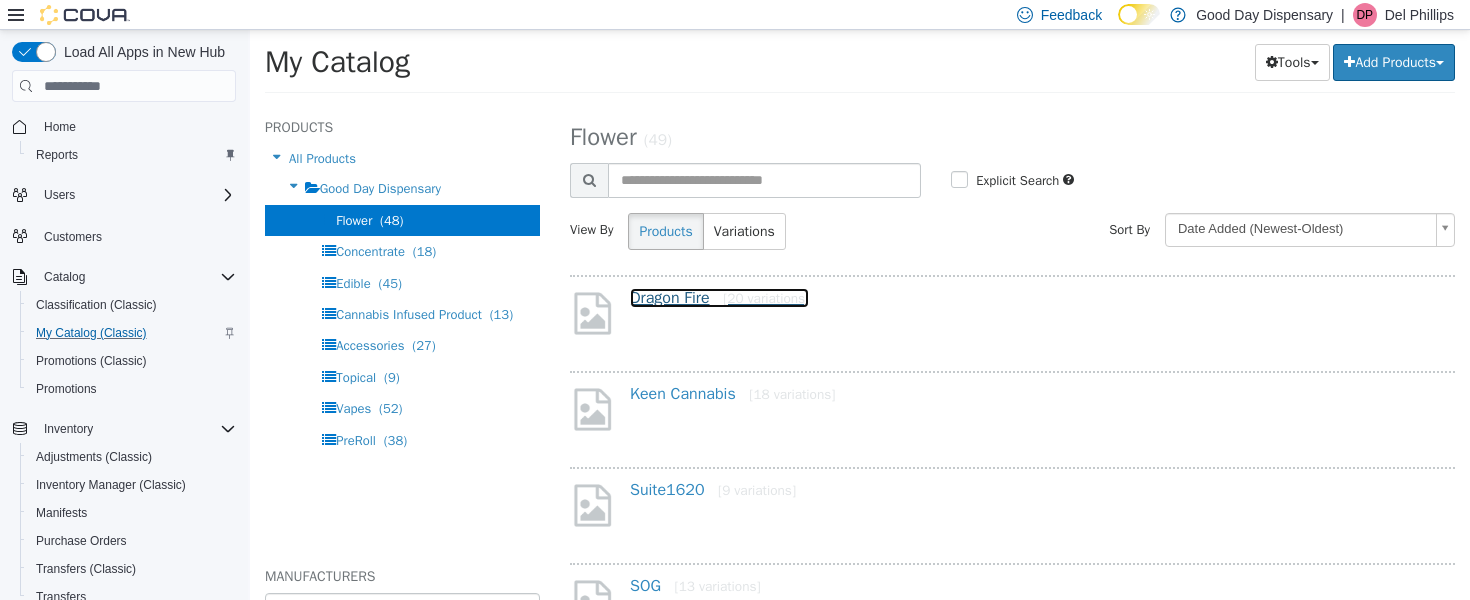 click on "[COMPANY_NAME]
[20 variations]" at bounding box center (719, 298) 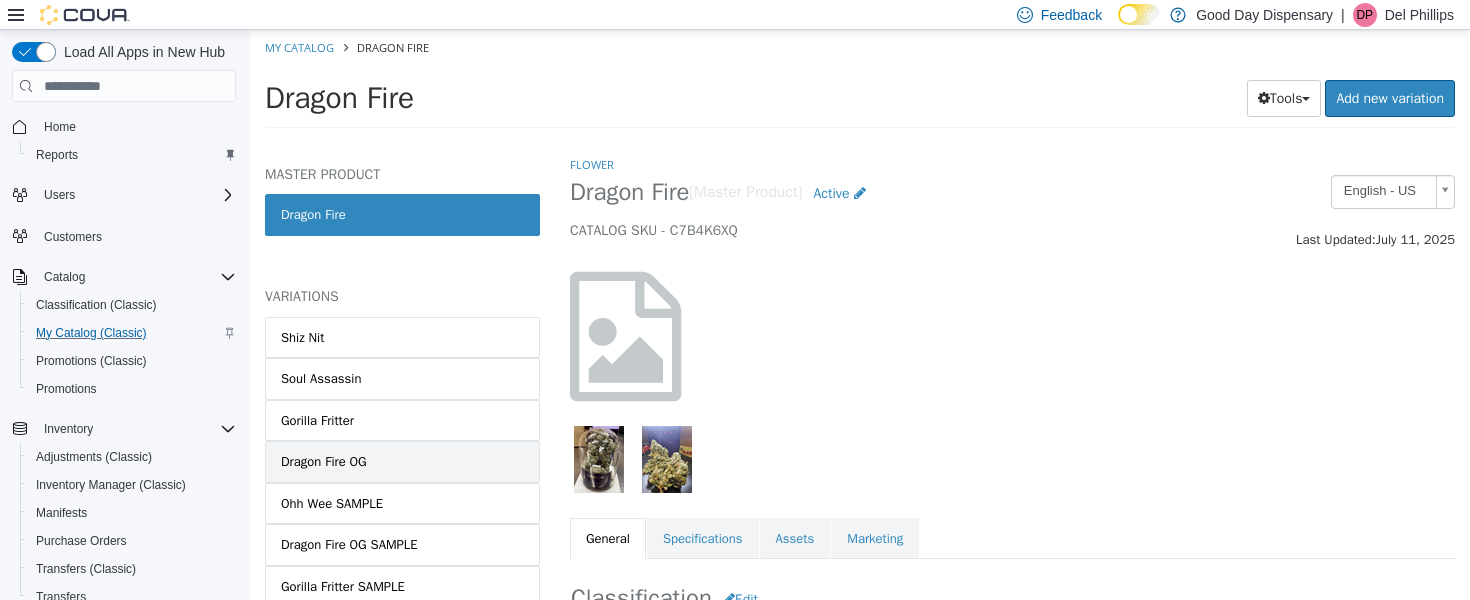 scroll, scrollTop: 615, scrollLeft: 0, axis: vertical 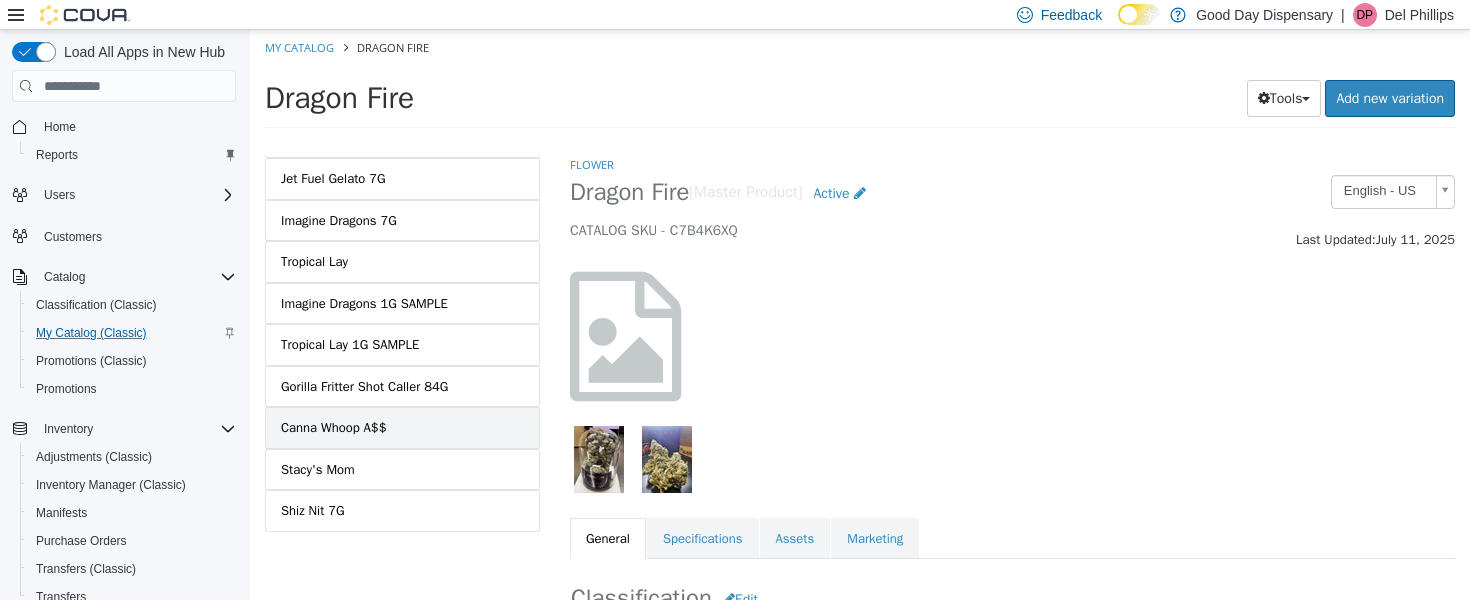 click on "Canna Whoop A$$" at bounding box center [333, 428] 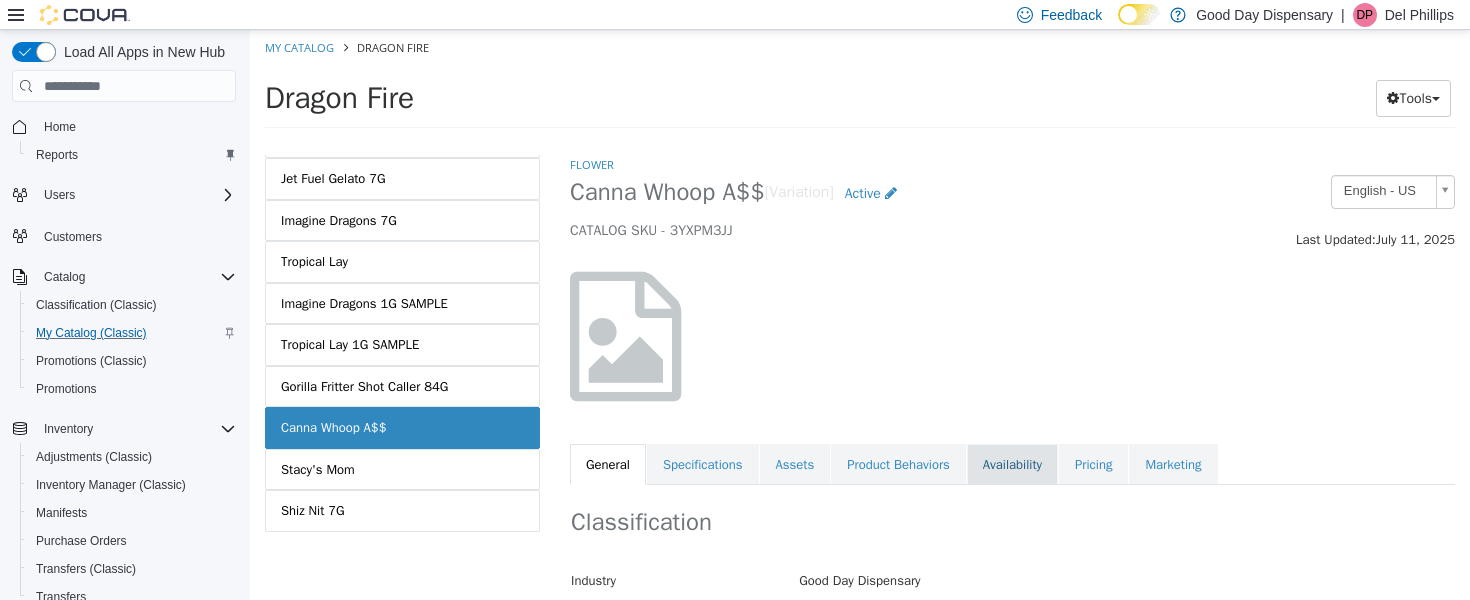 click on "Availability" at bounding box center (1012, 465) 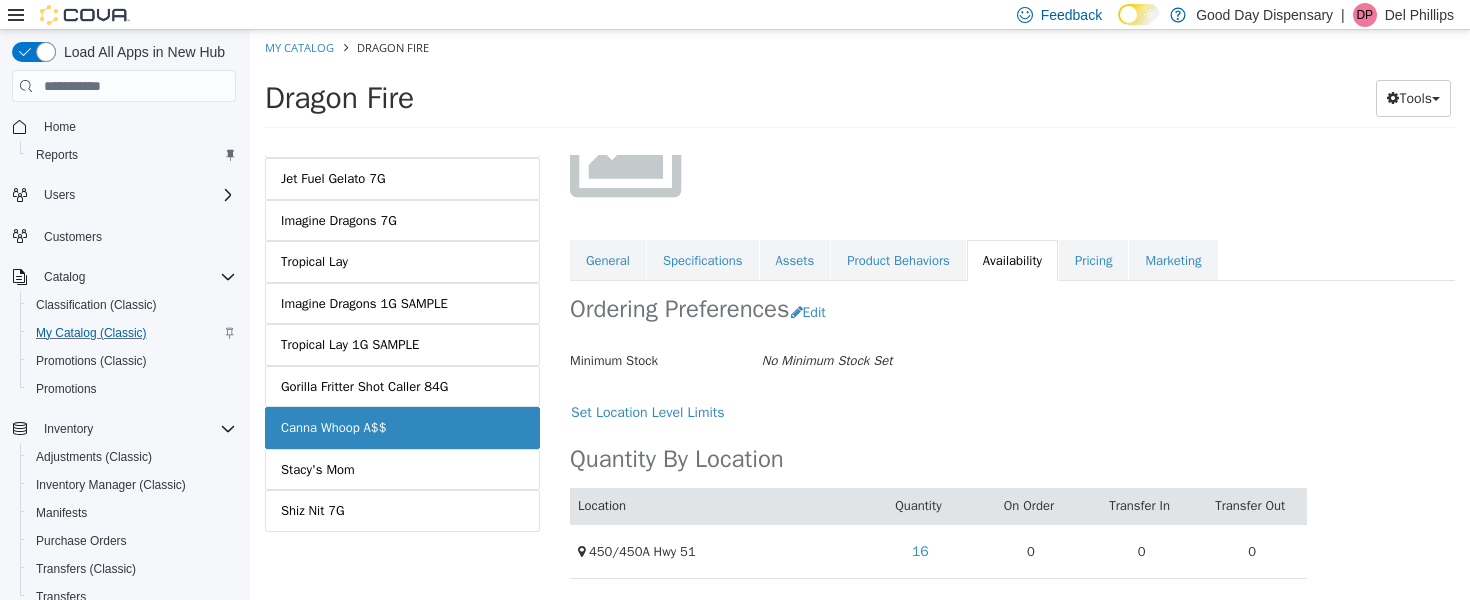 scroll, scrollTop: 0, scrollLeft: 0, axis: both 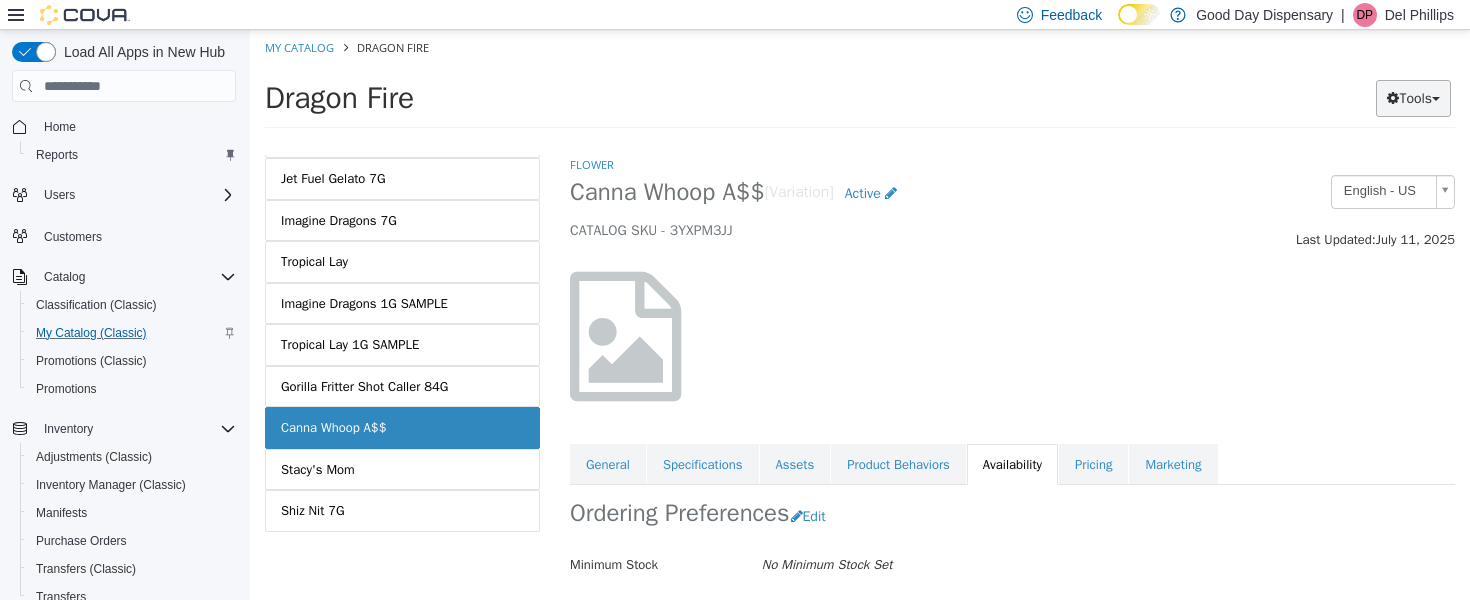click on "Tools" at bounding box center [1413, 98] 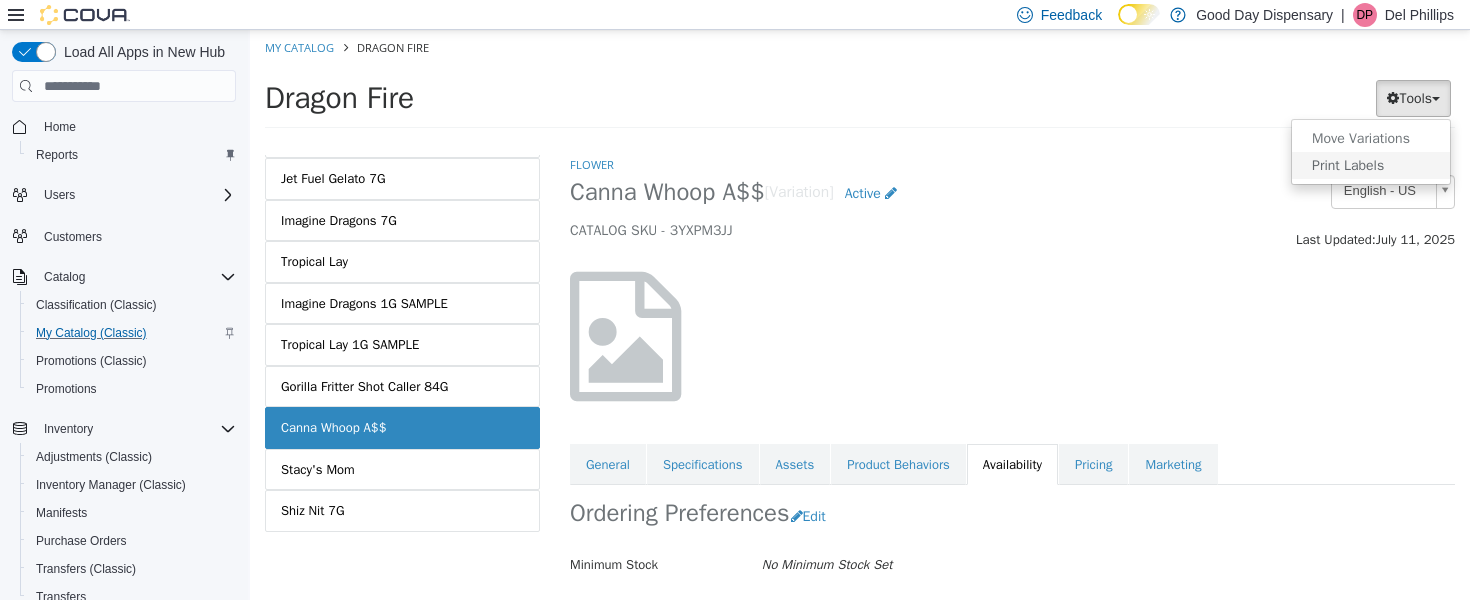 click on "Print Labels" at bounding box center (1371, 165) 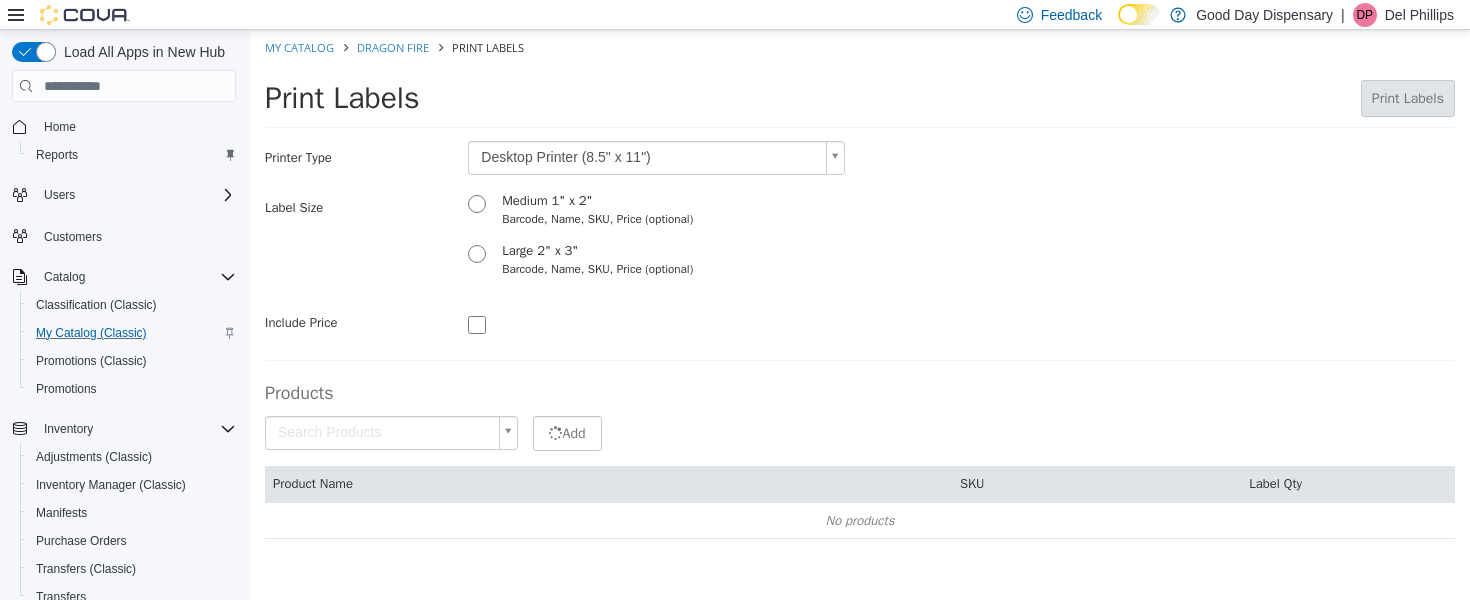 type 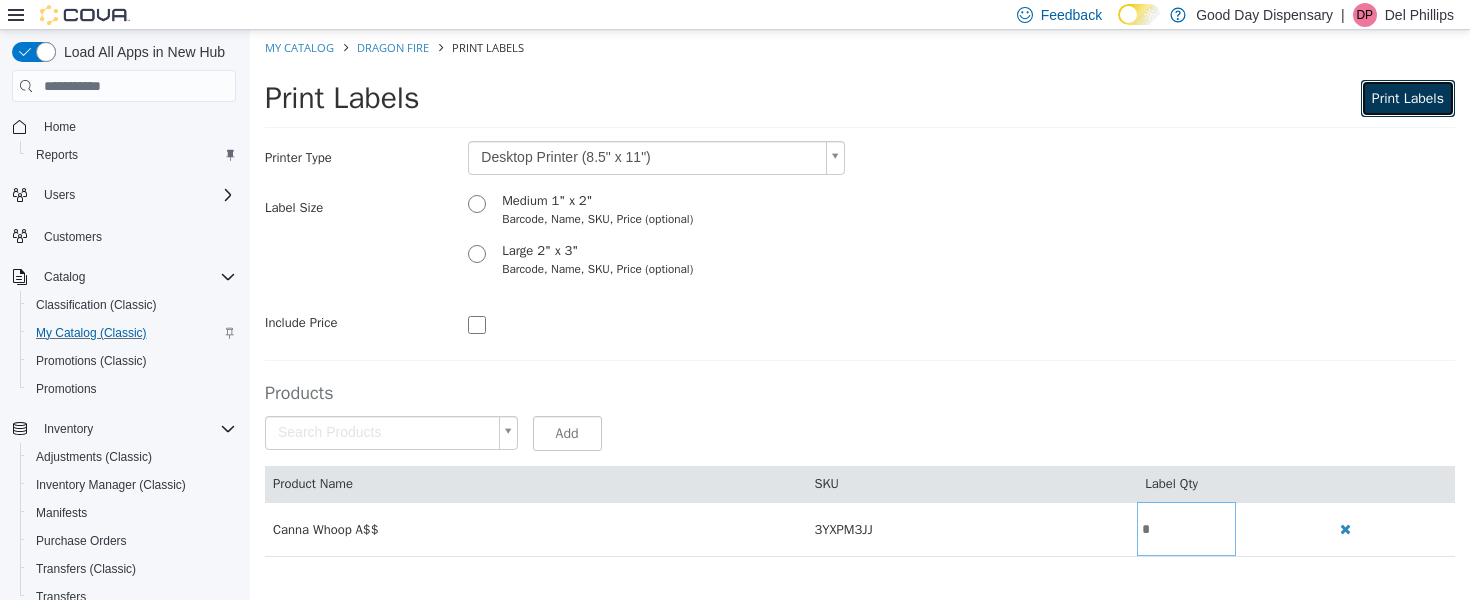 click on "Print Labels" at bounding box center [1408, 98] 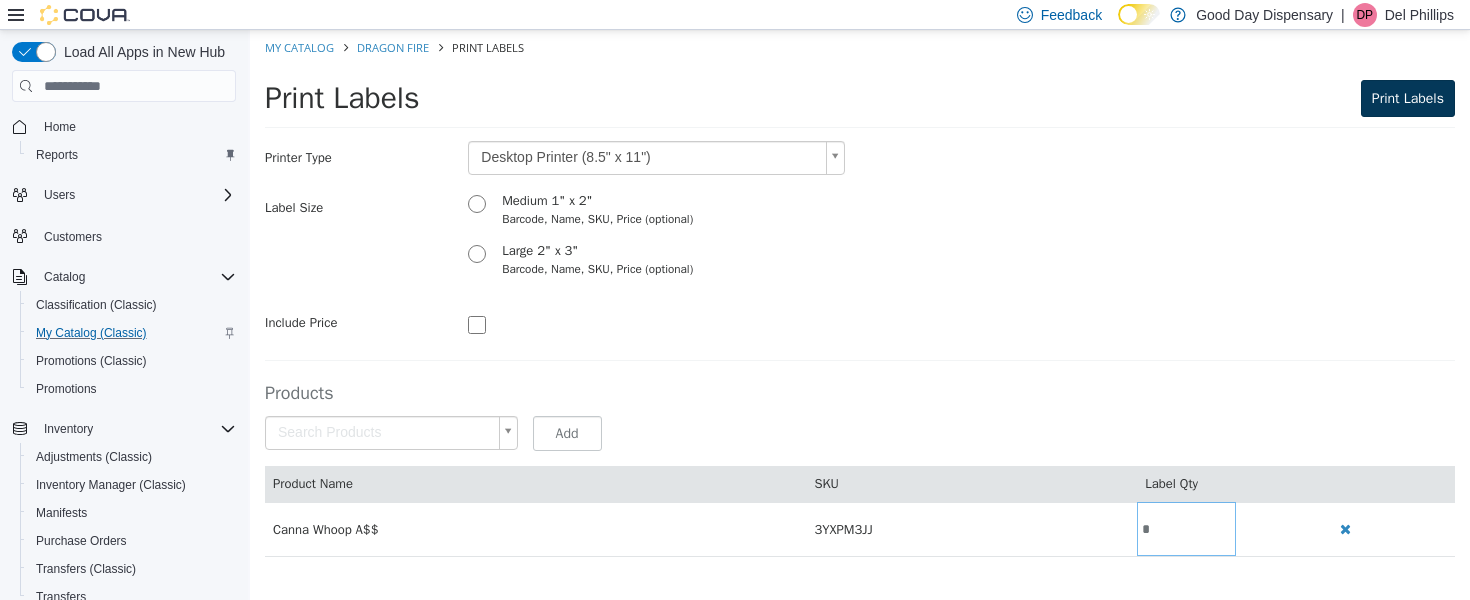 scroll, scrollTop: 0, scrollLeft: 0, axis: both 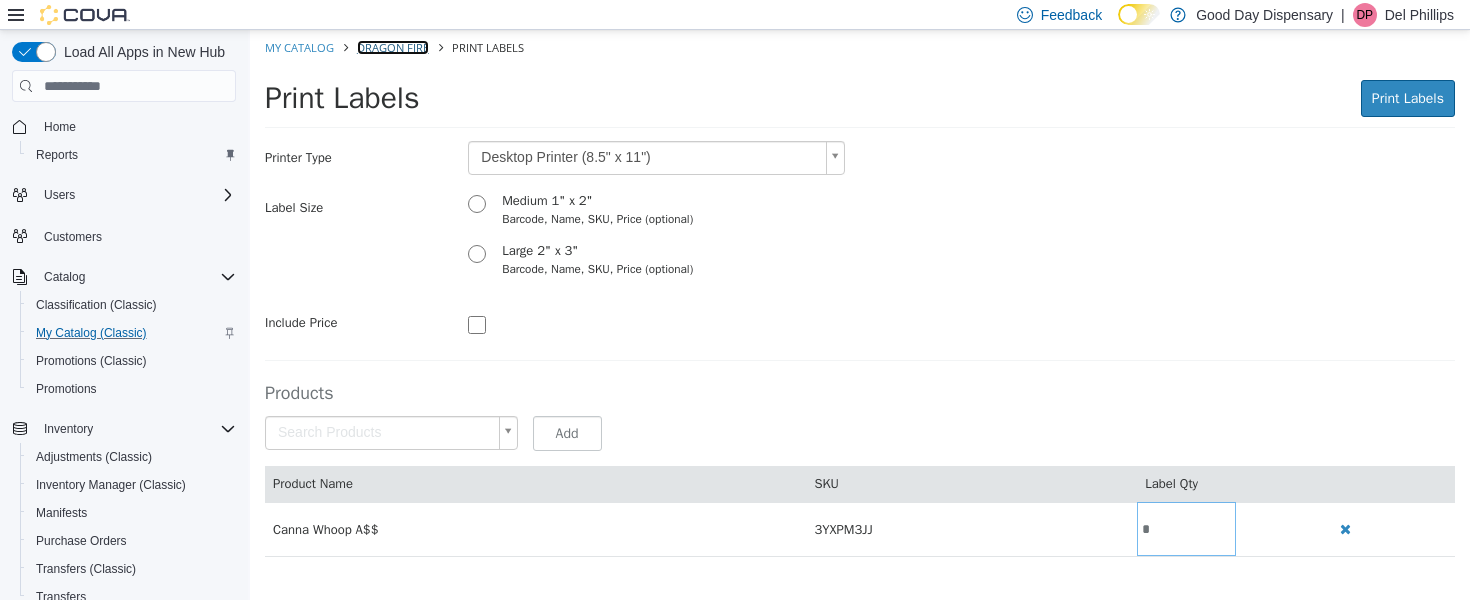 click on "Dragon Fire" at bounding box center [393, 47] 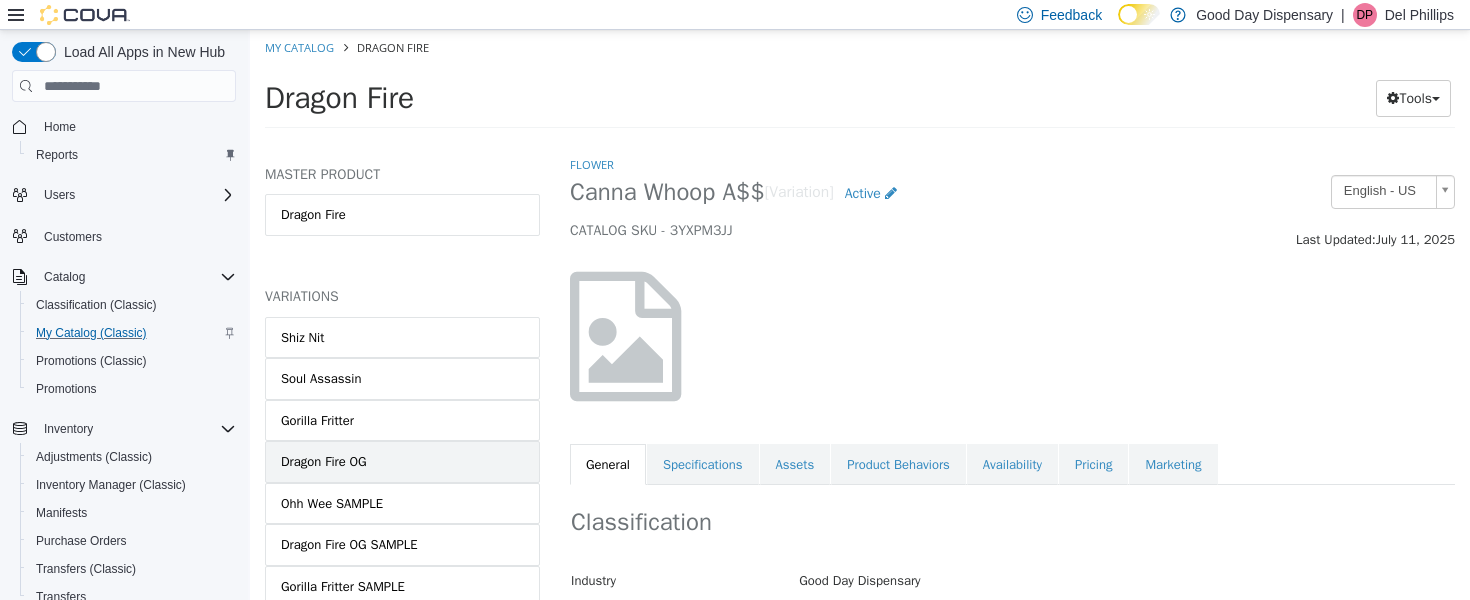 scroll, scrollTop: 615, scrollLeft: 0, axis: vertical 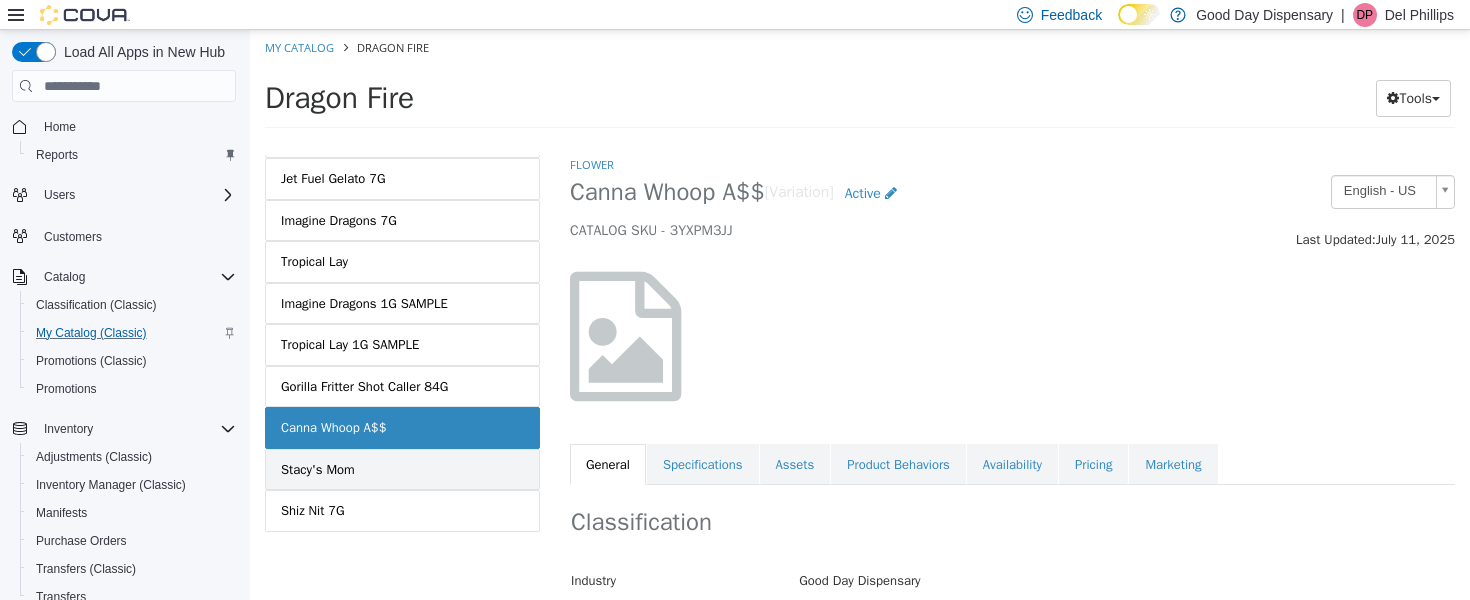 click on "Stacy's Mom" at bounding box center (318, 470) 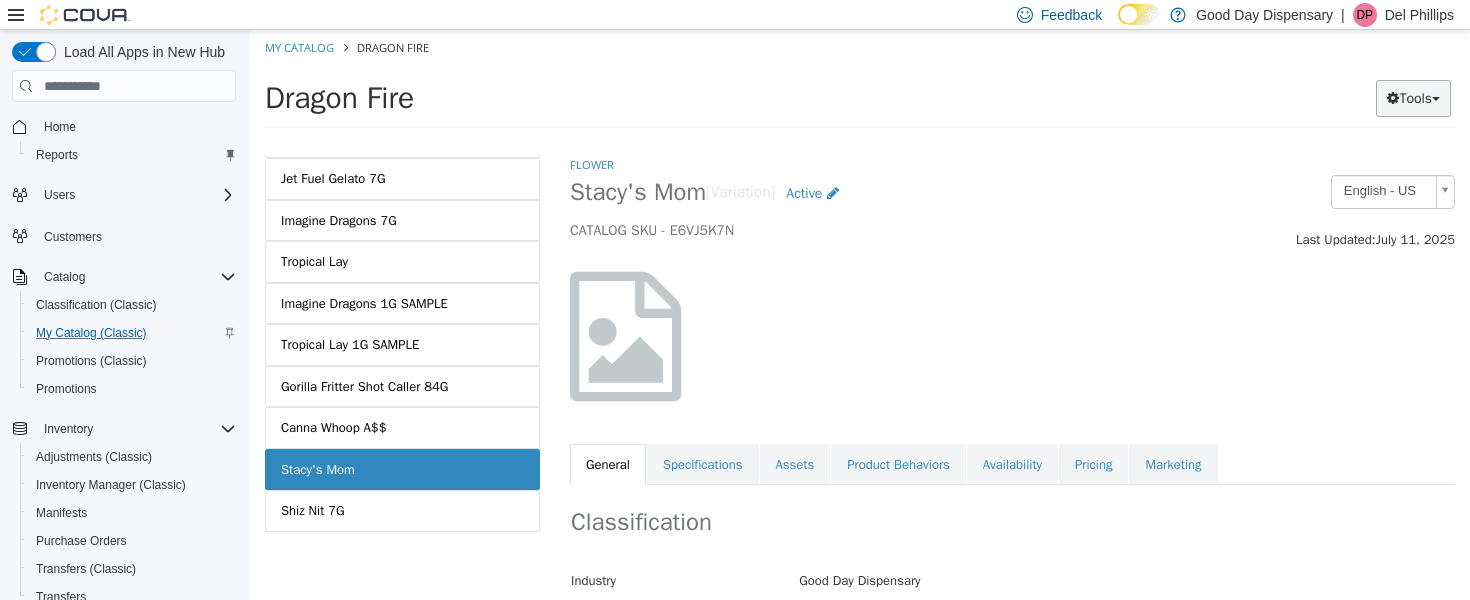 click on "Tools" at bounding box center [1413, 98] 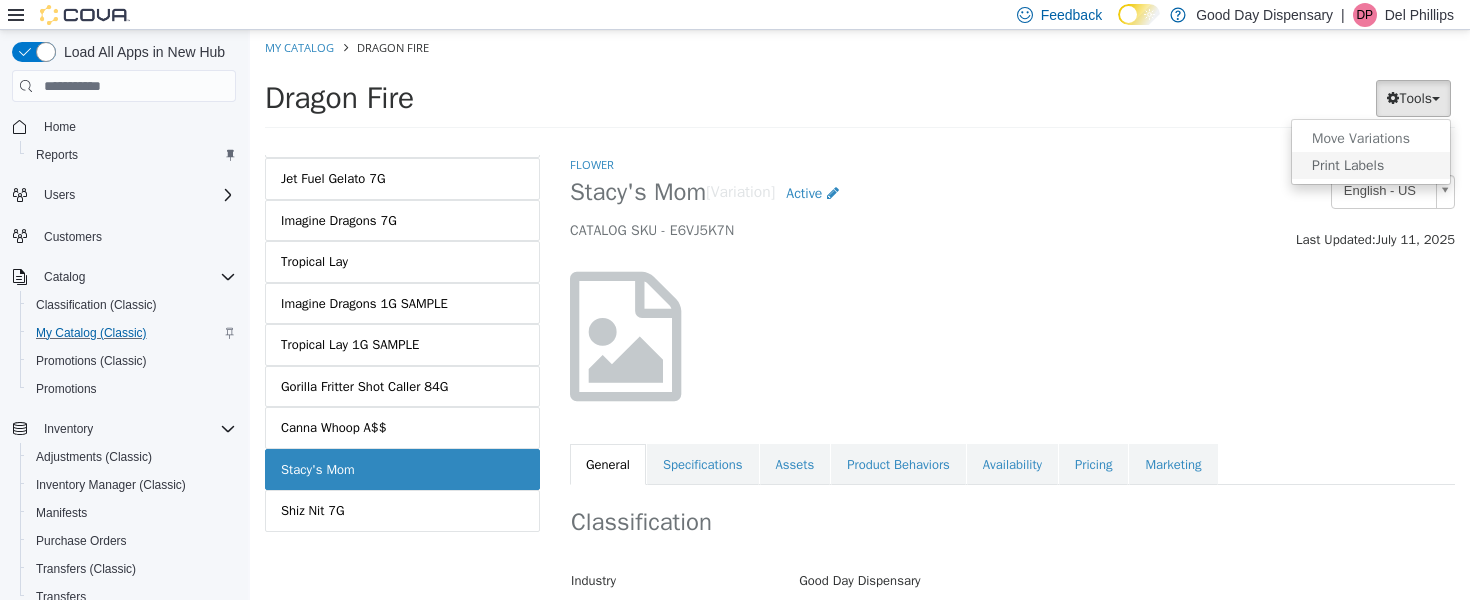 click on "Print Labels" at bounding box center (1371, 165) 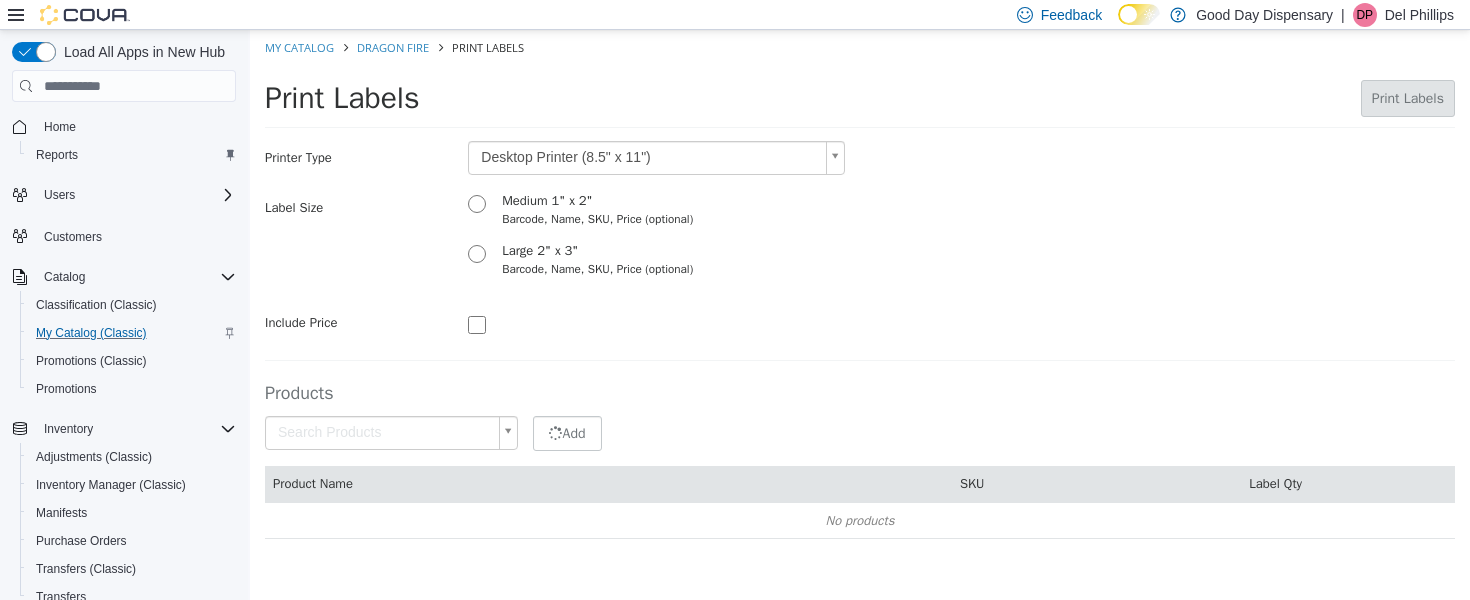 type 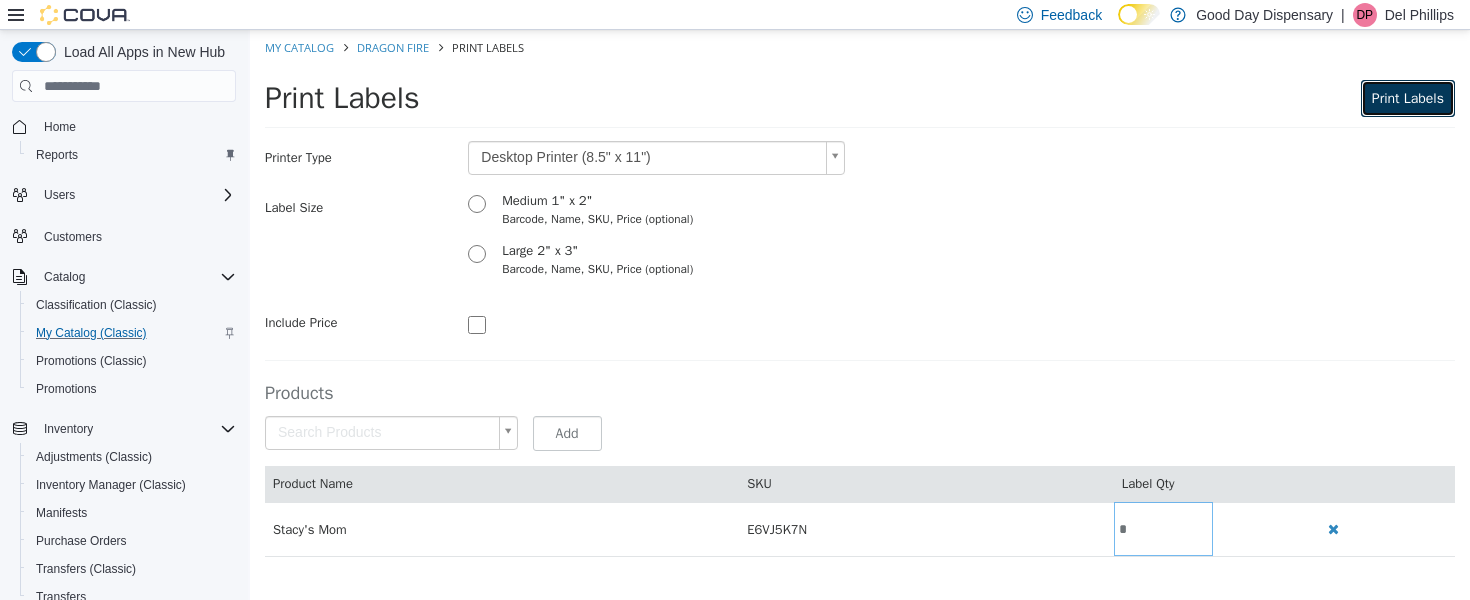 click on "Print Labels" at bounding box center [1408, 98] 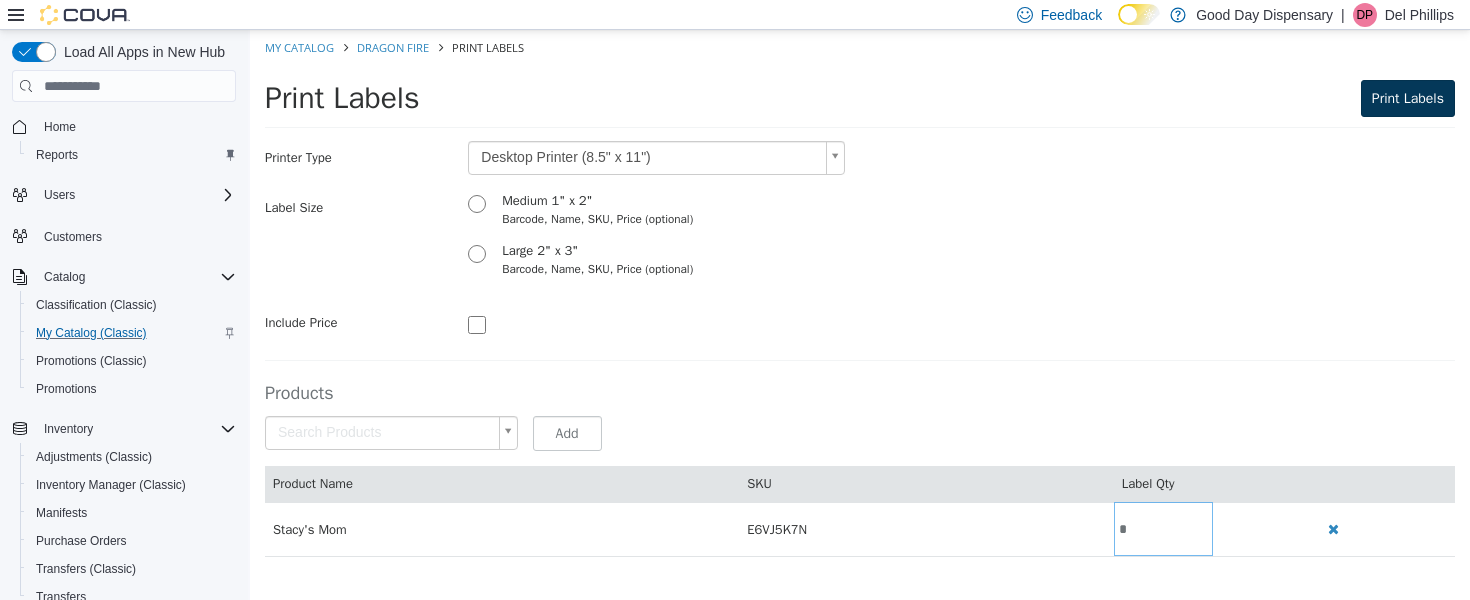 scroll, scrollTop: 0, scrollLeft: 0, axis: both 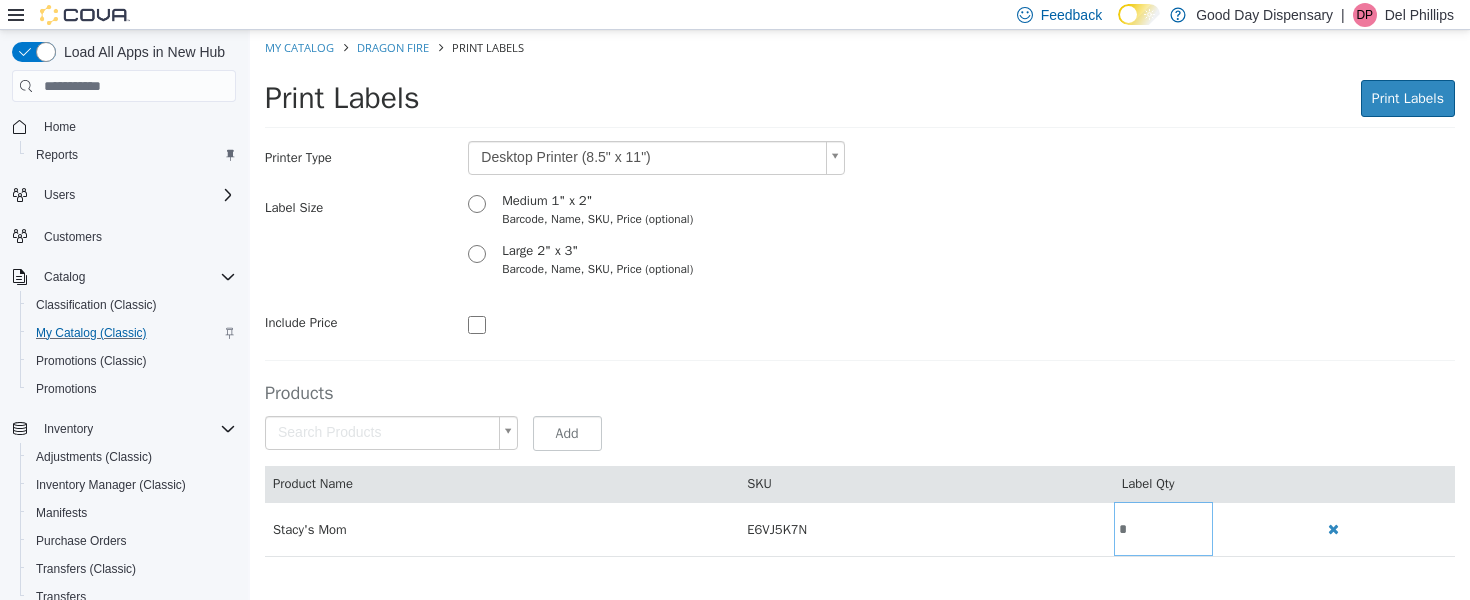 click on "My Catalog
Dragon Fire
Print Labels" at bounding box center (860, 48) 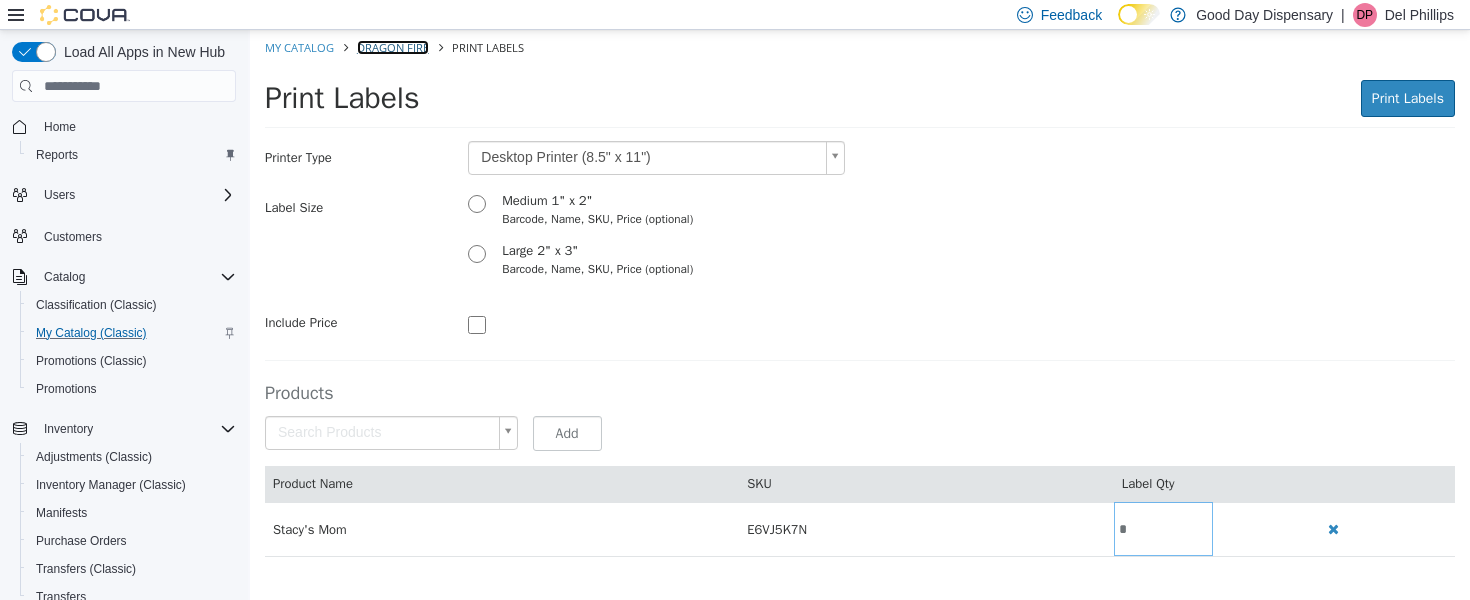 click on "Dragon Fire" at bounding box center (393, 47) 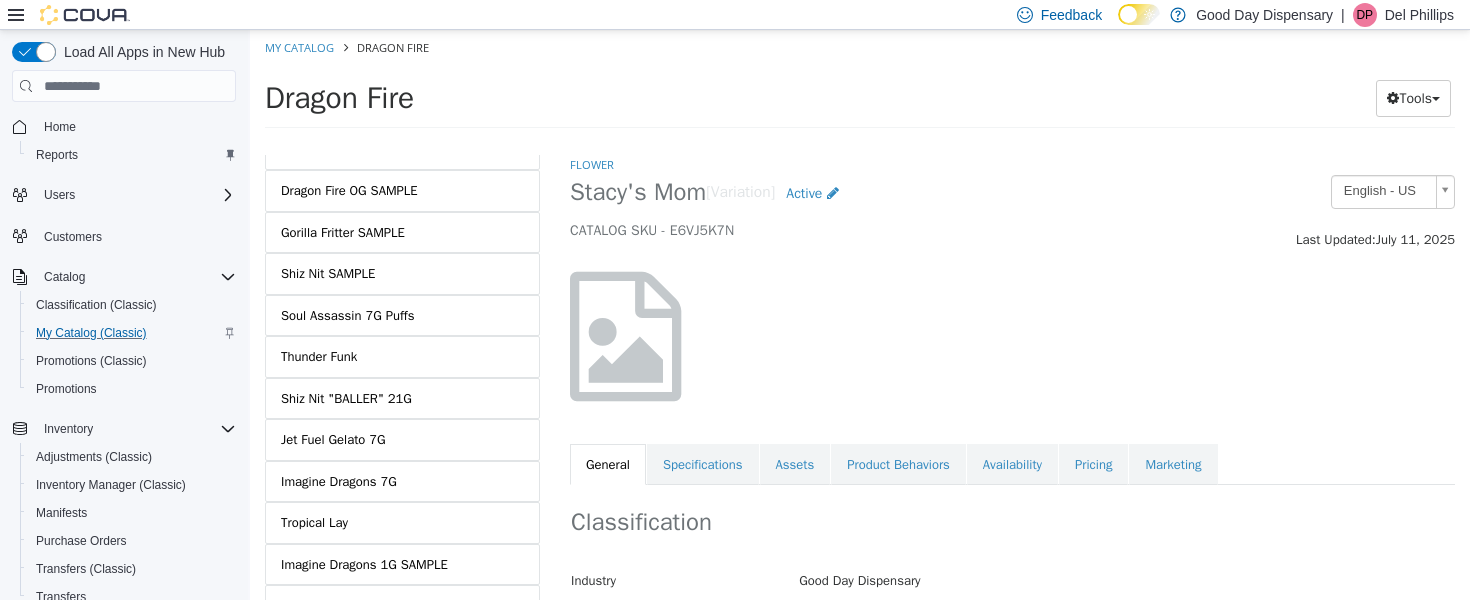 scroll, scrollTop: 615, scrollLeft: 0, axis: vertical 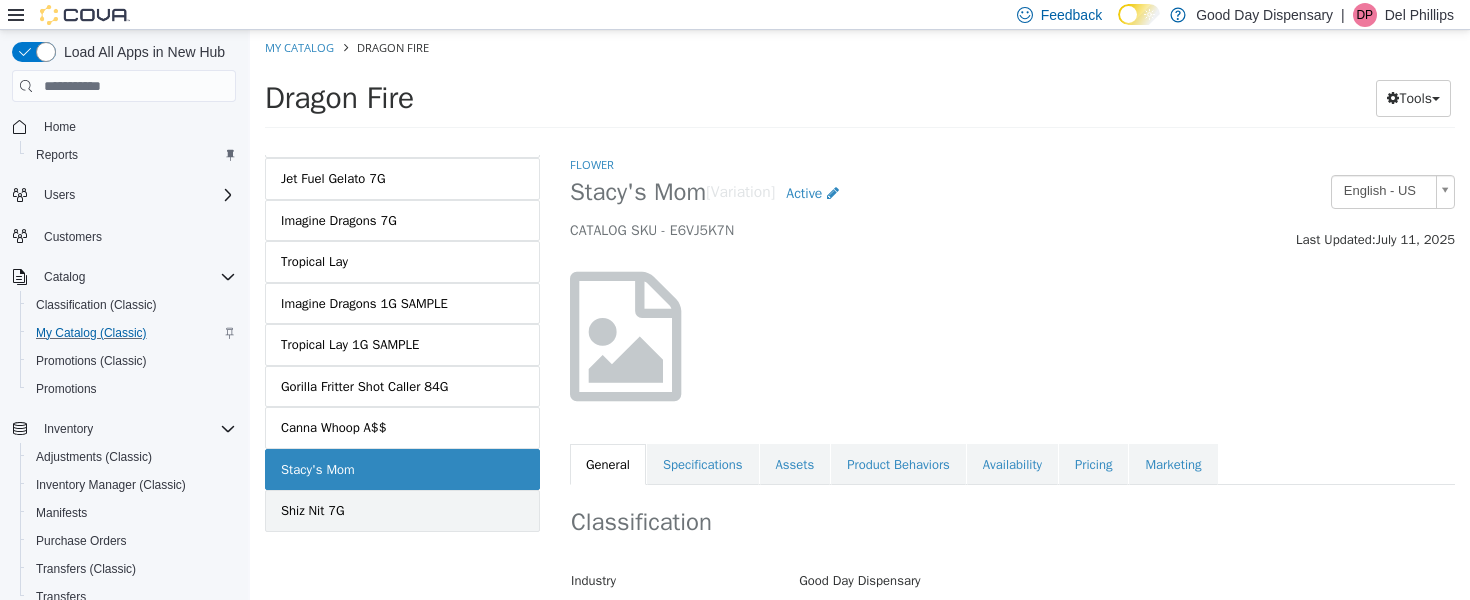 click on "Shiz Nit 7G" at bounding box center (402, 511) 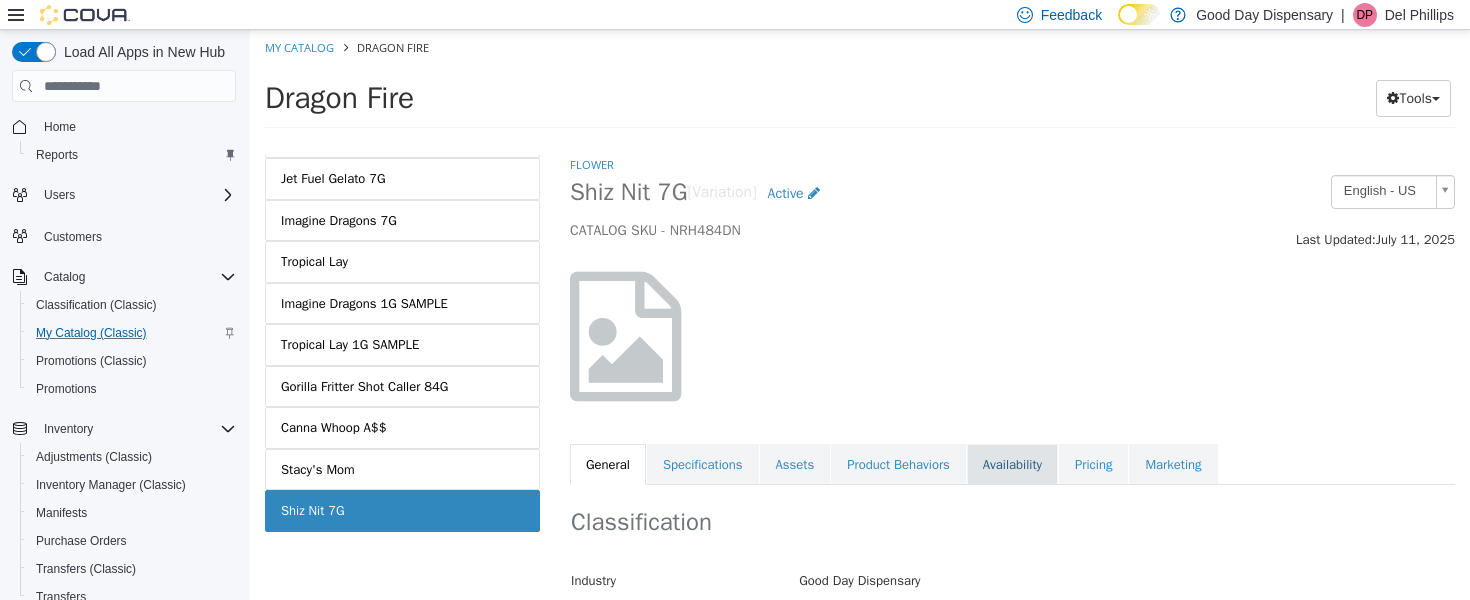 click on "Availability" at bounding box center [1012, 465] 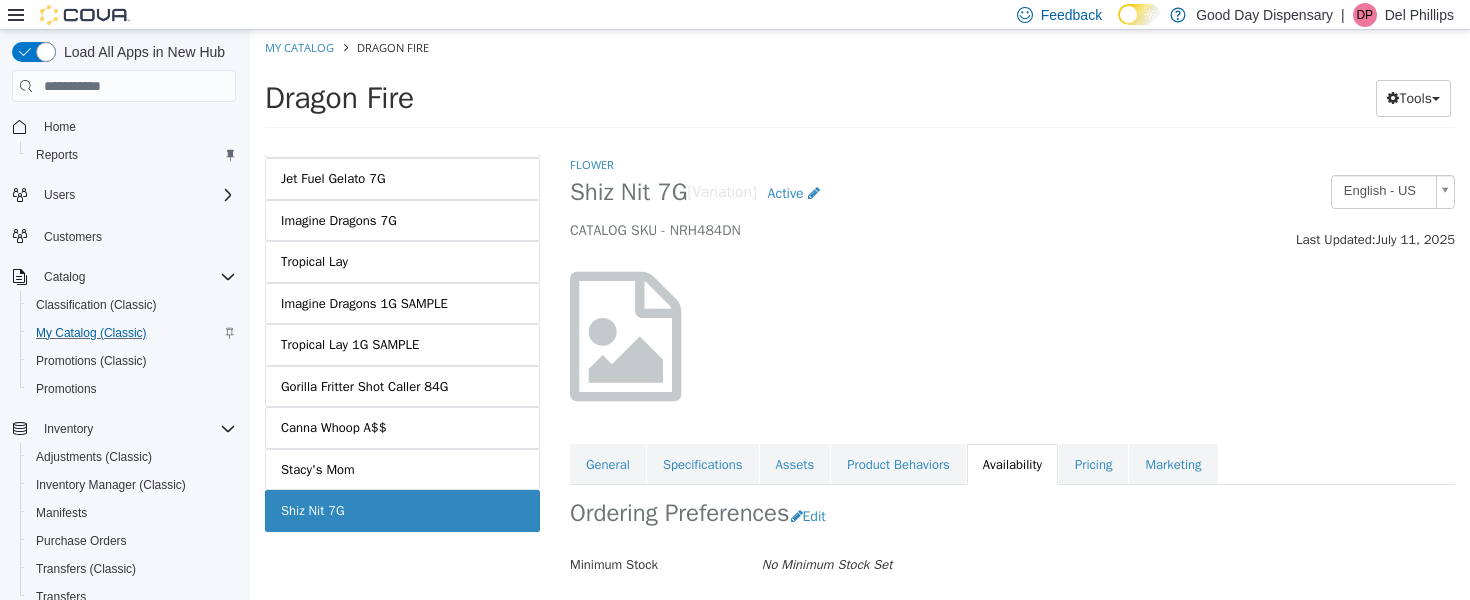 scroll, scrollTop: 204, scrollLeft: 0, axis: vertical 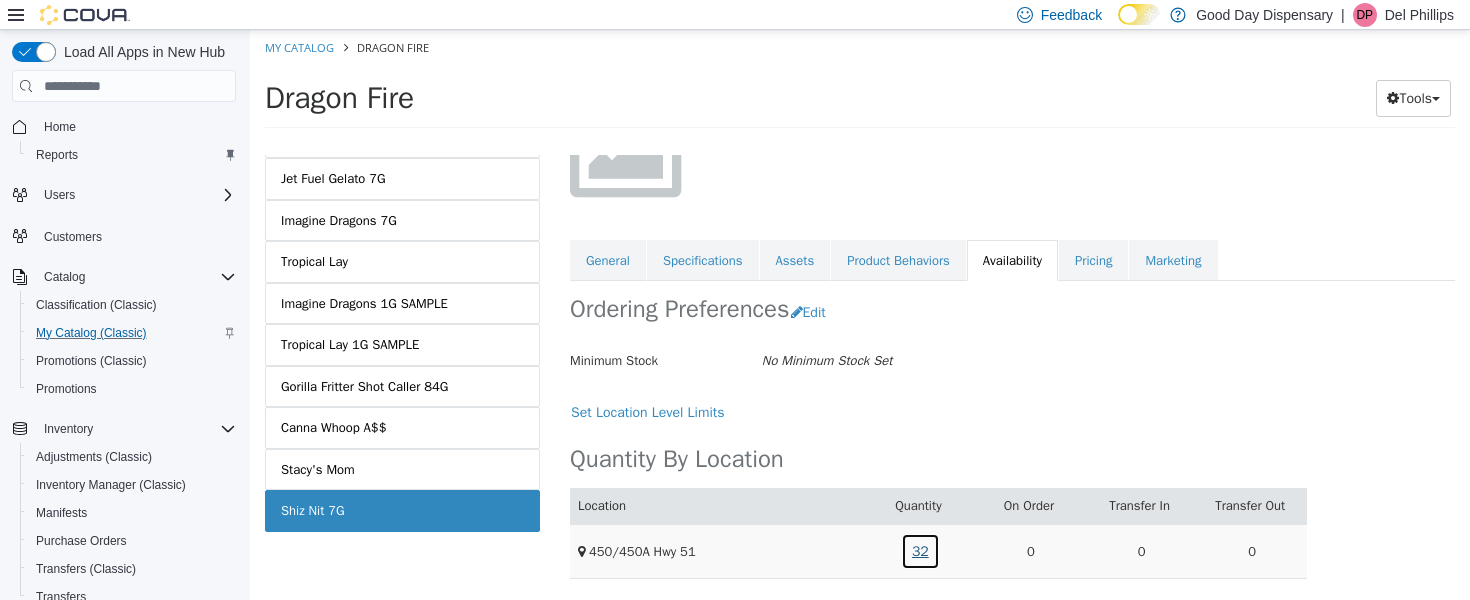 click on "32" at bounding box center [920, 551] 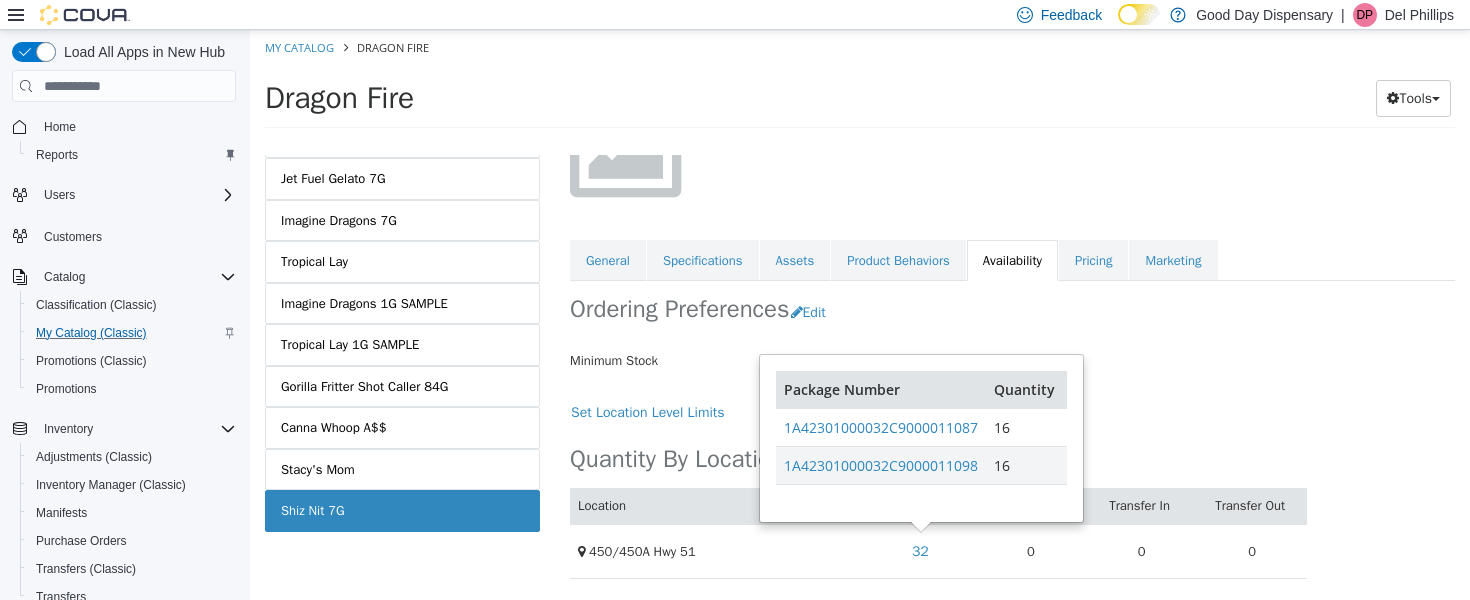 click on "Set Location Level Limits" at bounding box center [938, 412] 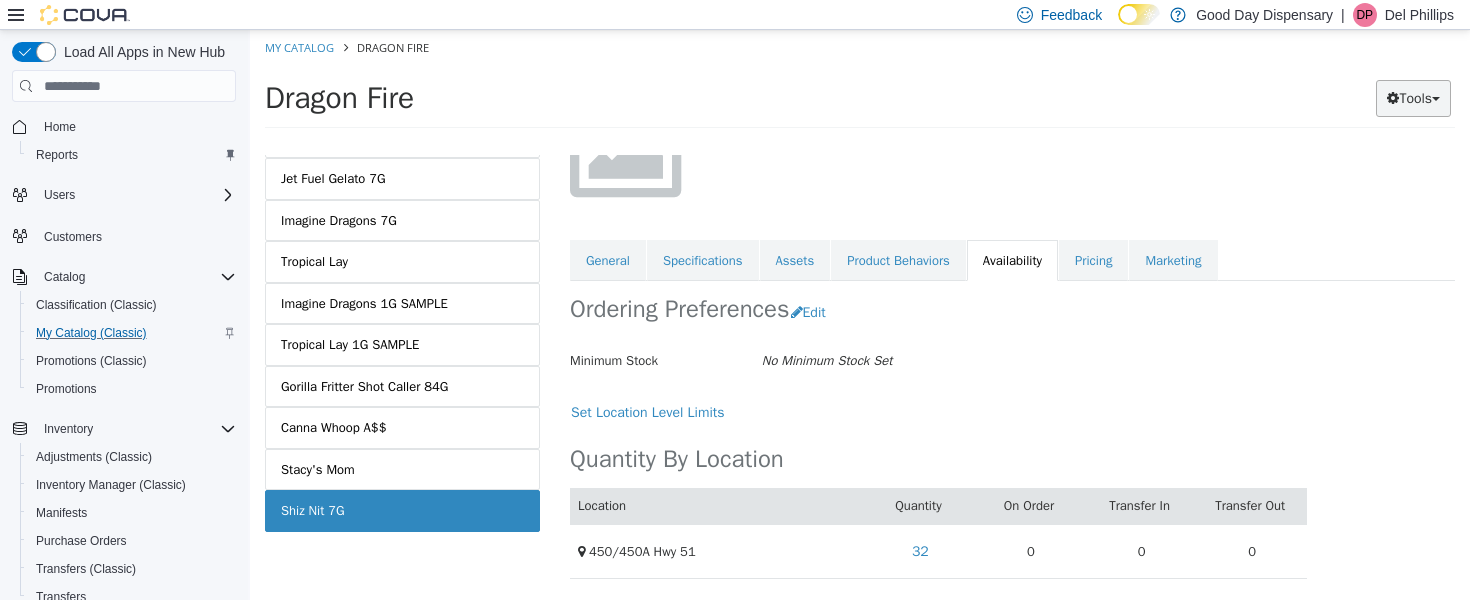 click on "Tools" at bounding box center [1413, 98] 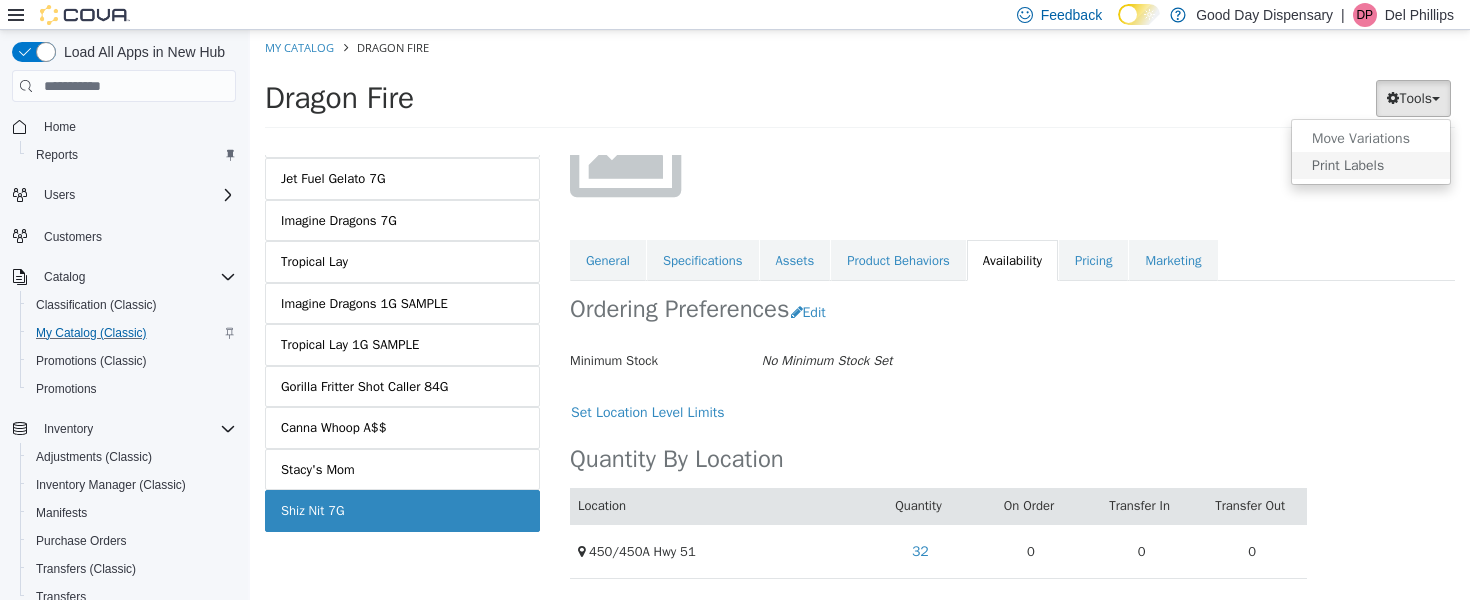 click on "Print Labels" at bounding box center [1371, 165] 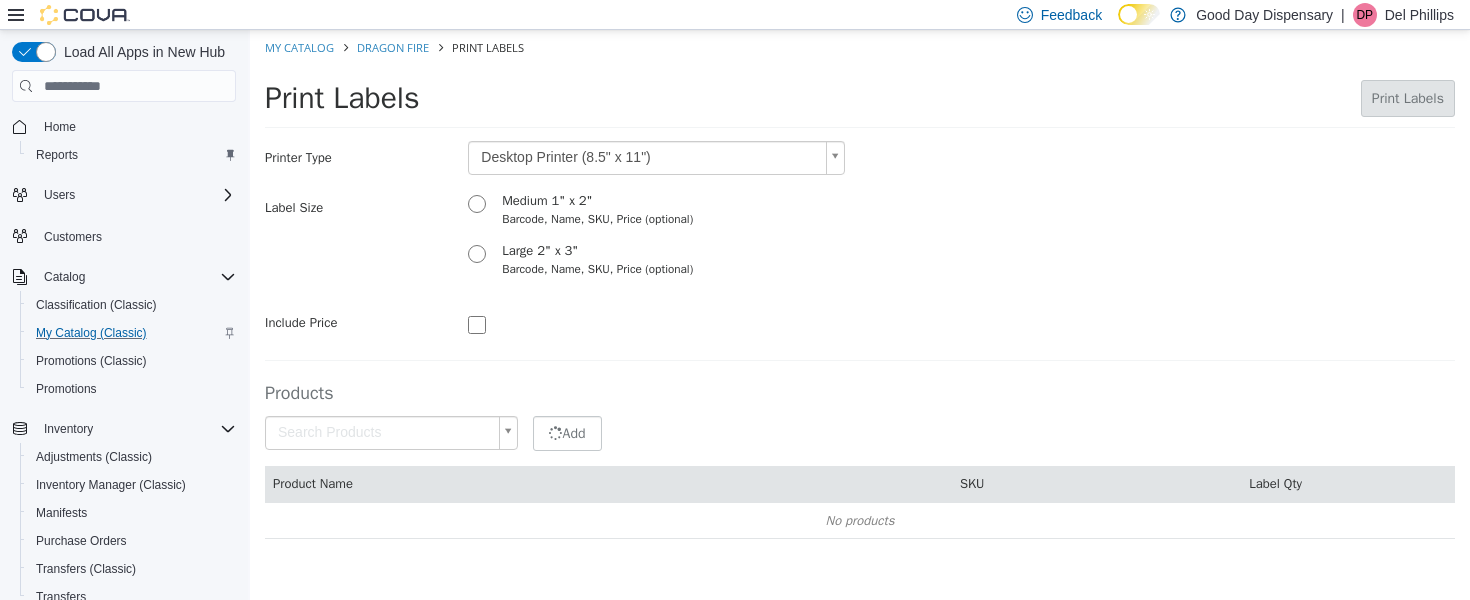 type 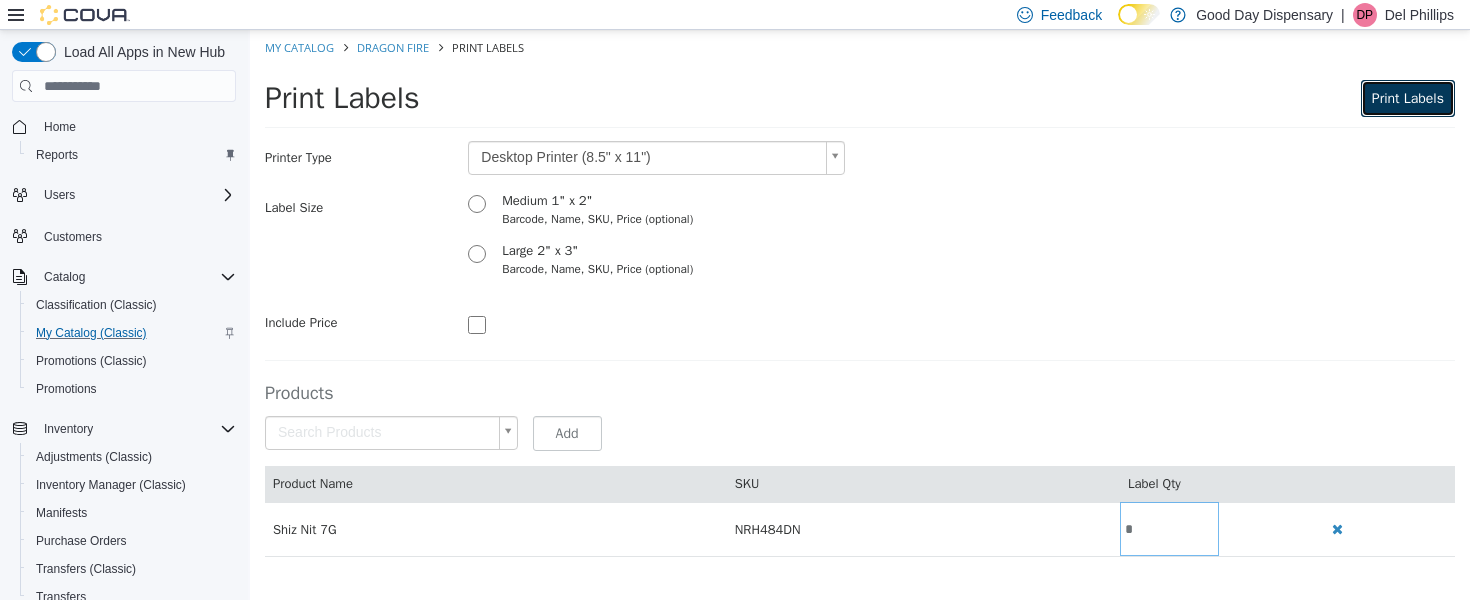 click on "Print Labels" at bounding box center (1408, 98) 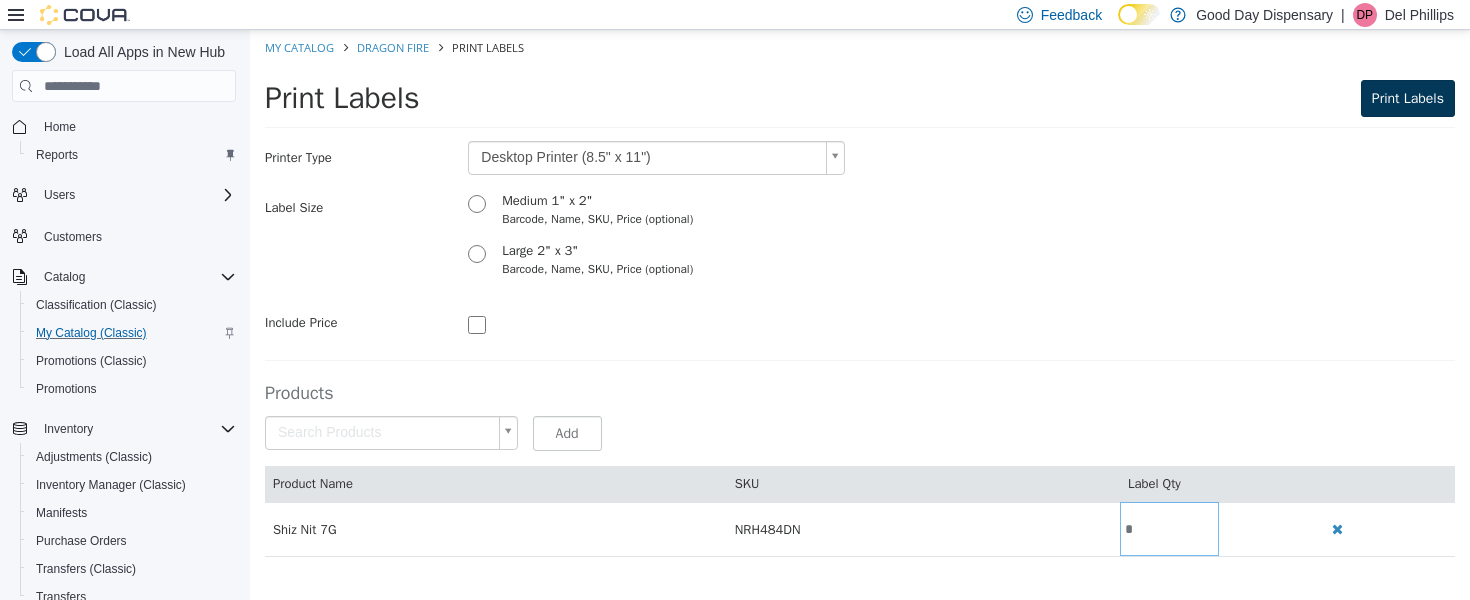 scroll, scrollTop: 0, scrollLeft: 0, axis: both 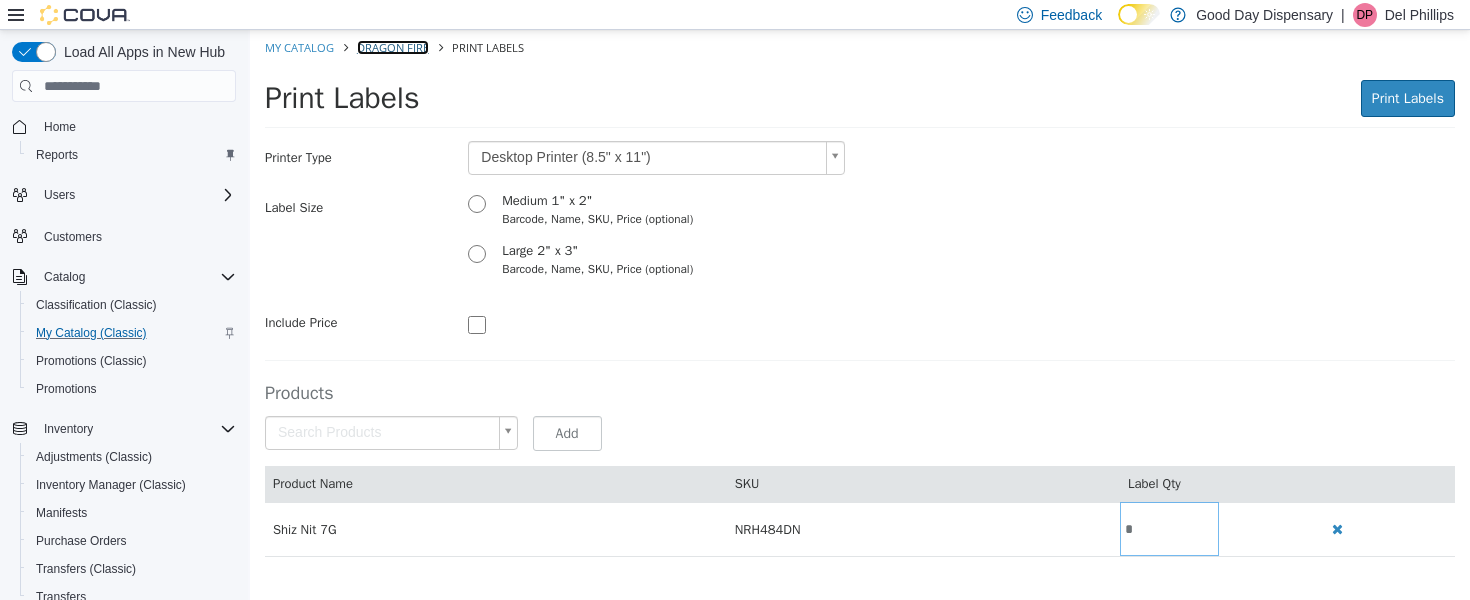 click on "Dragon Fire" at bounding box center [393, 47] 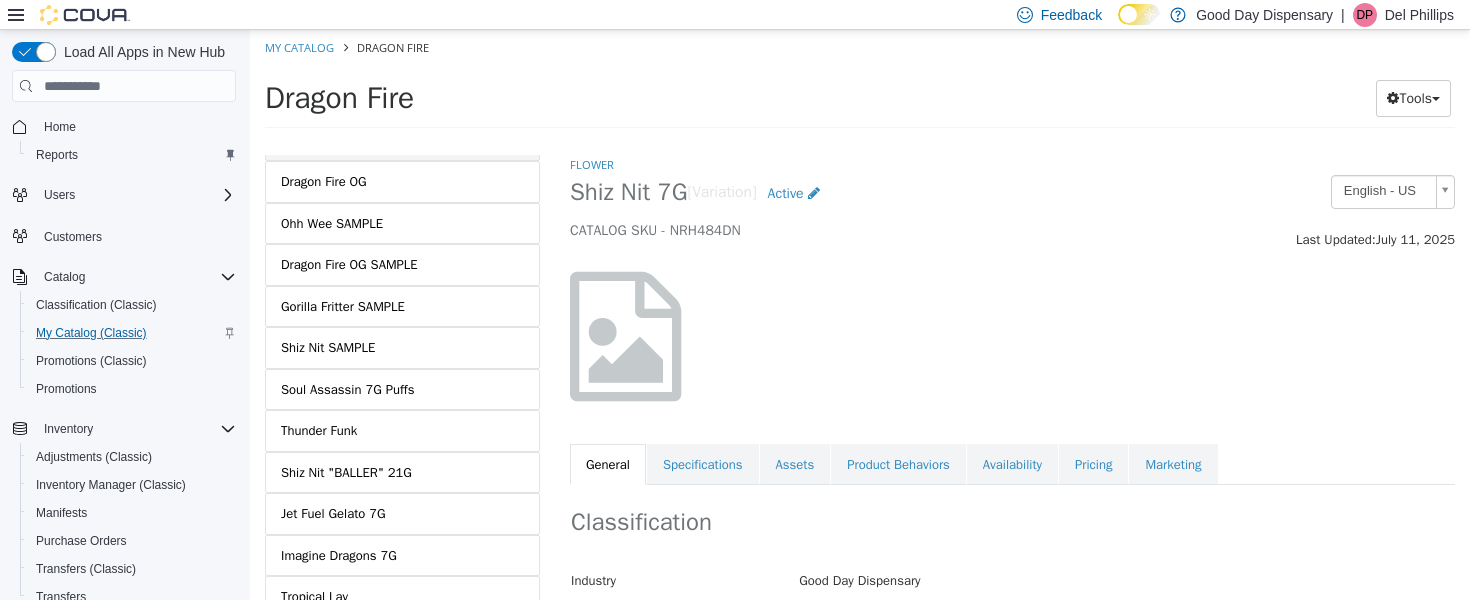 scroll, scrollTop: 281, scrollLeft: 0, axis: vertical 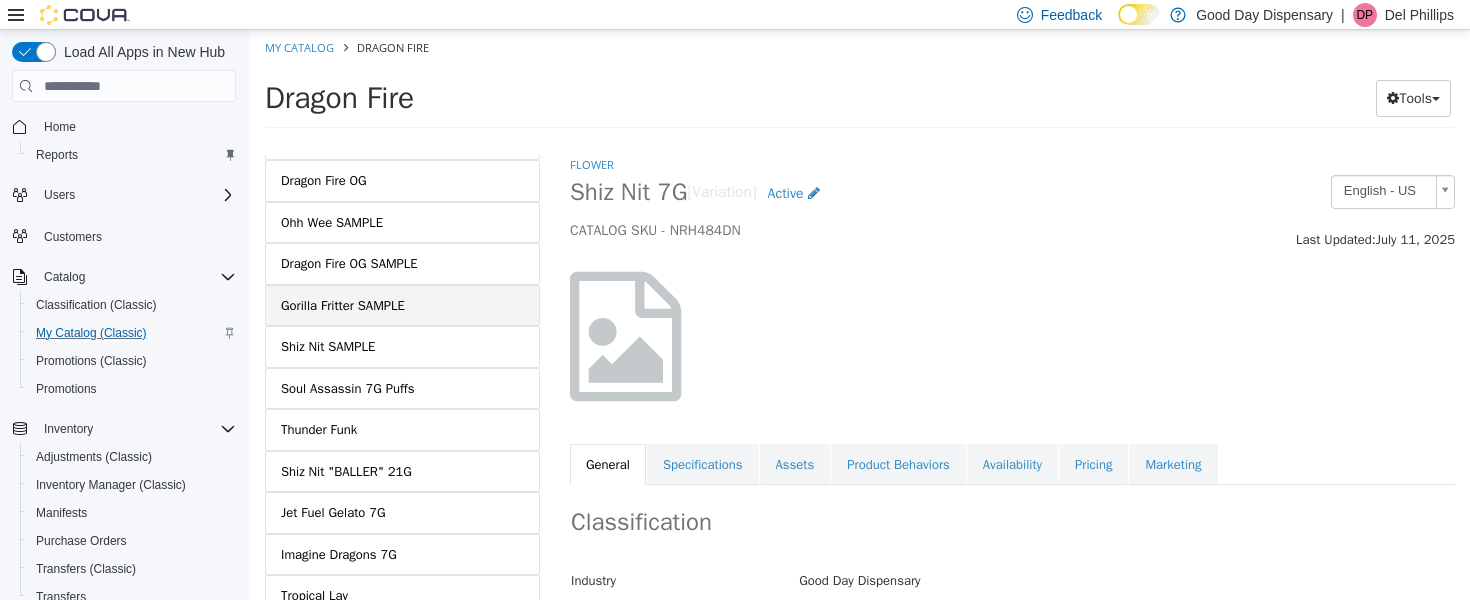 click on "Gorilla Fritter SAMPLE" at bounding box center [343, 306] 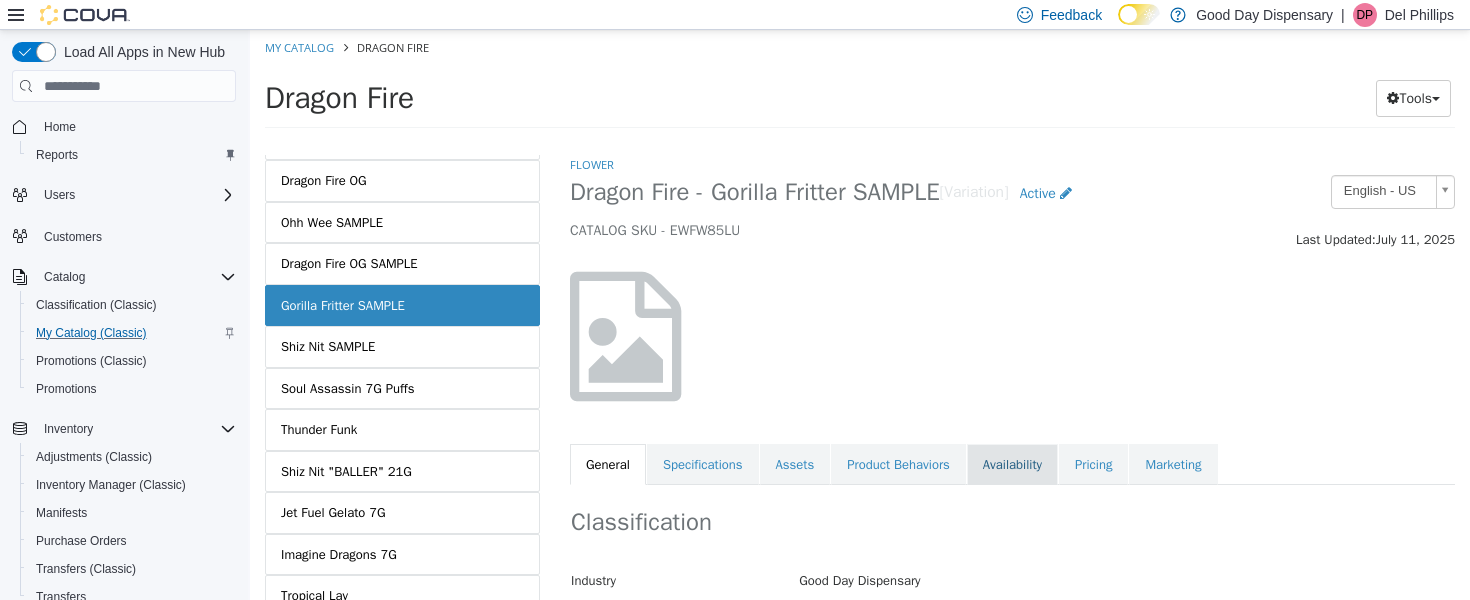 click on "Availability" at bounding box center [1012, 465] 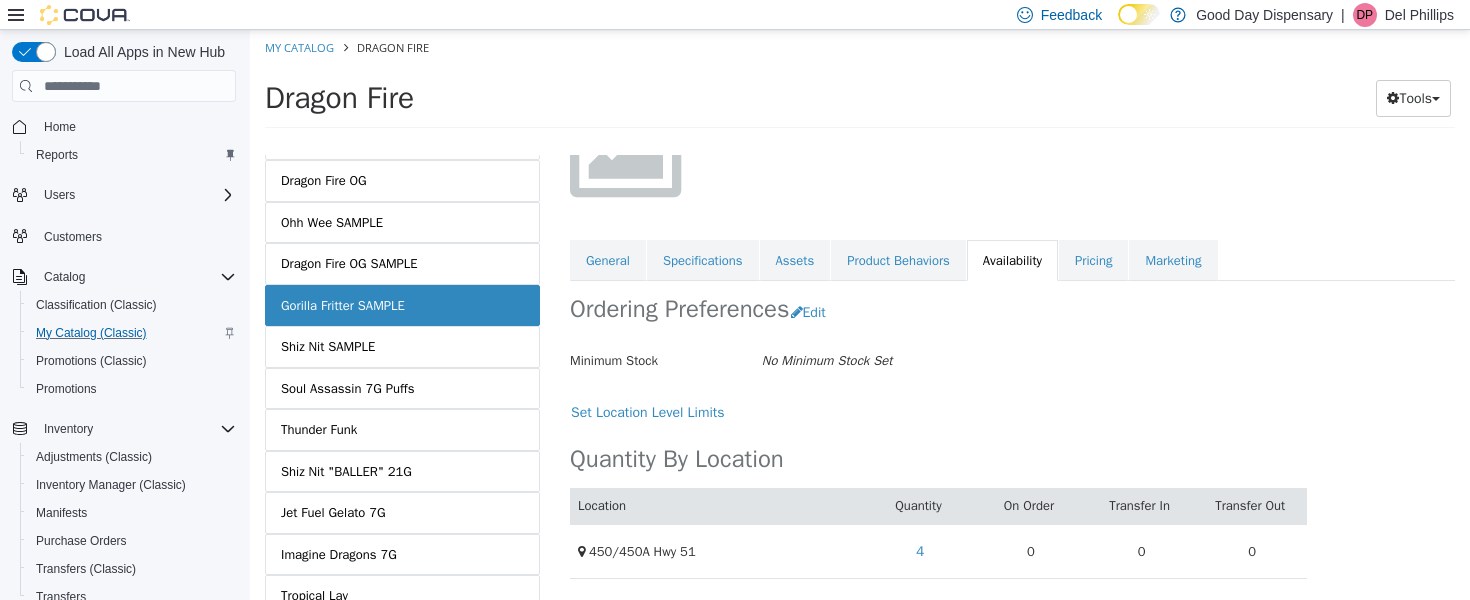 scroll, scrollTop: 0, scrollLeft: 0, axis: both 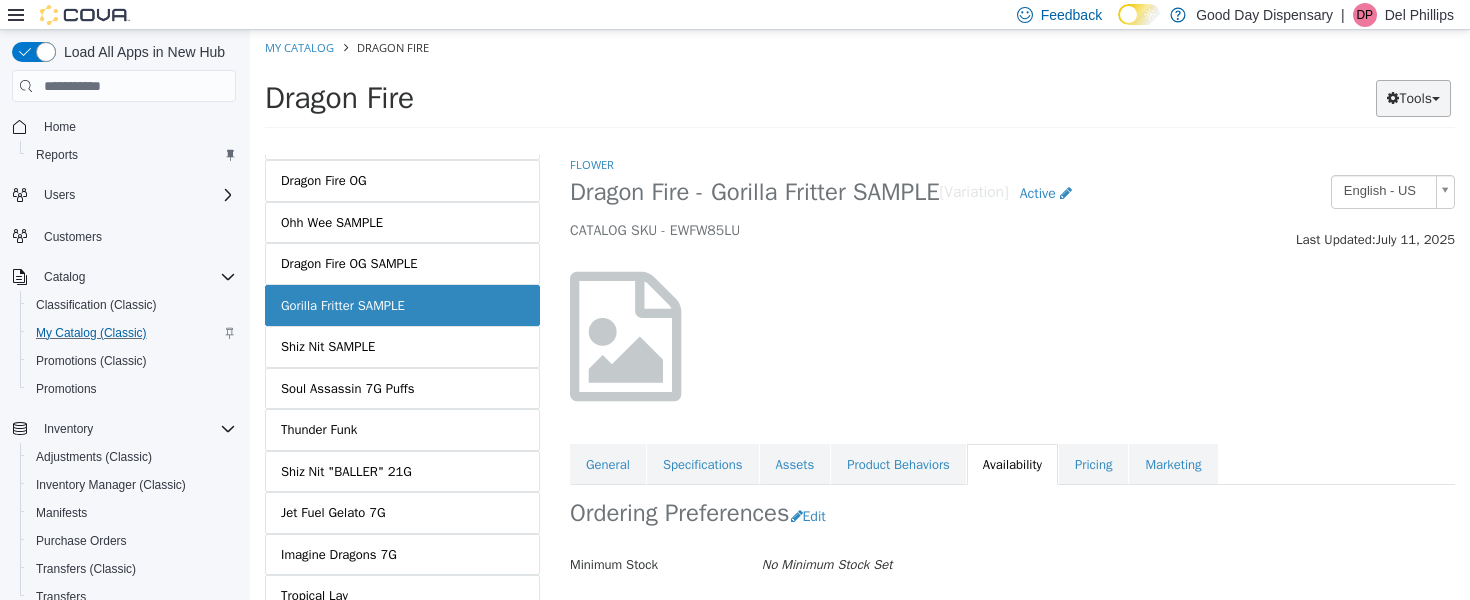 click on "Tools" at bounding box center (1413, 98) 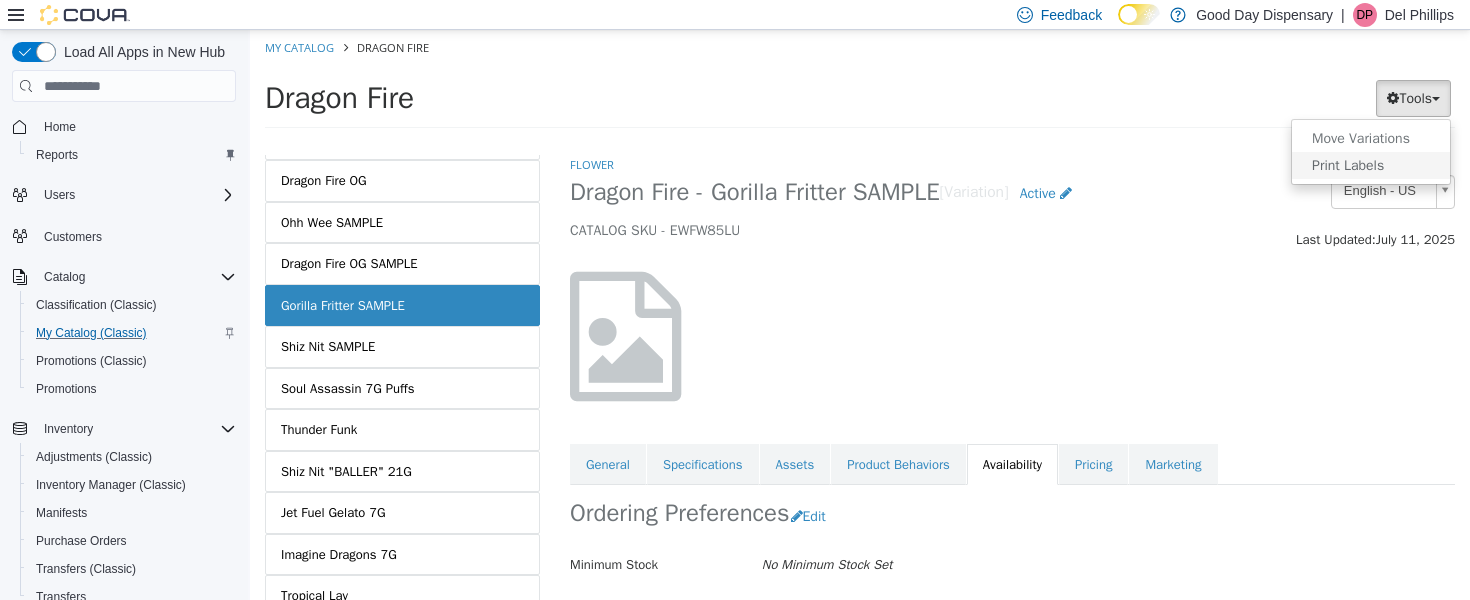 click on "Print Labels" at bounding box center [1371, 165] 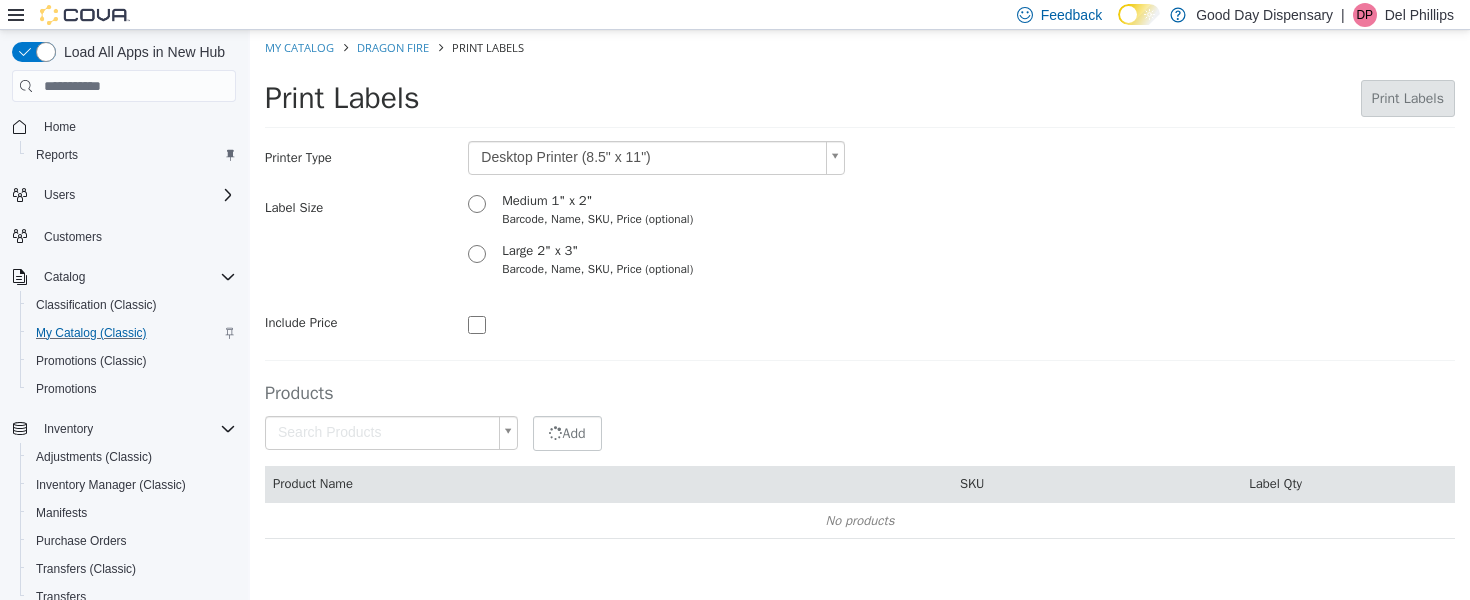 type 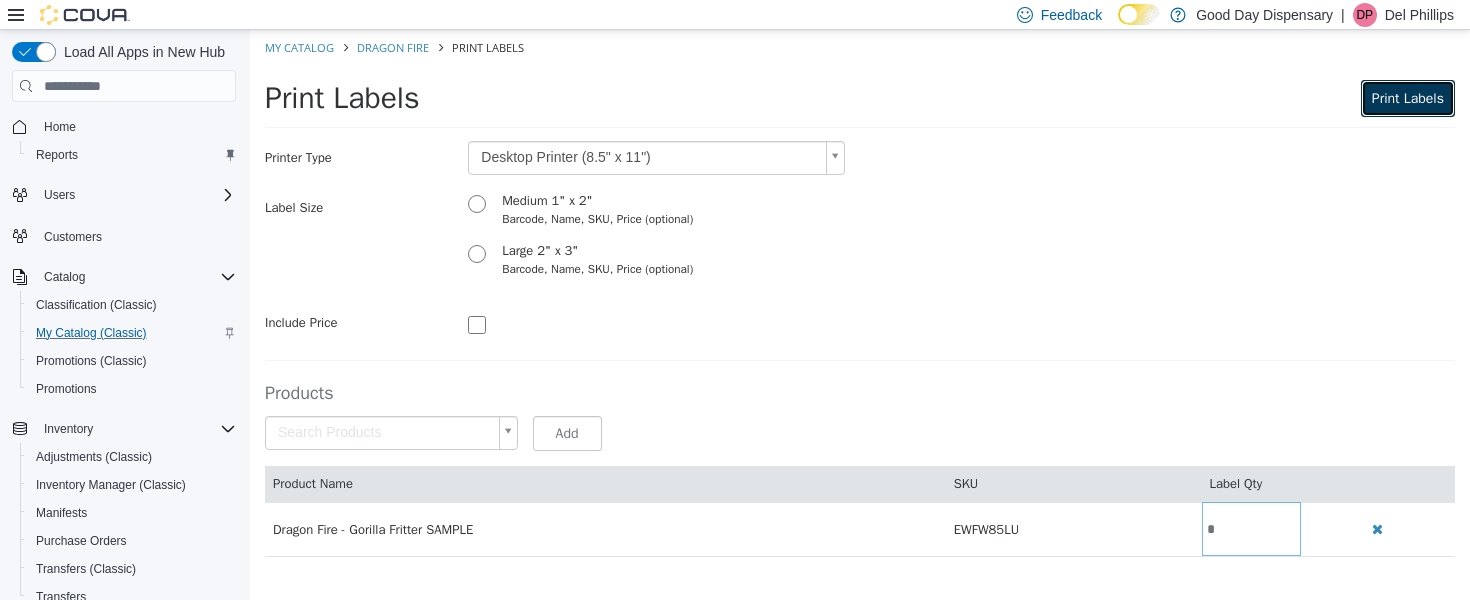 click on "Print Labels" at bounding box center [1408, 98] 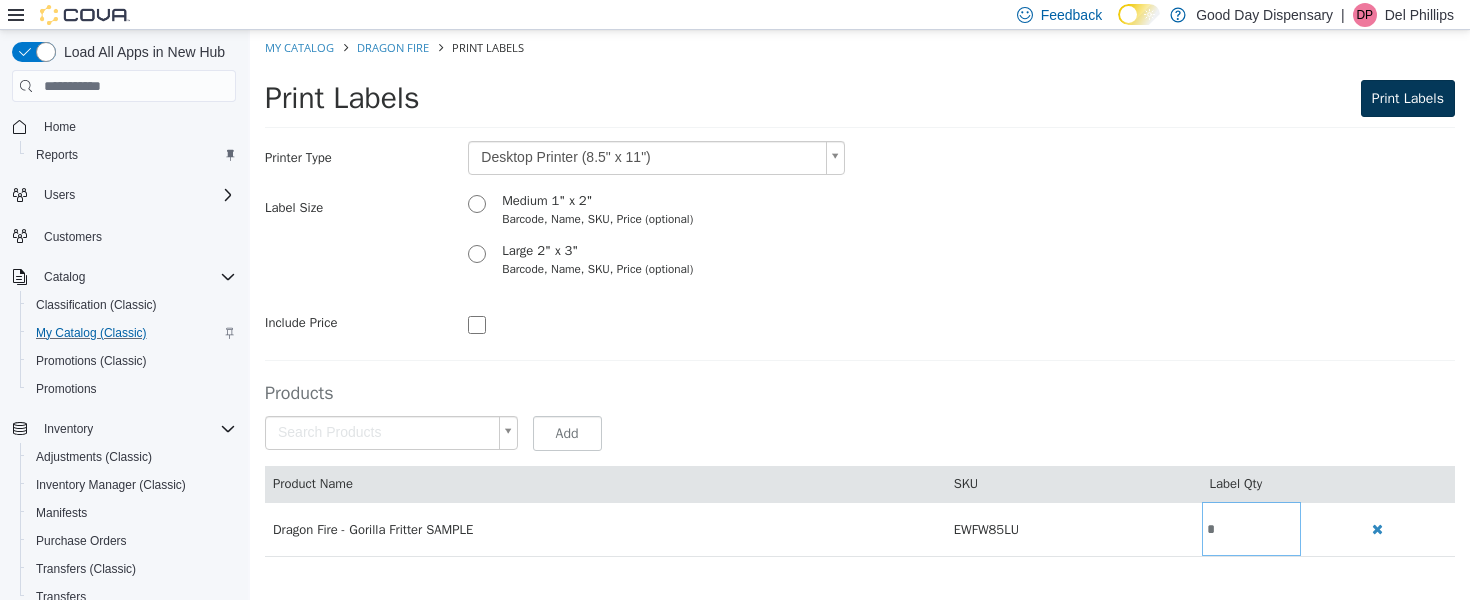scroll, scrollTop: 0, scrollLeft: 0, axis: both 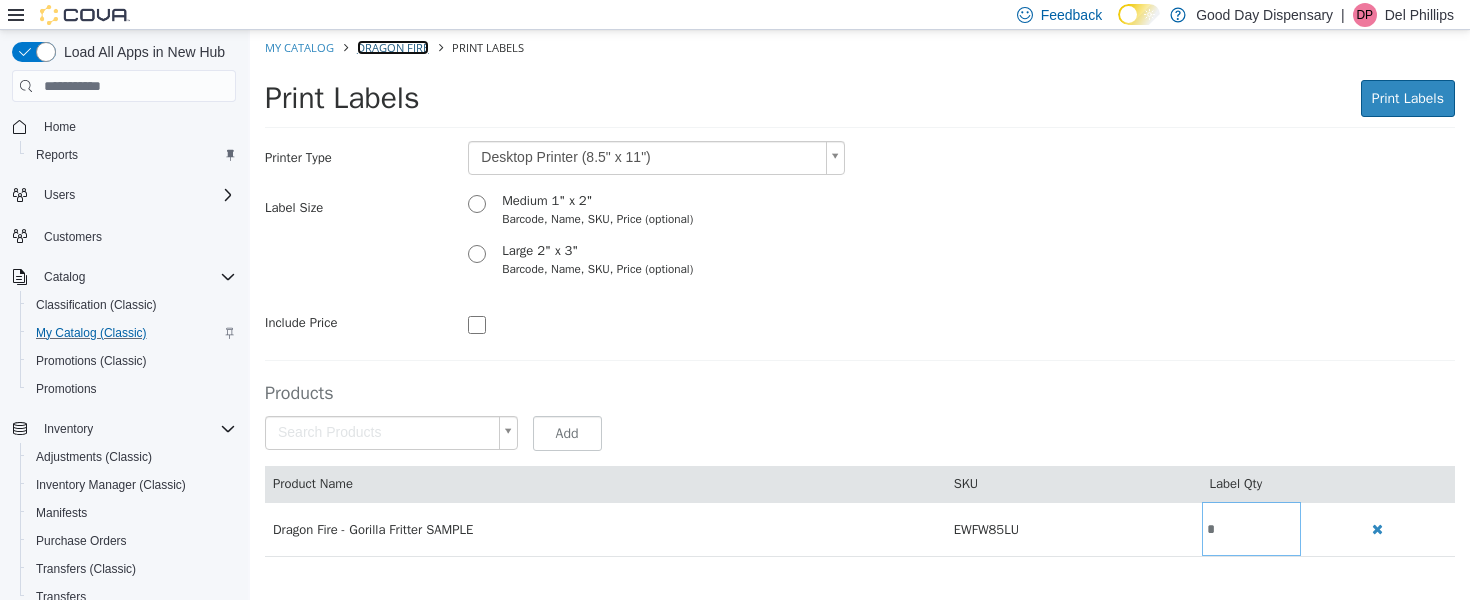 click on "Dragon Fire" at bounding box center (393, 47) 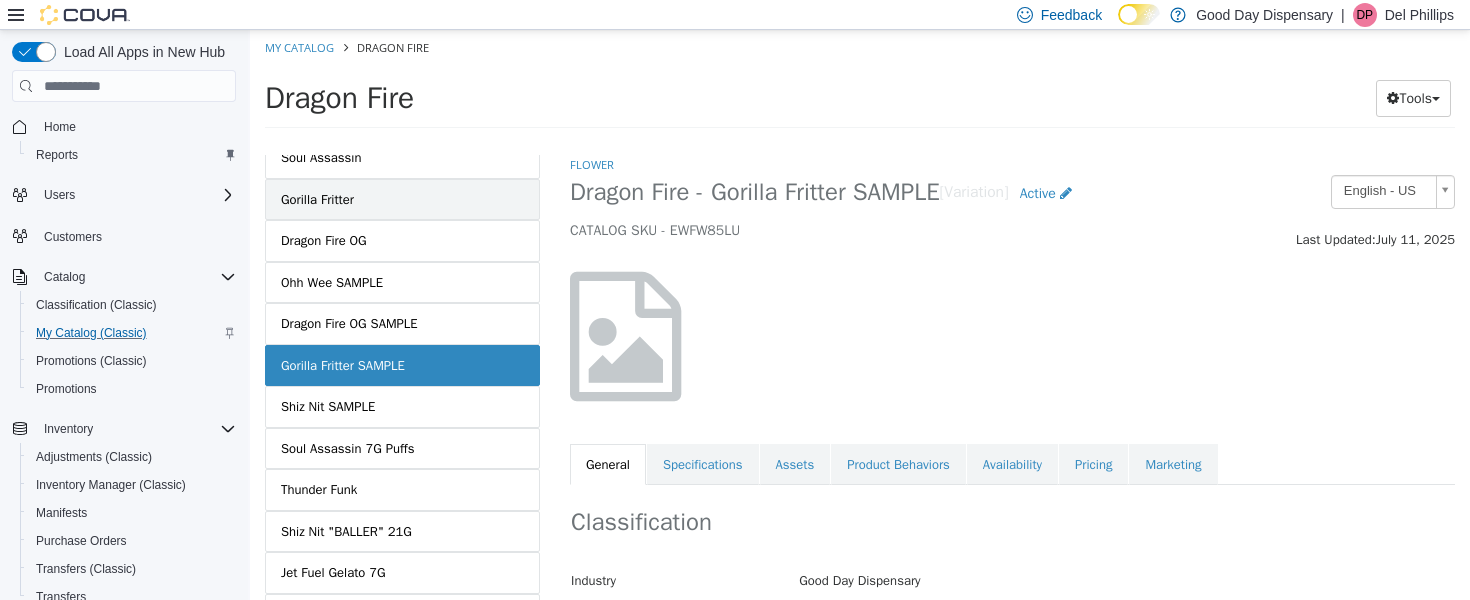 scroll, scrollTop: 259, scrollLeft: 0, axis: vertical 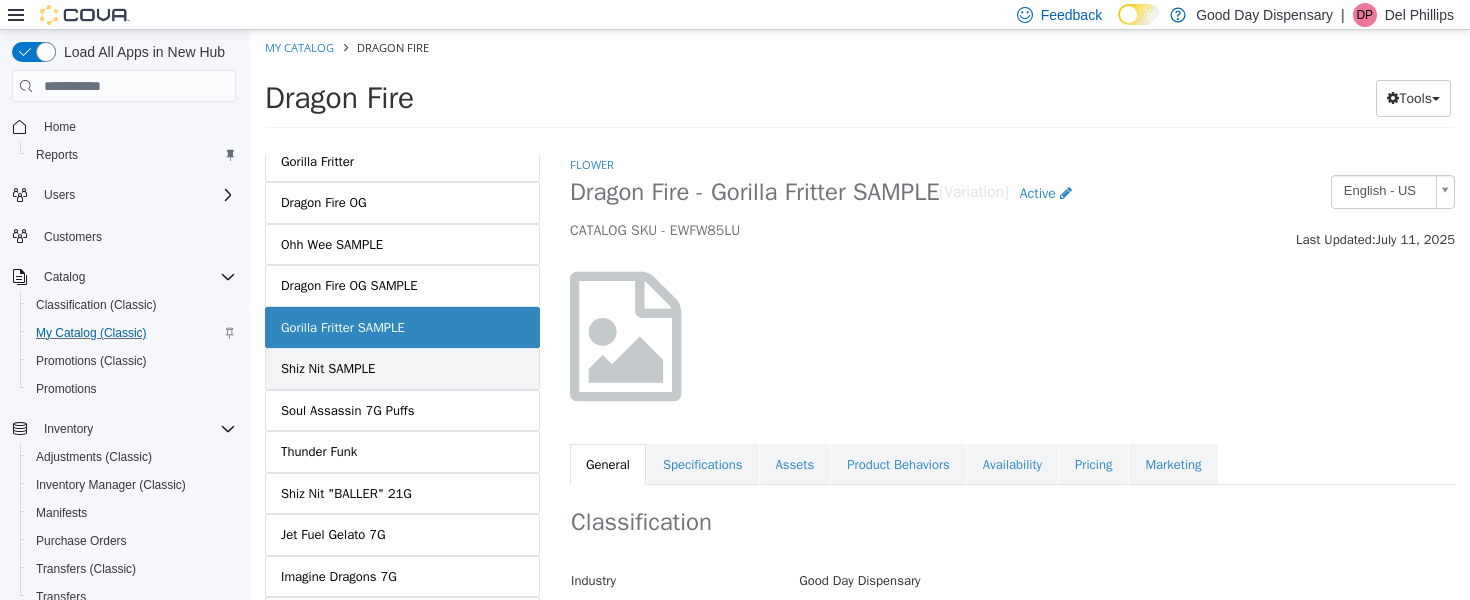 click on "Shiz Nit SAMPLE" at bounding box center (328, 369) 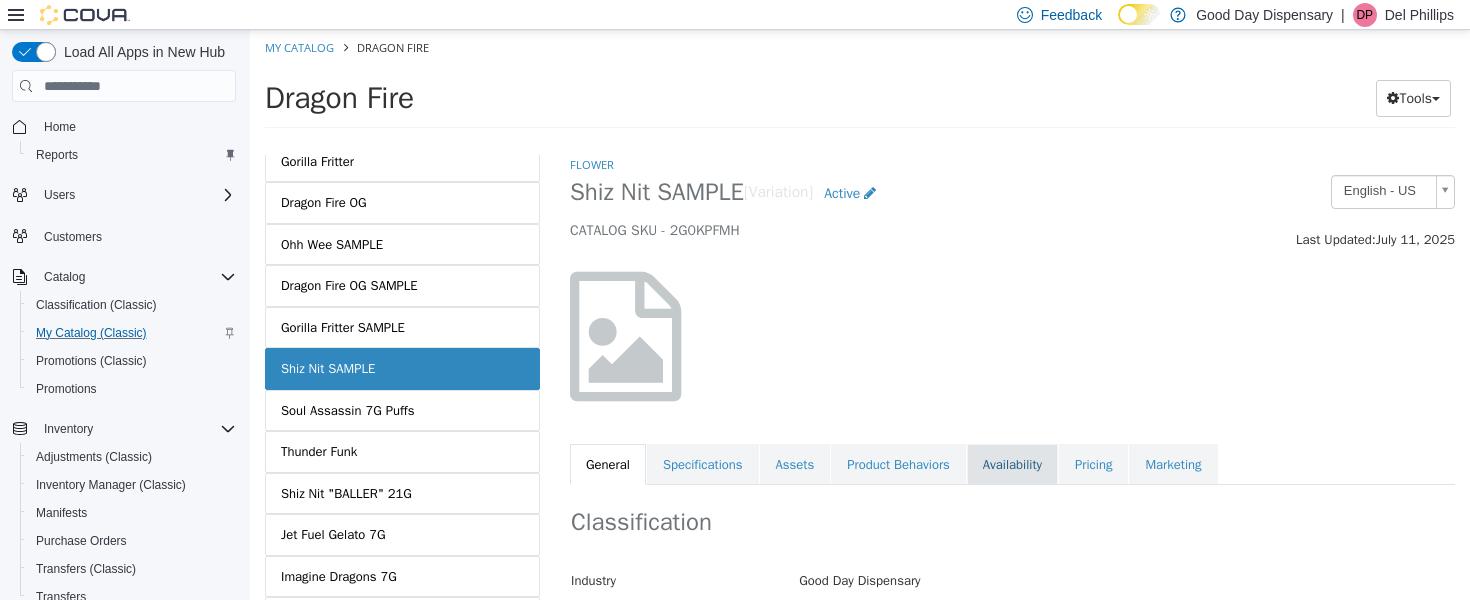click on "Availability" at bounding box center [1012, 465] 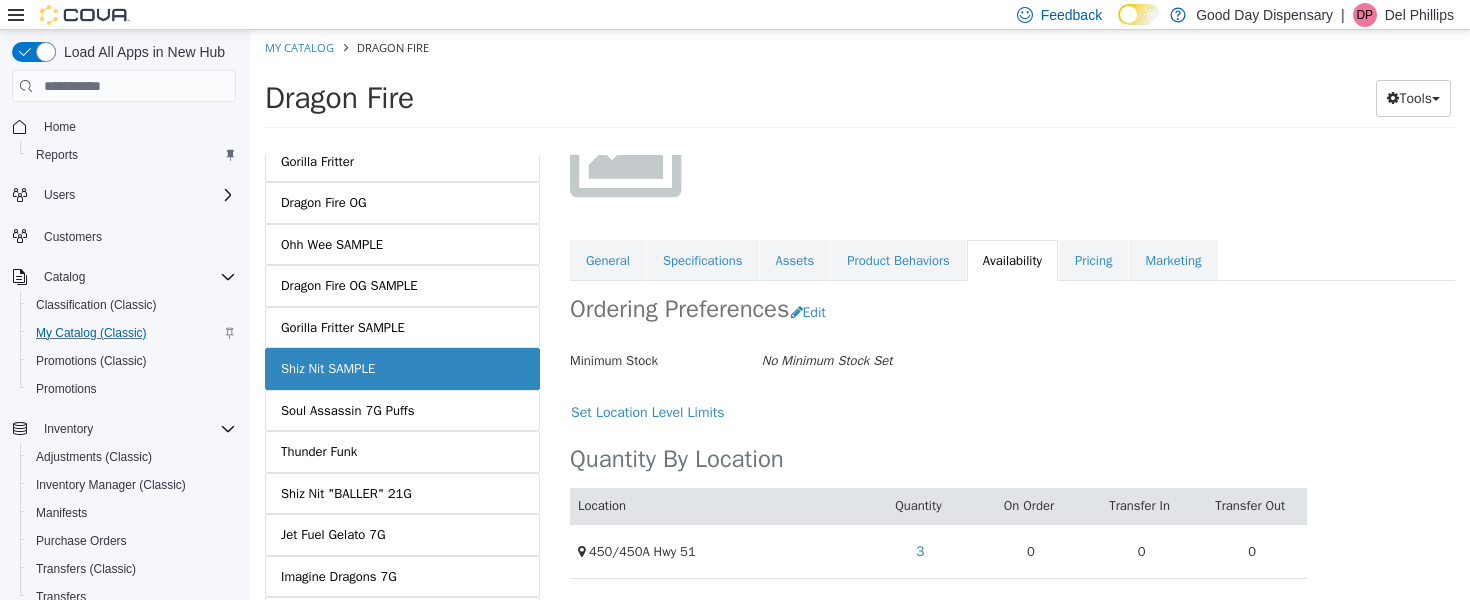 scroll, scrollTop: 0, scrollLeft: 0, axis: both 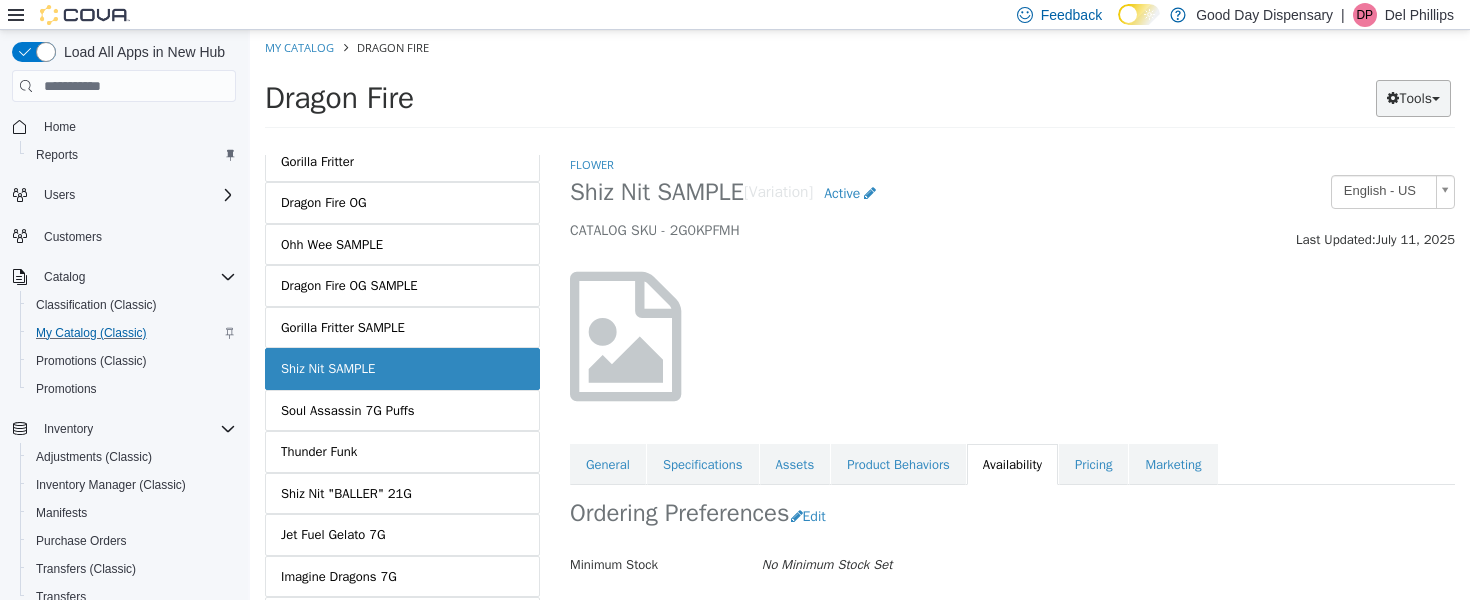 click on "Tools" at bounding box center (1413, 98) 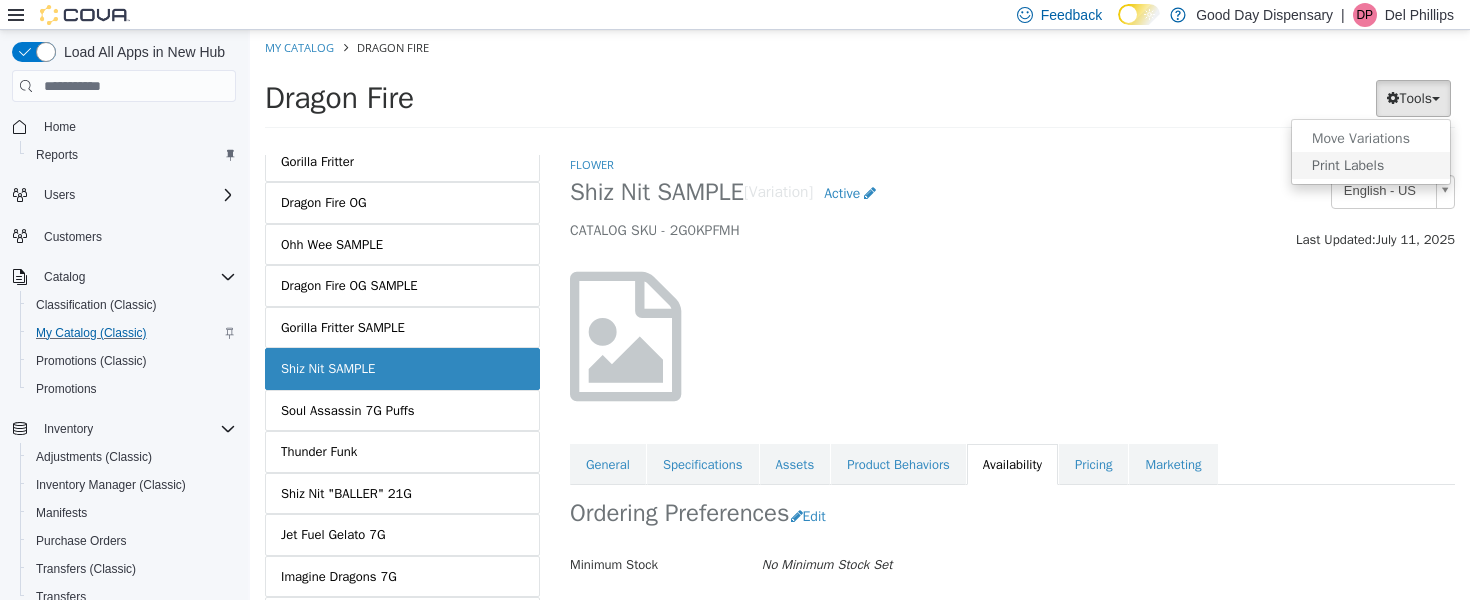 click on "Print Labels" at bounding box center [1371, 165] 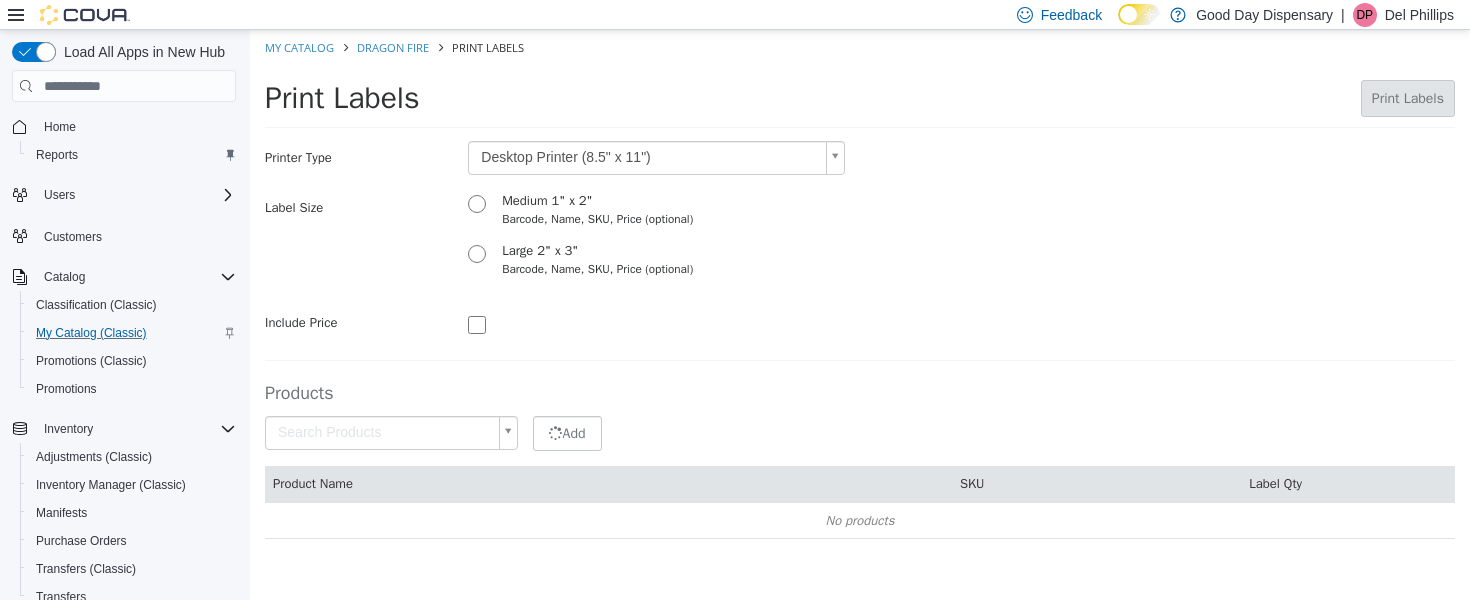 type 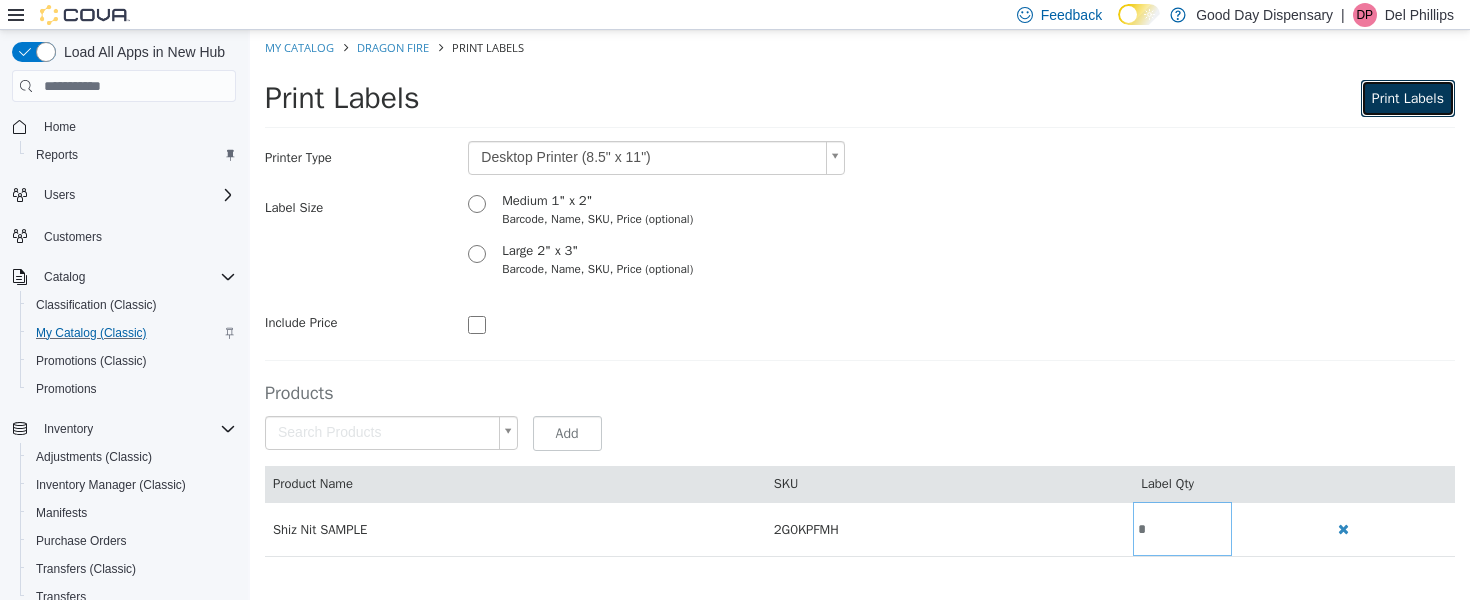 click on "Print Labels" at bounding box center (1408, 98) 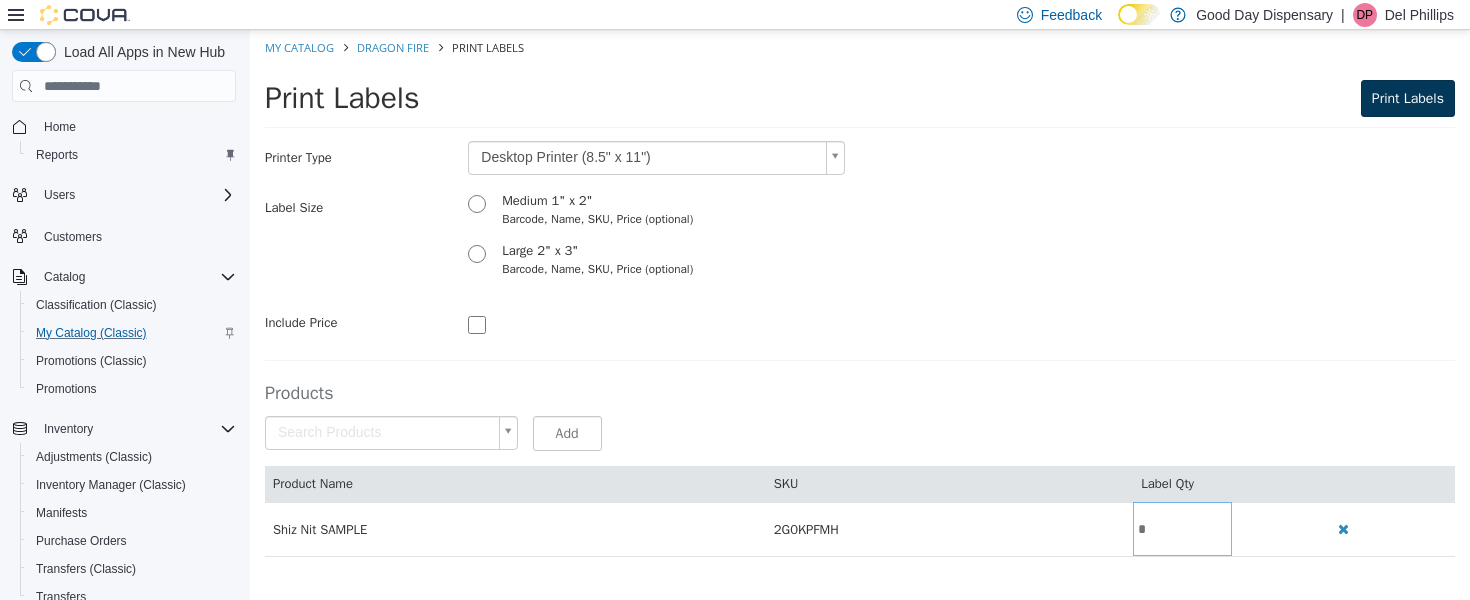 scroll, scrollTop: 0, scrollLeft: 0, axis: both 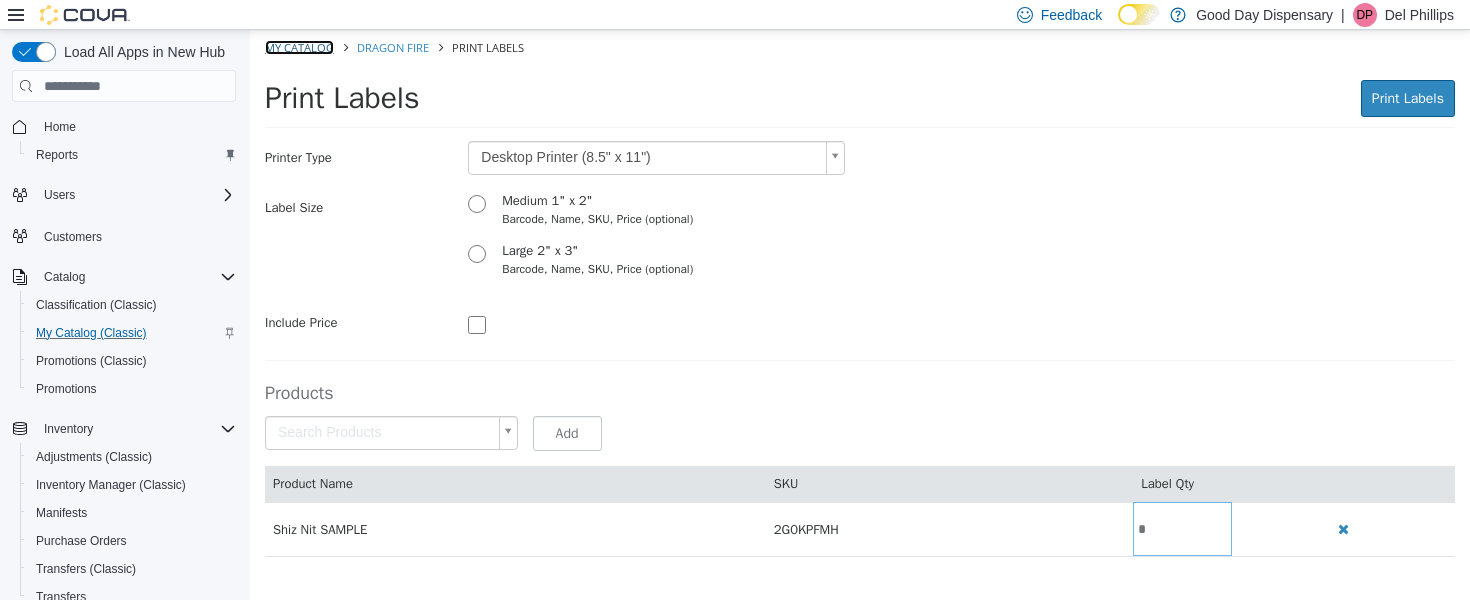 click on "My Catalog" at bounding box center (299, 47) 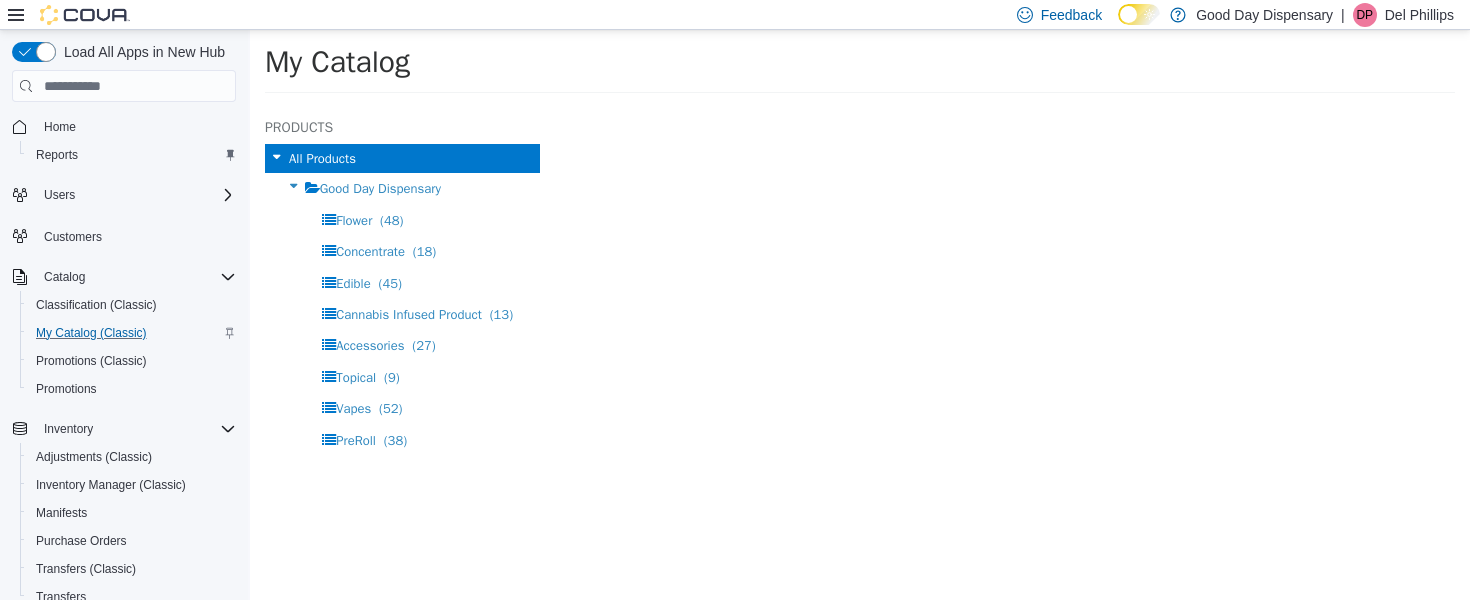 select on "**********" 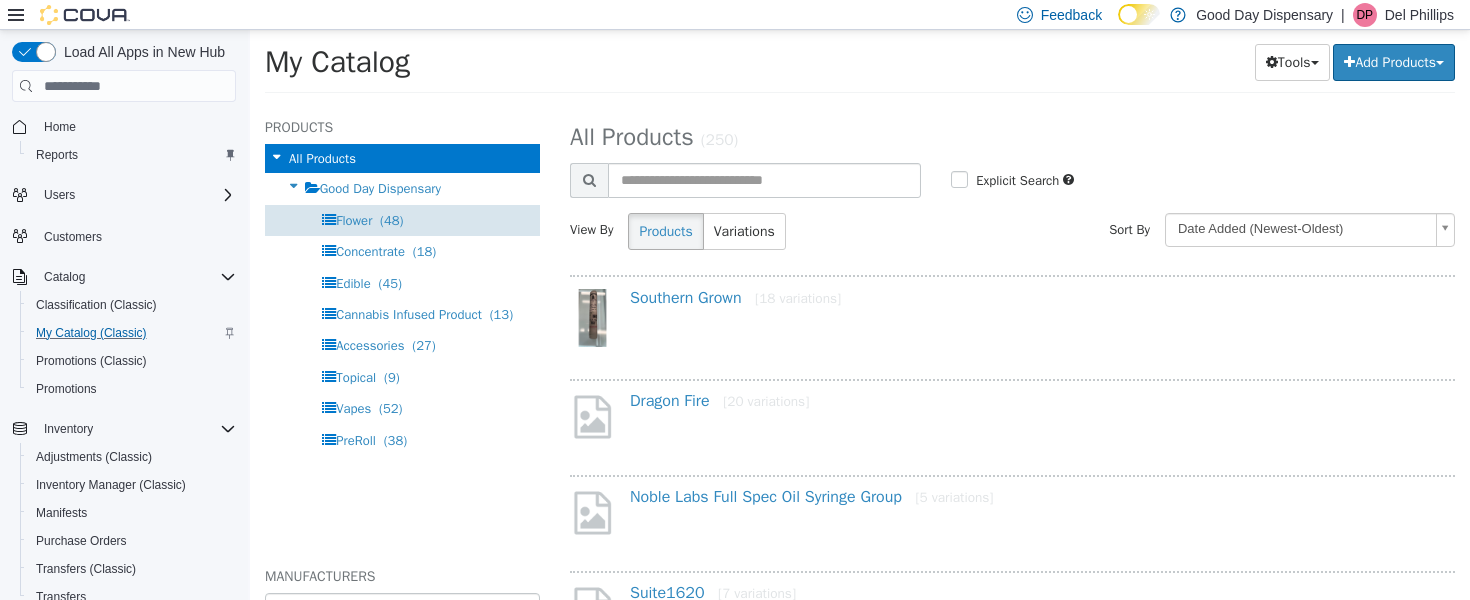 click on "Flower" at bounding box center [354, 220] 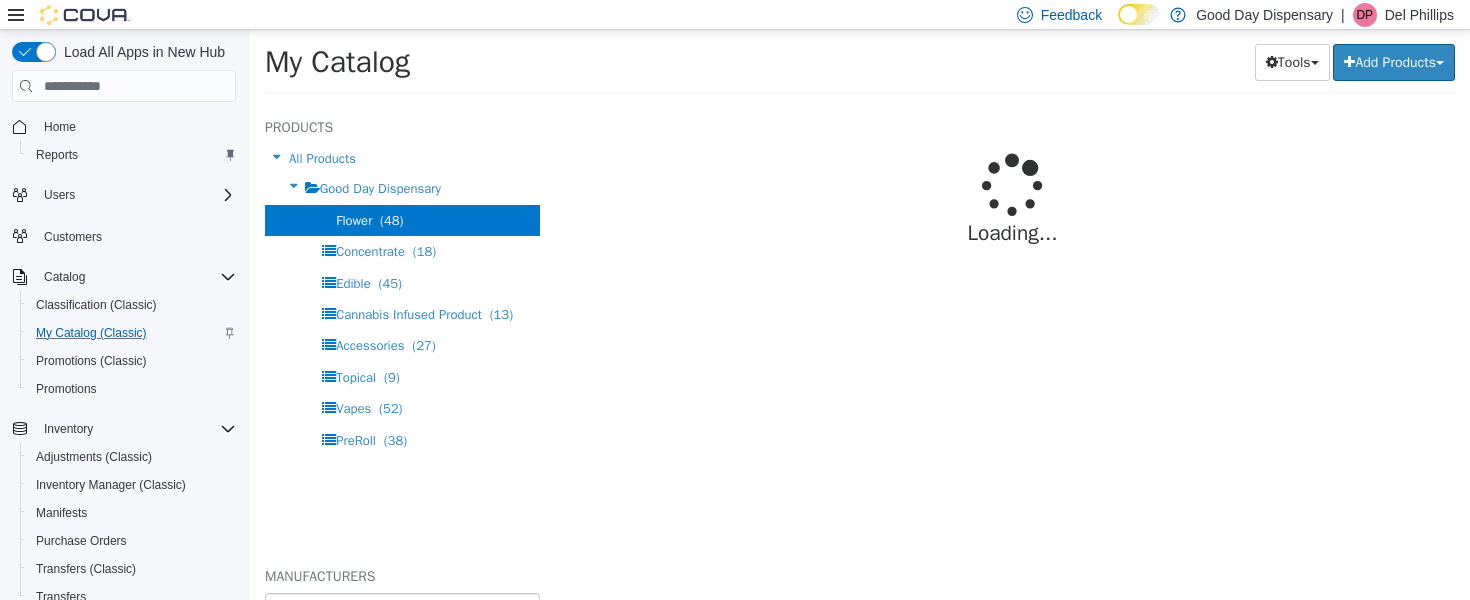 select on "**********" 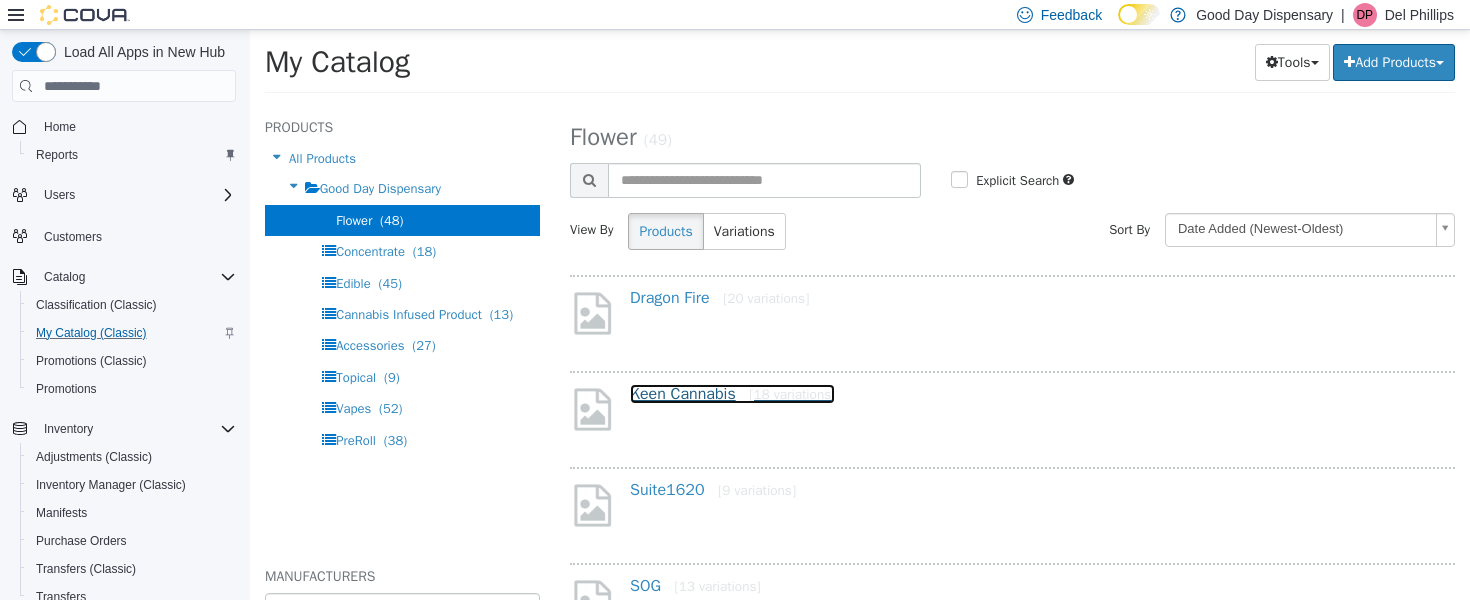 click on "Keen Cannabis
[18 variations]" at bounding box center [732, 394] 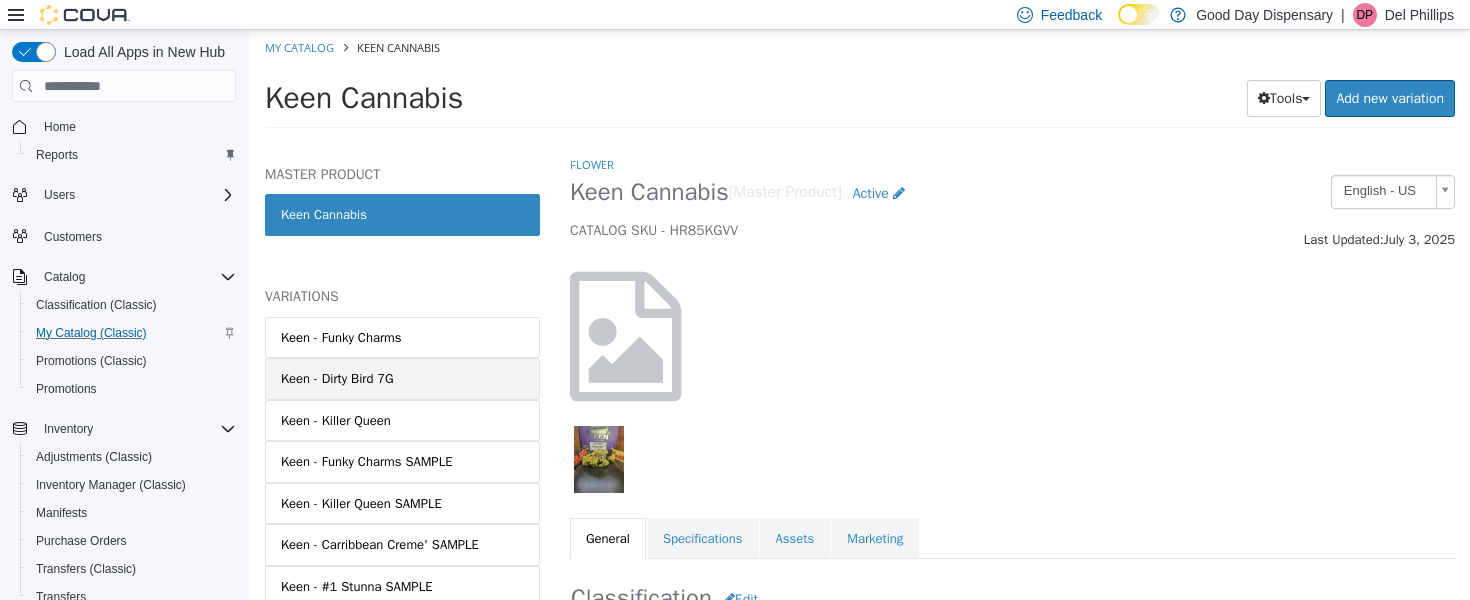 click on "Keen - Dirty Bird 7G" at bounding box center (337, 379) 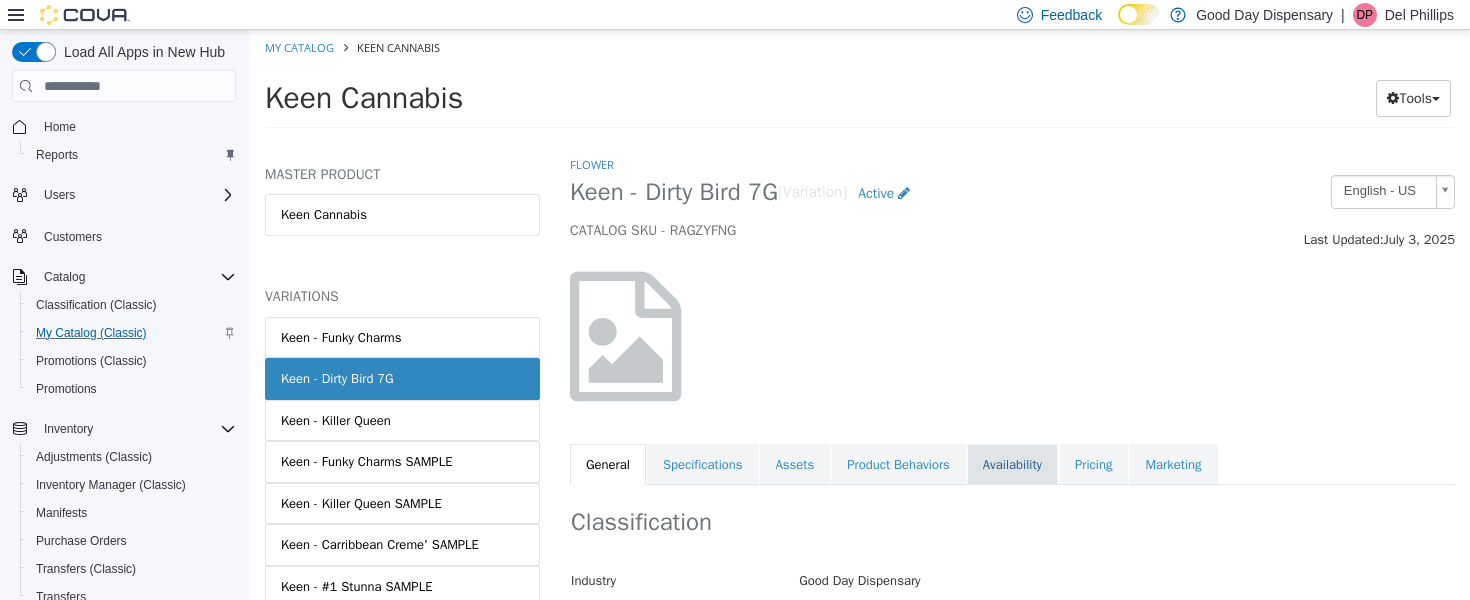 click on "Availability" at bounding box center (1012, 465) 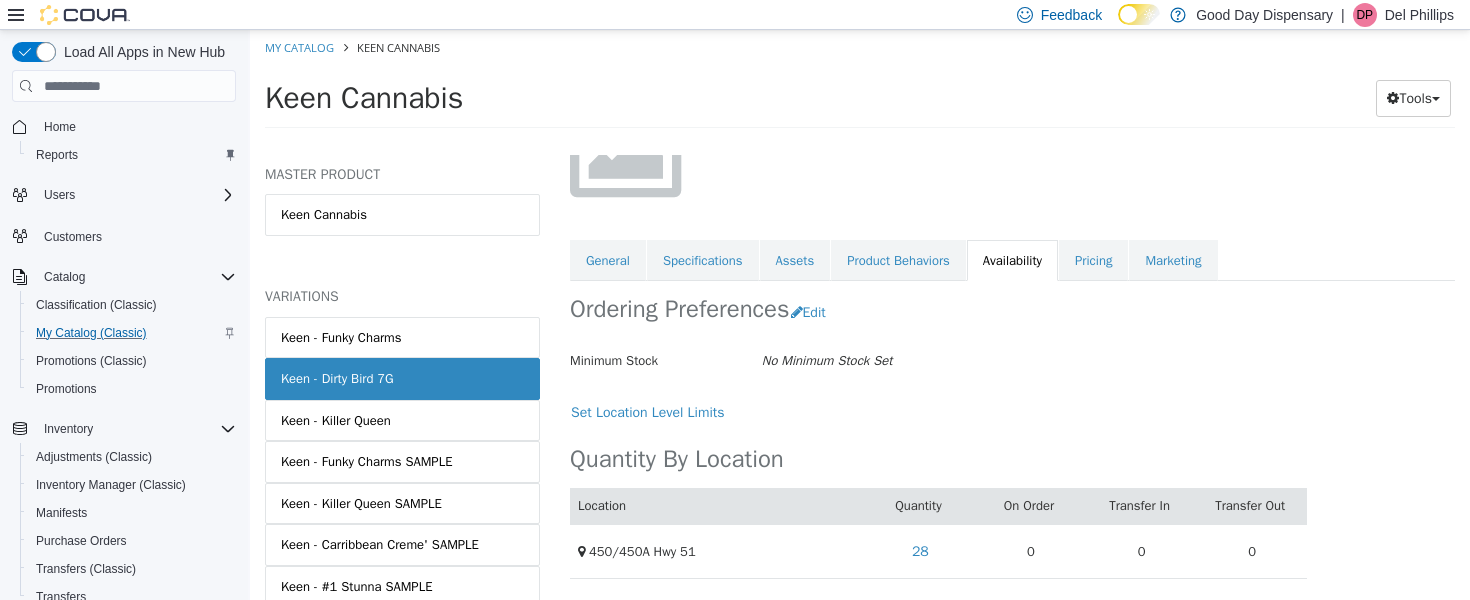 scroll, scrollTop: 0, scrollLeft: 0, axis: both 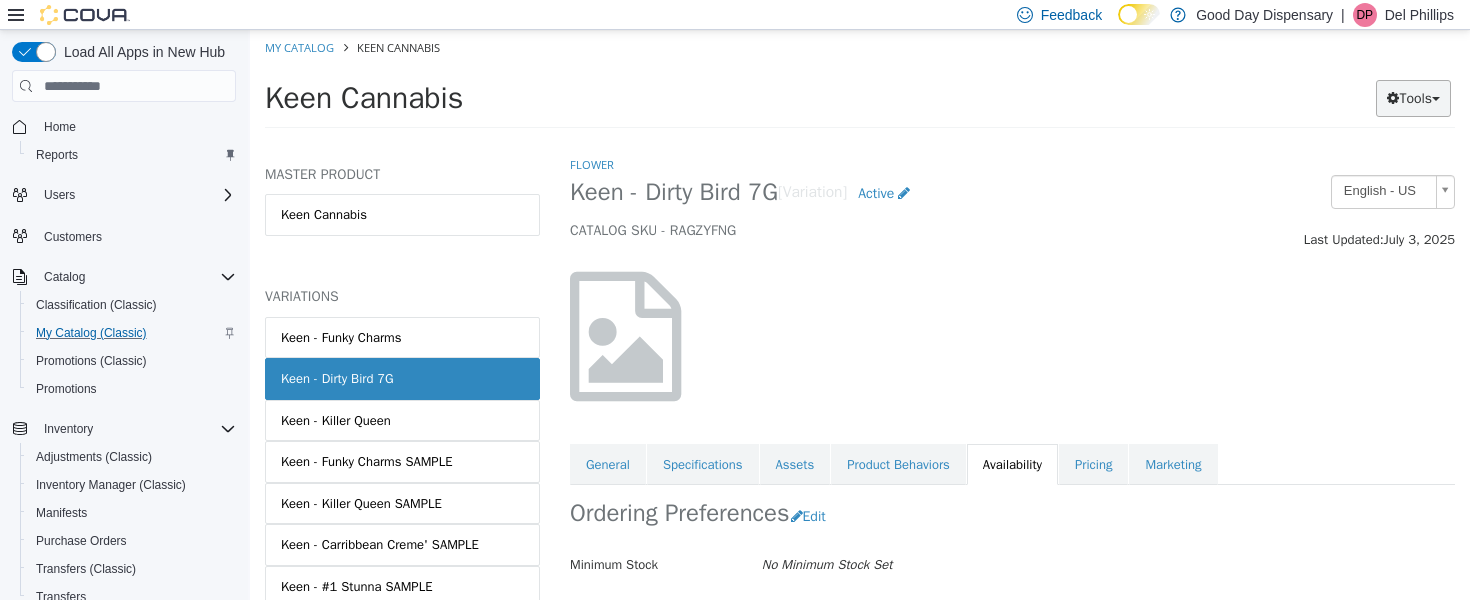 click on "Tools" at bounding box center (1413, 98) 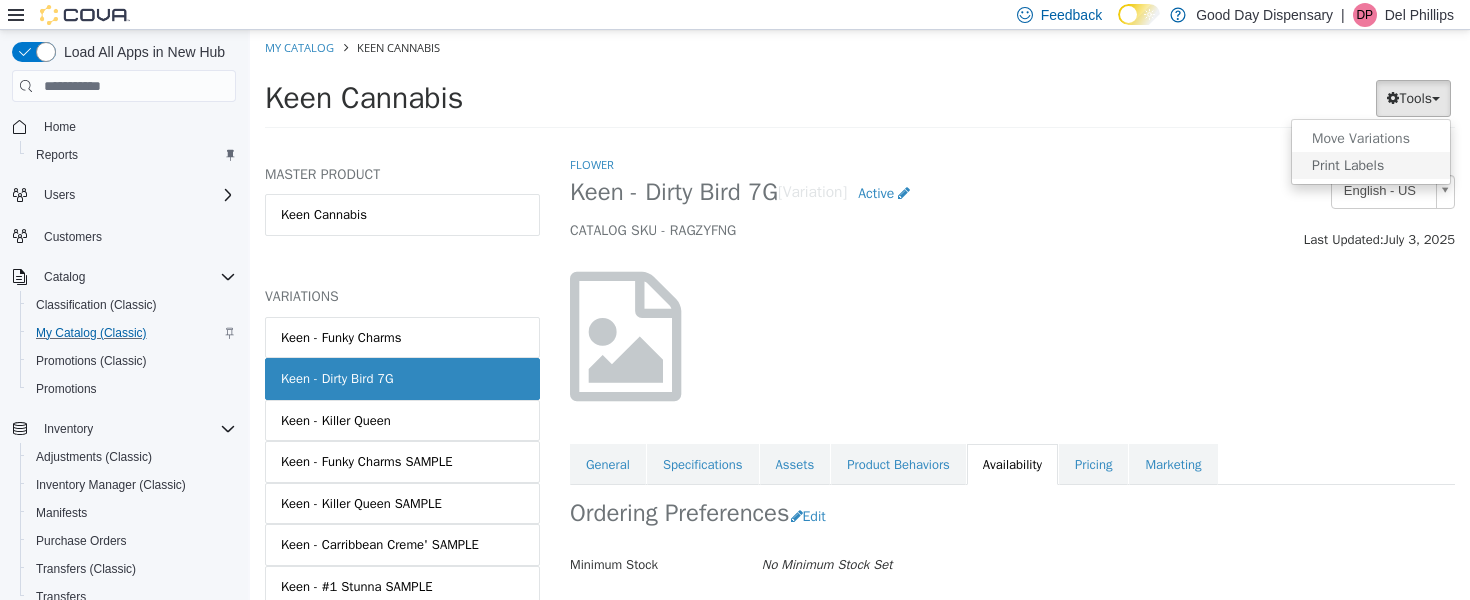 click on "Print Labels" at bounding box center [1371, 165] 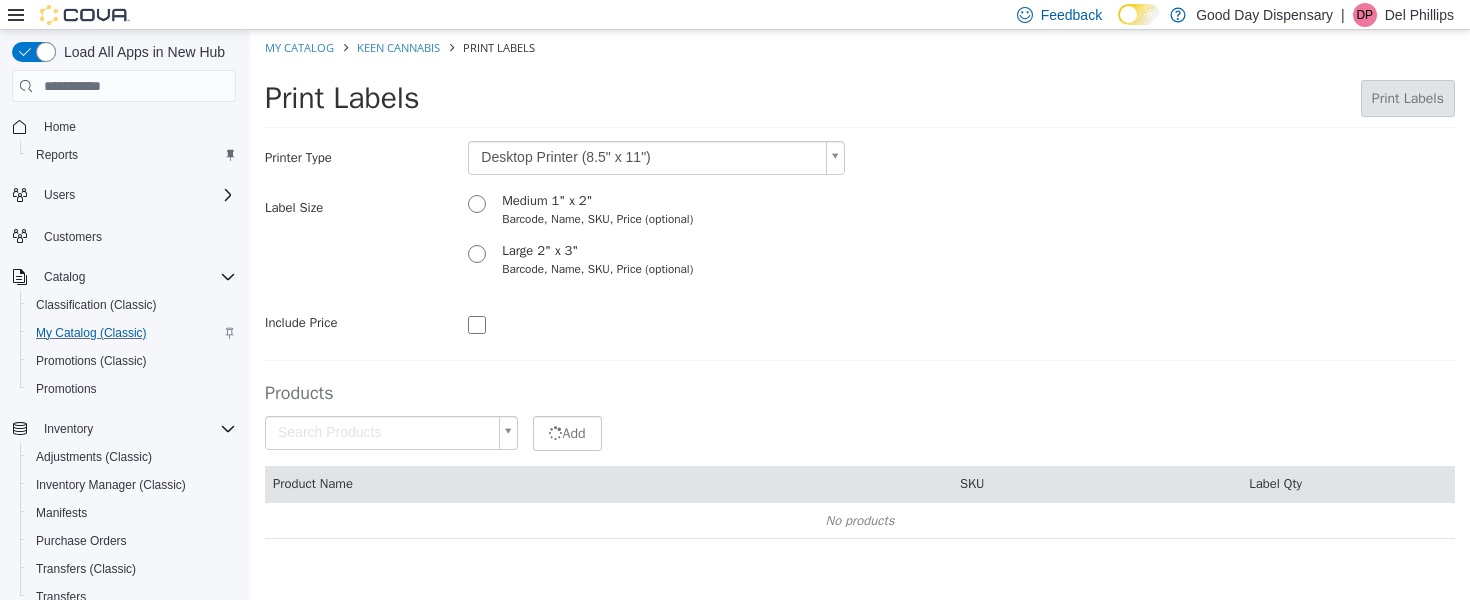 type 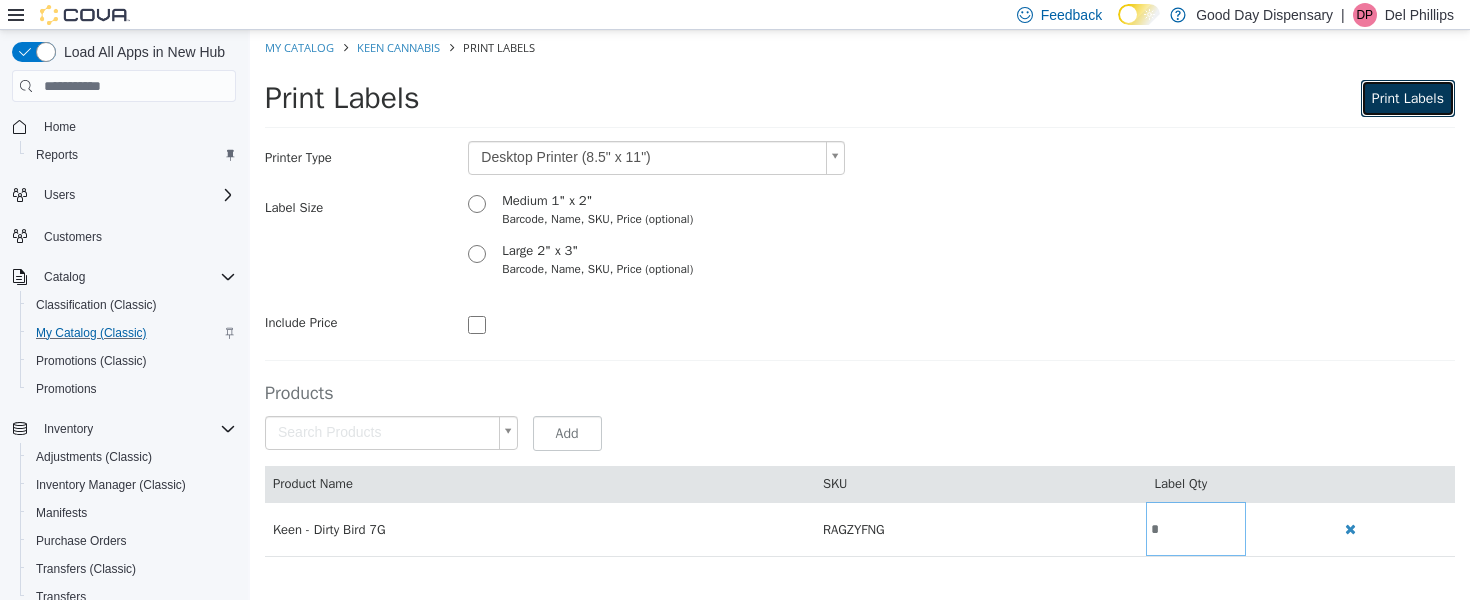 click on "Print Labels" at bounding box center [1408, 98] 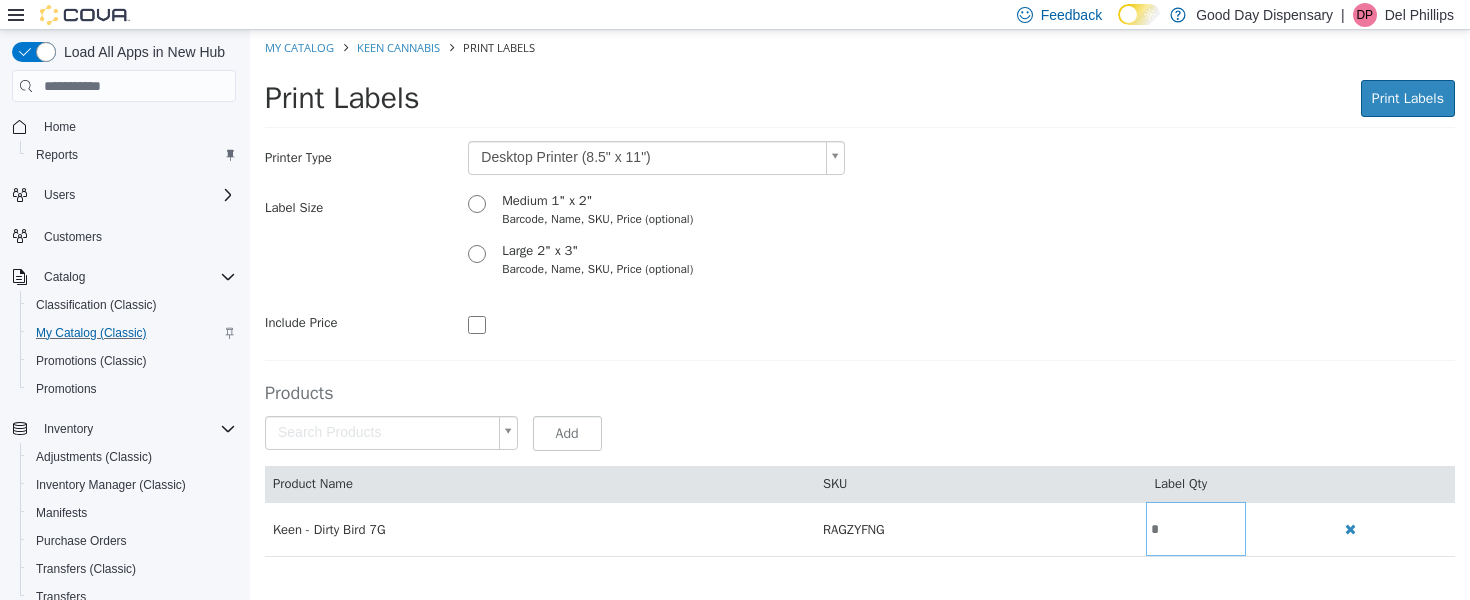 scroll, scrollTop: 0, scrollLeft: 0, axis: both 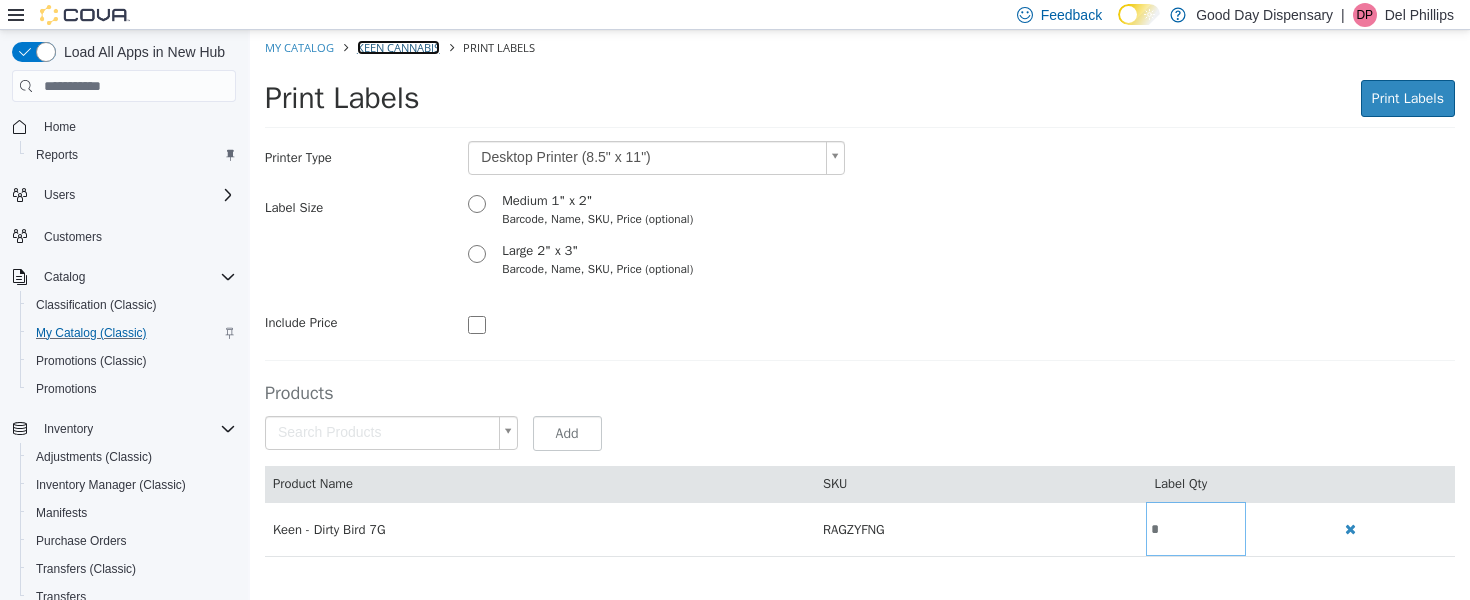 click on "Keen Cannabis" at bounding box center (398, 47) 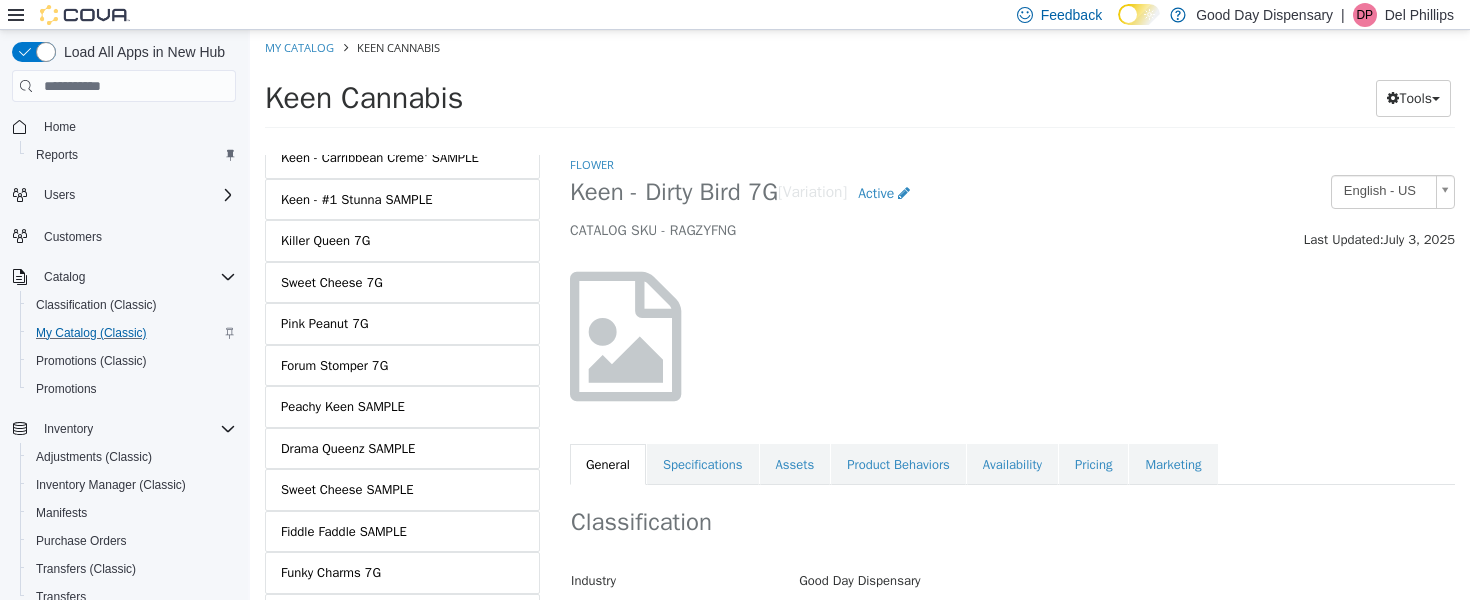 scroll, scrollTop: 532, scrollLeft: 0, axis: vertical 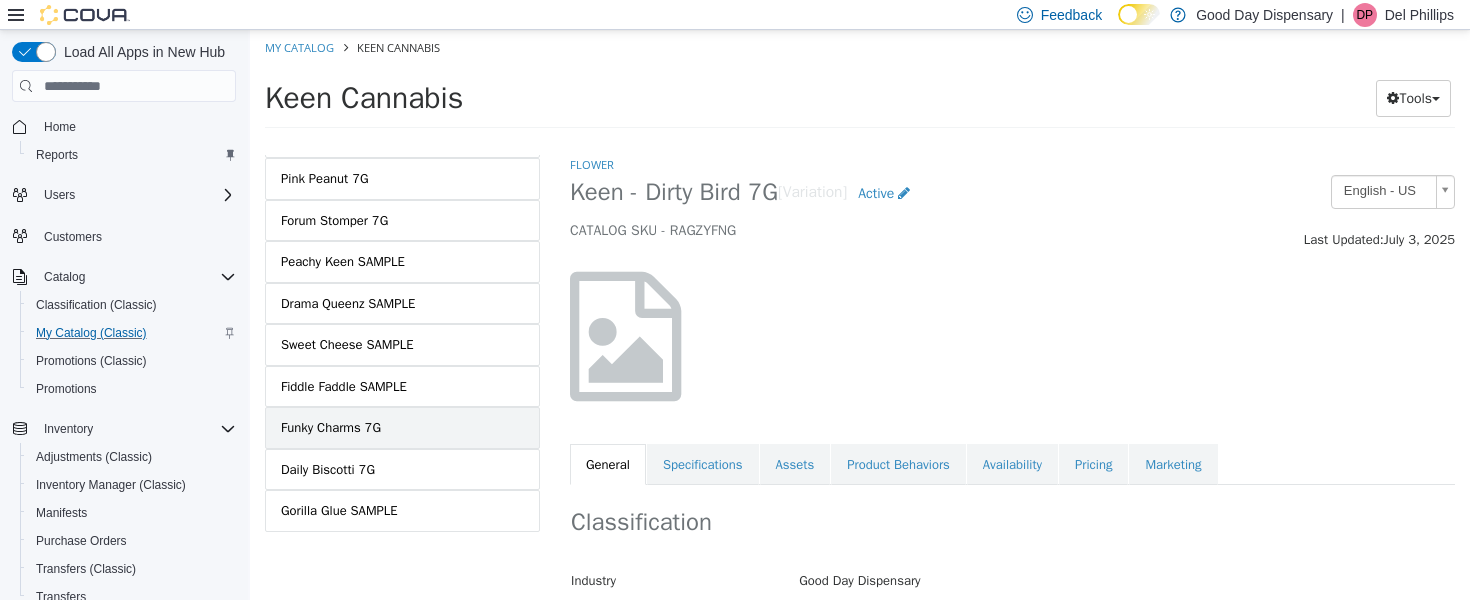 click on "Funky Charms 7G" at bounding box center (331, 428) 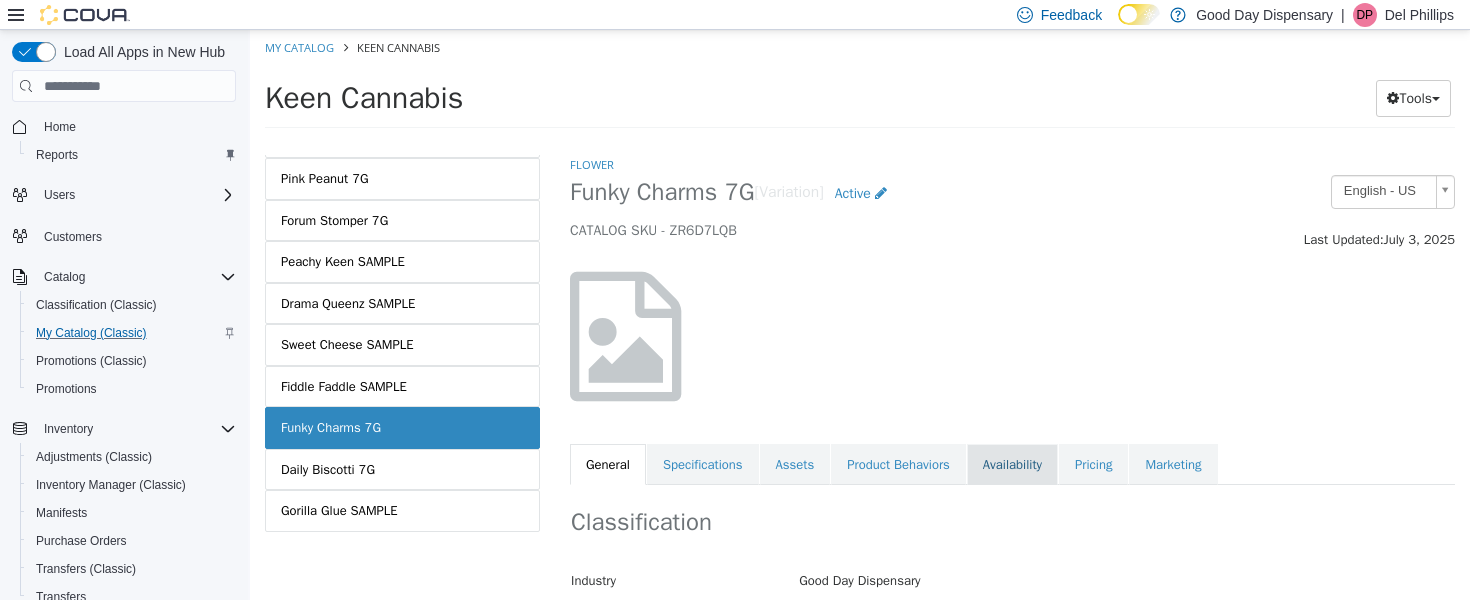 click on "Availability" at bounding box center [1012, 465] 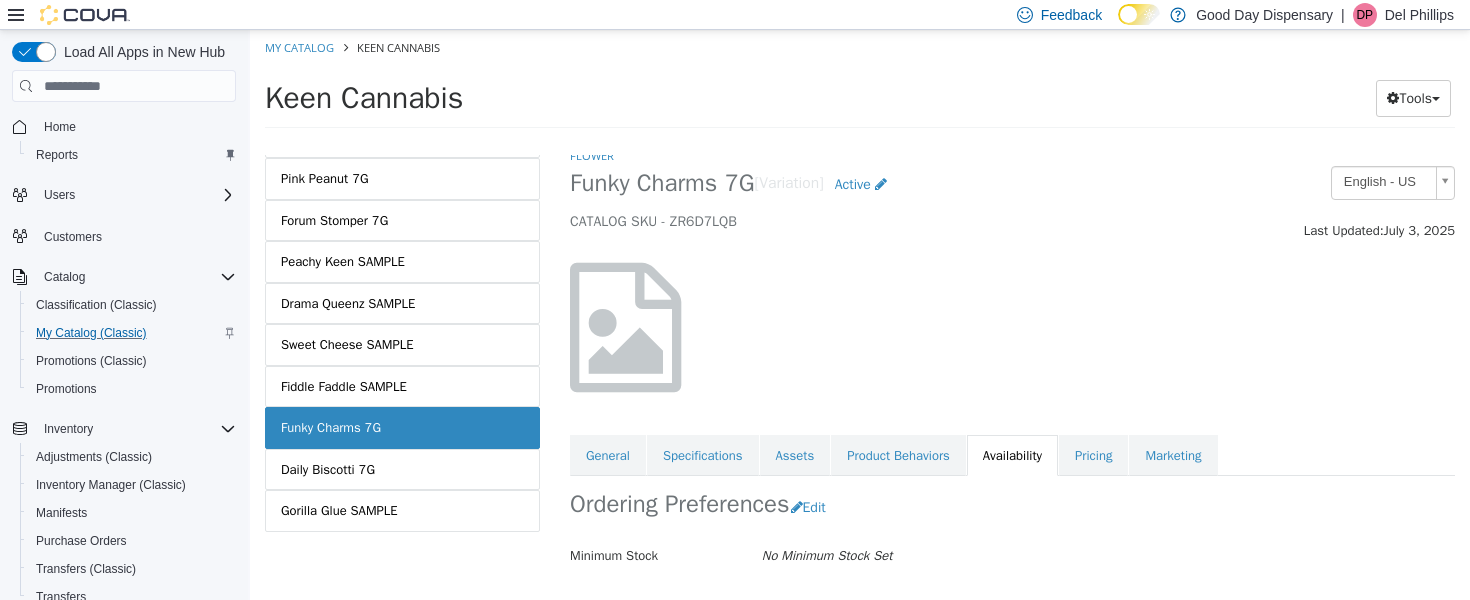 scroll, scrollTop: 0, scrollLeft: 0, axis: both 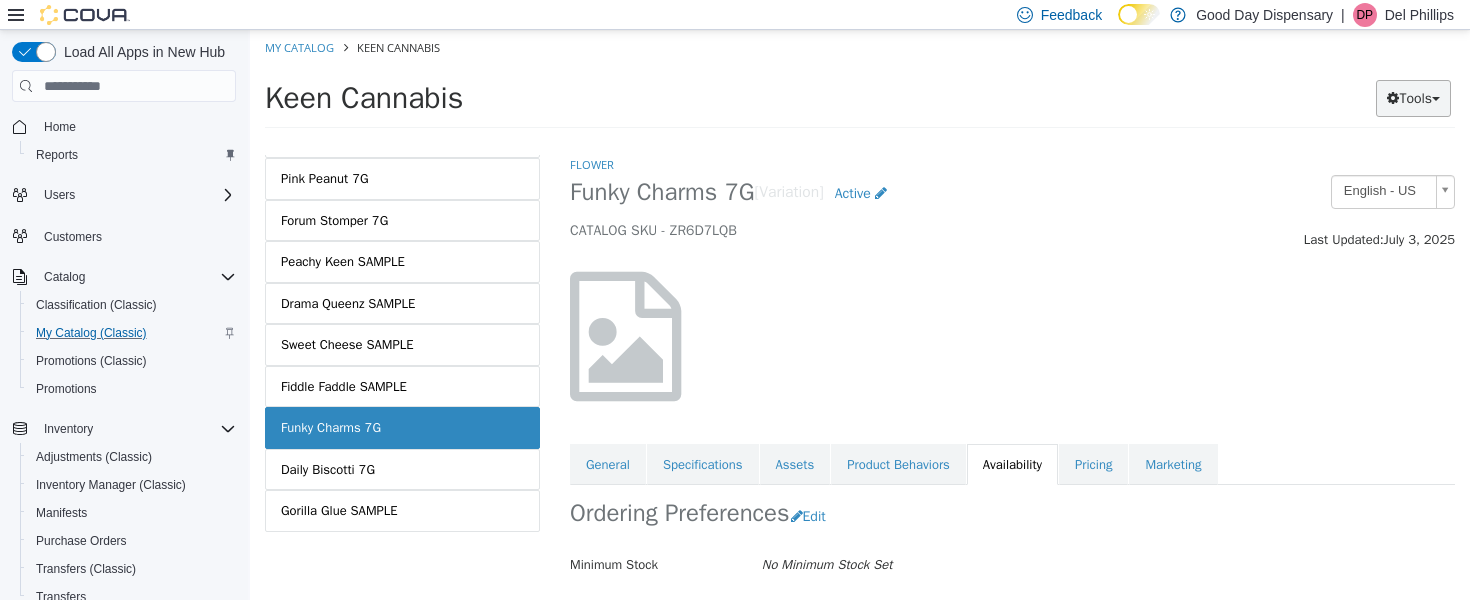 click on "Tools" at bounding box center (1413, 98) 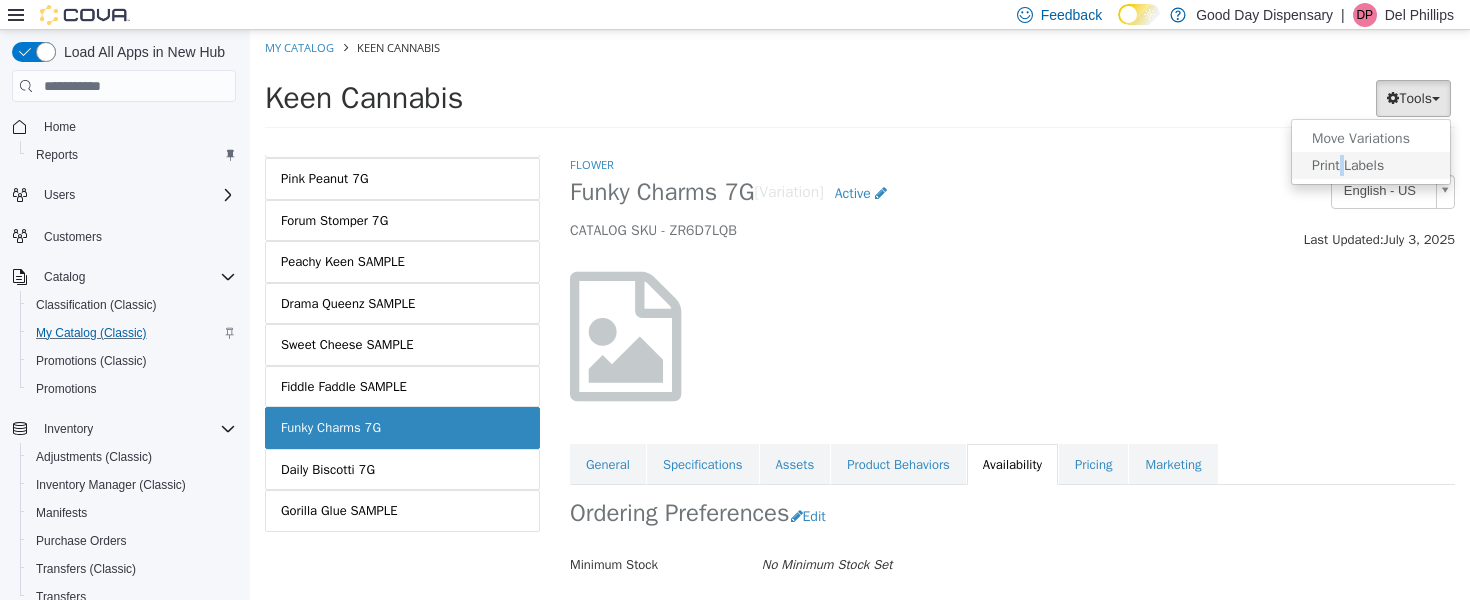 click on "Print Labels" at bounding box center (1371, 165) 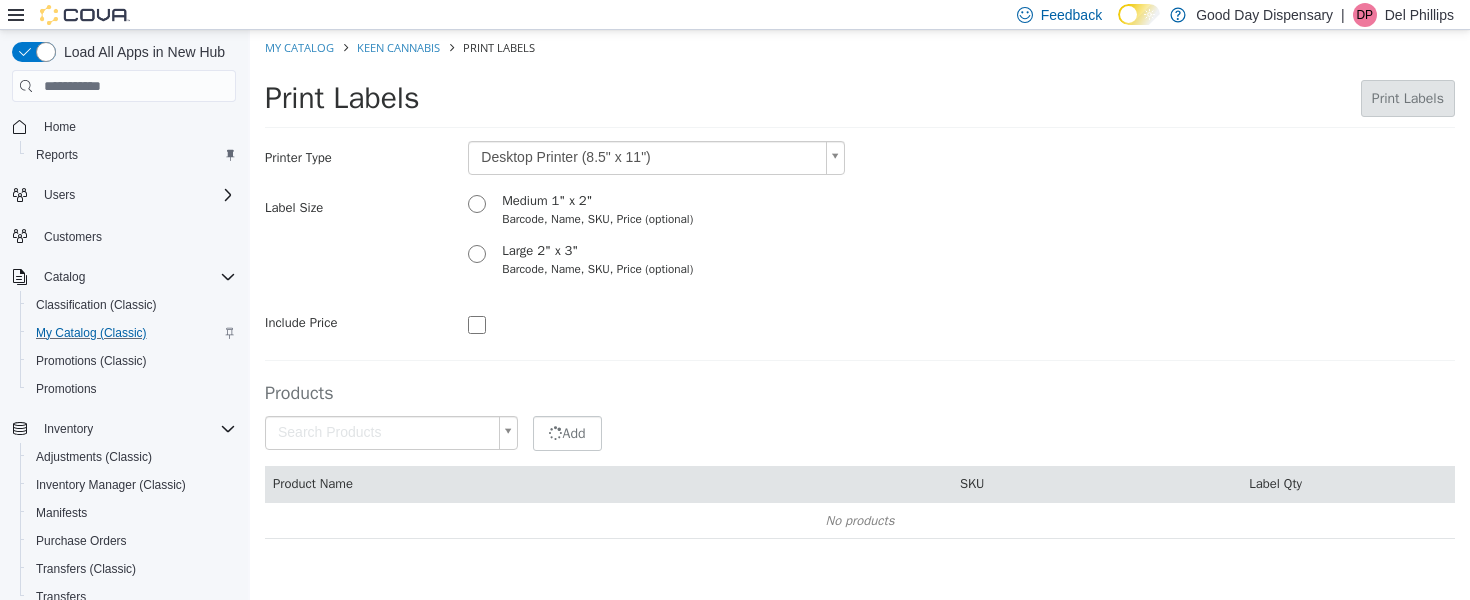 type 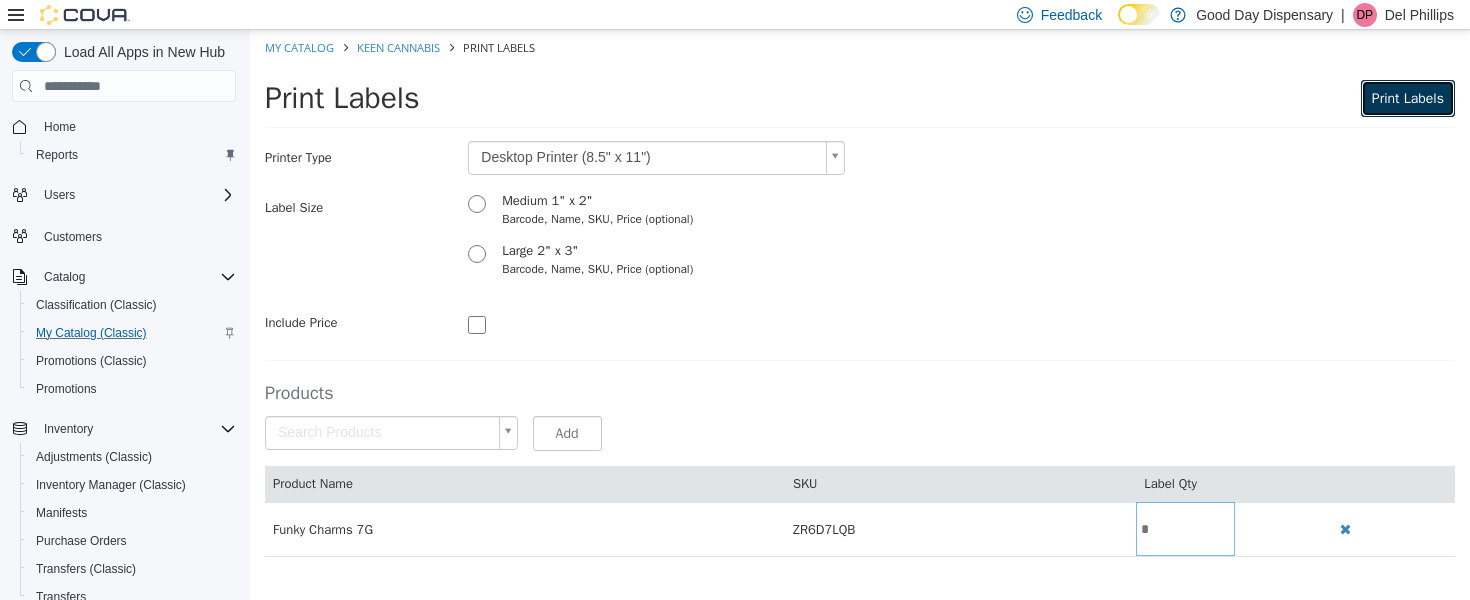 click on "Print Labels" at bounding box center [1408, 98] 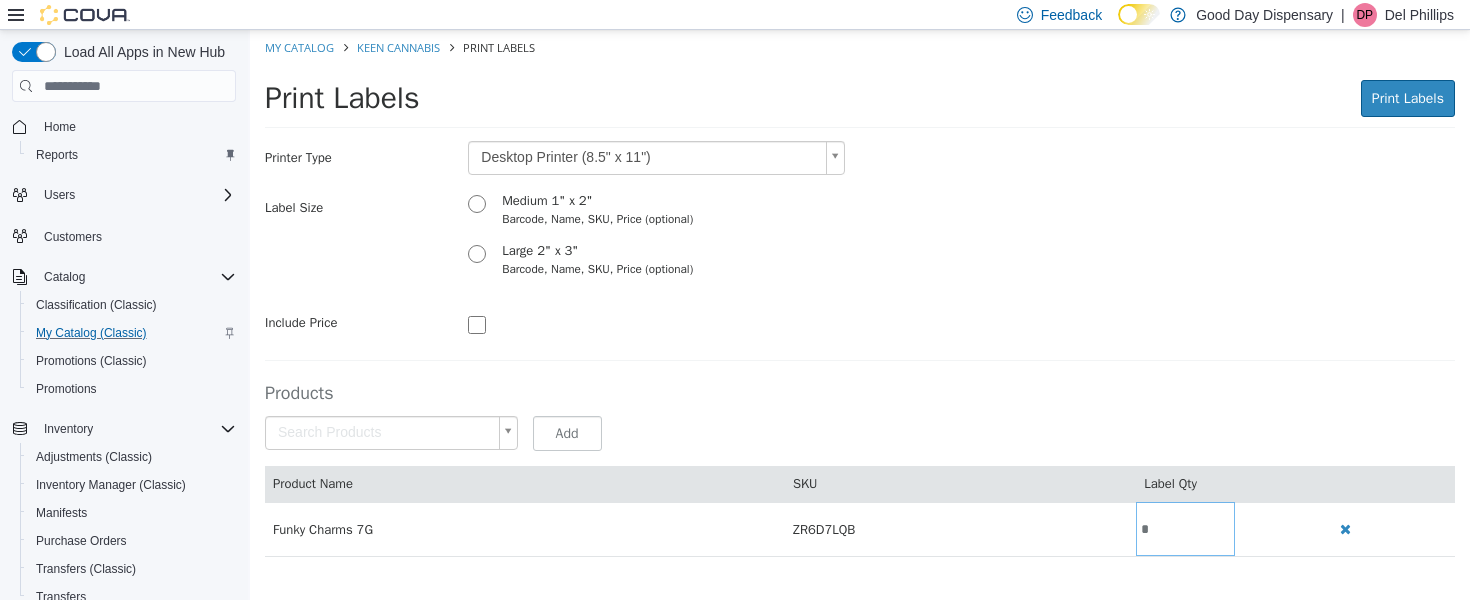 scroll, scrollTop: 0, scrollLeft: 0, axis: both 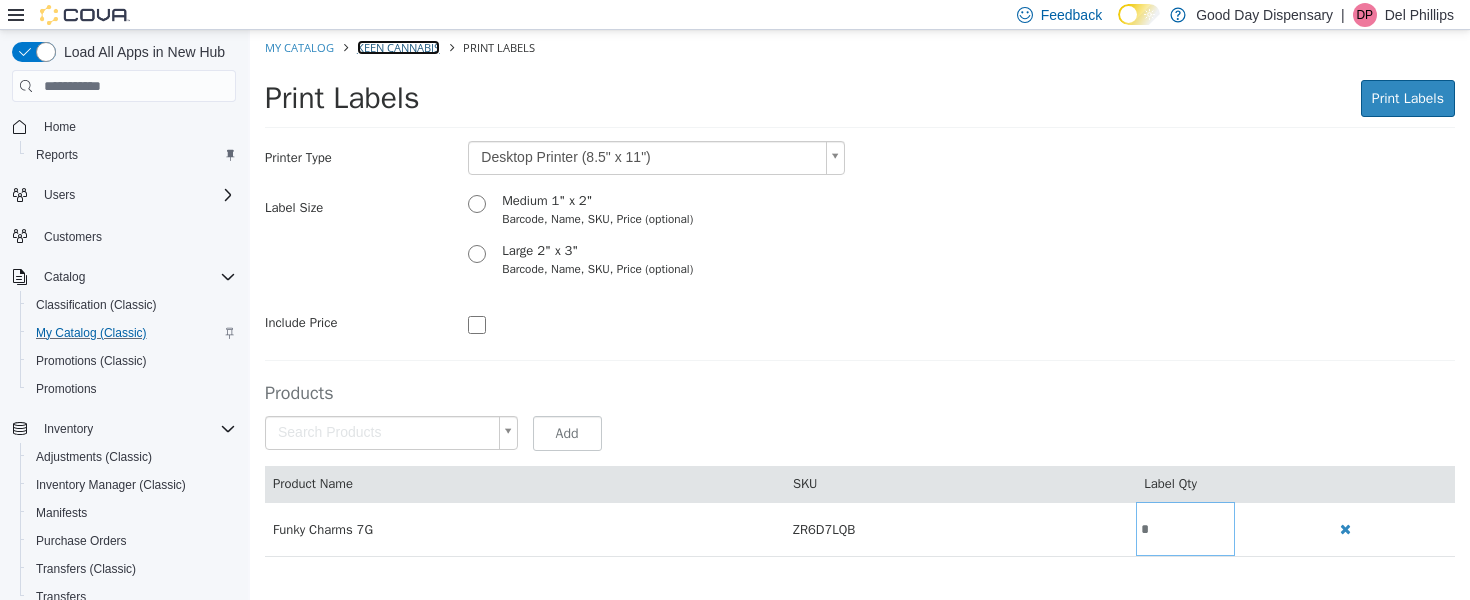 click on "Keen Cannabis" at bounding box center [398, 47] 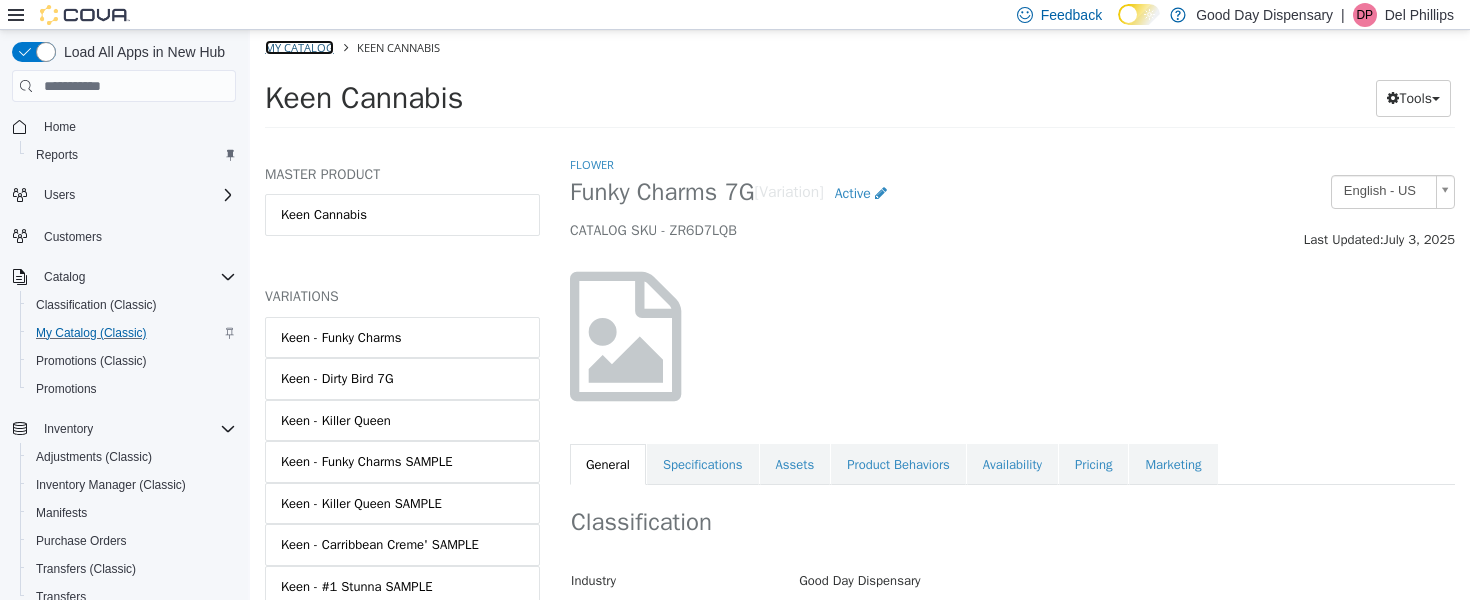 click on "My Catalog" at bounding box center [299, 47] 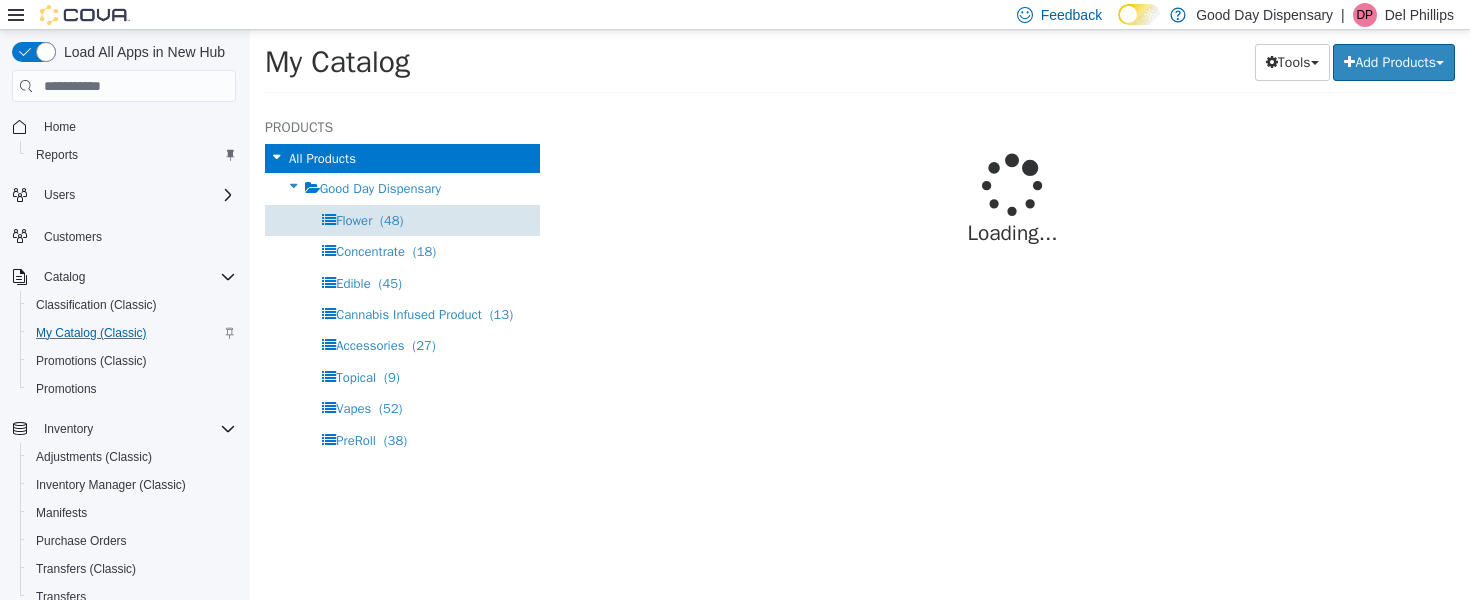 select on "**********" 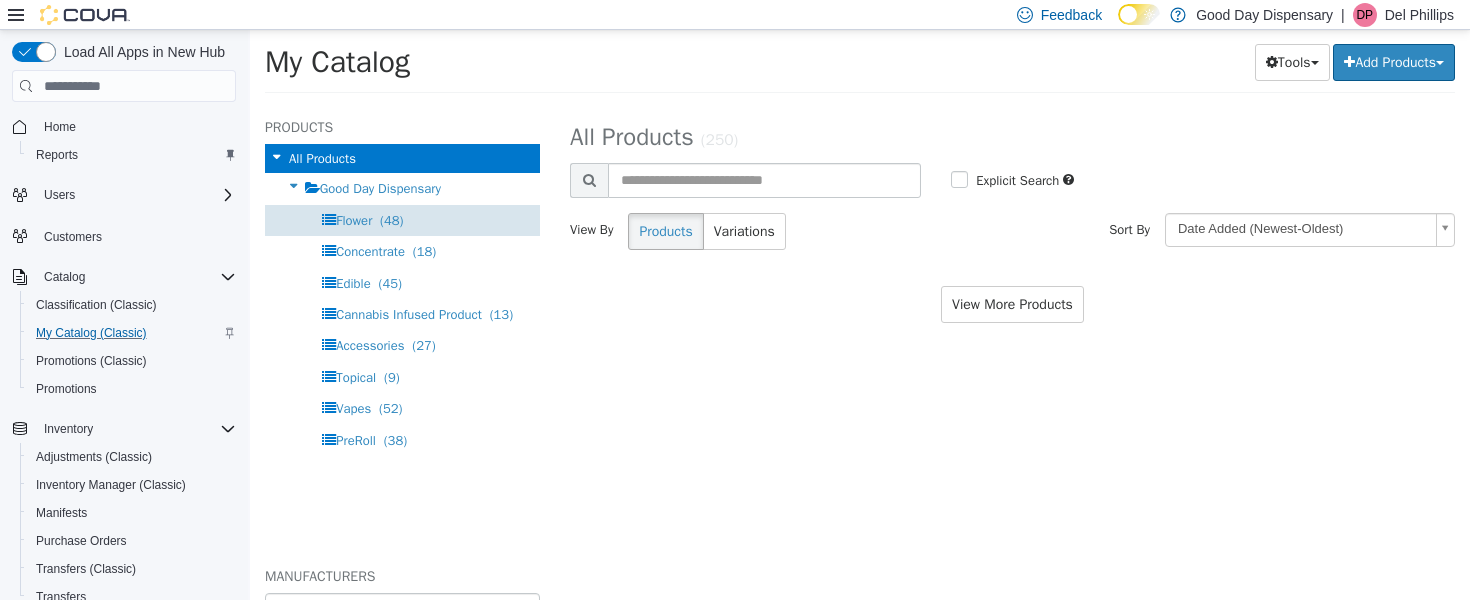 click on "Flower" at bounding box center (354, 220) 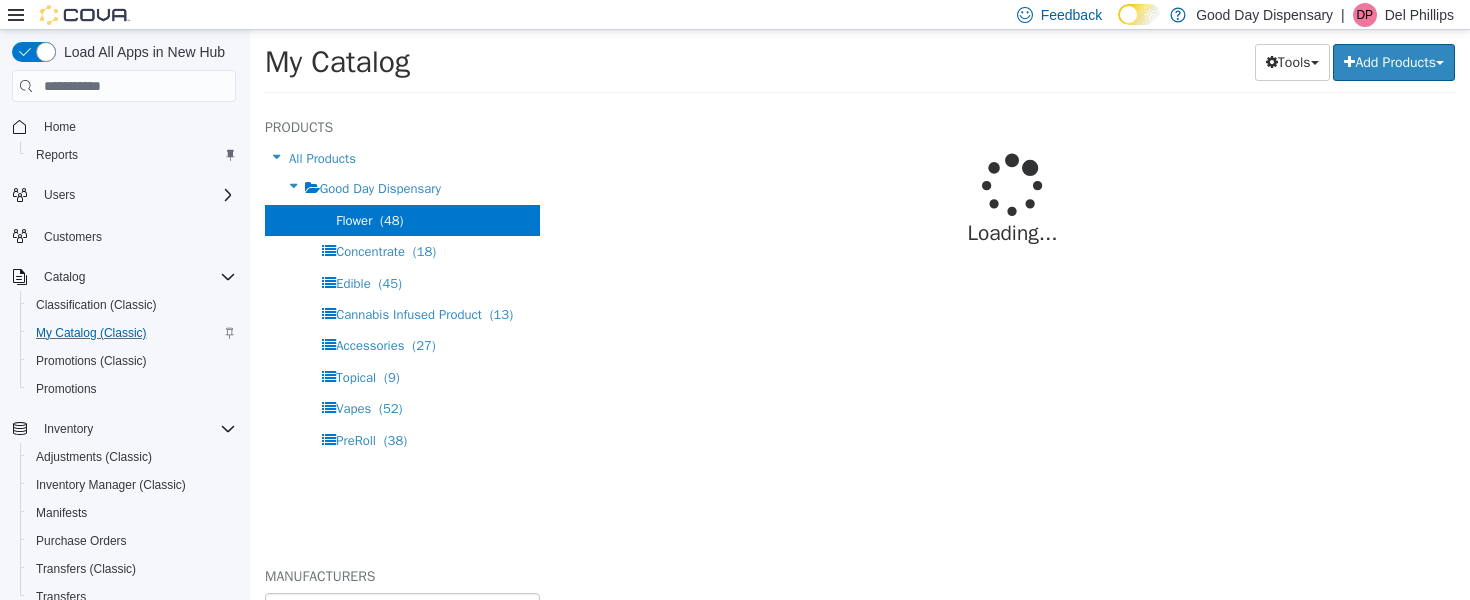 select on "**********" 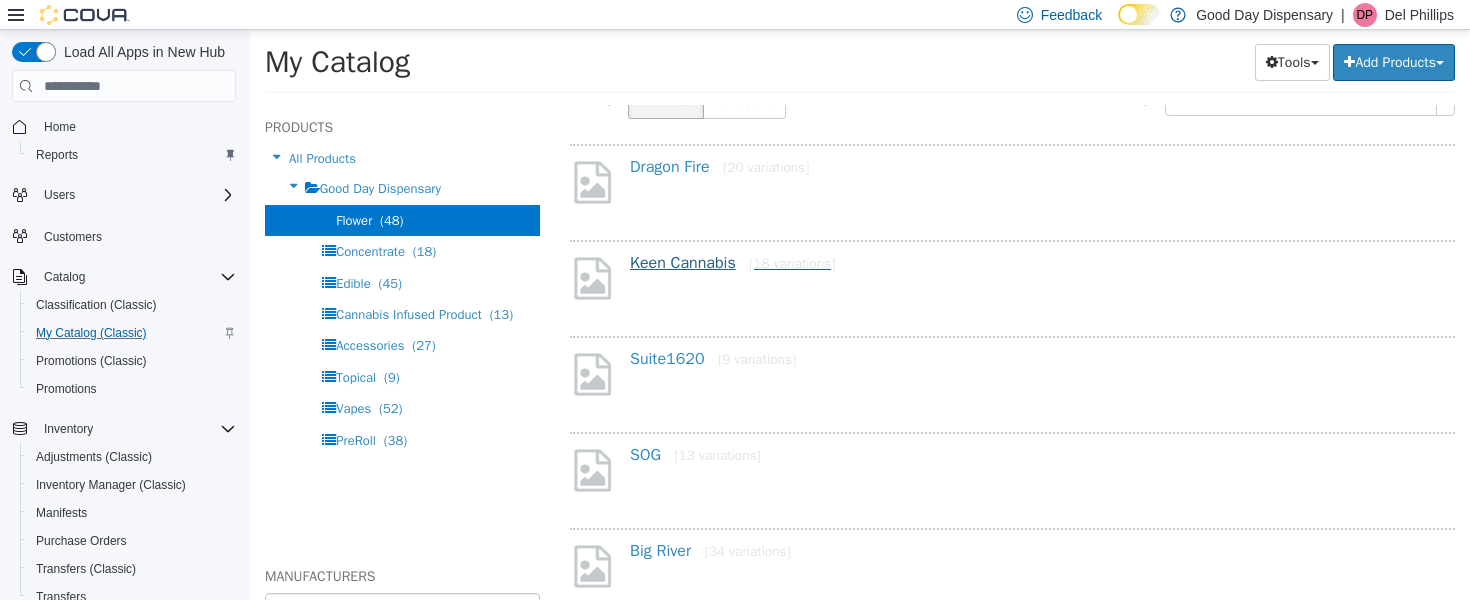 scroll, scrollTop: 137, scrollLeft: 0, axis: vertical 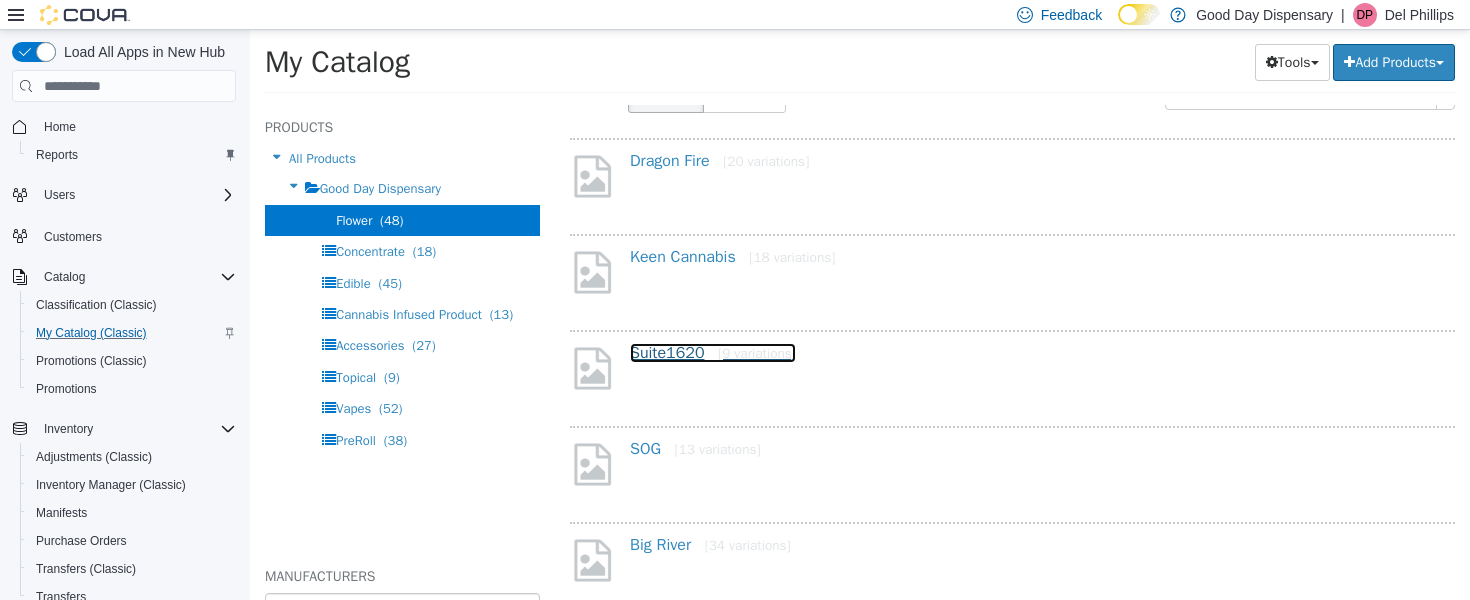 click on "Suite1620
[9 variations]" at bounding box center (713, 353) 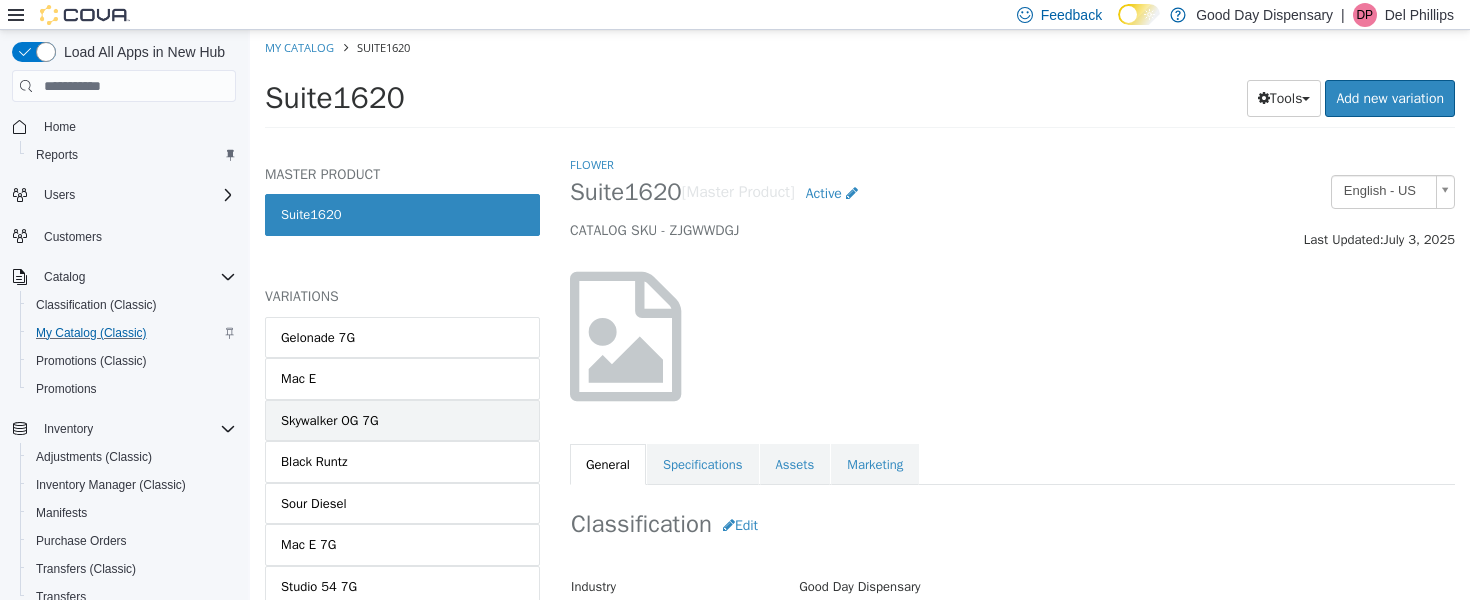 scroll, scrollTop: 158, scrollLeft: 0, axis: vertical 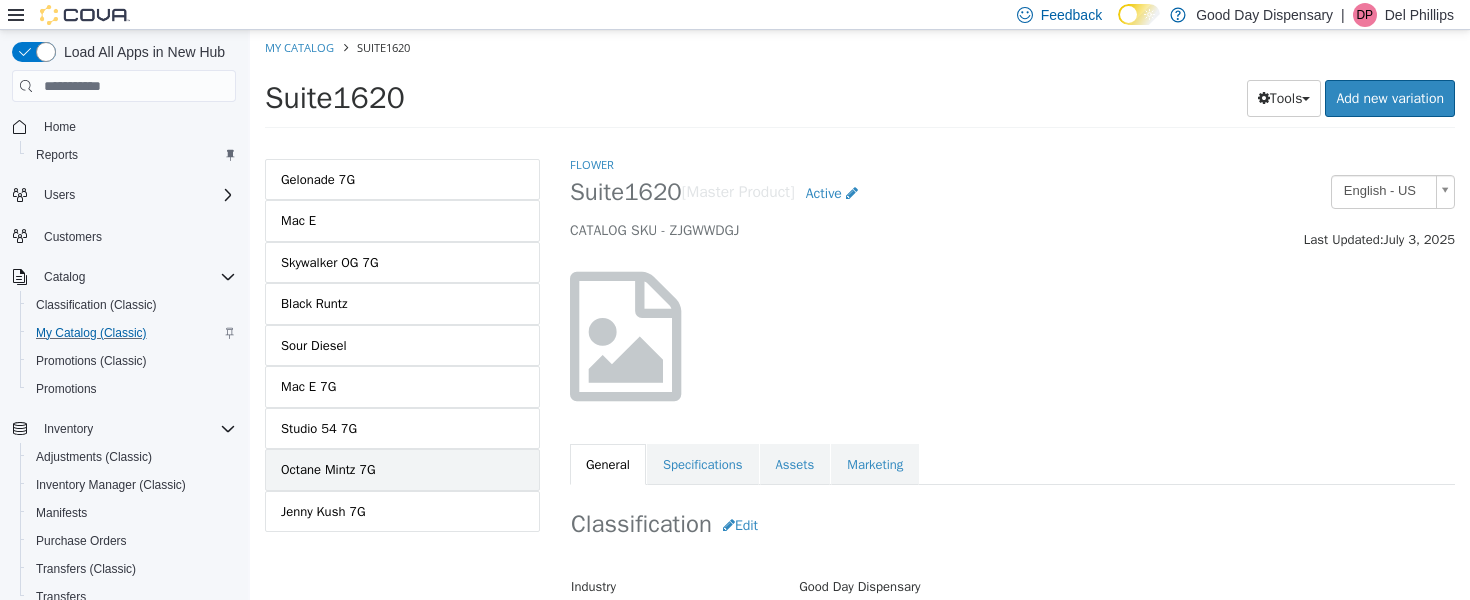 click on "Octane Mintz 7G" at bounding box center (328, 470) 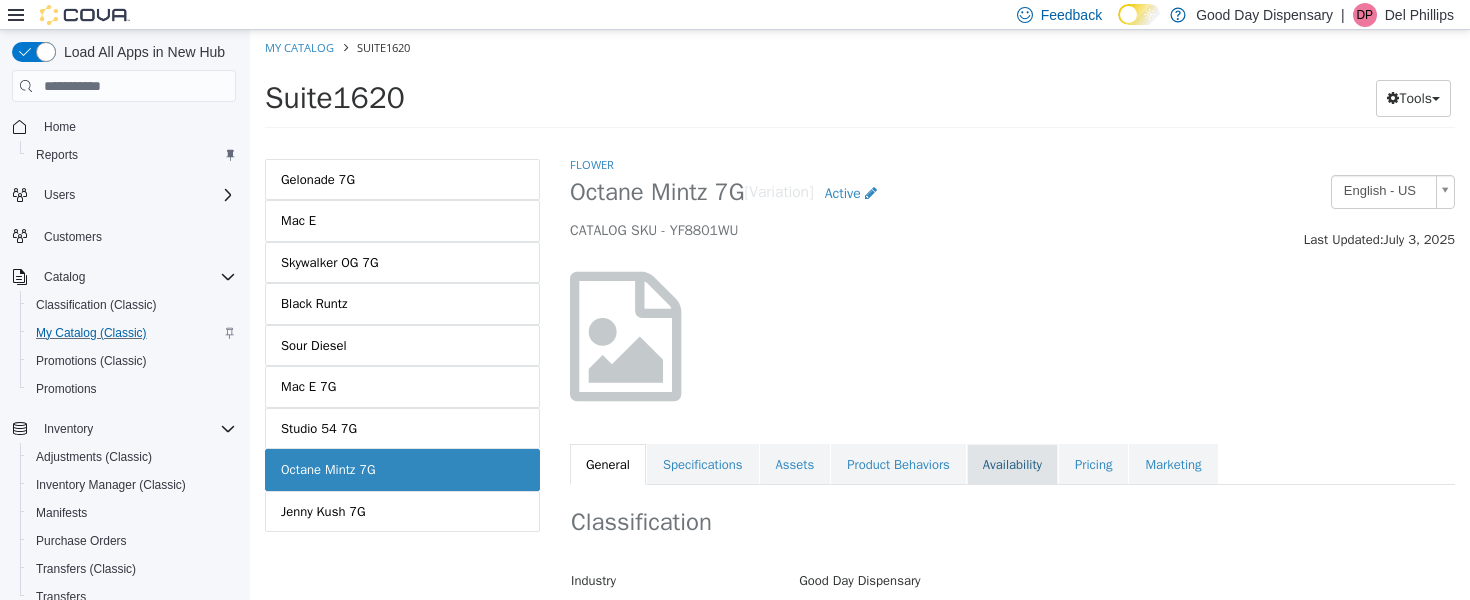 click on "Availability" at bounding box center [1012, 465] 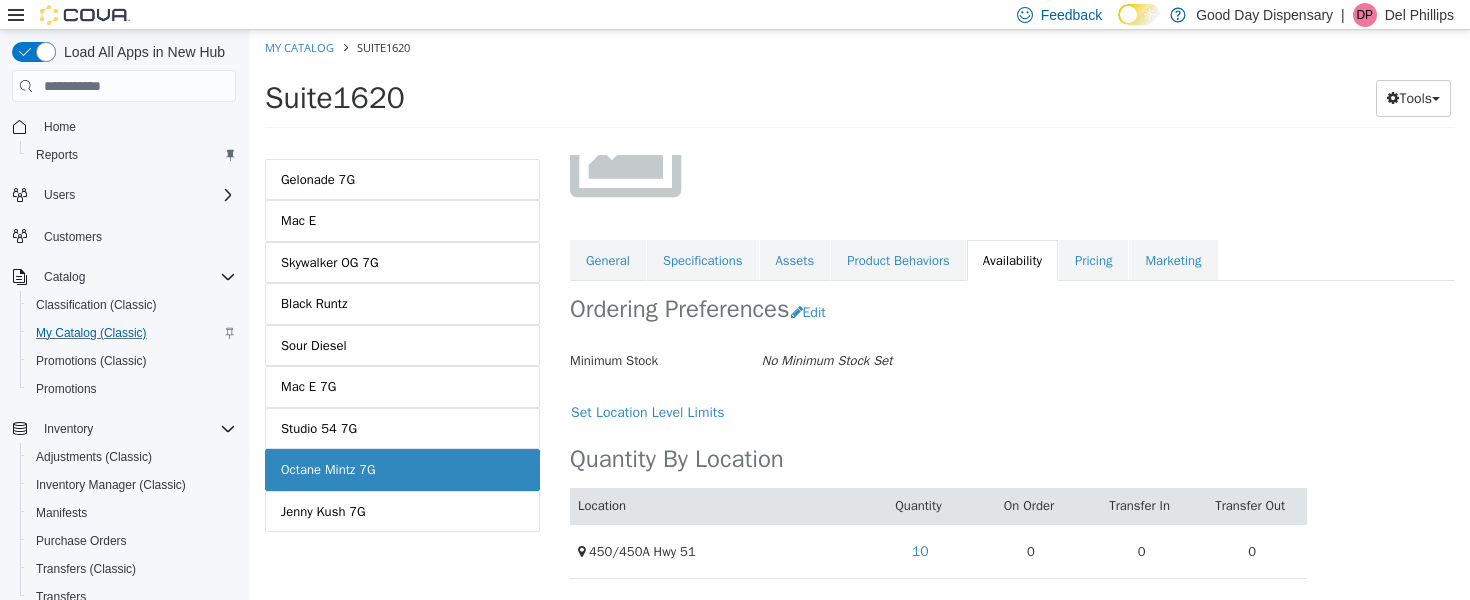 scroll, scrollTop: 0, scrollLeft: 0, axis: both 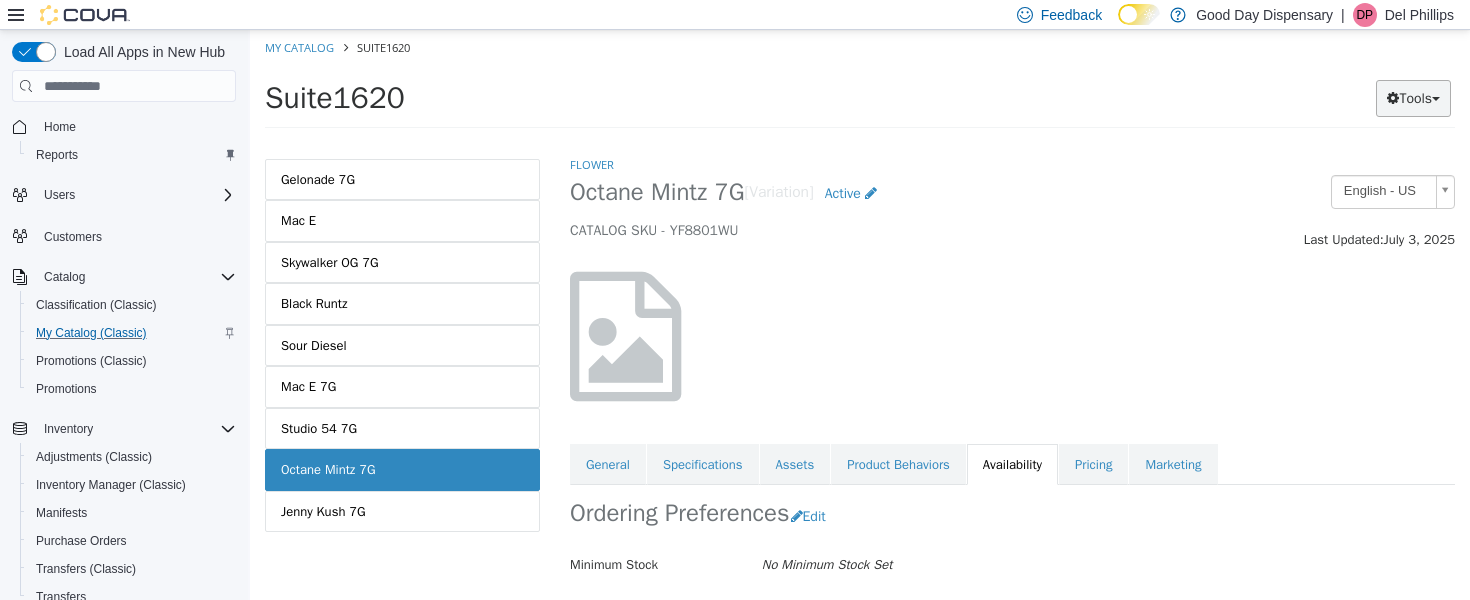 click on "Tools" at bounding box center (1413, 98) 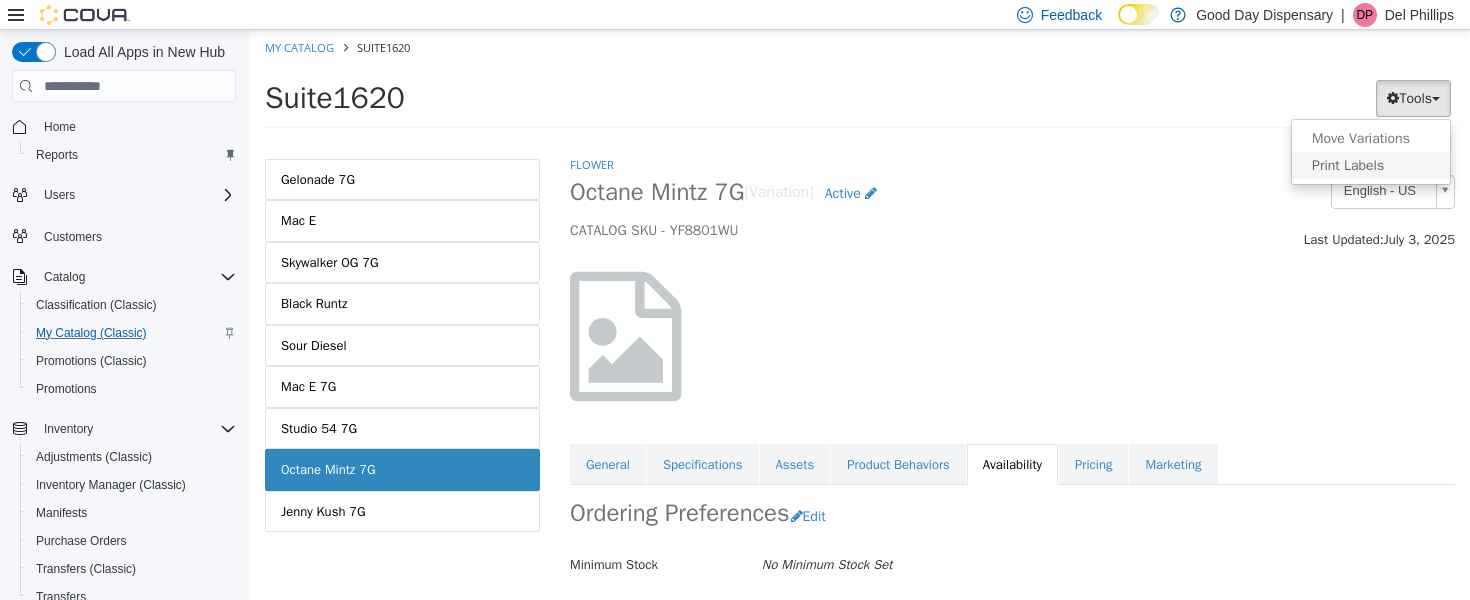 click on "Print Labels" at bounding box center (1371, 165) 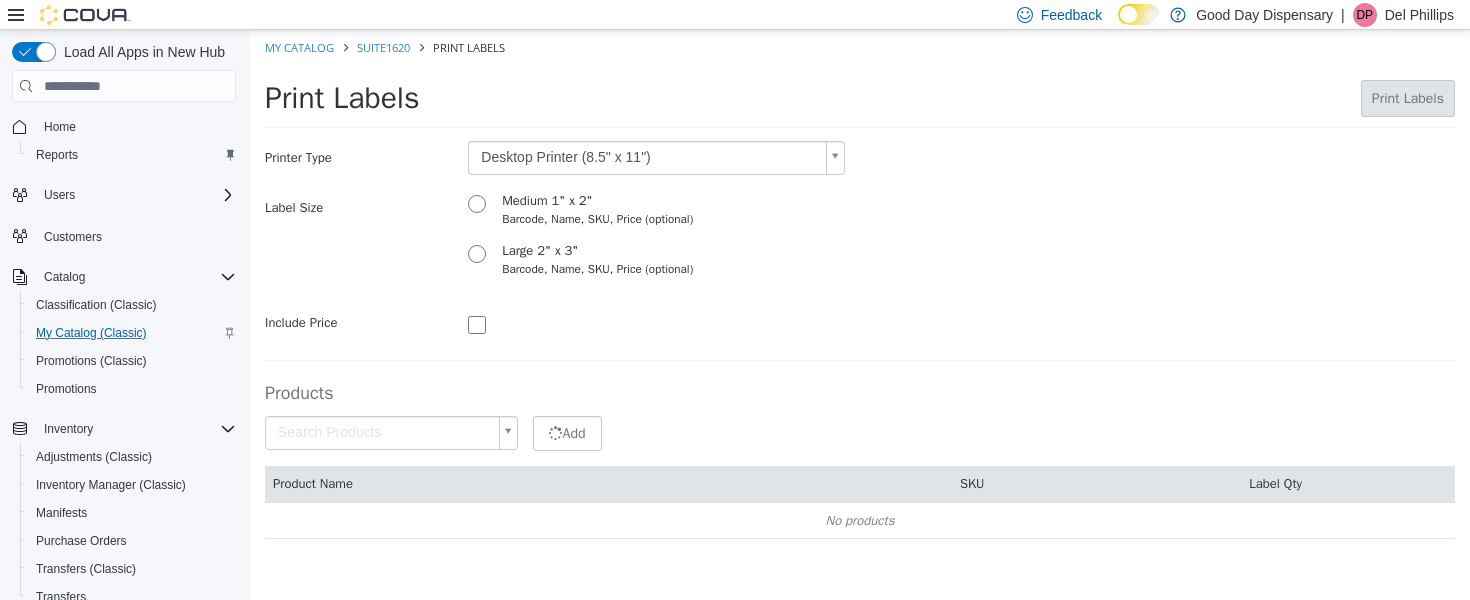 type 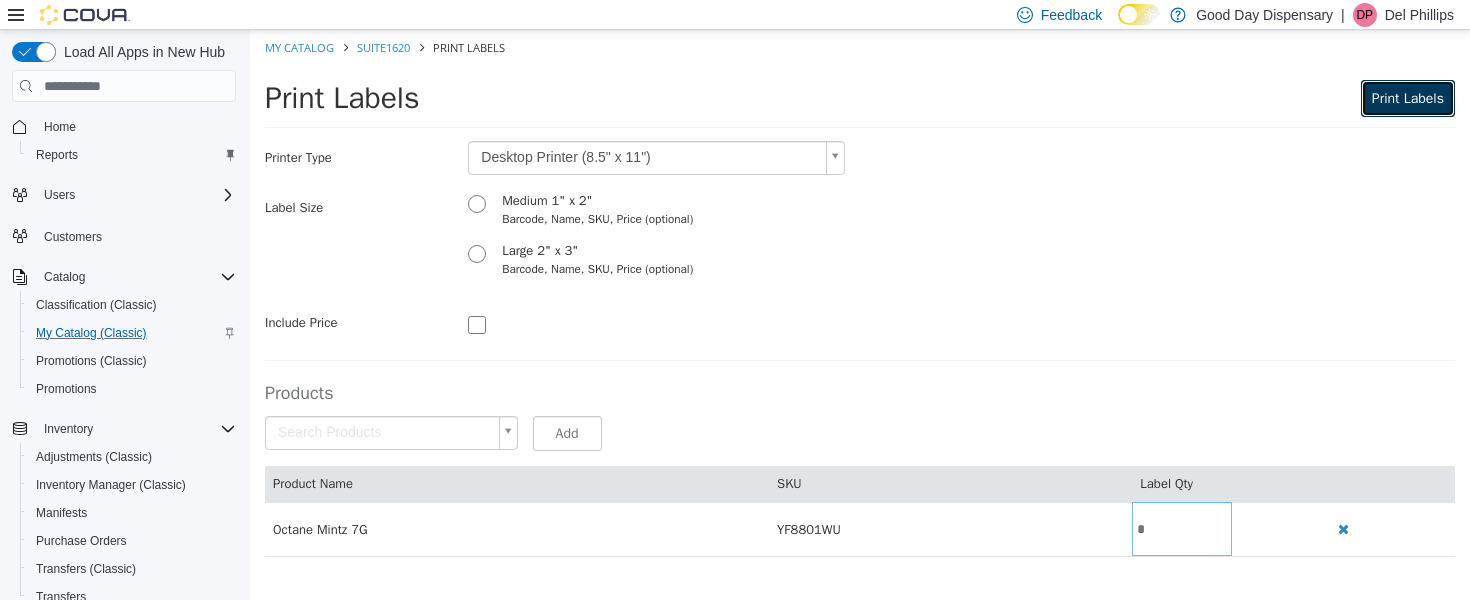 click on "Print Labels" at bounding box center [1408, 98] 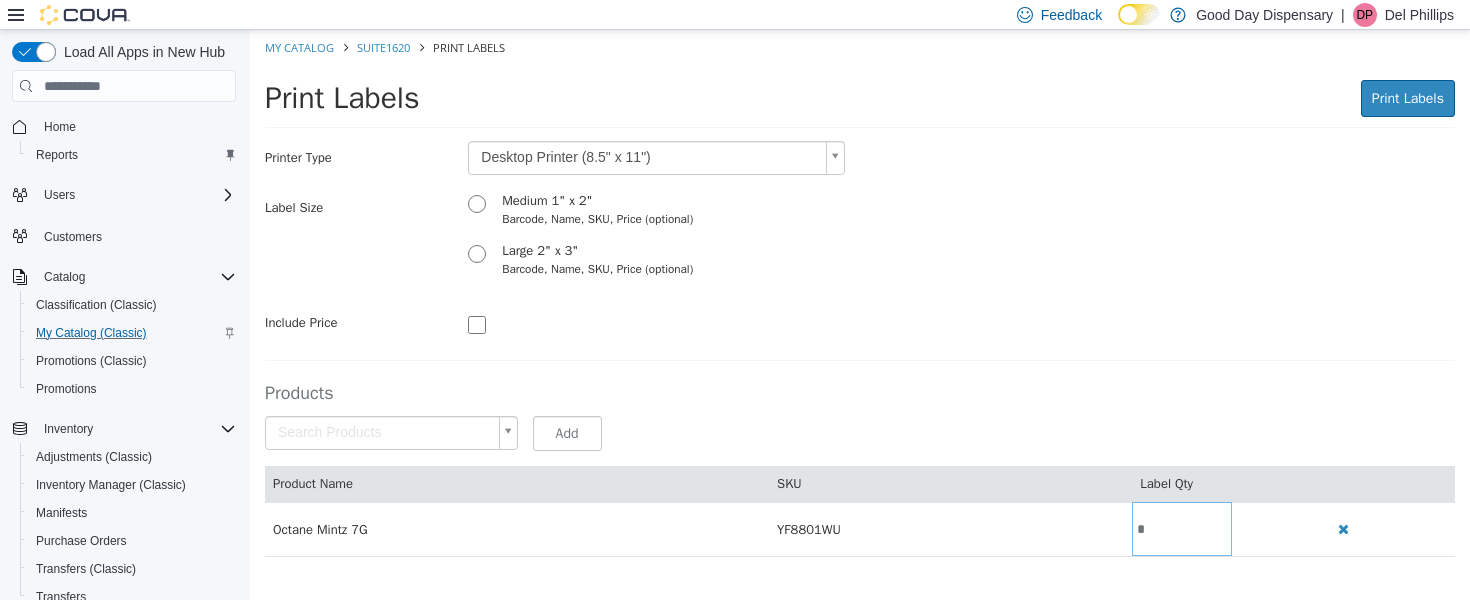 scroll, scrollTop: 0, scrollLeft: 0, axis: both 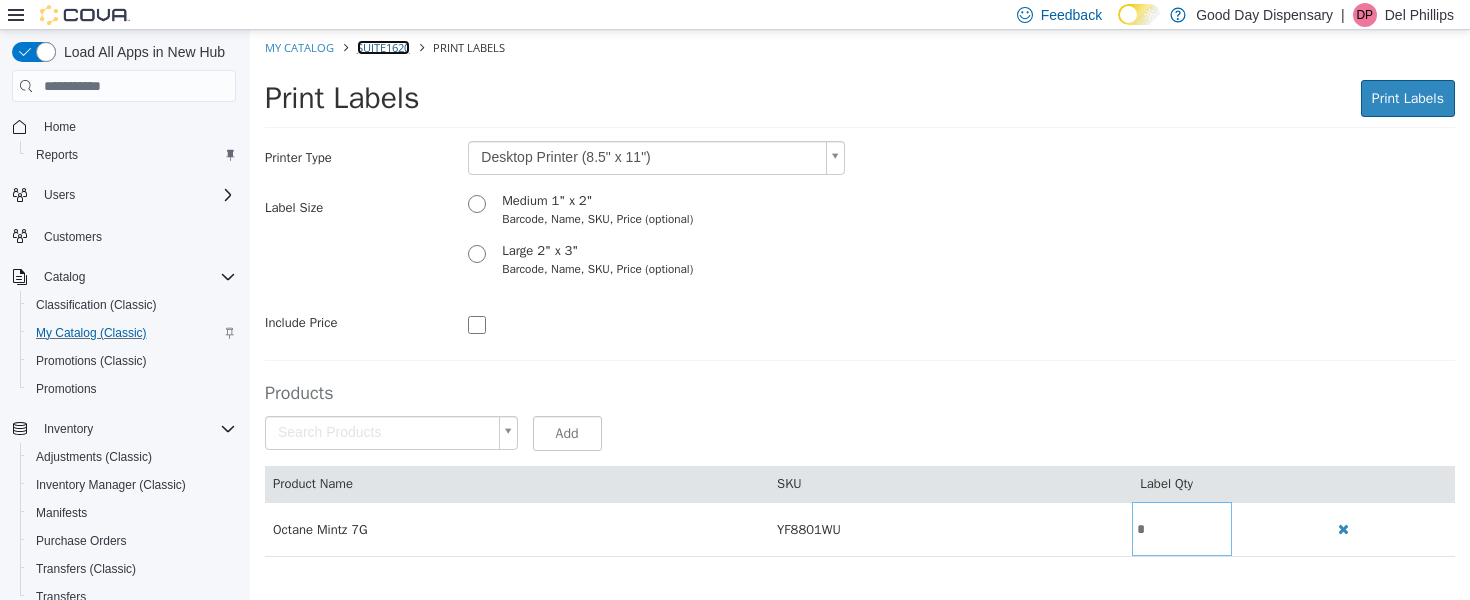 click on "Suite1620" at bounding box center [383, 47] 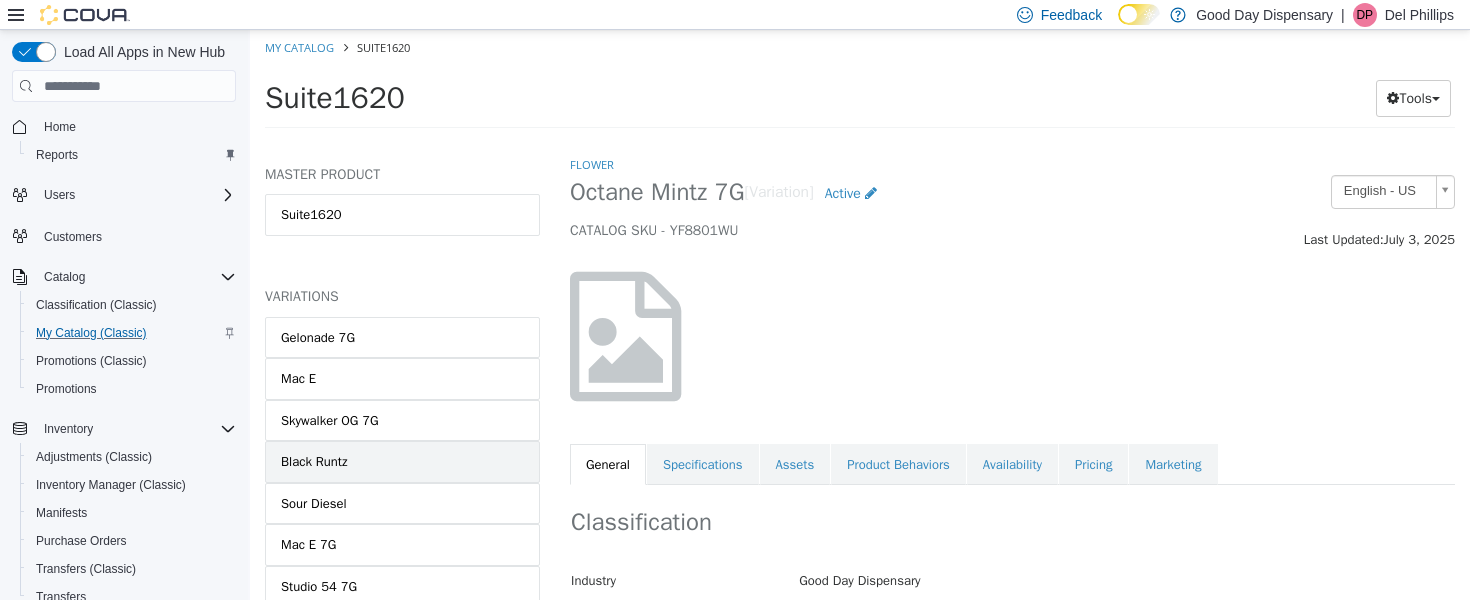 scroll, scrollTop: 158, scrollLeft: 0, axis: vertical 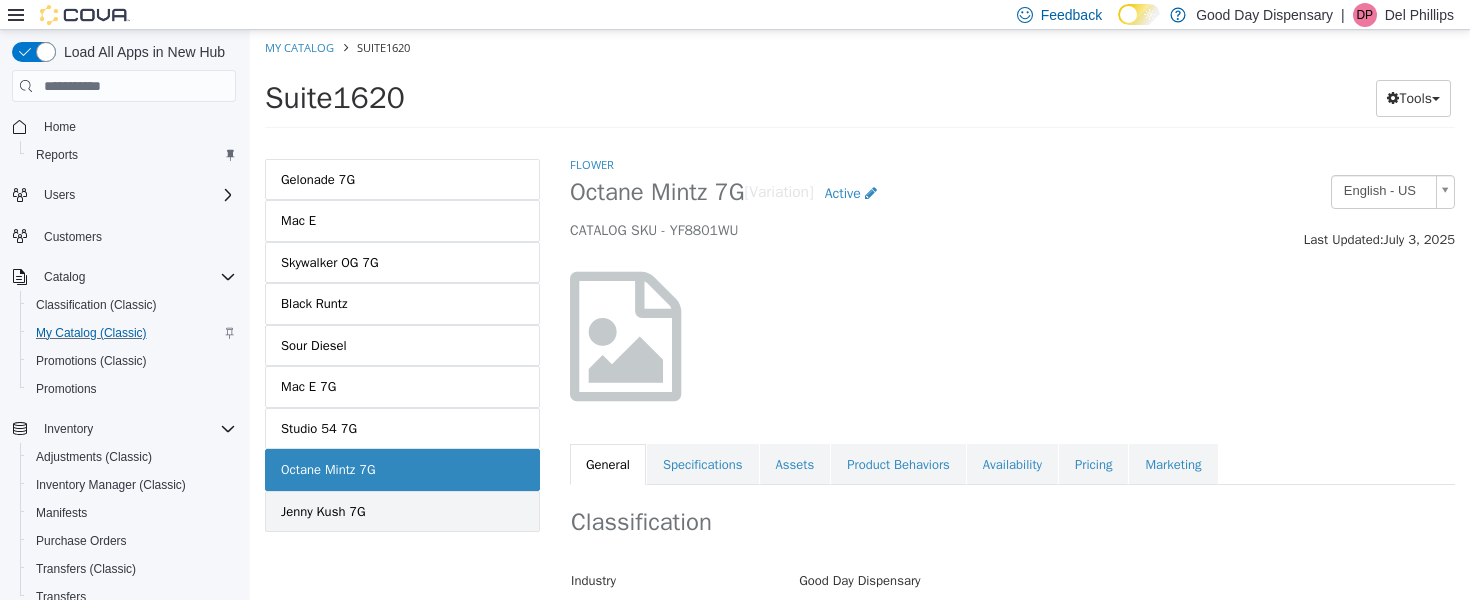 click on "Jenny Kush 7G" at bounding box center [323, 512] 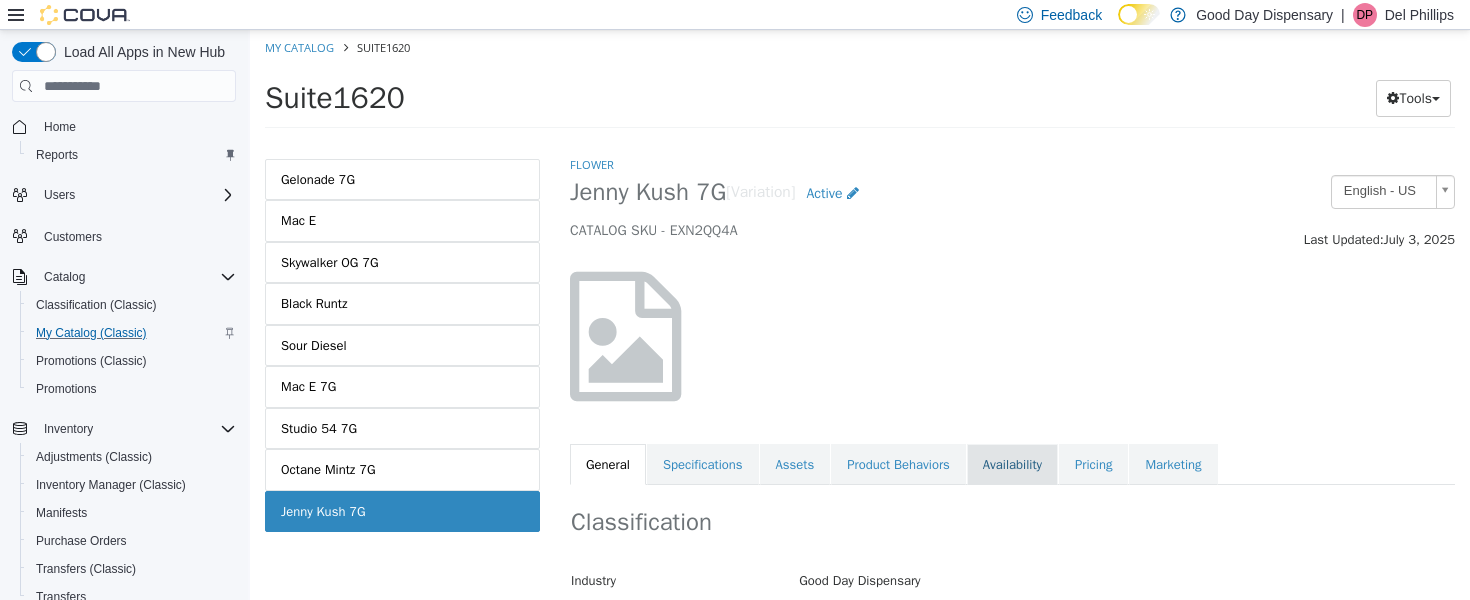 click on "Availability" at bounding box center (1012, 465) 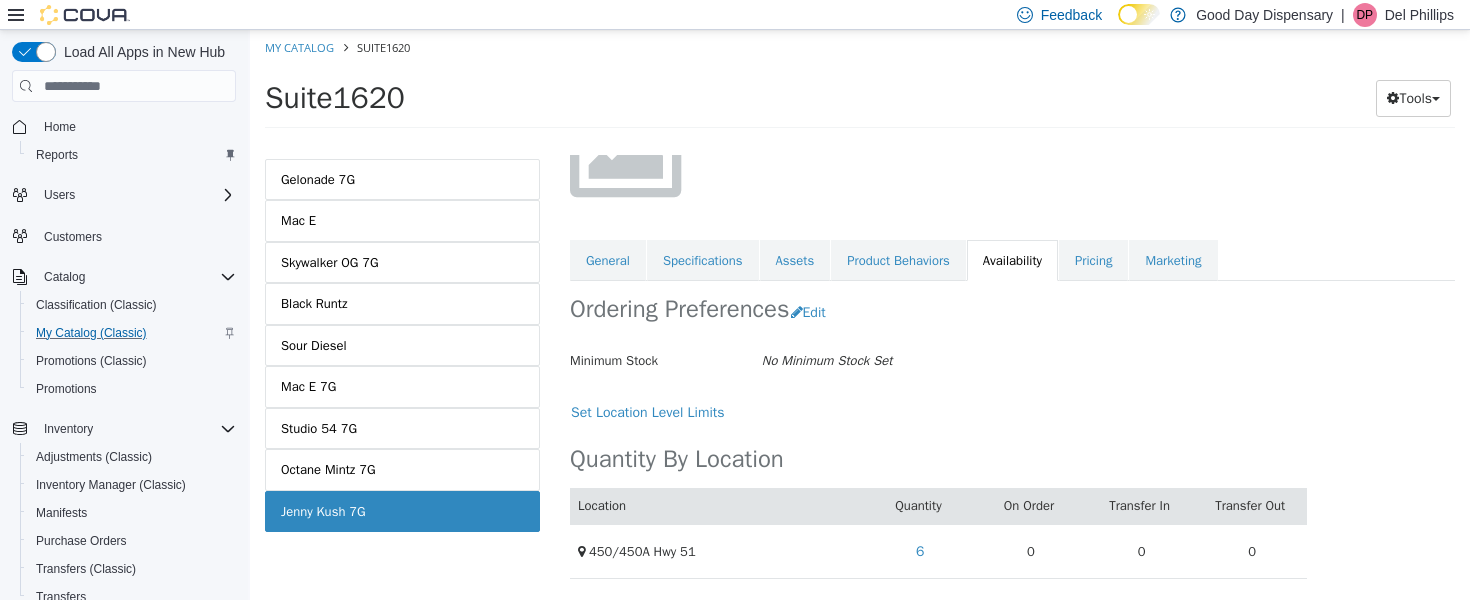 scroll, scrollTop: 0, scrollLeft: 0, axis: both 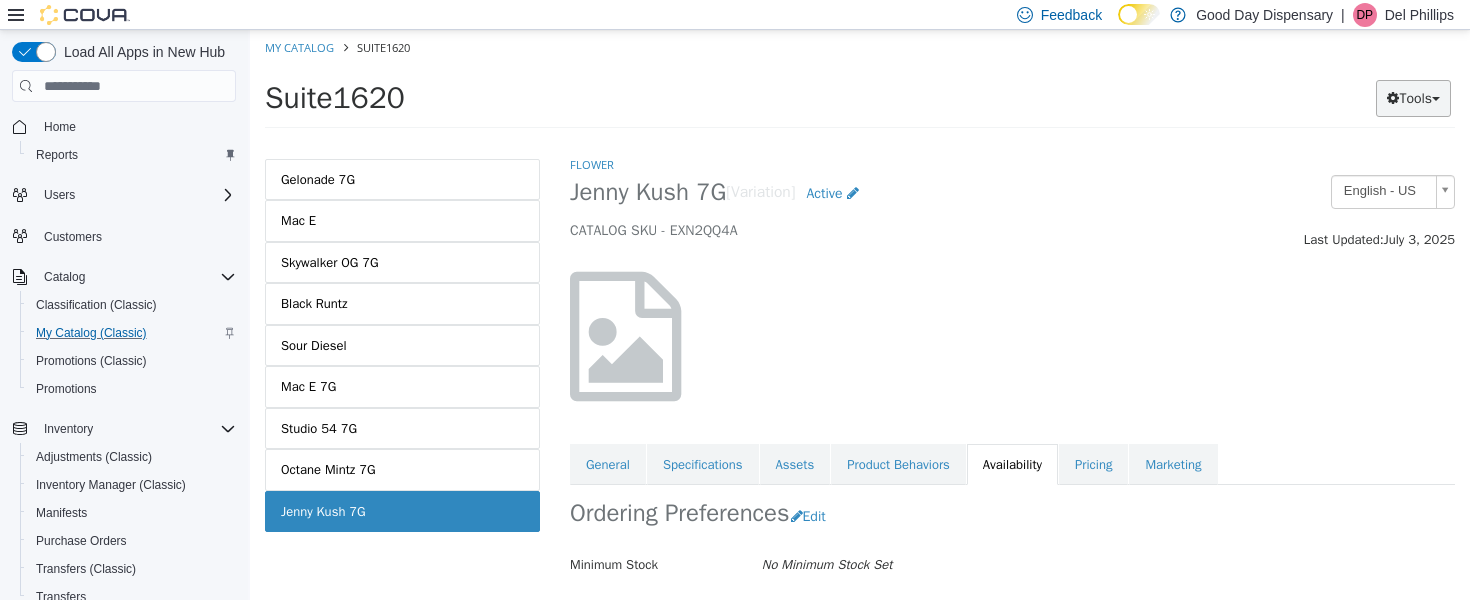click on "Tools" at bounding box center [1413, 98] 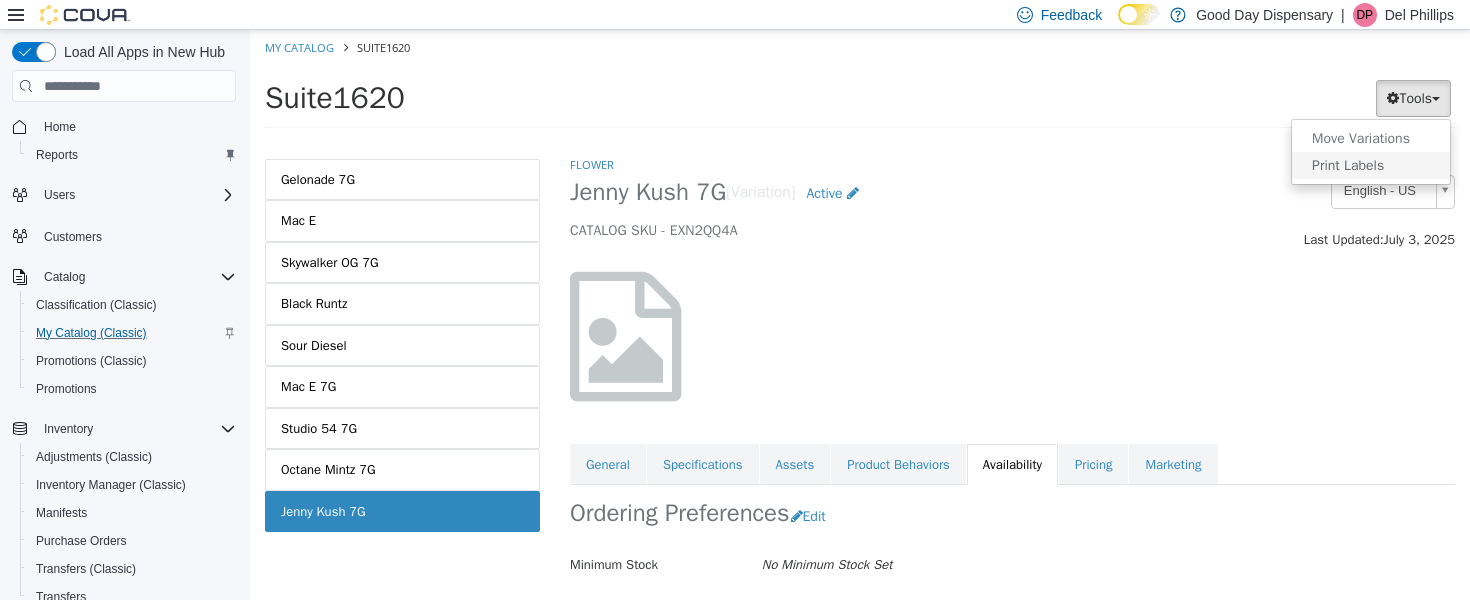 click on "Print Labels" at bounding box center (1371, 165) 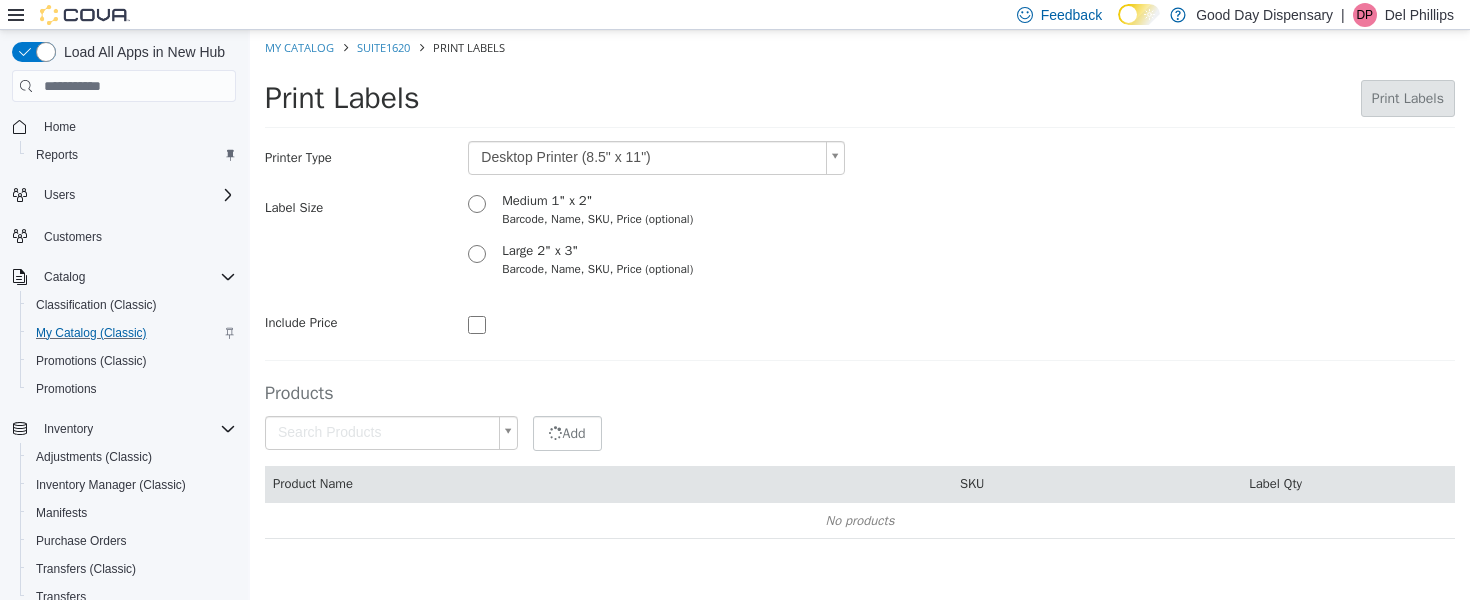 type 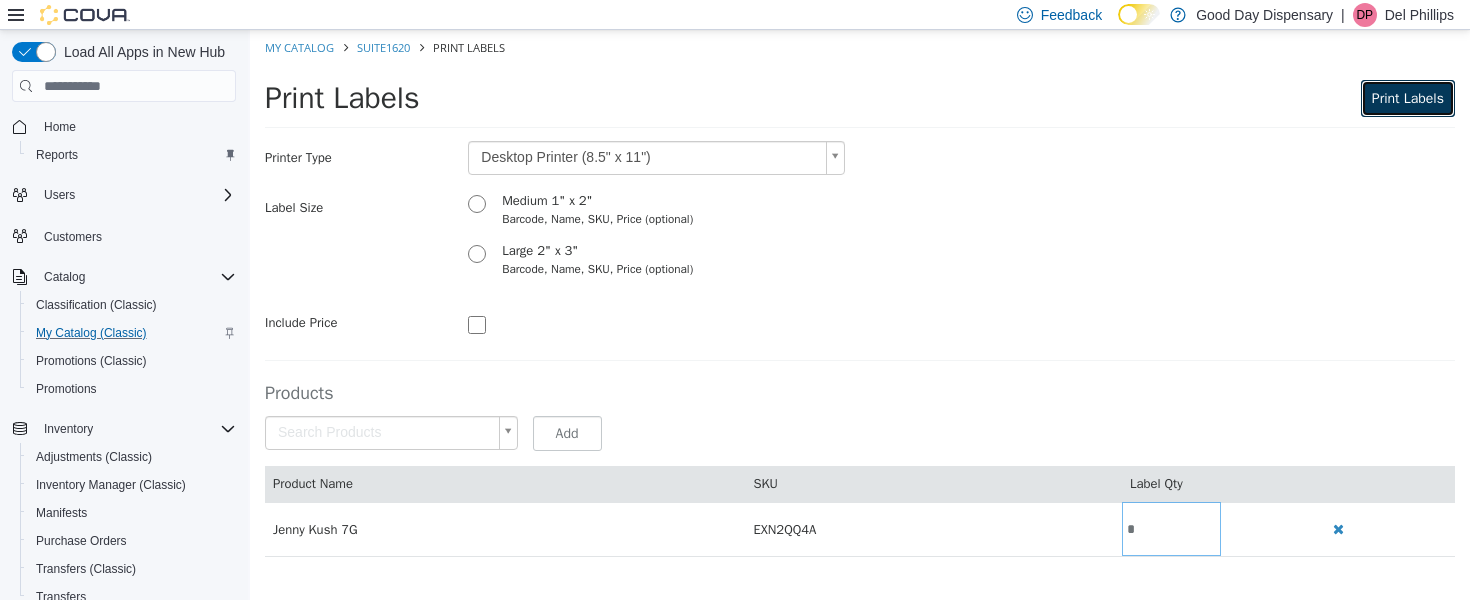 click on "Print Labels" at bounding box center (1408, 98) 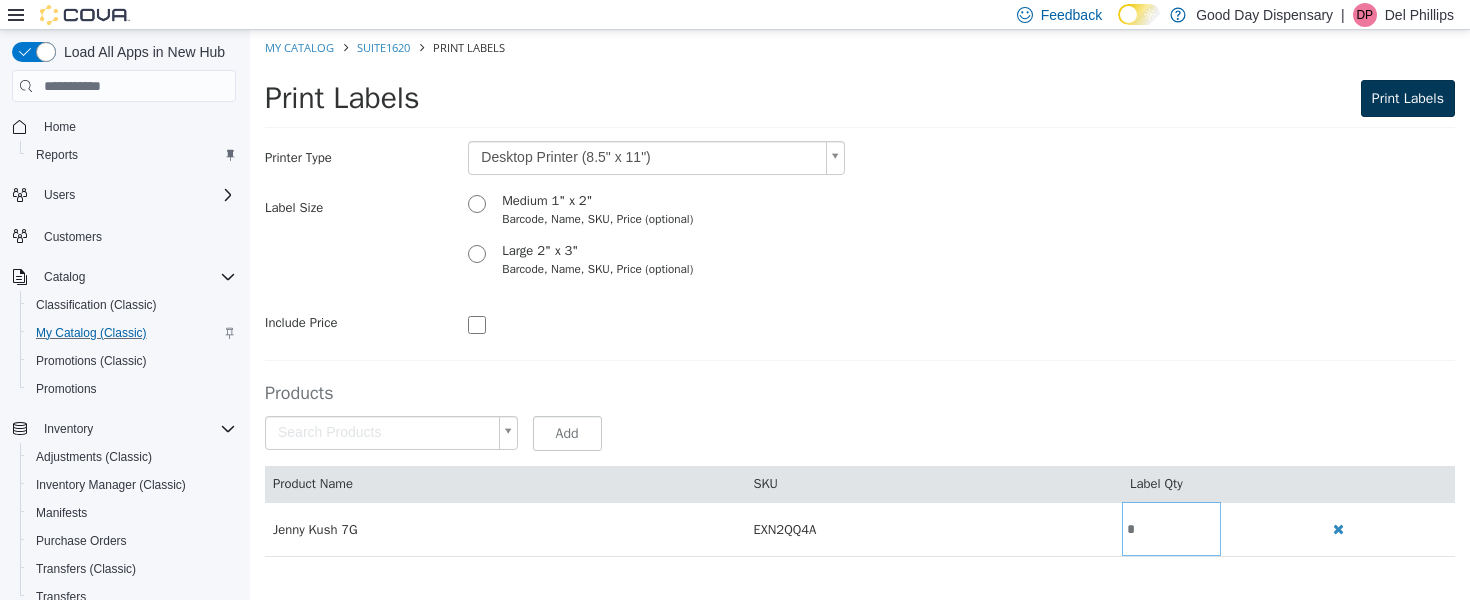 scroll, scrollTop: 0, scrollLeft: 0, axis: both 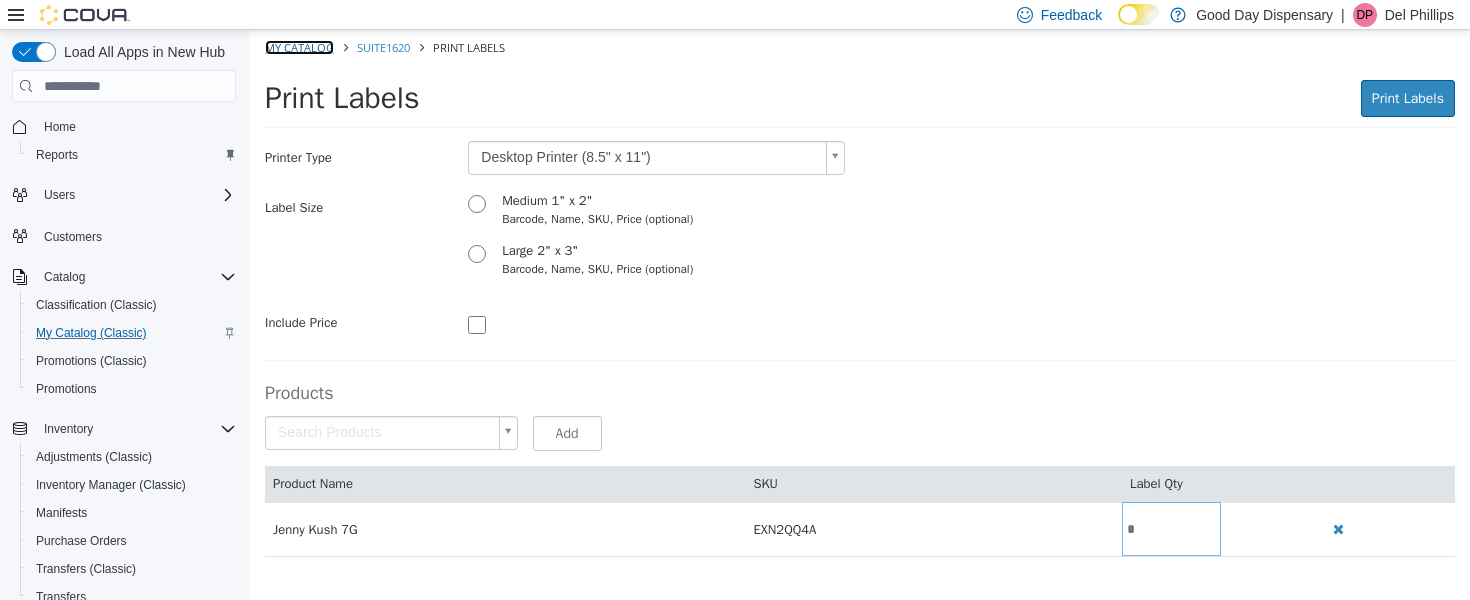 click on "My Catalog" at bounding box center (299, 47) 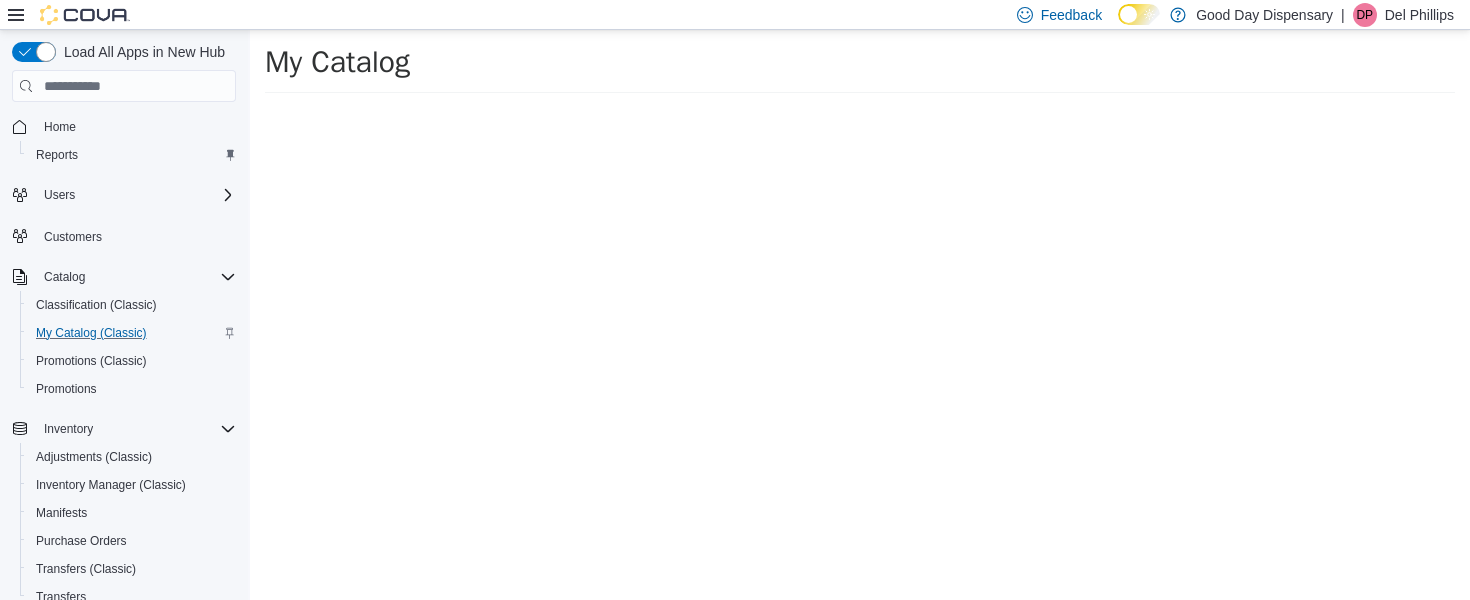 click on "My Catalog" at bounding box center (337, 62) 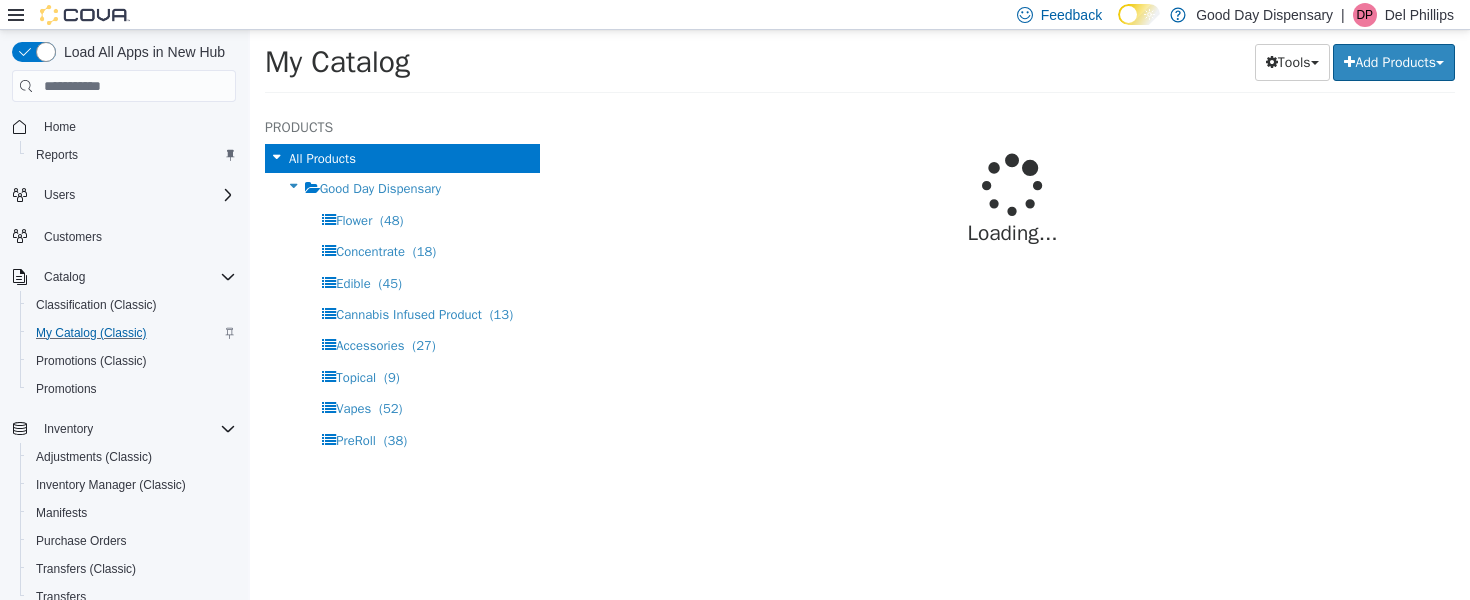 select on "**********" 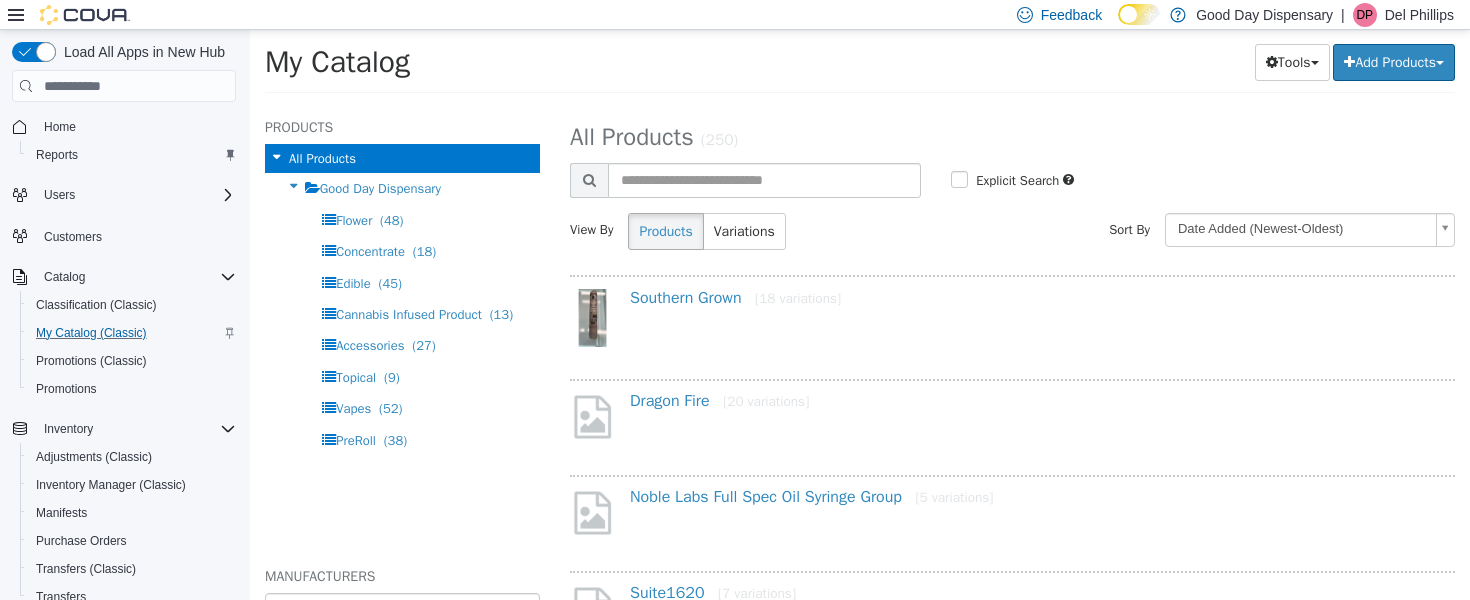 click on "My Catalog
Tools
Merge Products Map Private Products Bulk Product Editor Export
Add Products
Create New Product Bulk Import New Products" at bounding box center [860, 68] 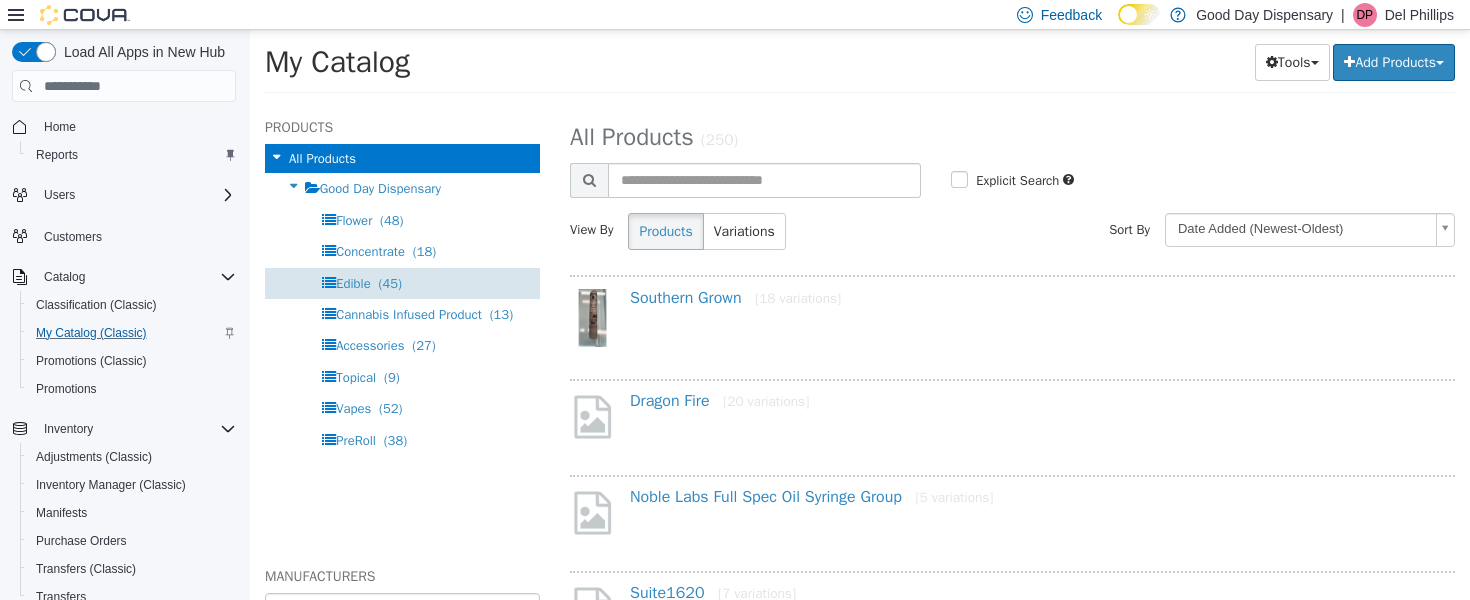 click on "Edible
(45)" at bounding box center [402, 283] 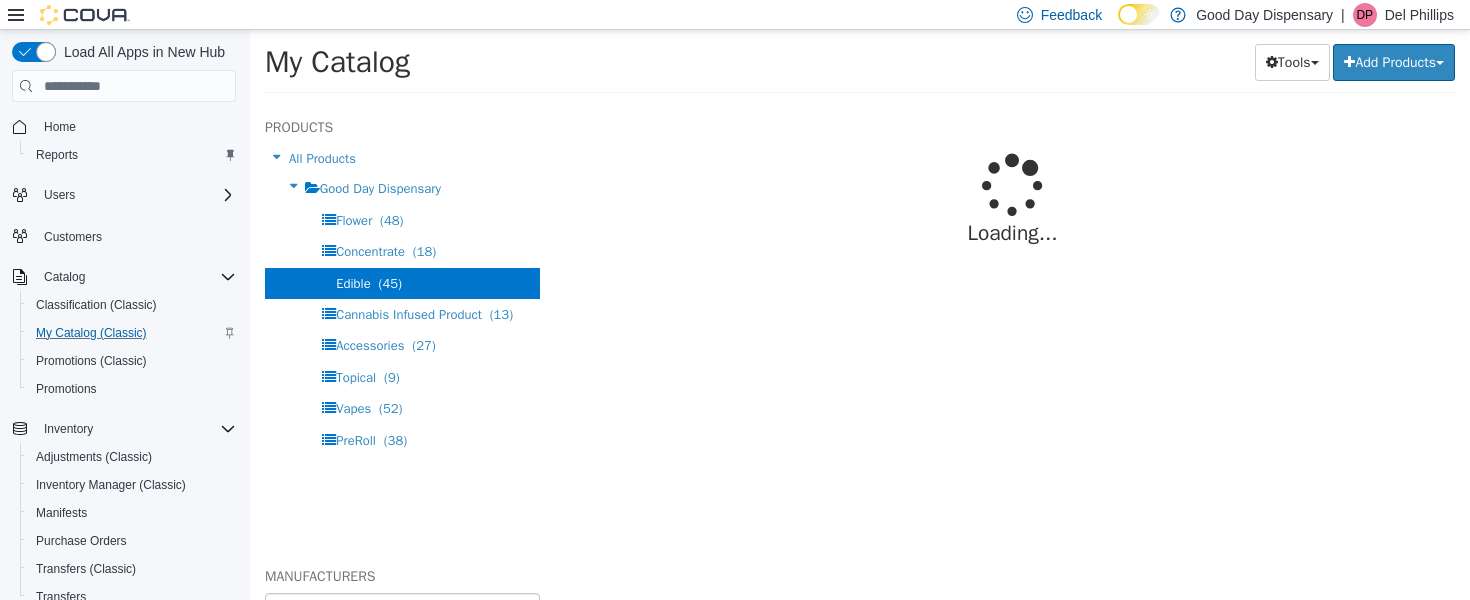 select on "**********" 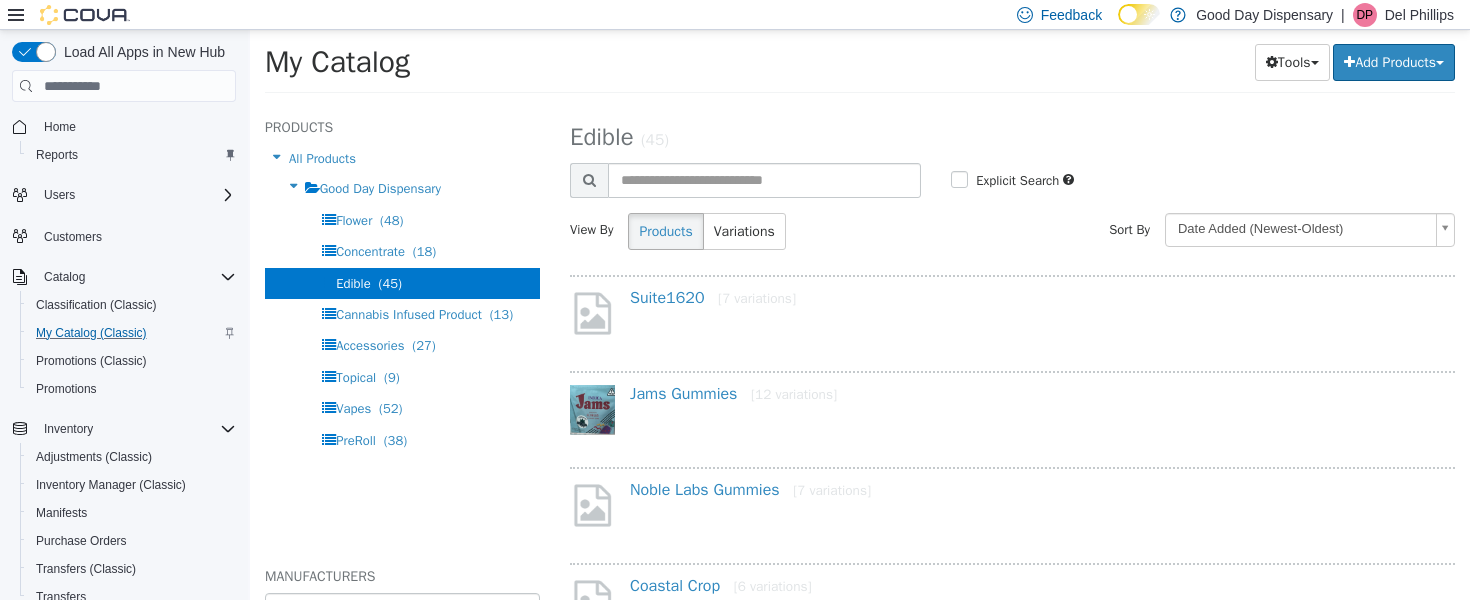 click on "Suite1620
[7 variations]" at bounding box center [1012, 318] 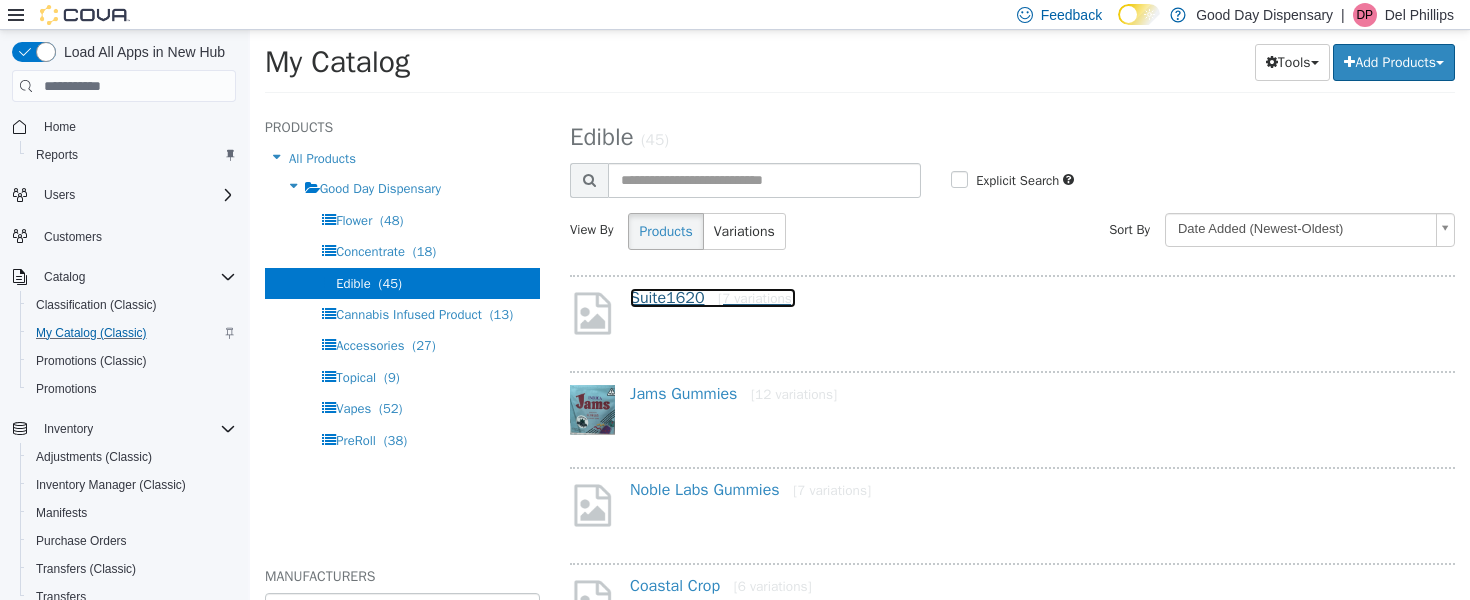 click on "Suite1620
[7 variations]" at bounding box center [713, 298] 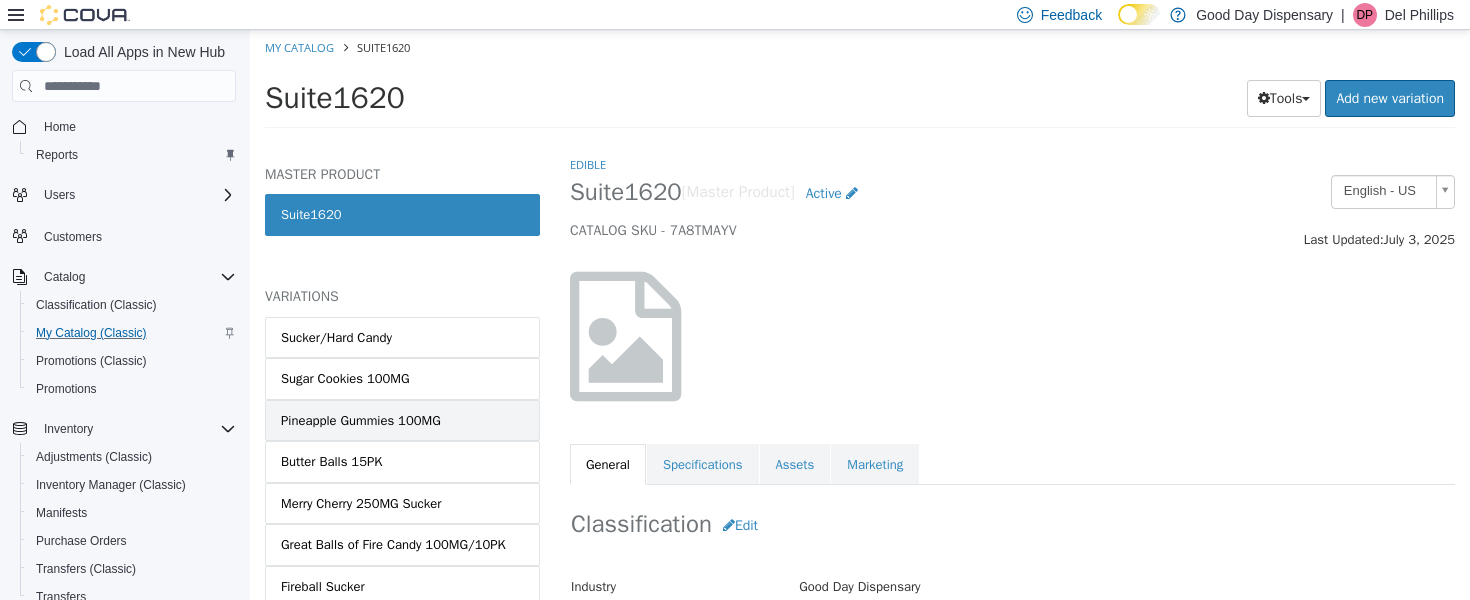 scroll, scrollTop: 75, scrollLeft: 0, axis: vertical 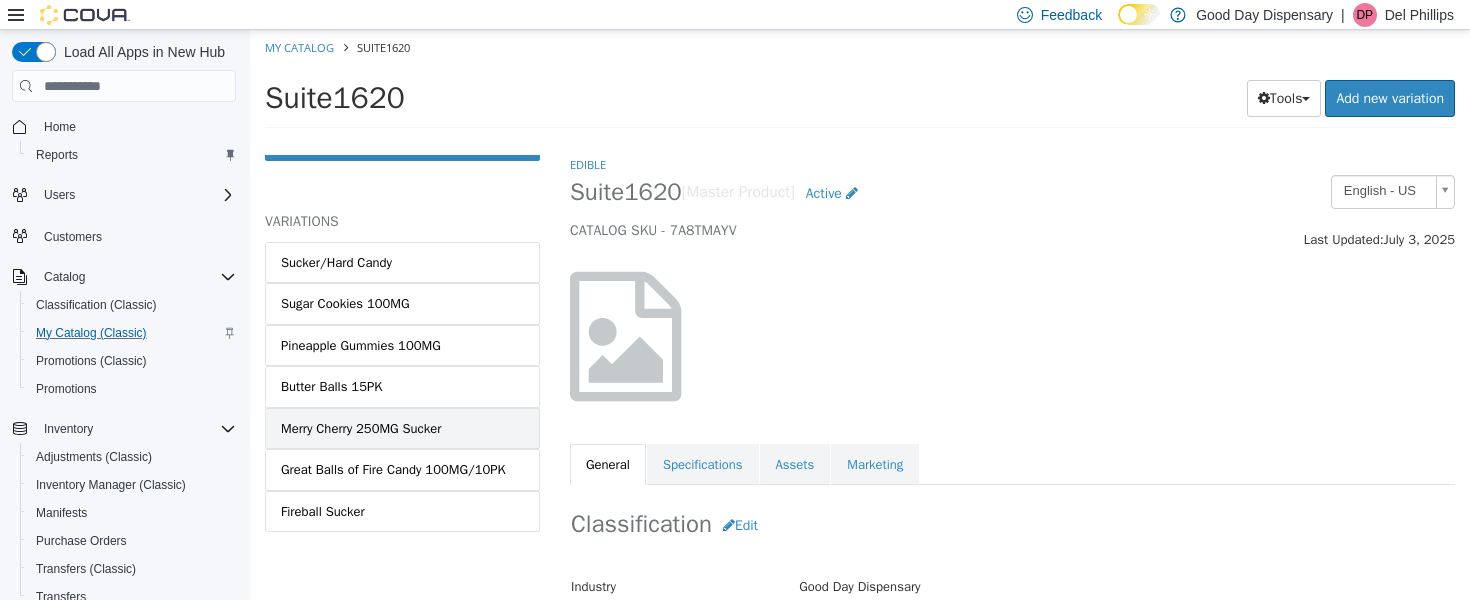 click on "Merry Cherry 250MG Sucker" at bounding box center [361, 429] 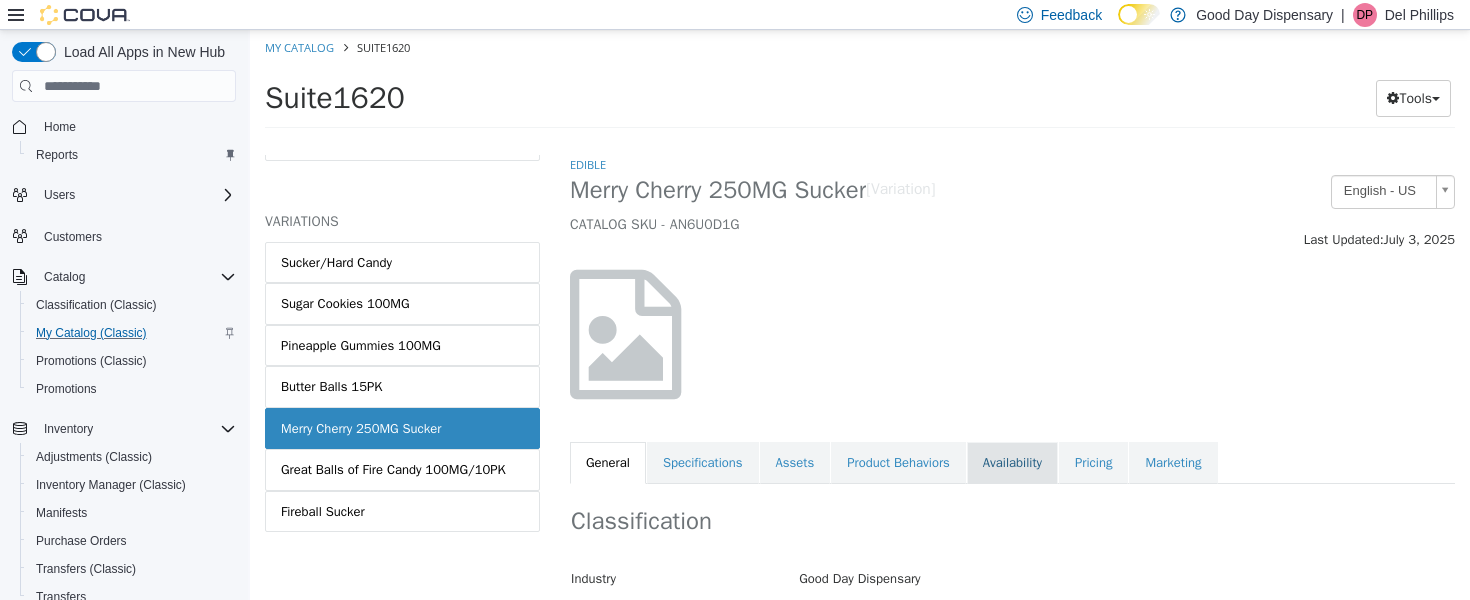 click on "Availability" at bounding box center (1012, 463) 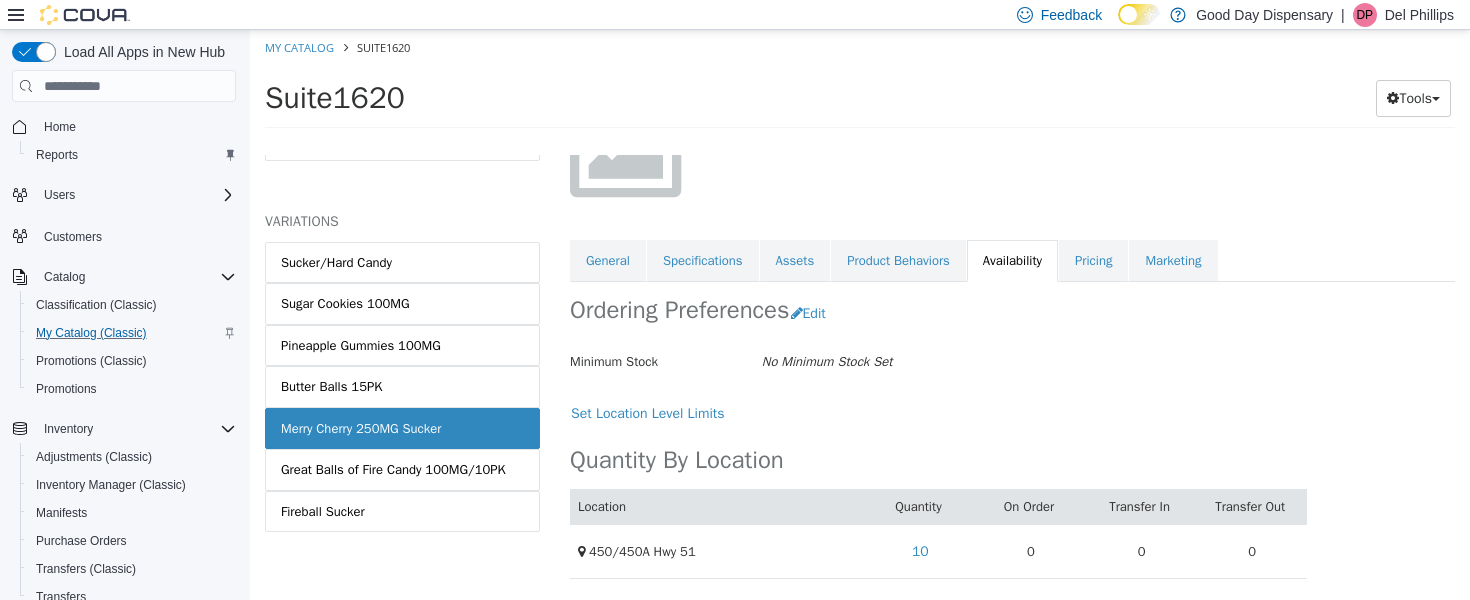 scroll, scrollTop: 0, scrollLeft: 0, axis: both 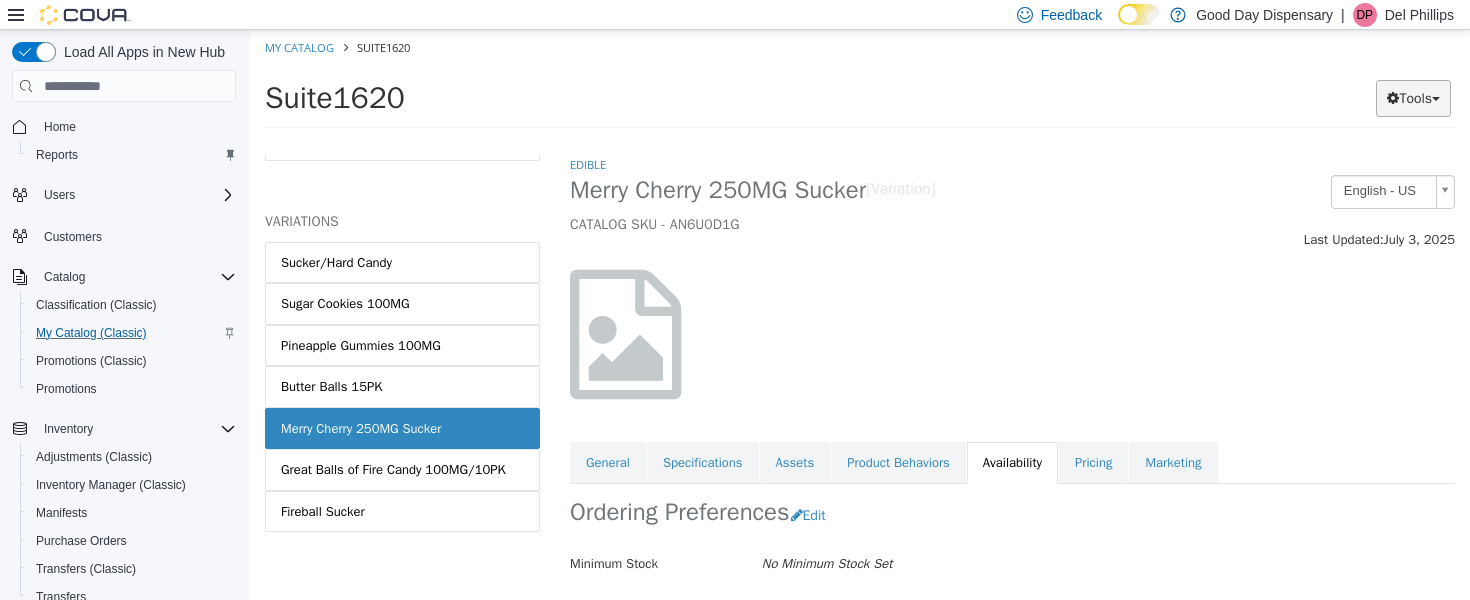click on "Tools" at bounding box center (1413, 98) 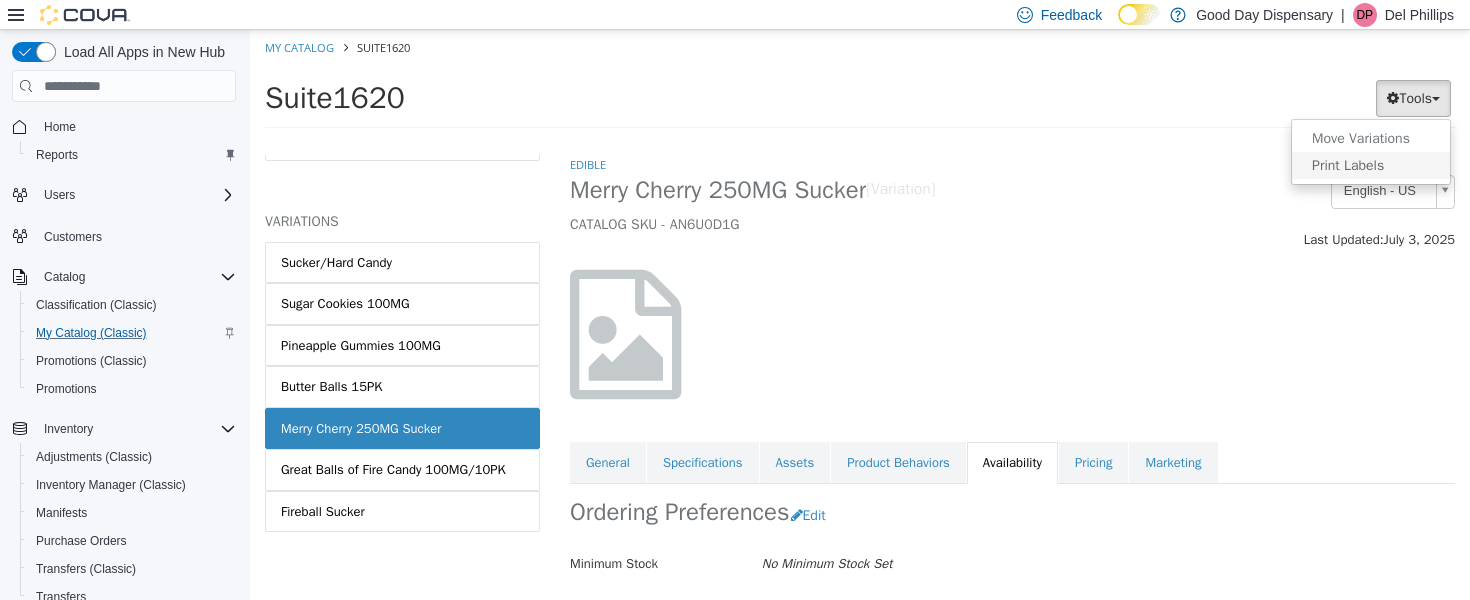 click on "Print Labels" at bounding box center (1371, 165) 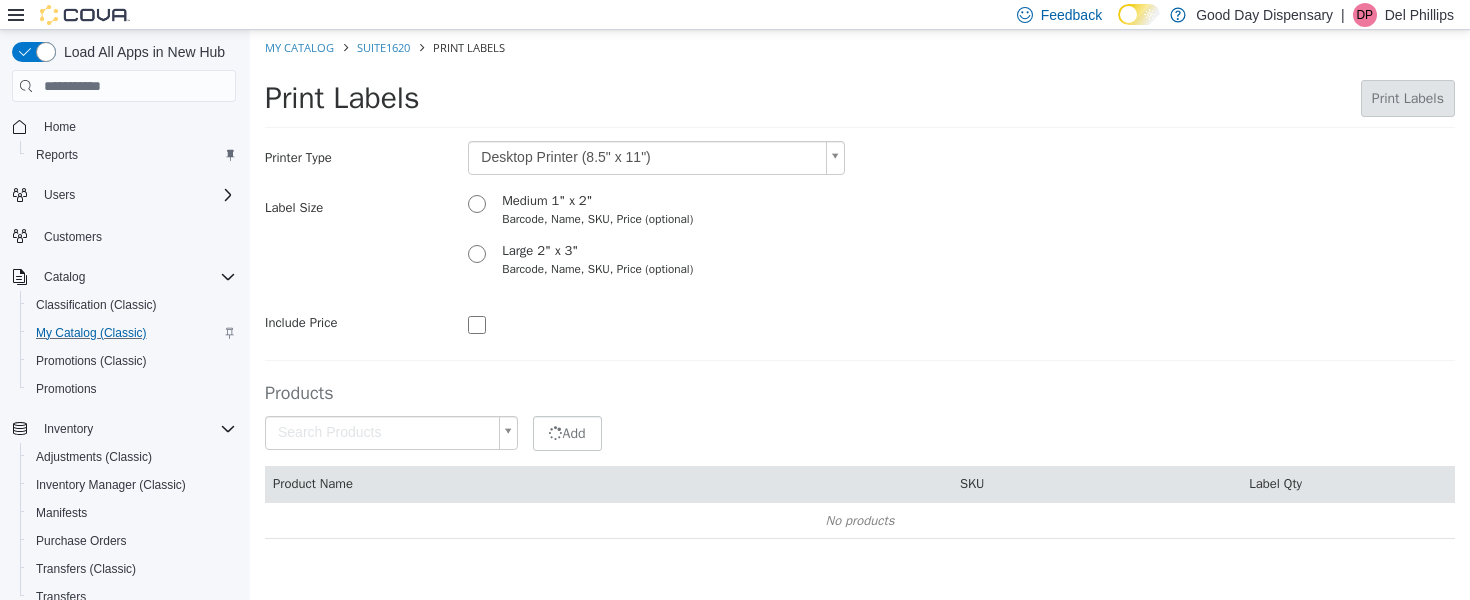 type 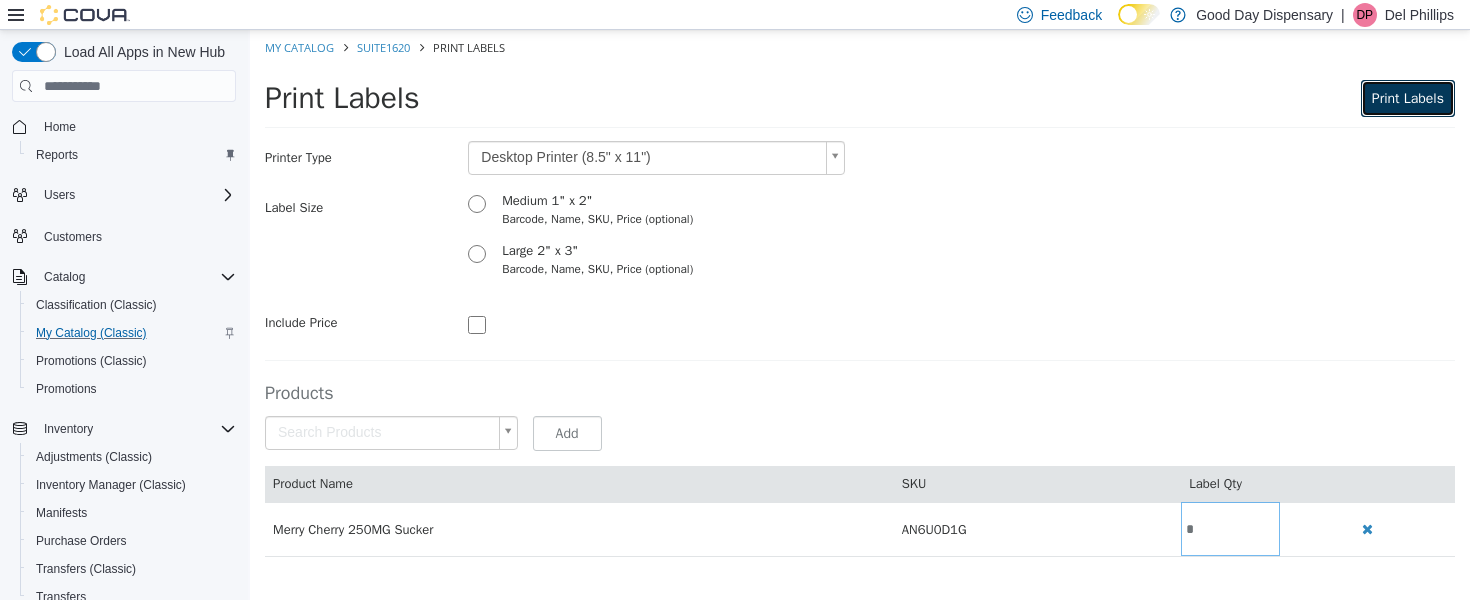 click on "Print Labels" at bounding box center (1408, 98) 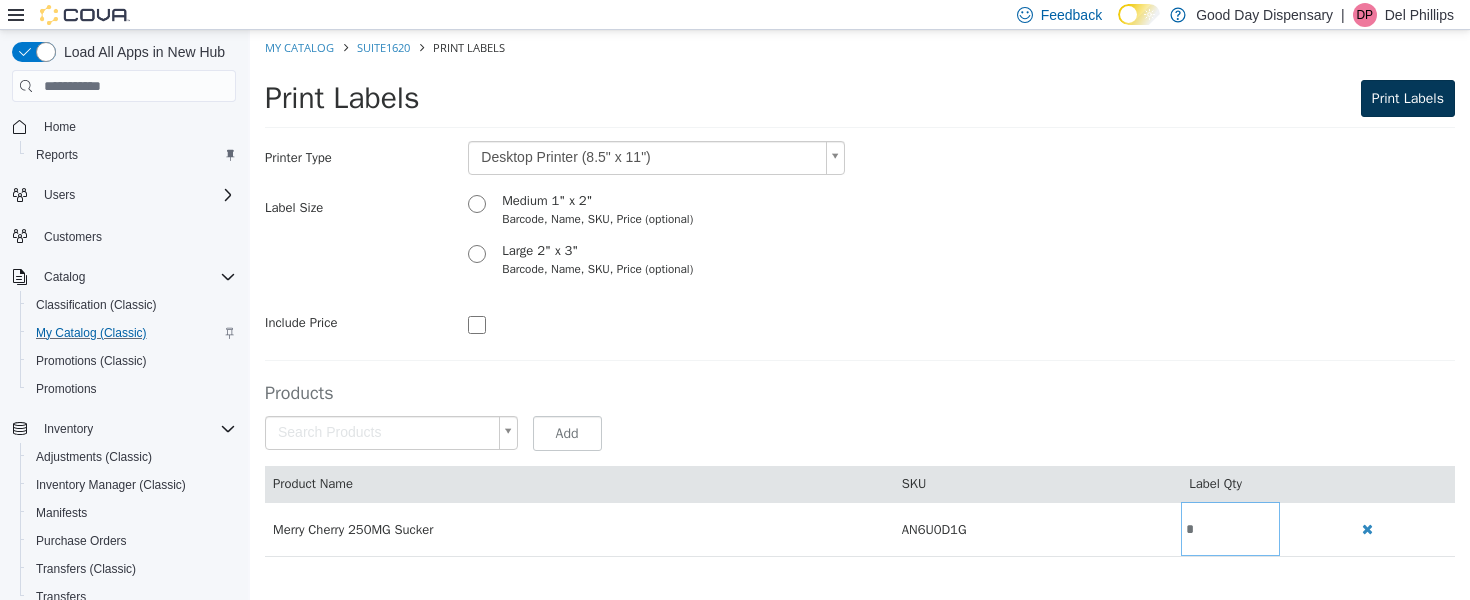scroll, scrollTop: 0, scrollLeft: 0, axis: both 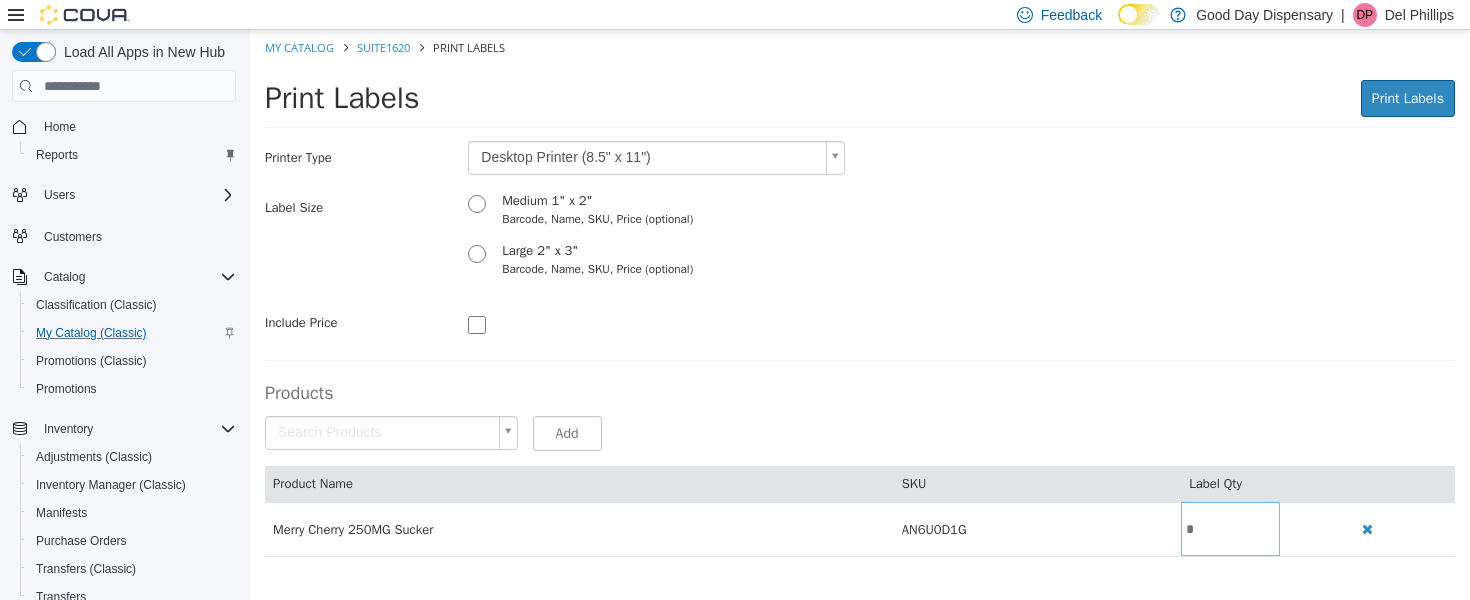 click on "My Catalog
Suite1620
Print Labels" at bounding box center (860, 48) 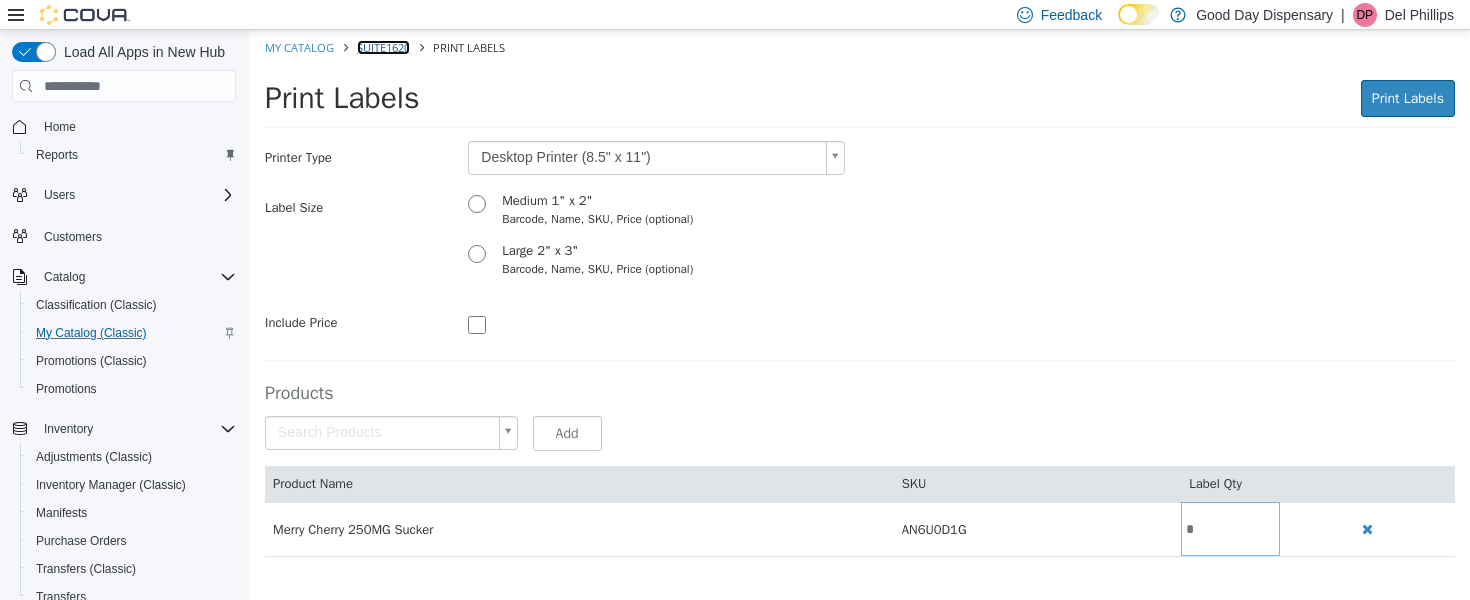 click on "Suite1620" at bounding box center [383, 47] 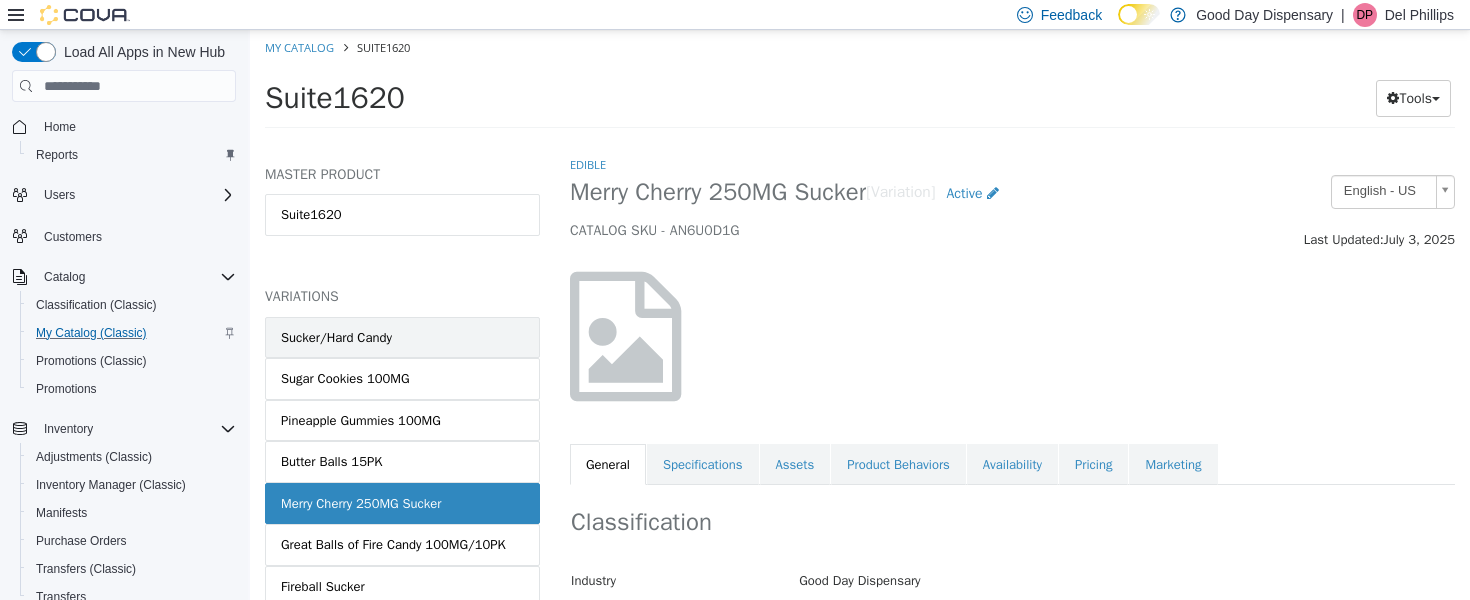 click on "Sucker/Hard Candy" at bounding box center [336, 338] 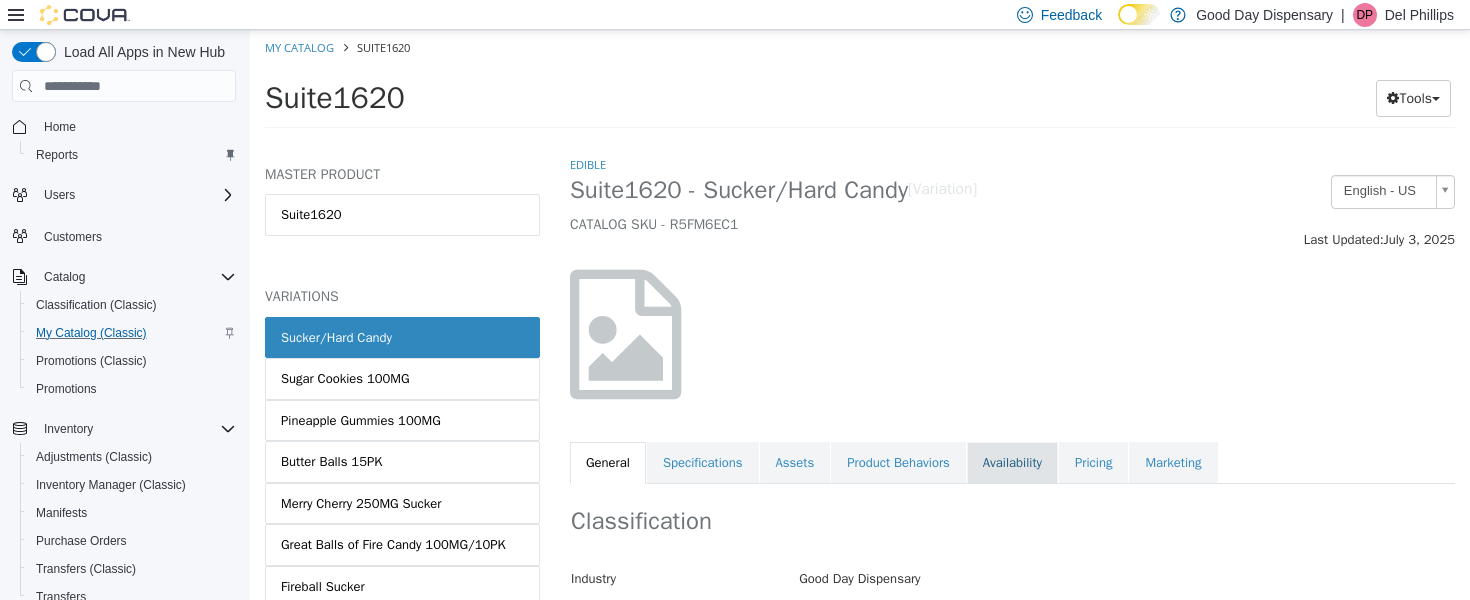 click on "Availability" at bounding box center [1012, 463] 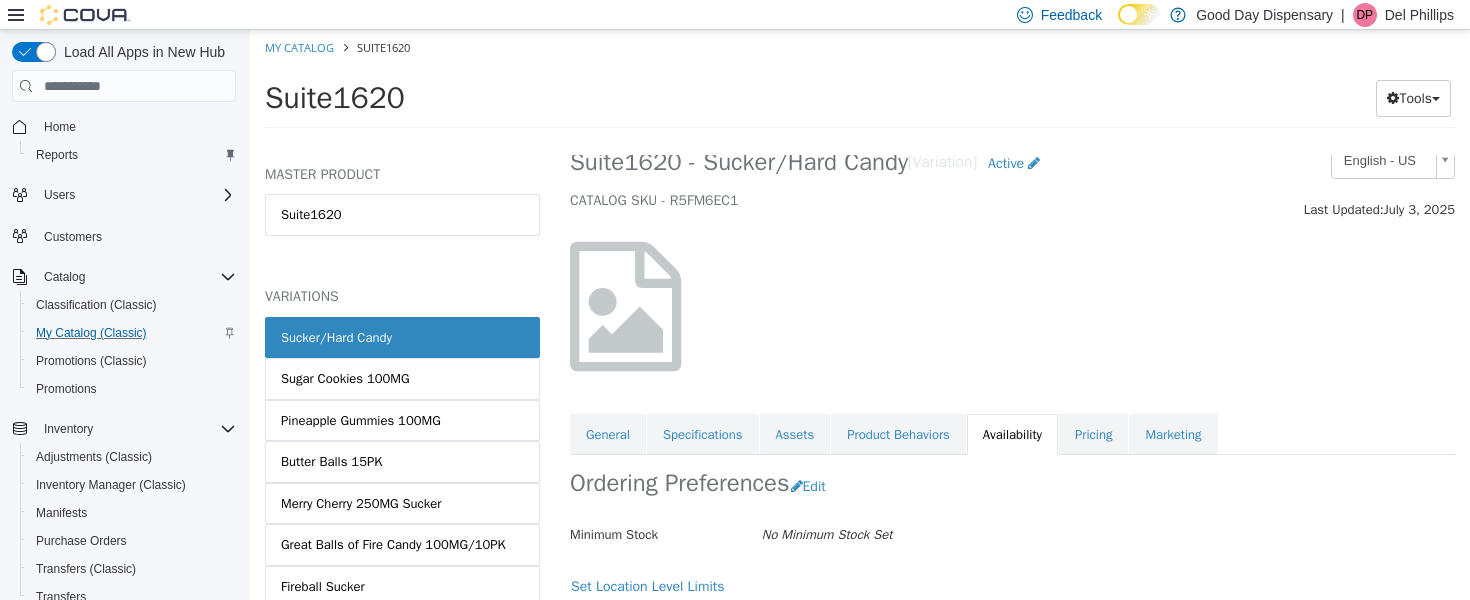 scroll, scrollTop: 0, scrollLeft: 0, axis: both 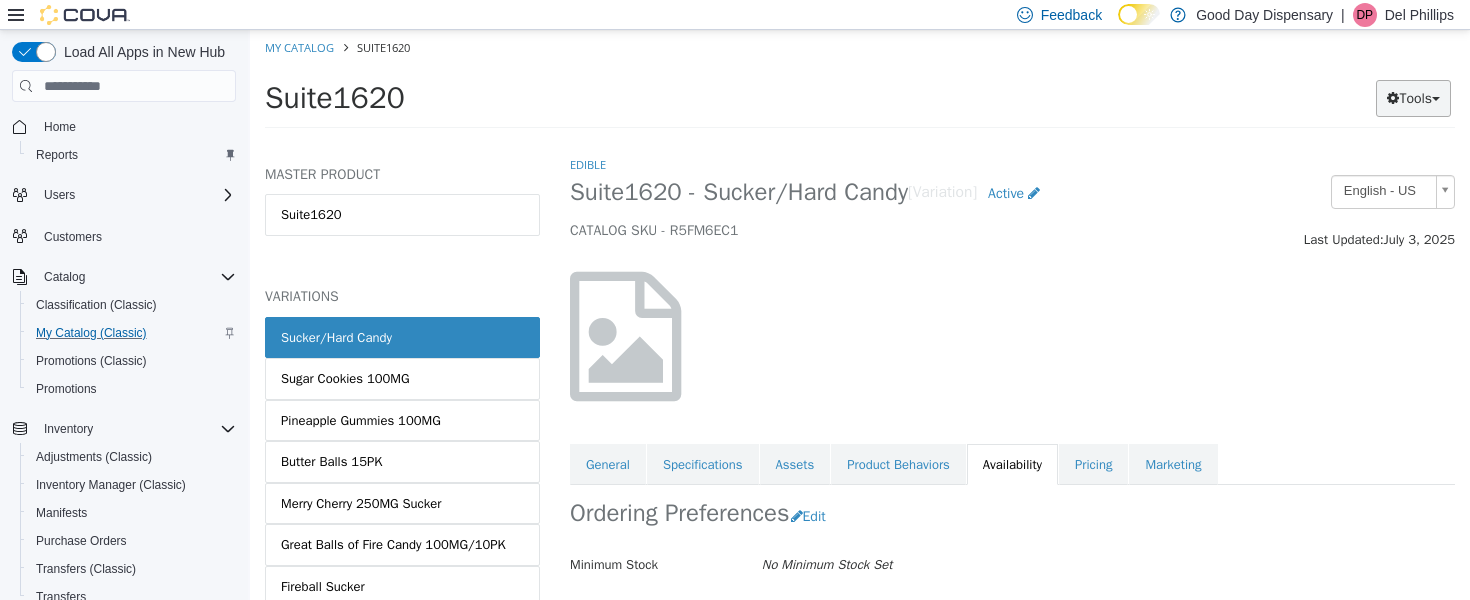 click on "Tools" at bounding box center (1413, 98) 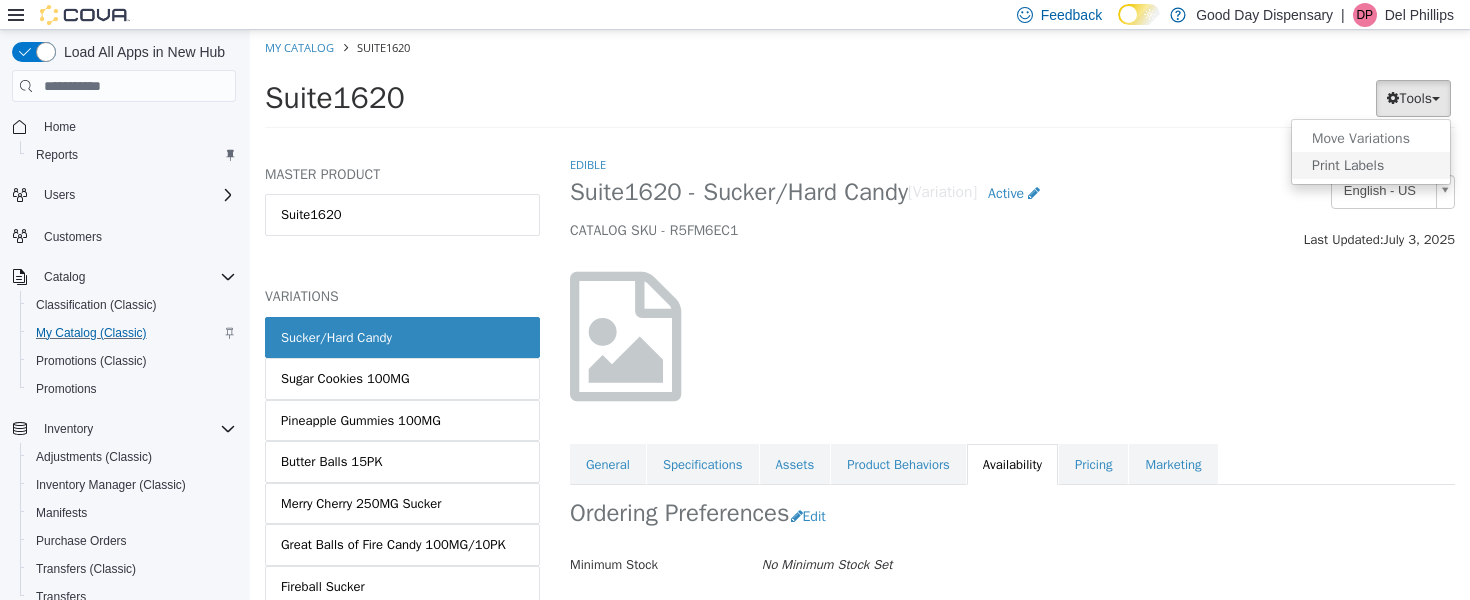 click on "Print Labels" at bounding box center (1371, 165) 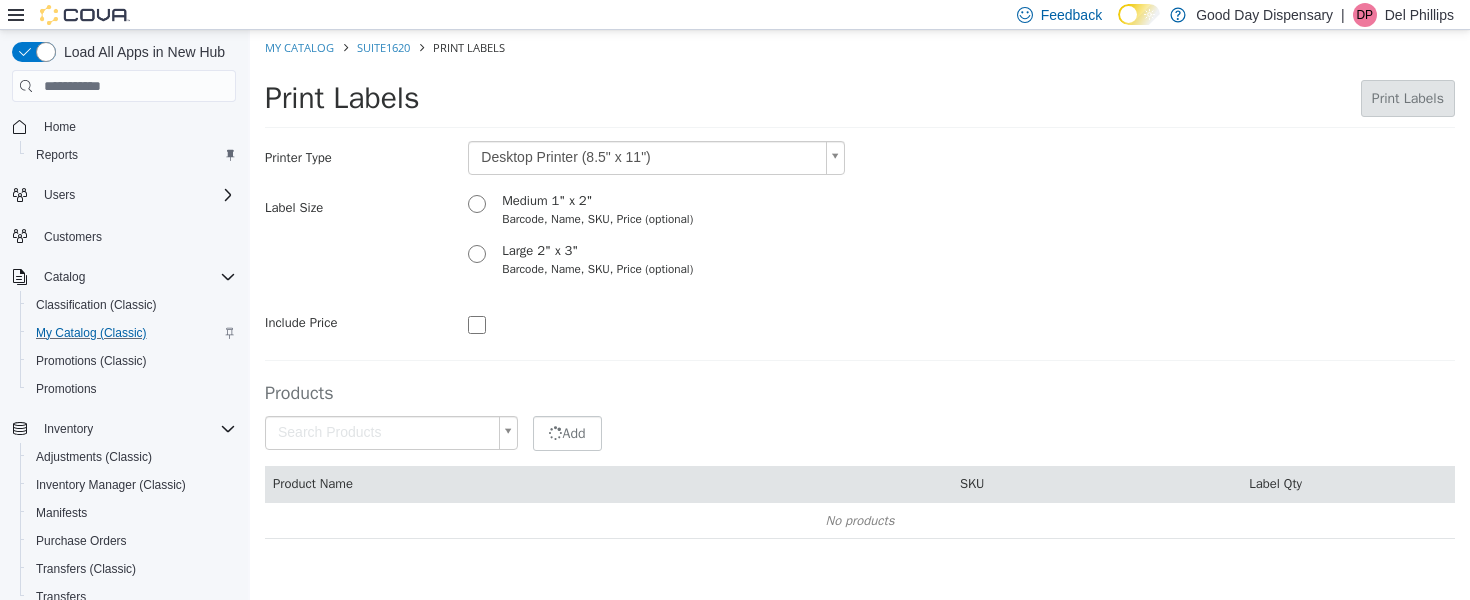 type 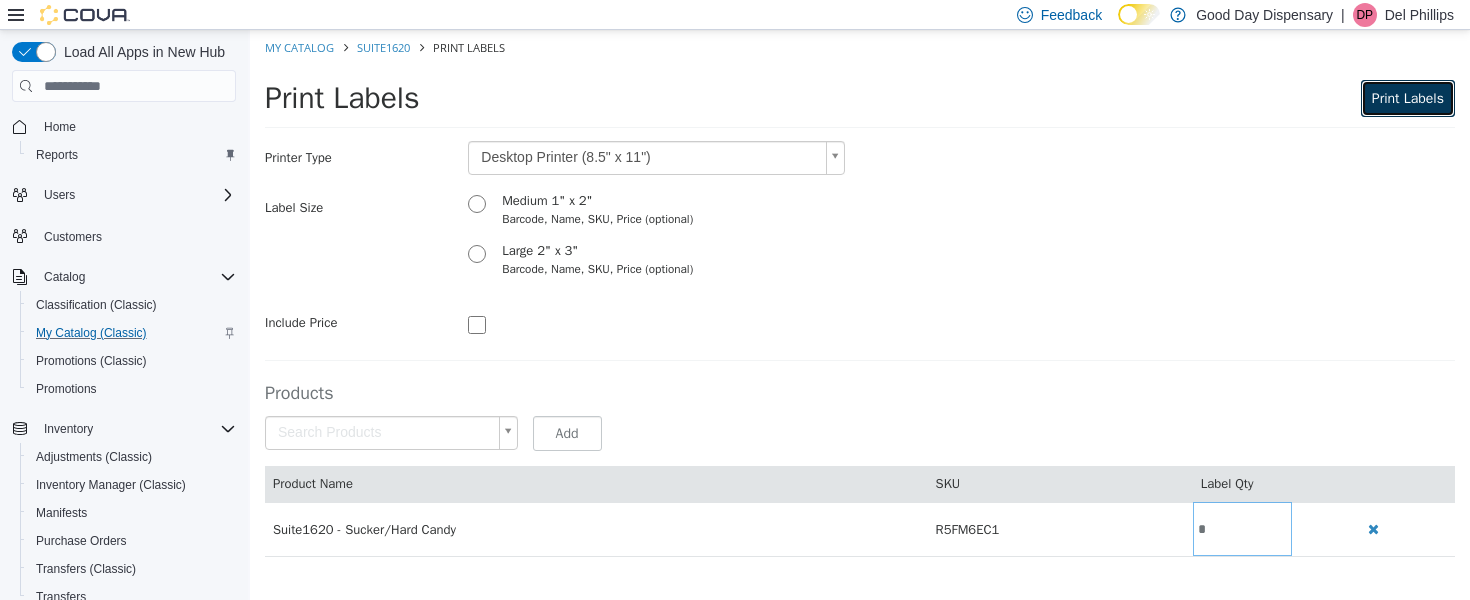 click on "Print Labels" at bounding box center [1408, 98] 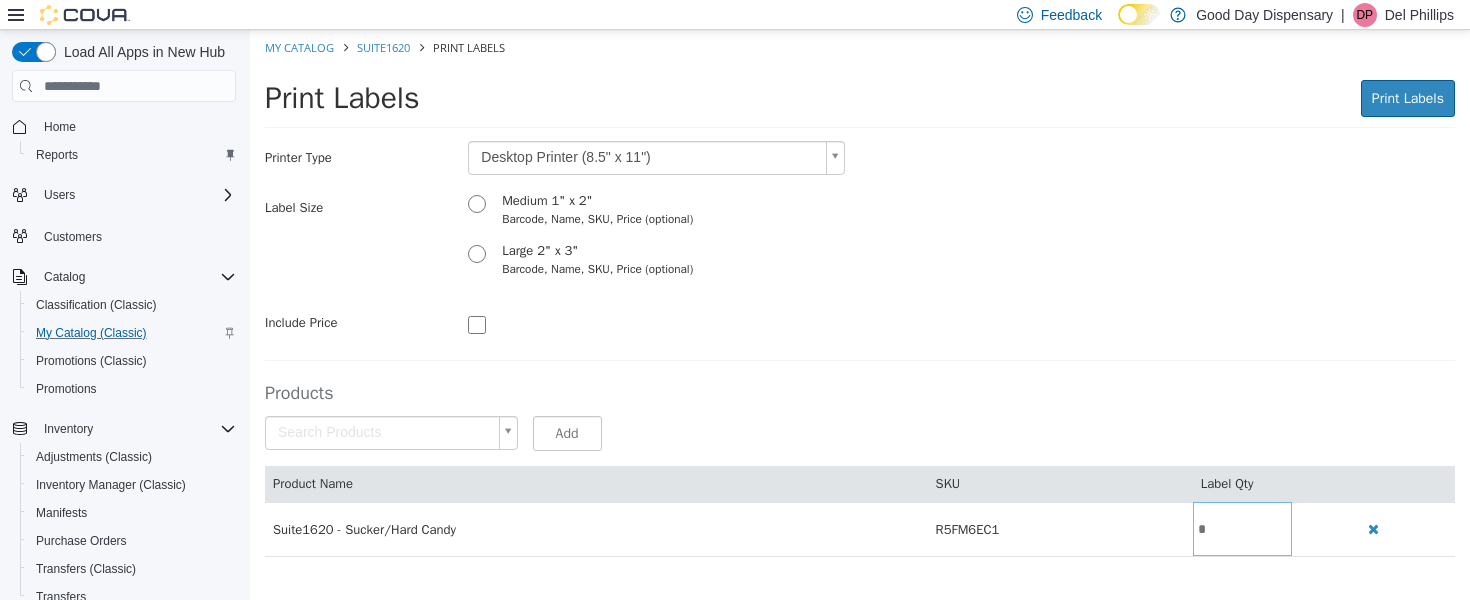 scroll, scrollTop: 0, scrollLeft: 0, axis: both 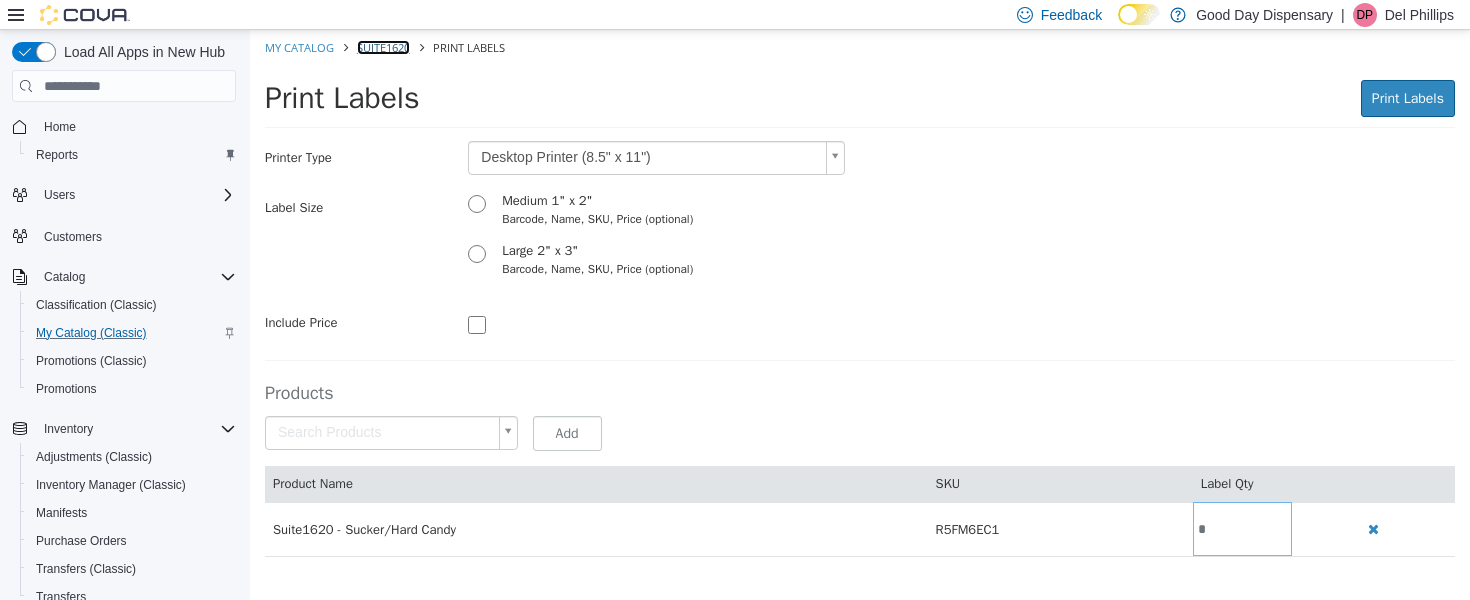 click on "Suite1620" at bounding box center [383, 47] 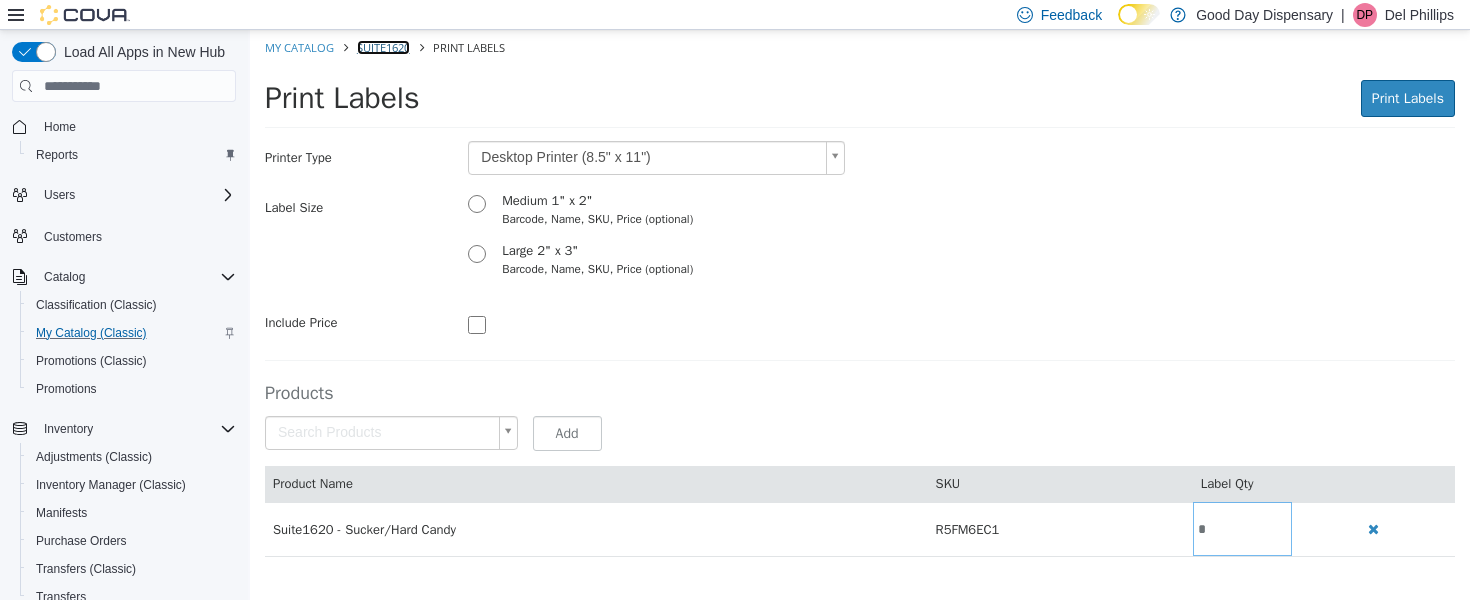 click on "Suite1620" at bounding box center [383, 47] 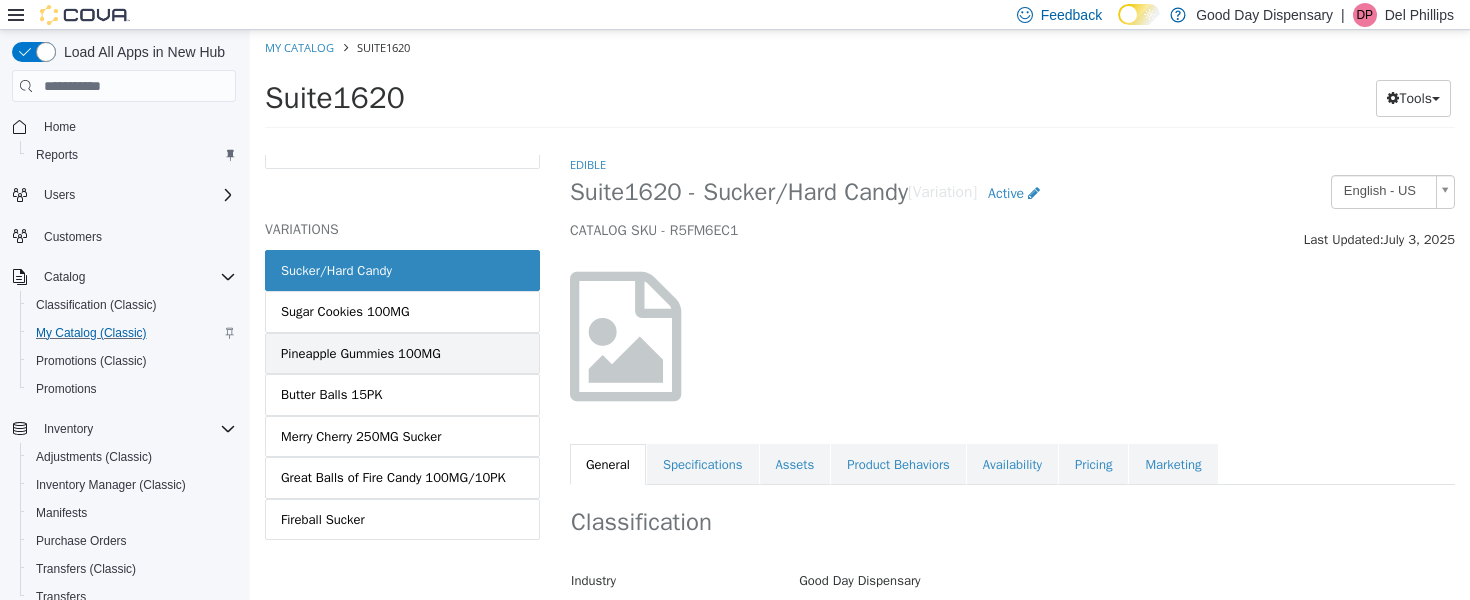 scroll, scrollTop: 75, scrollLeft: 0, axis: vertical 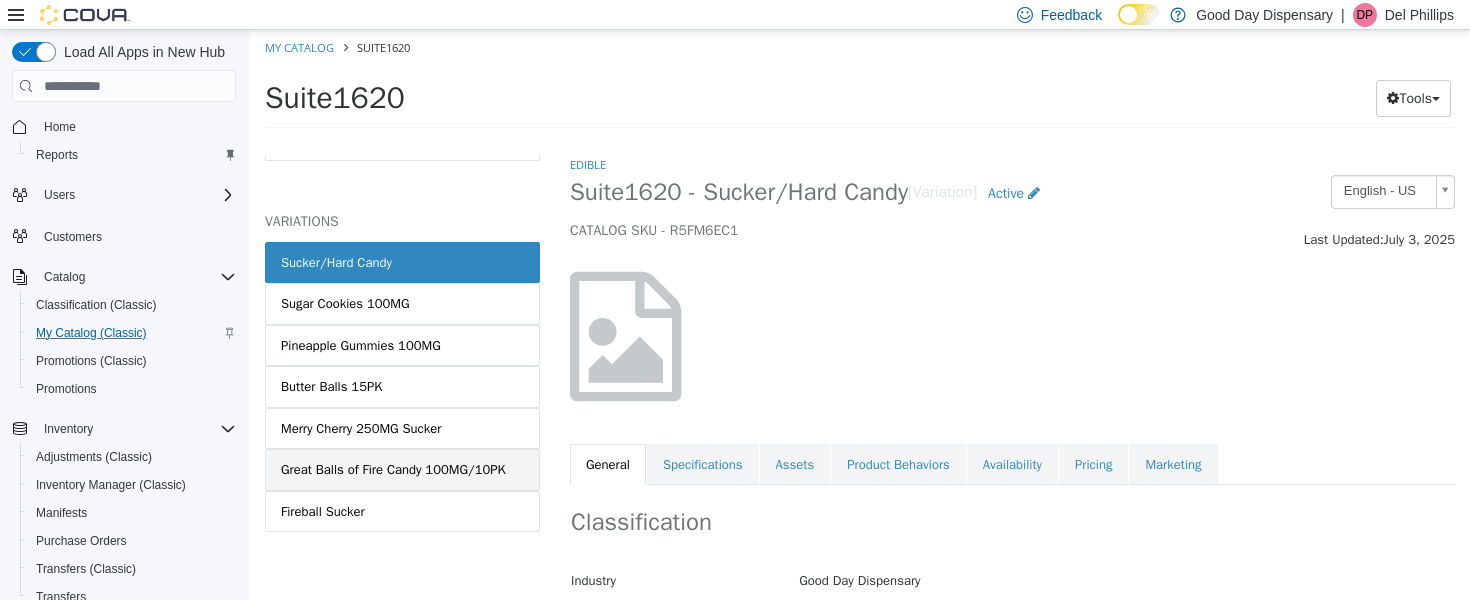 click on "Great Balls of Fire Candy 100MG/10PK" at bounding box center [393, 470] 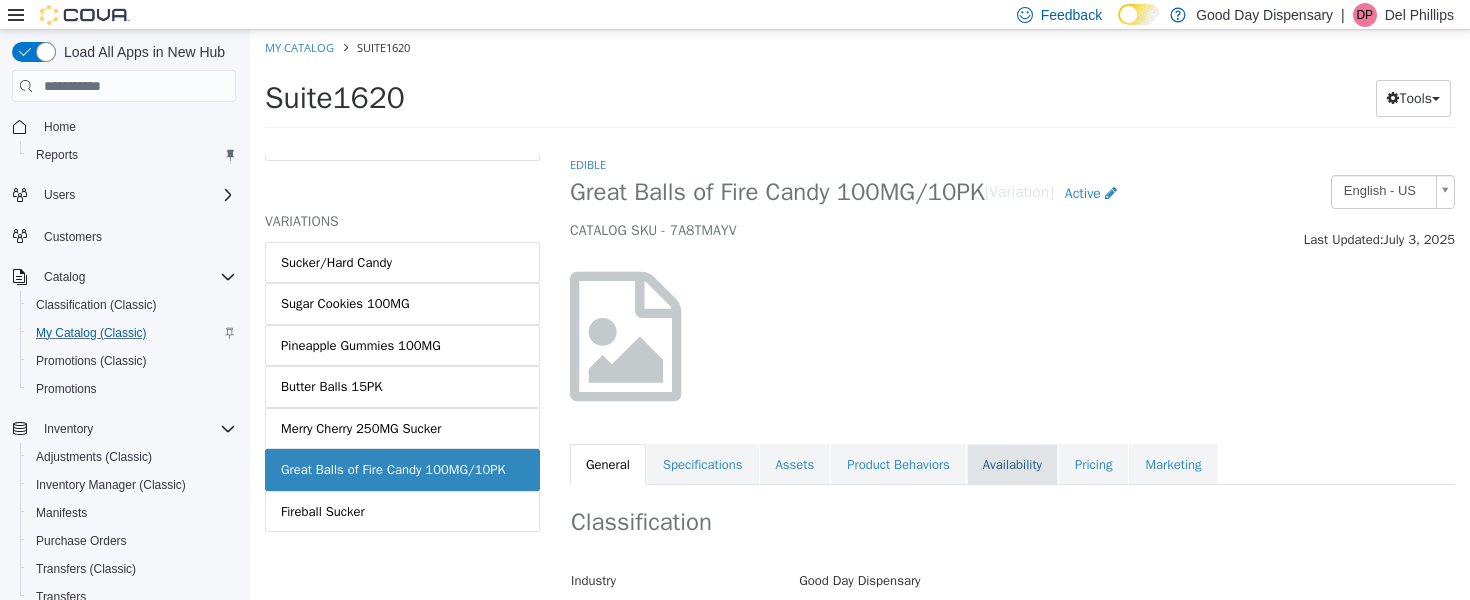 click on "Availability" at bounding box center [1012, 465] 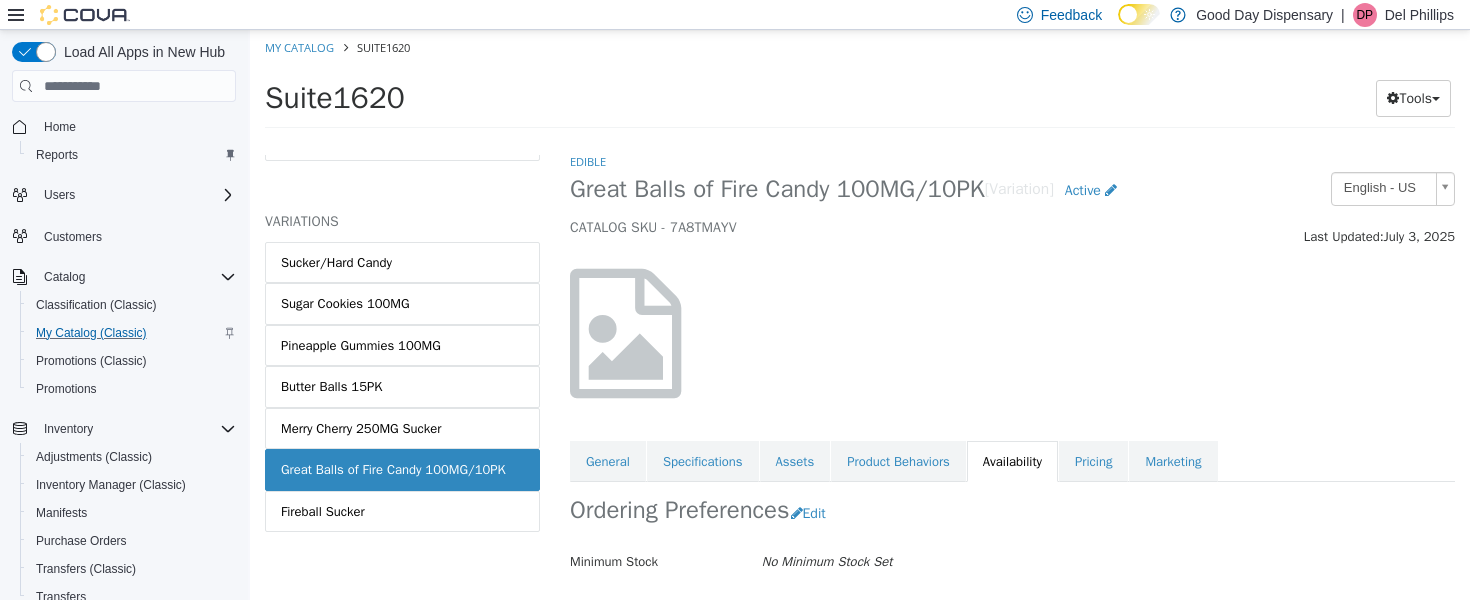 scroll, scrollTop: 0, scrollLeft: 0, axis: both 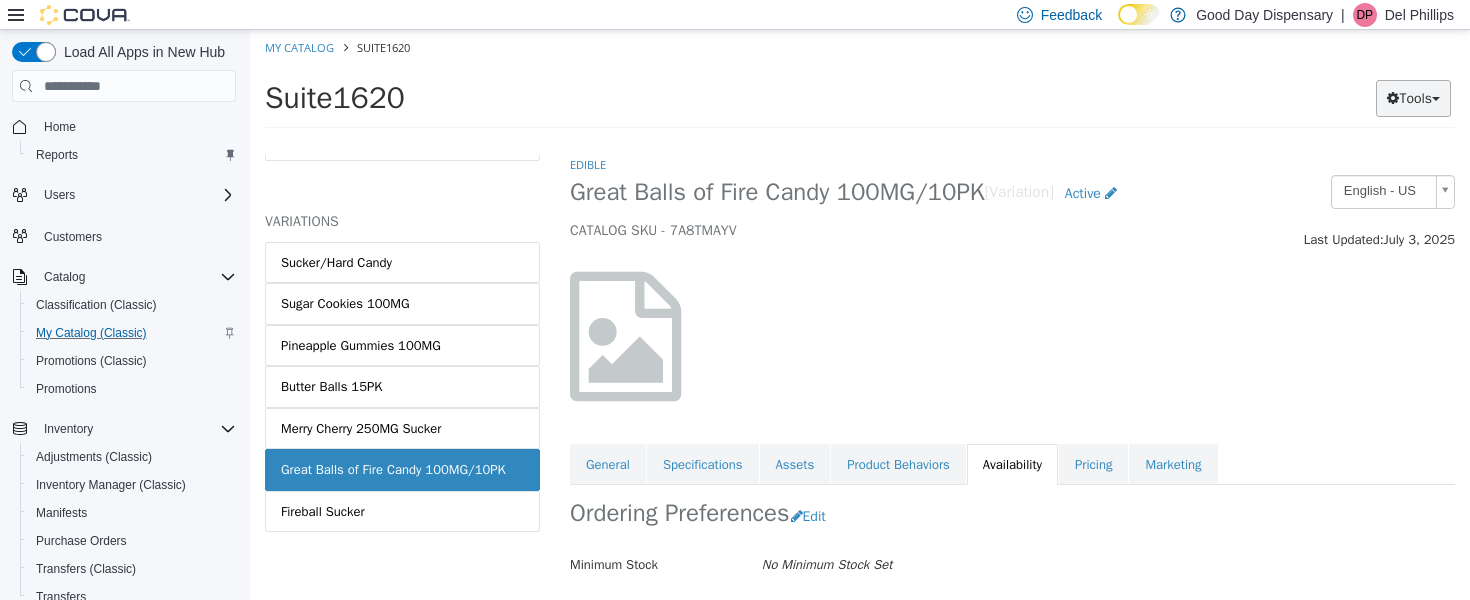click at bounding box center [1393, 98] 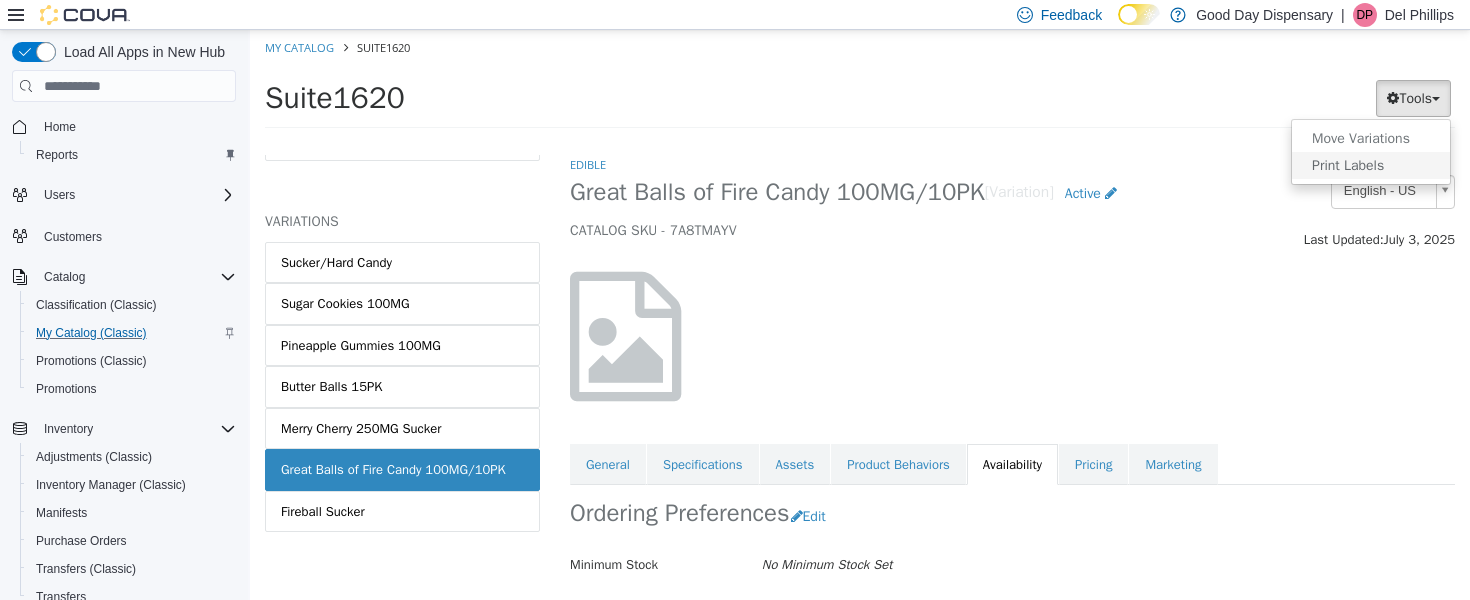 click on "Print Labels" at bounding box center (1371, 165) 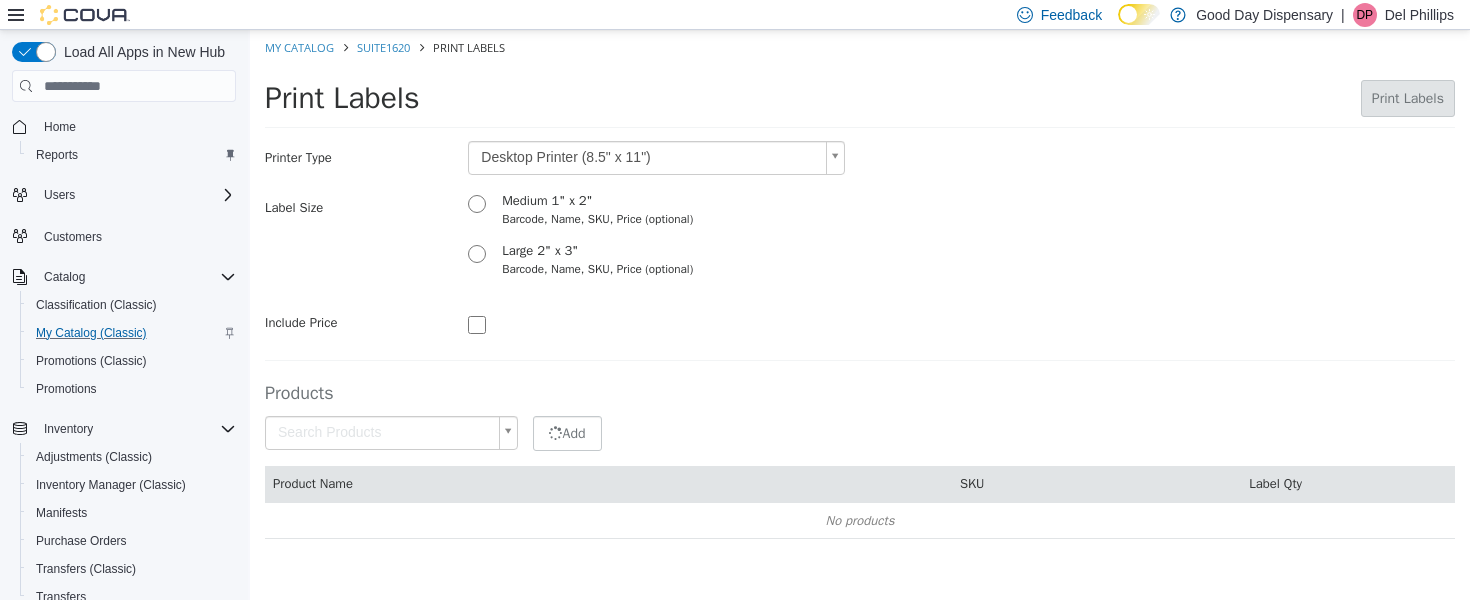type 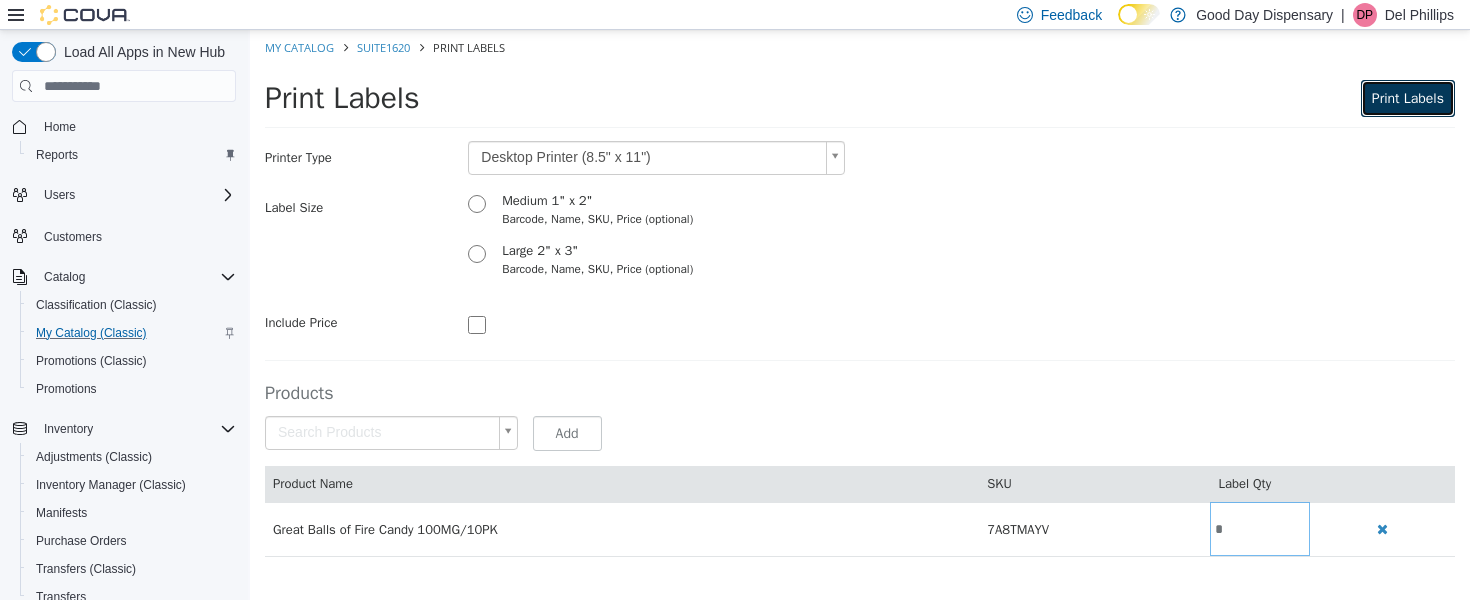 click on "Print Labels" at bounding box center (1408, 98) 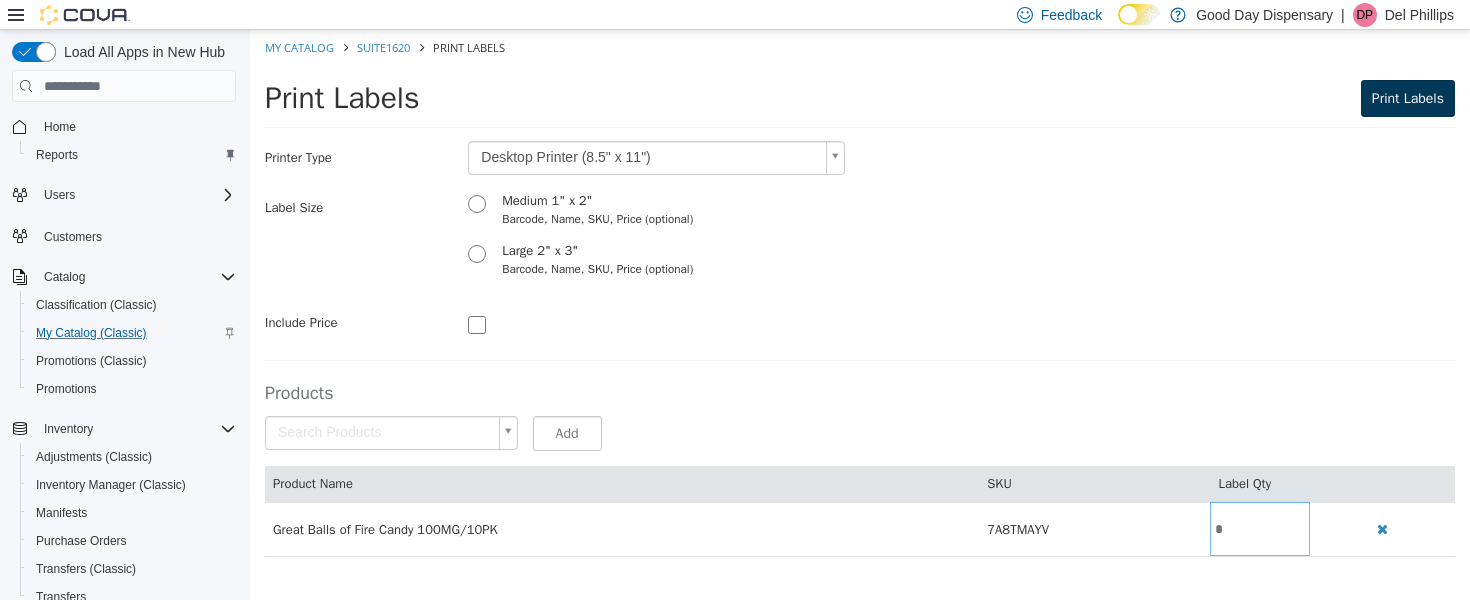 scroll, scrollTop: 0, scrollLeft: 0, axis: both 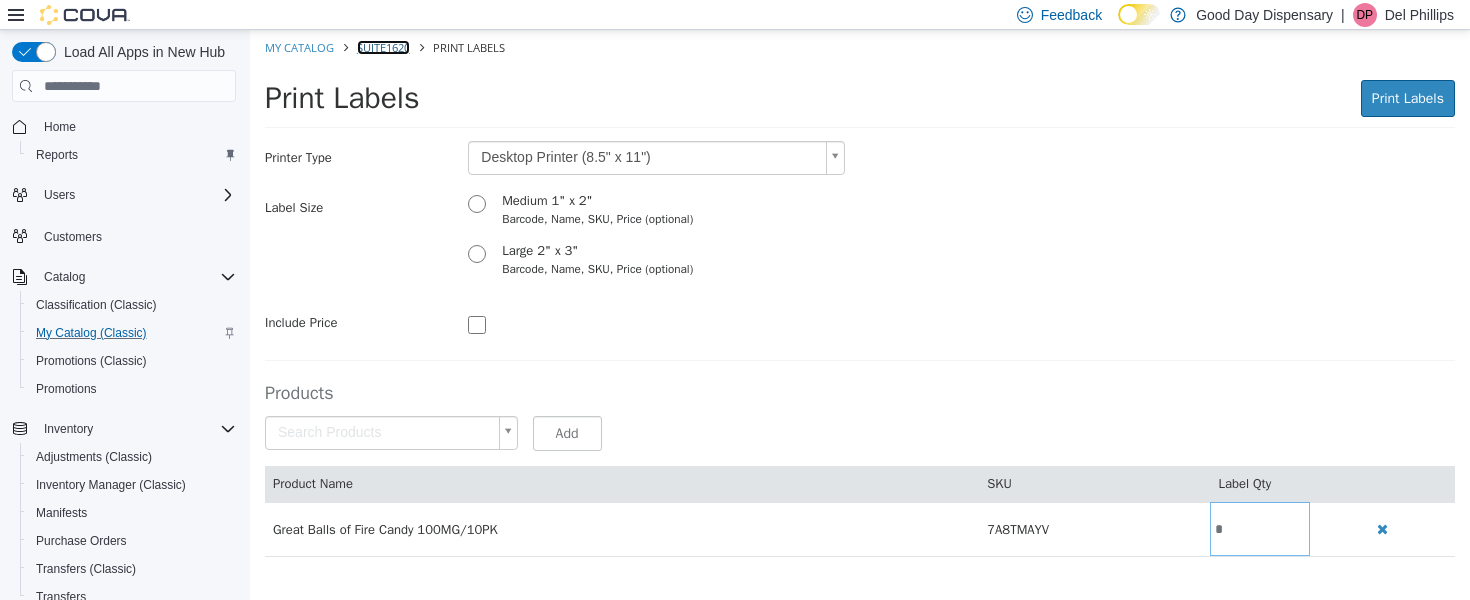 click on "Suite1620" at bounding box center (383, 47) 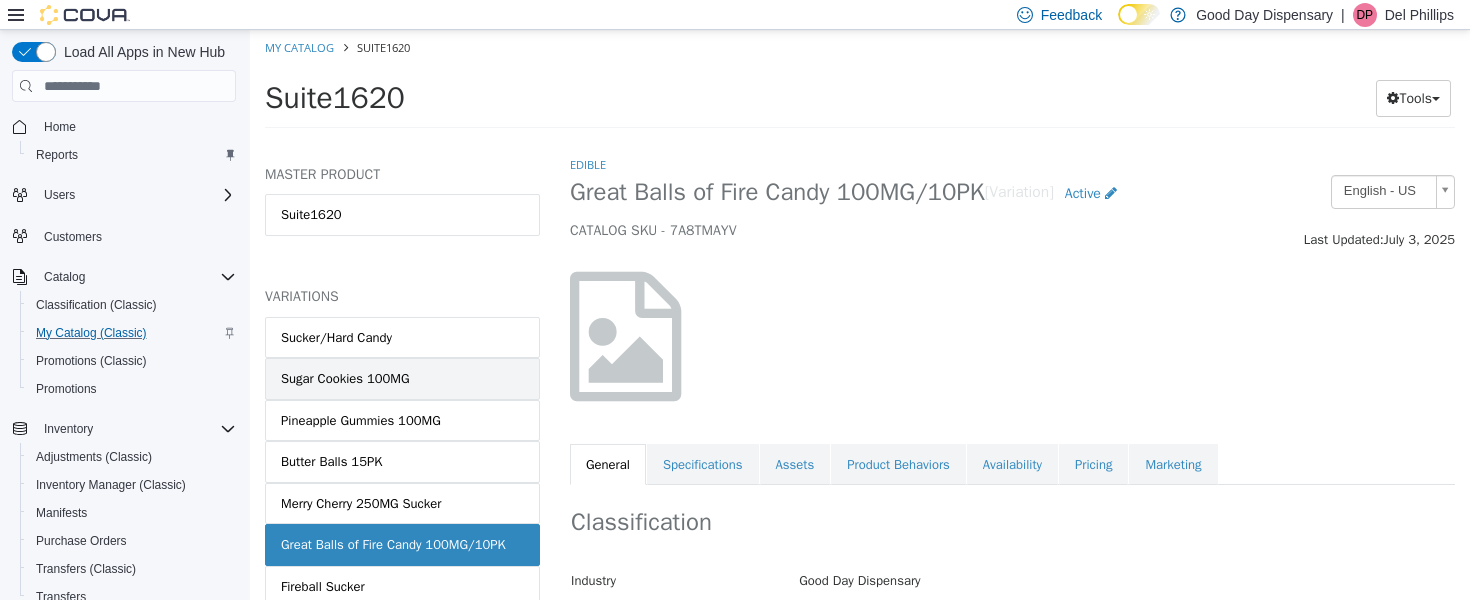 scroll, scrollTop: 75, scrollLeft: 0, axis: vertical 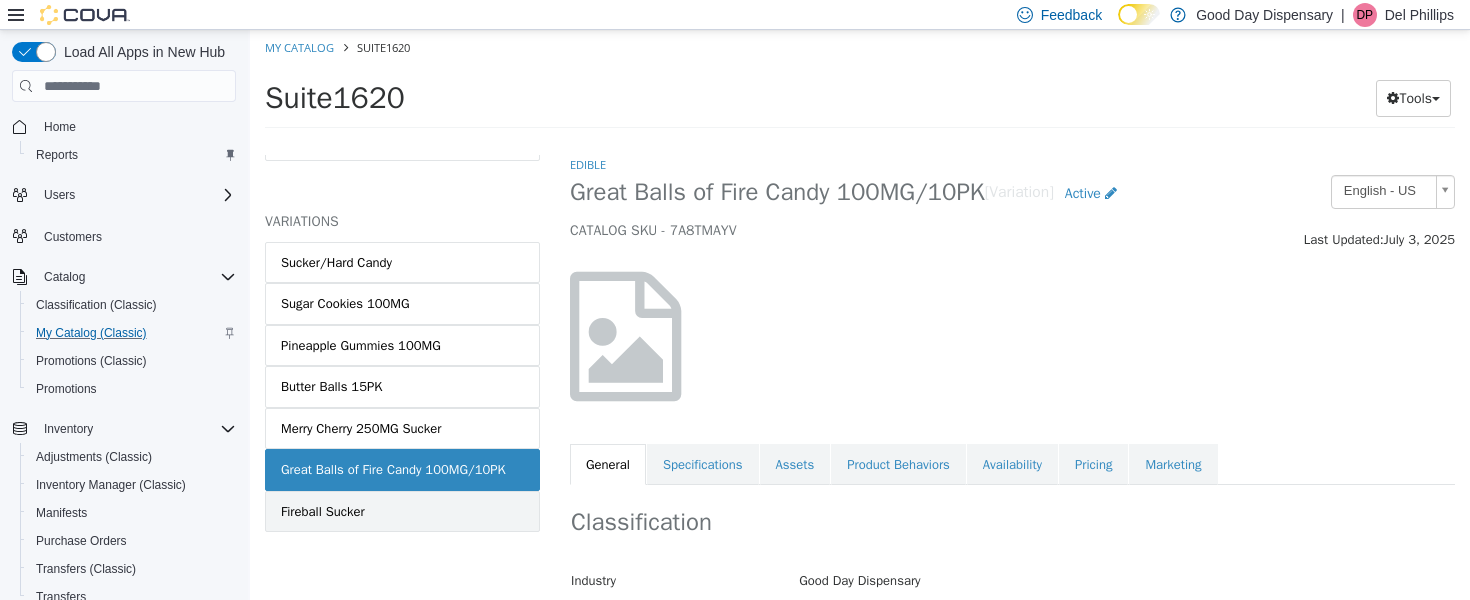click on "Fireball Sucker" at bounding box center [323, 512] 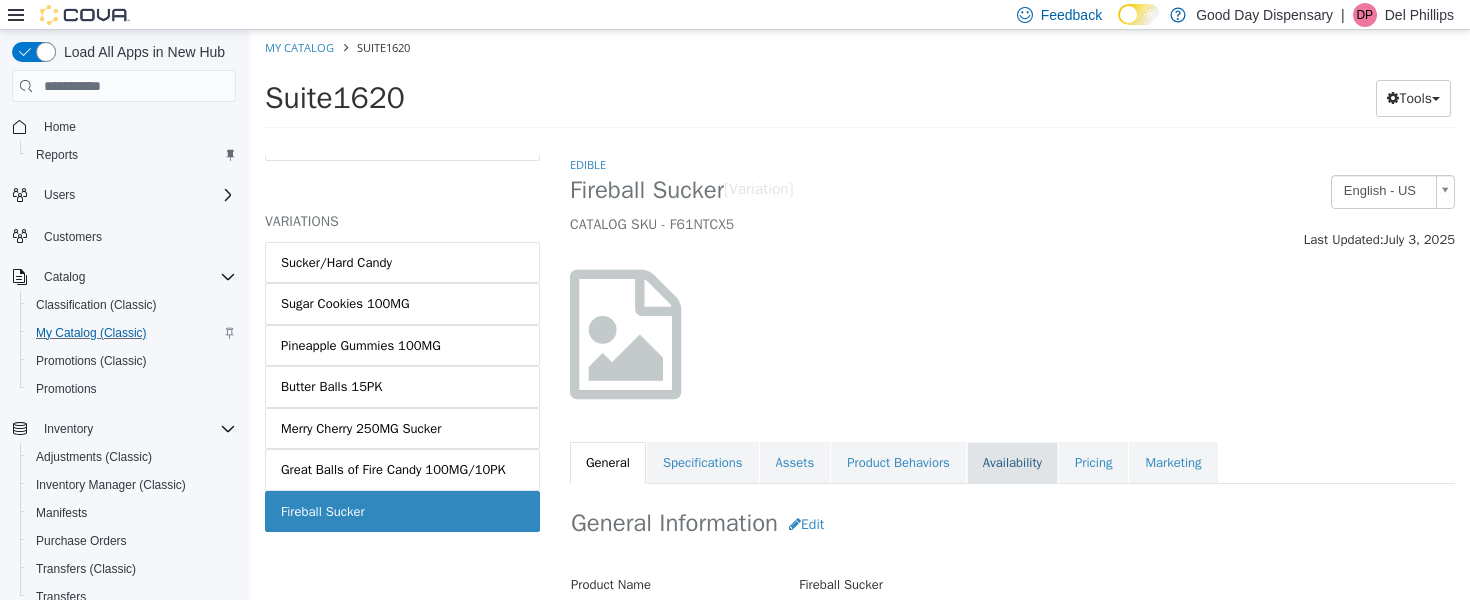 click on "Availability" at bounding box center [1012, 463] 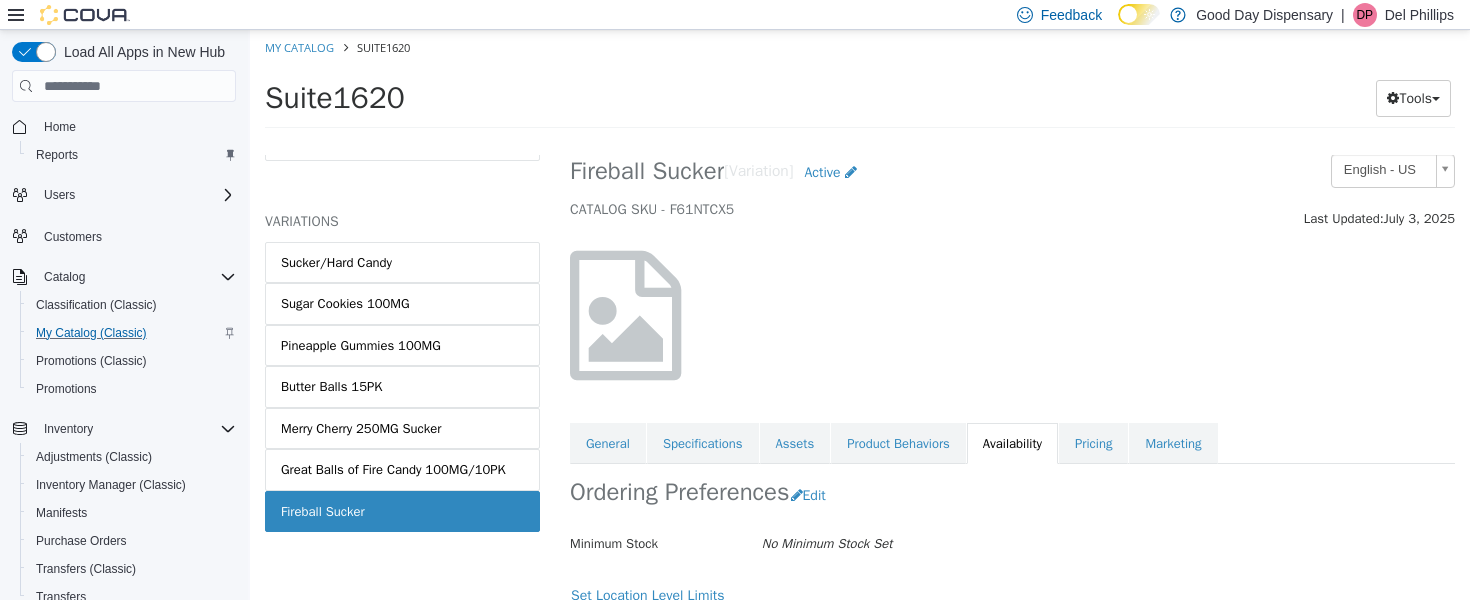 scroll, scrollTop: 0, scrollLeft: 0, axis: both 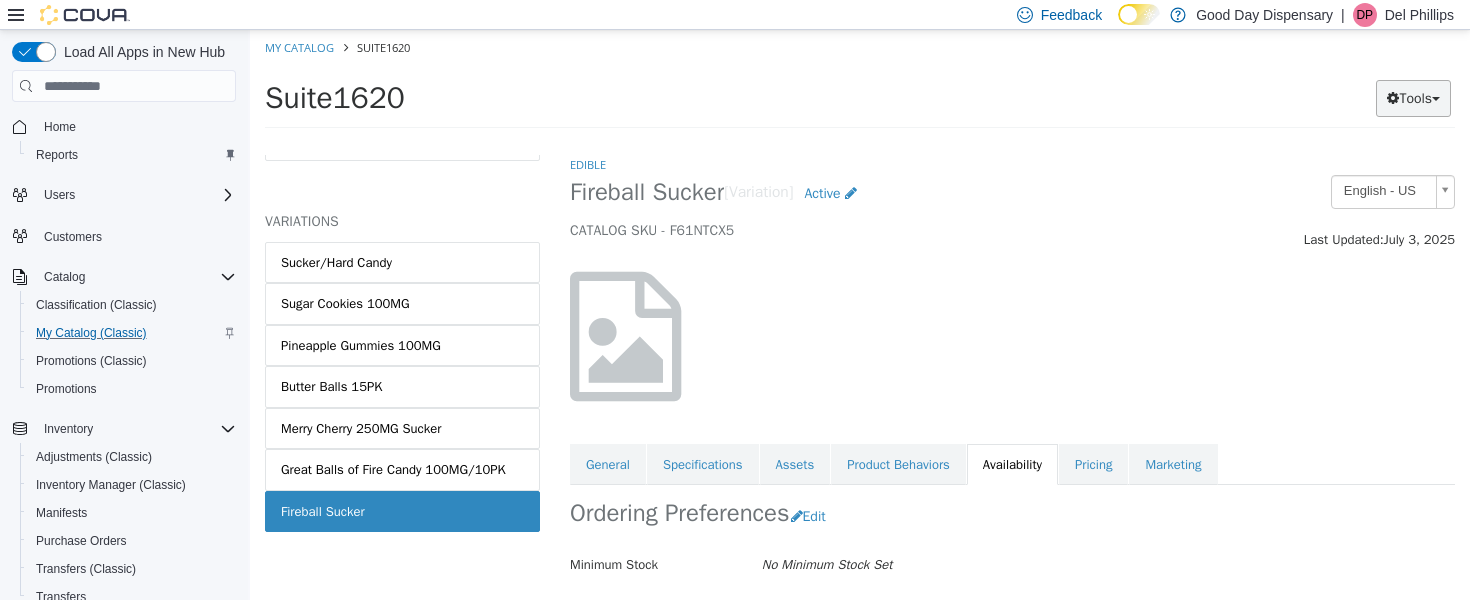 click at bounding box center (1393, 98) 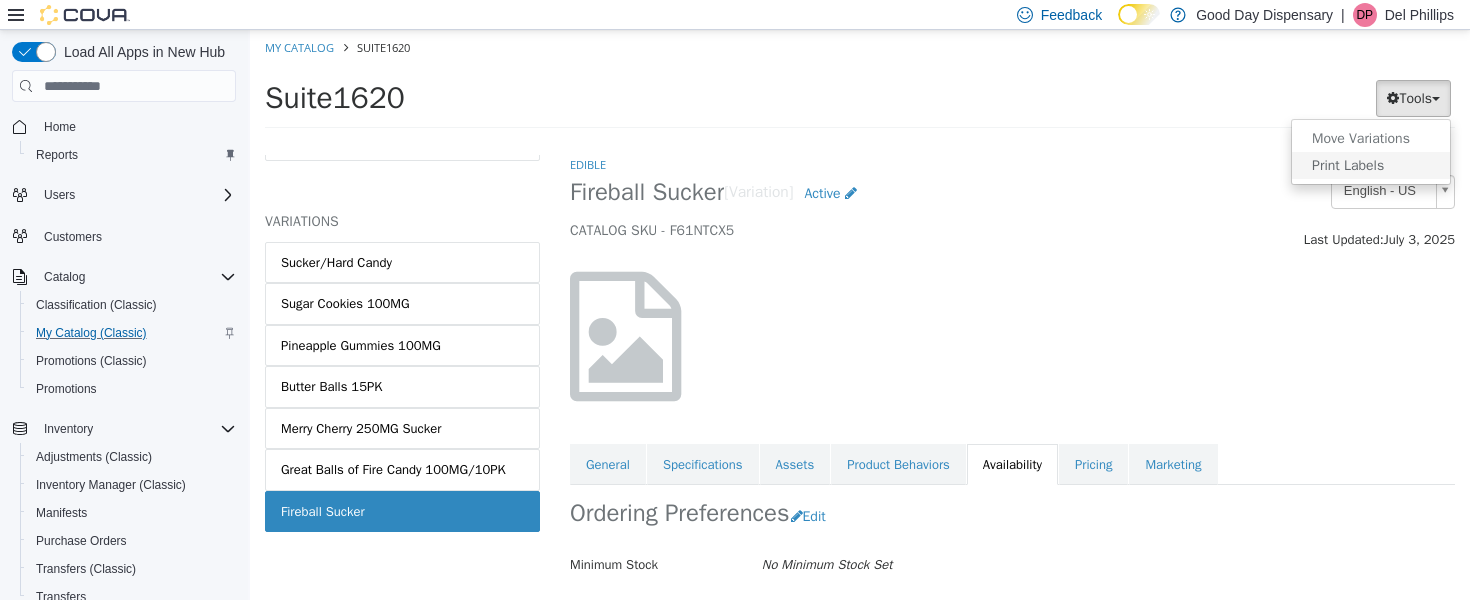 click on "Print Labels" at bounding box center (1371, 165) 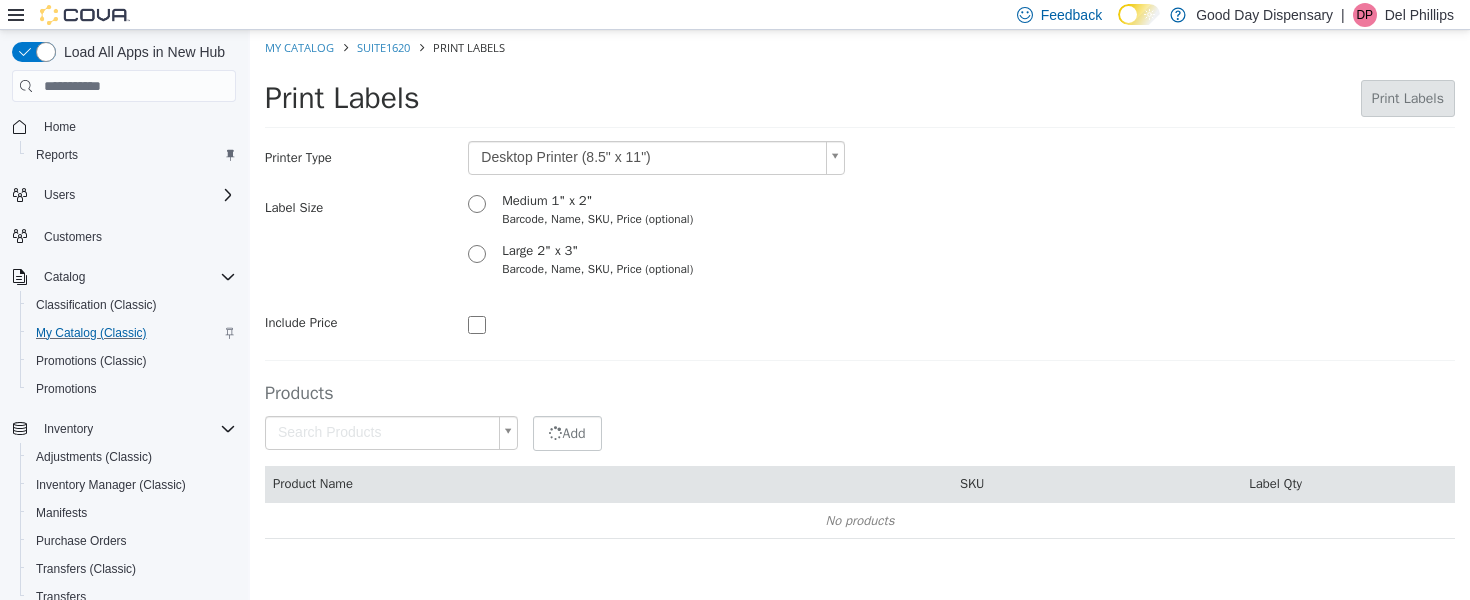 type 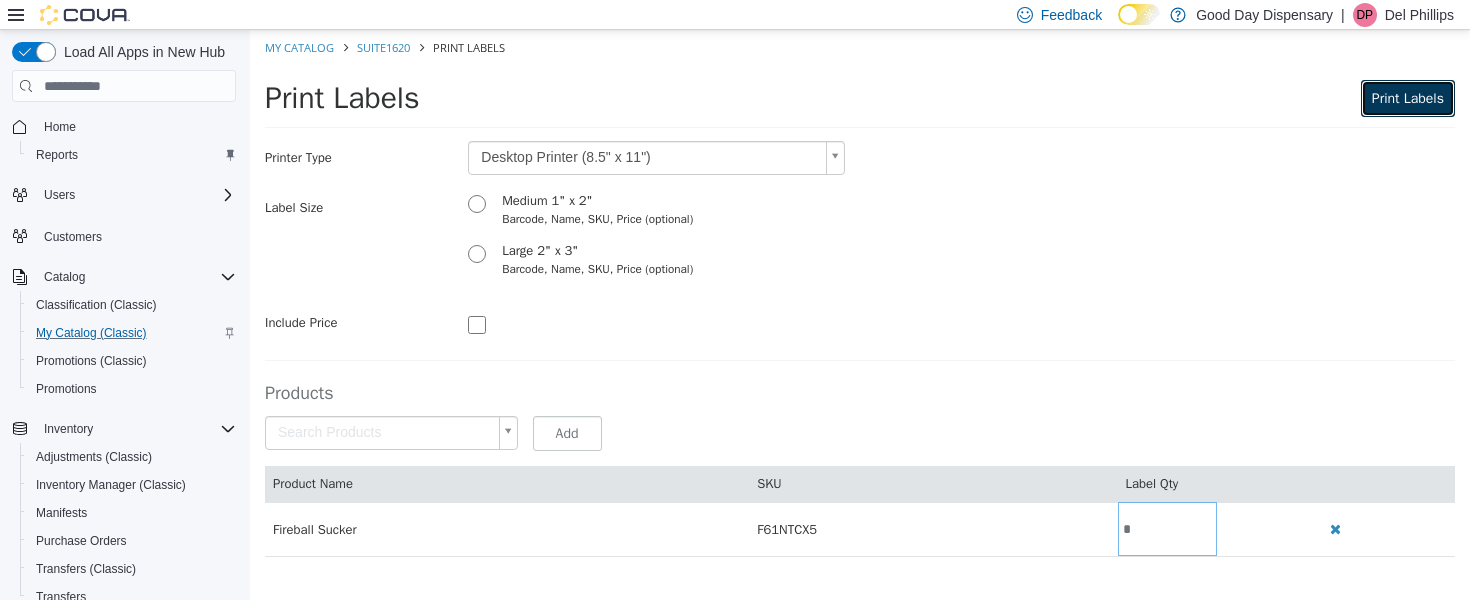 click on "Print Labels" at bounding box center [1408, 98] 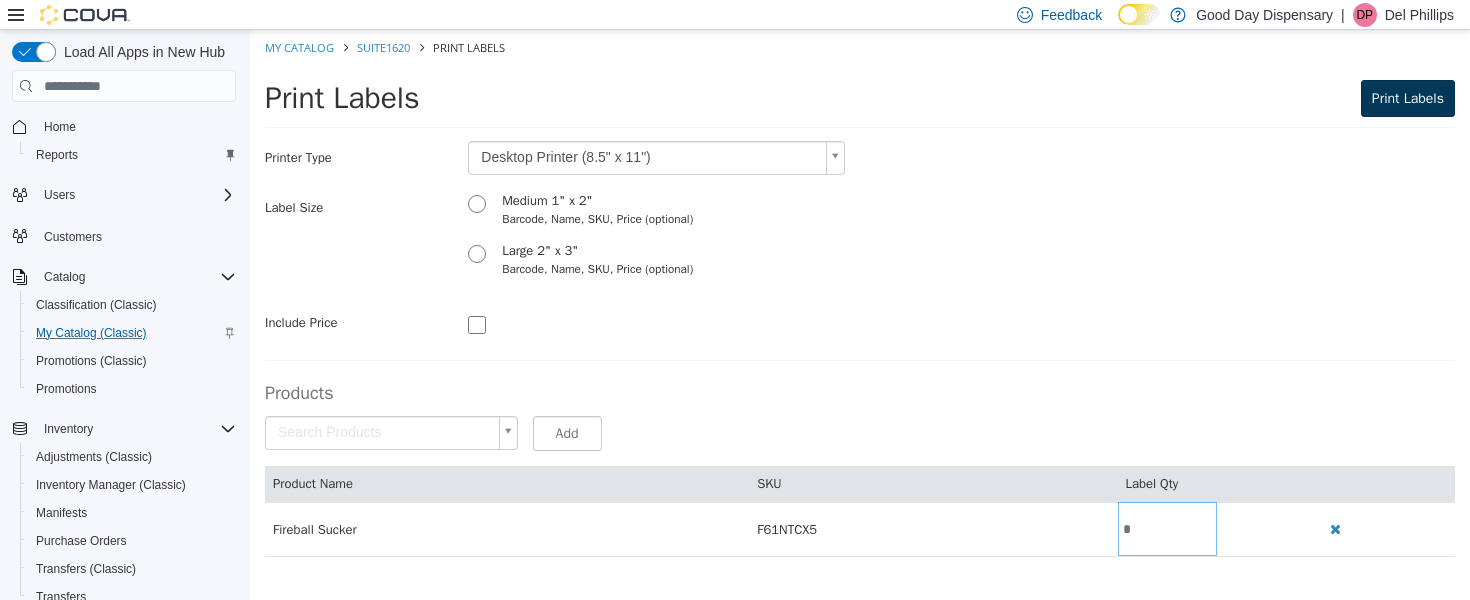 scroll, scrollTop: 0, scrollLeft: 0, axis: both 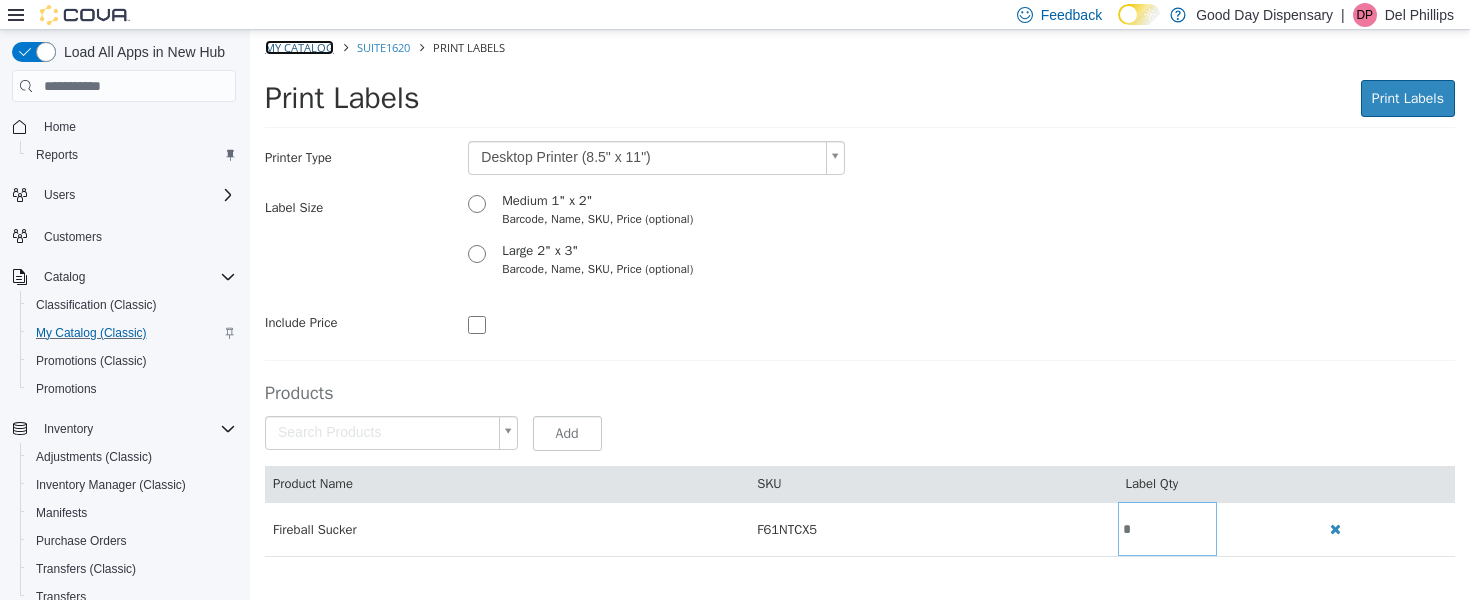 click on "My Catalog" at bounding box center (299, 47) 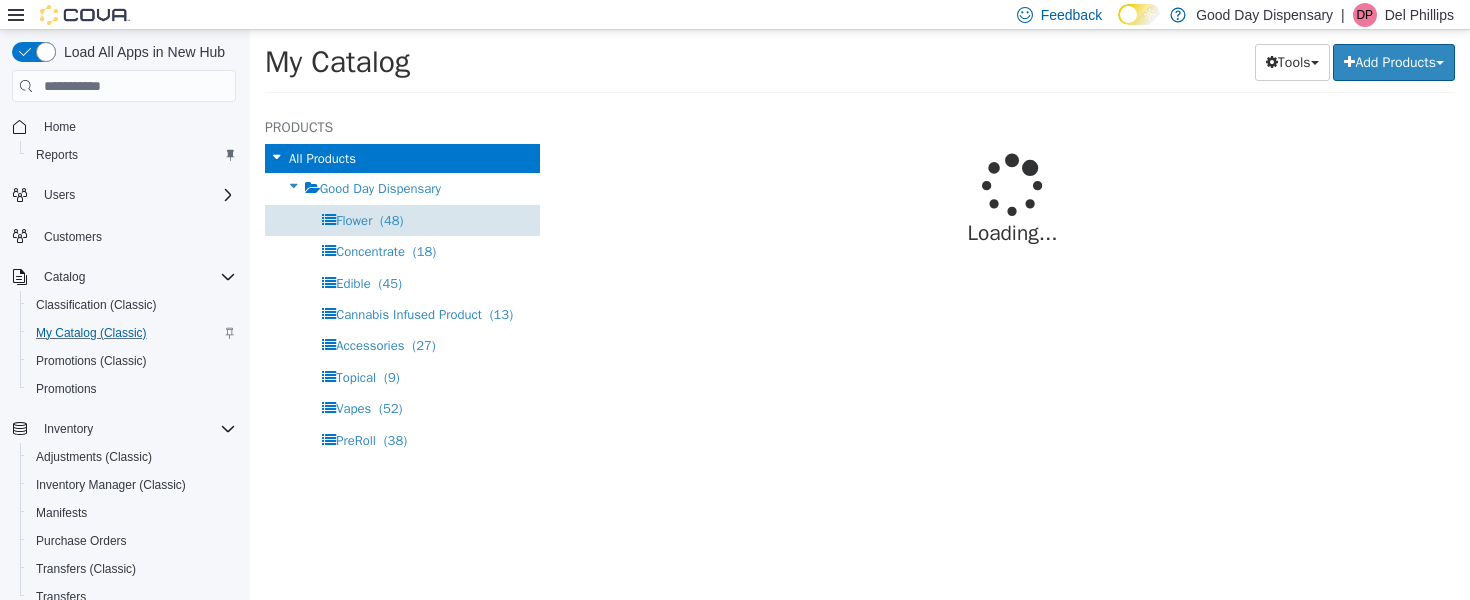 select on "**********" 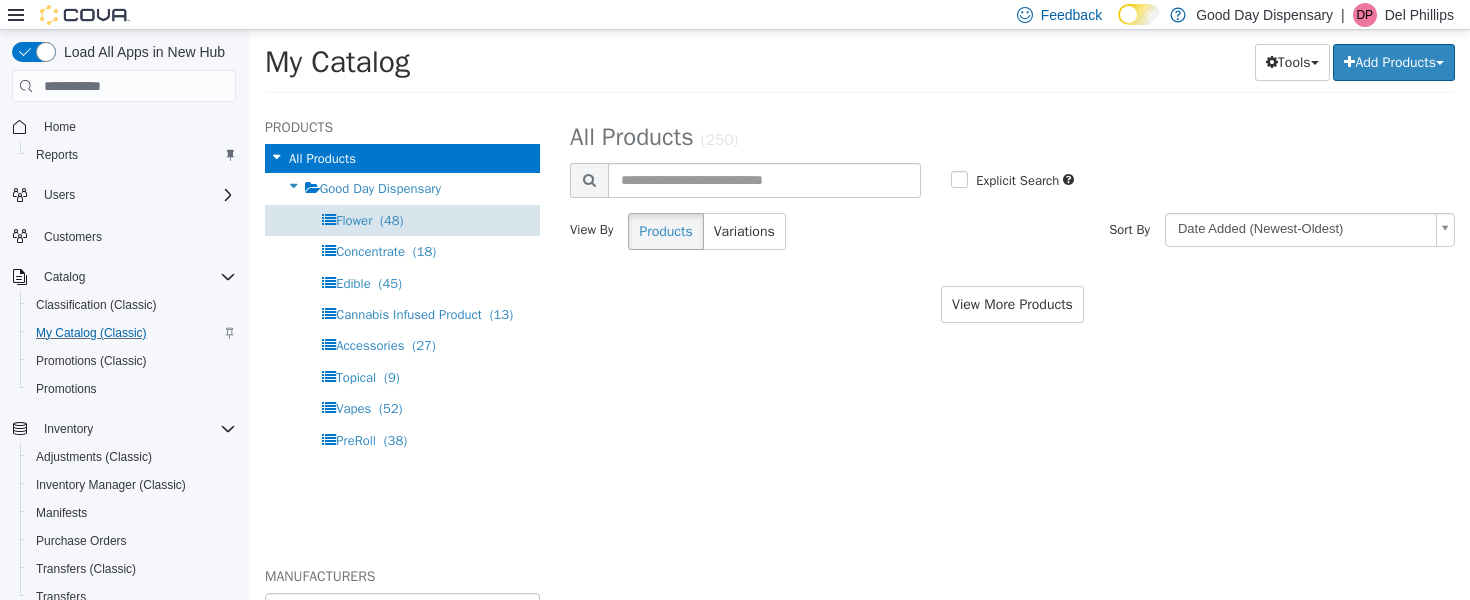 click on "Flower" at bounding box center [354, 220] 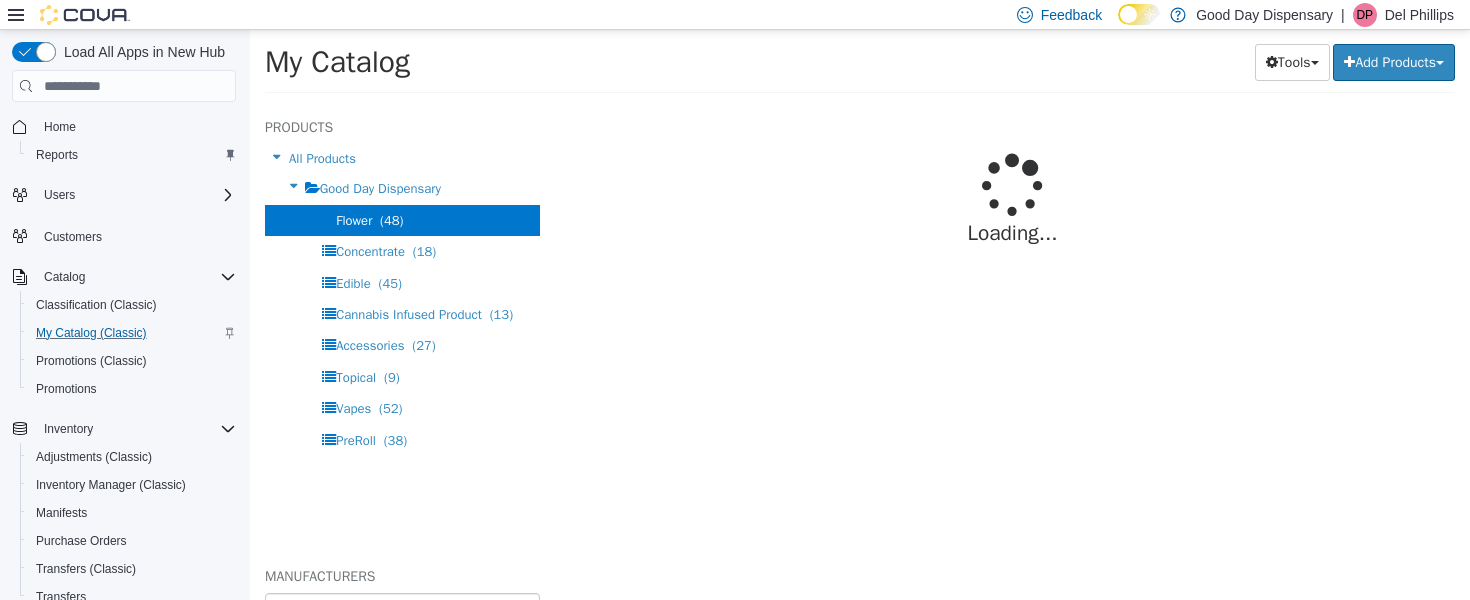 select on "**********" 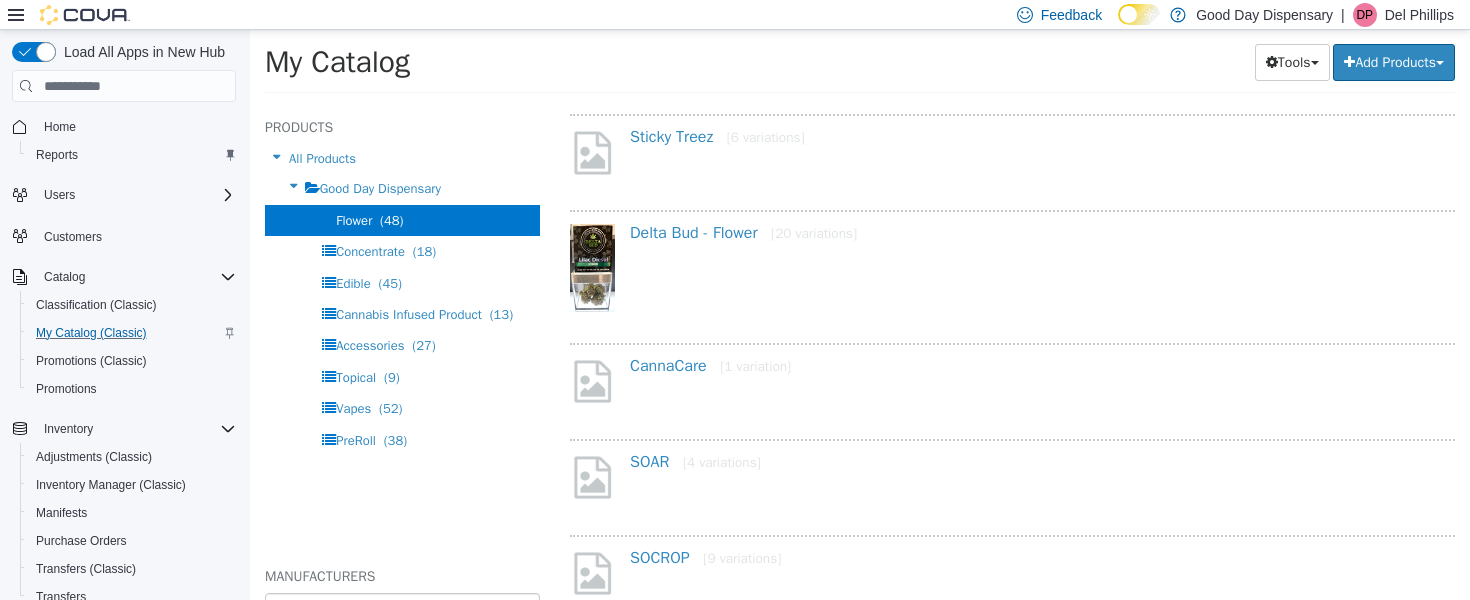 scroll, scrollTop: 1249, scrollLeft: 0, axis: vertical 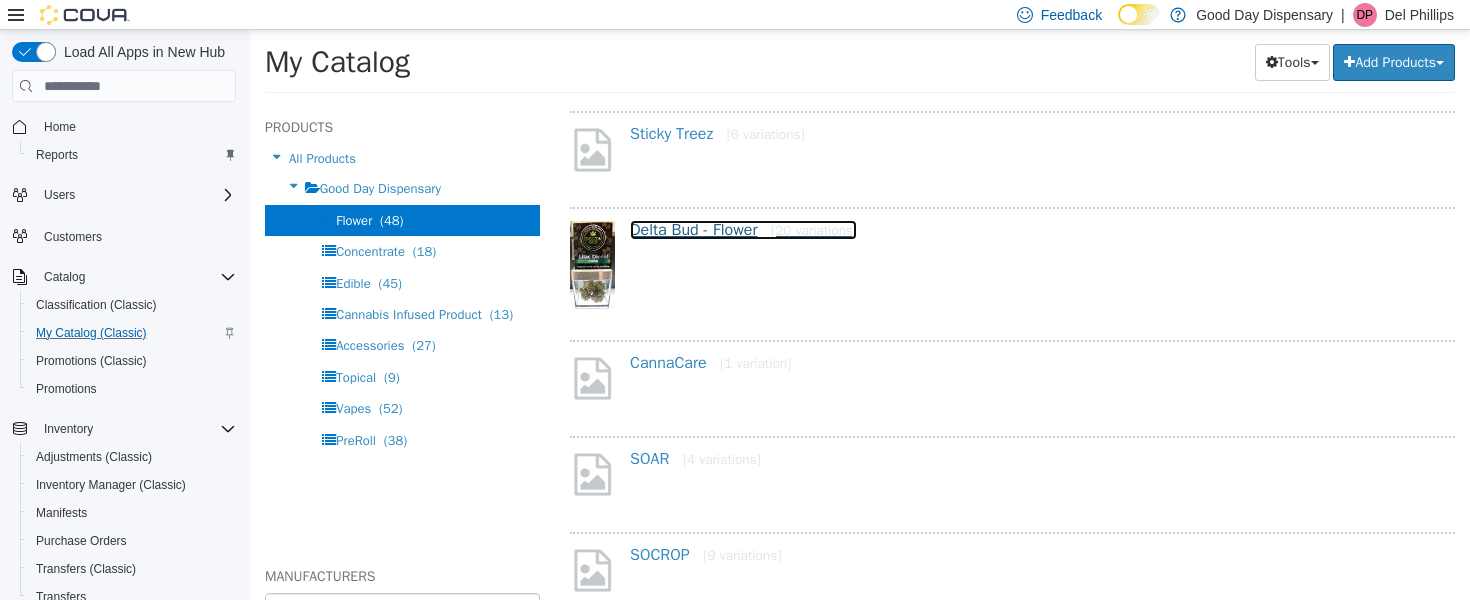 click on "Delta Bud - Flower
[20 variations]" at bounding box center (743, 230) 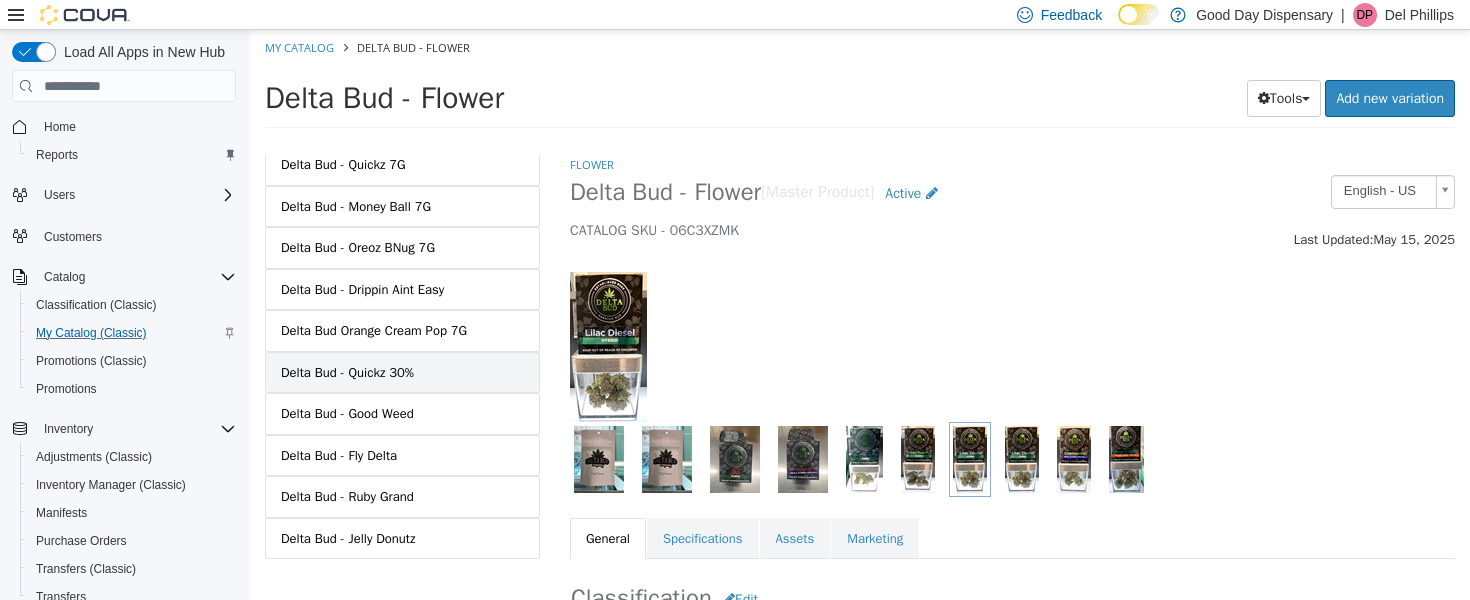 scroll, scrollTop: 687, scrollLeft: 0, axis: vertical 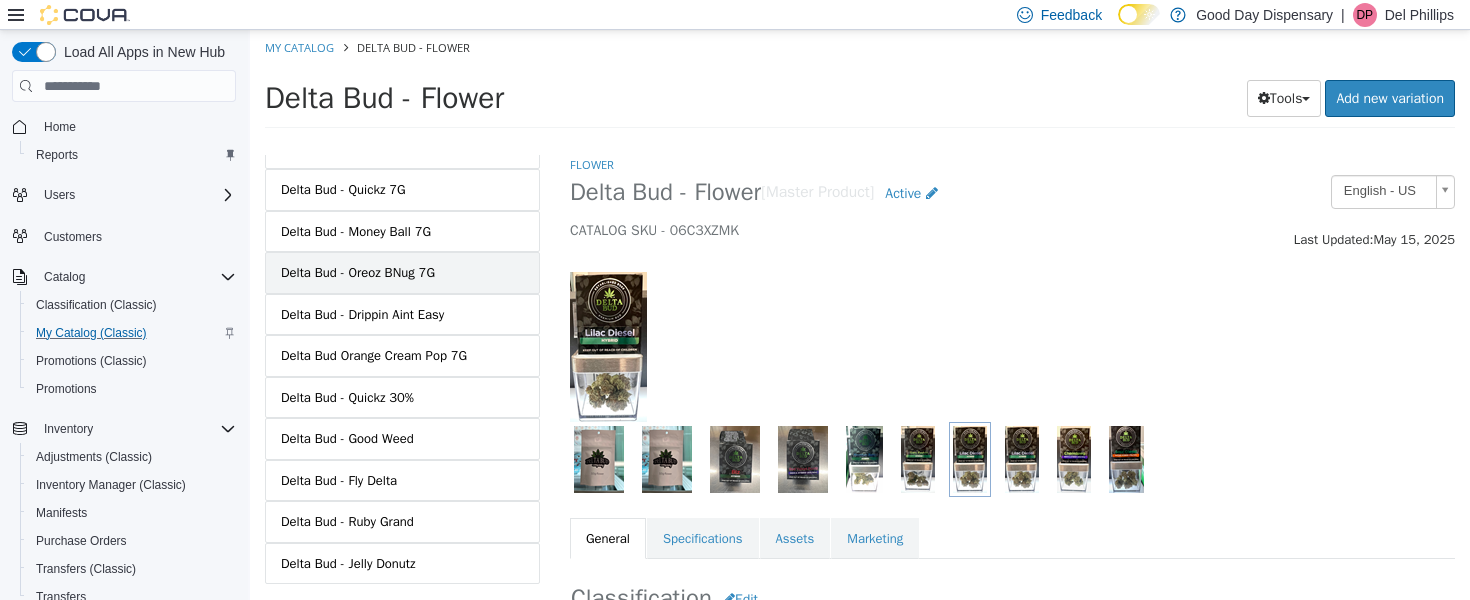 click on "Delta Bud - Oreoz BNug 7G" at bounding box center (358, 273) 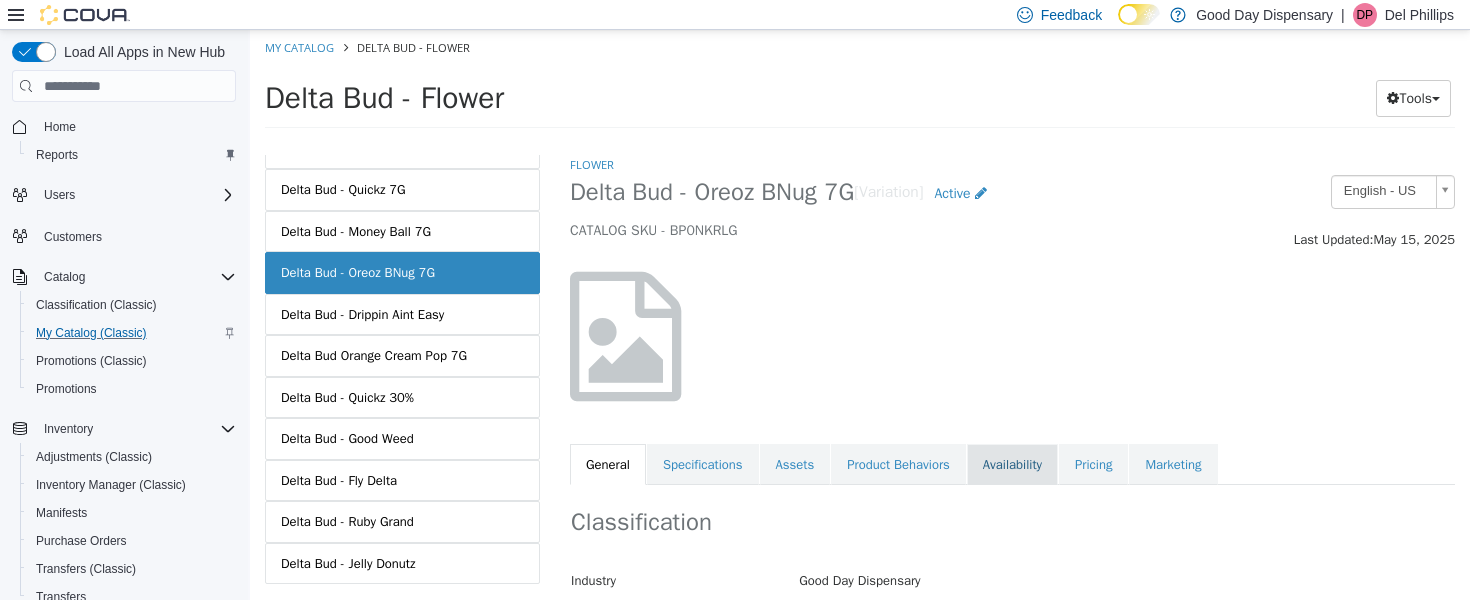 click on "Availability" at bounding box center [1012, 465] 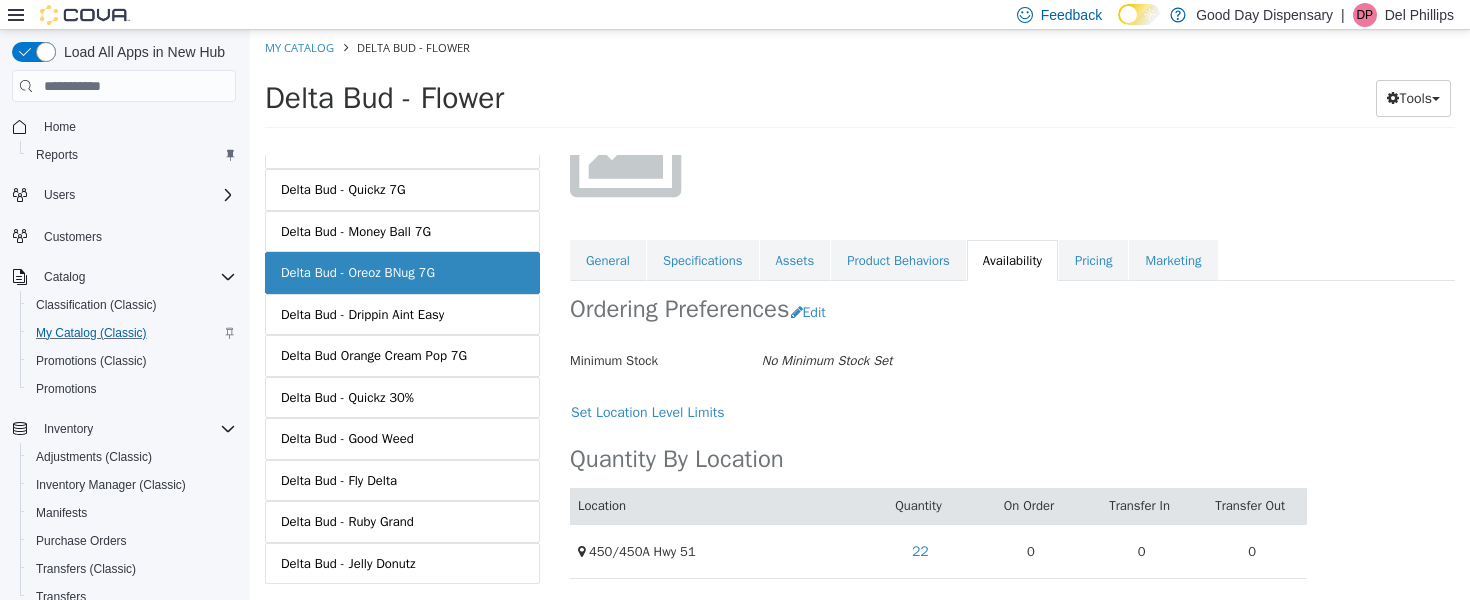 scroll, scrollTop: 0, scrollLeft: 0, axis: both 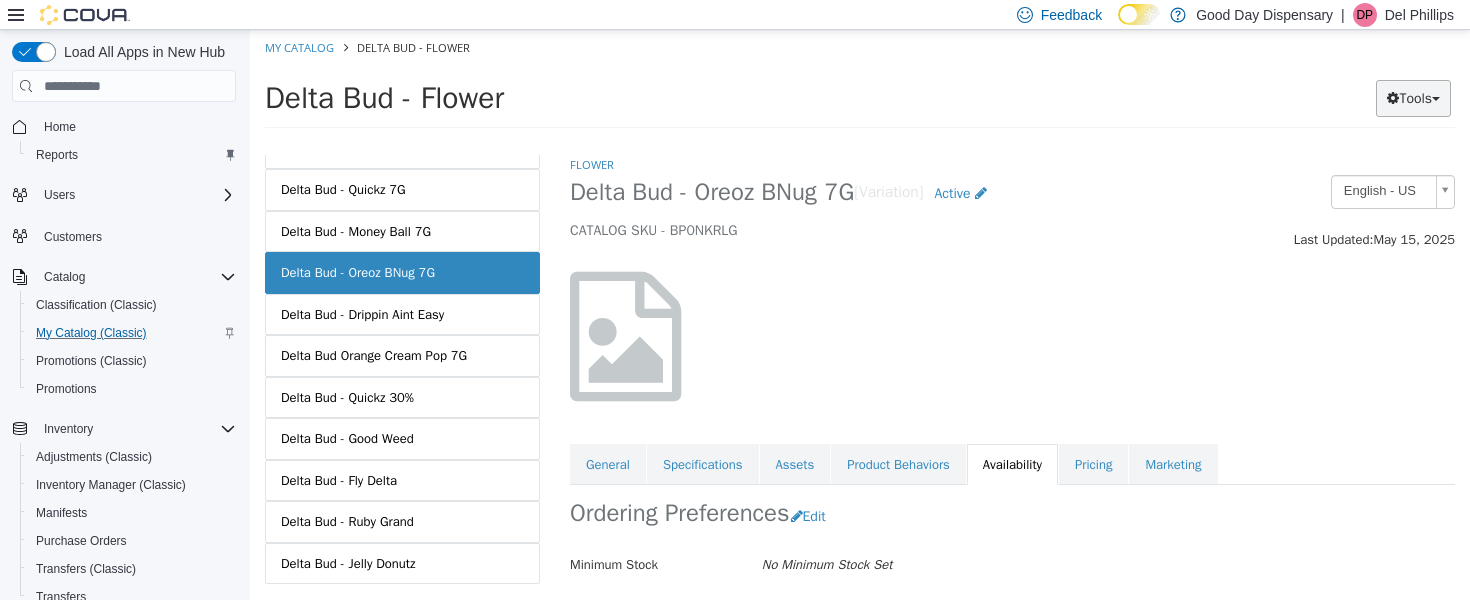 click on "Tools" at bounding box center (1413, 98) 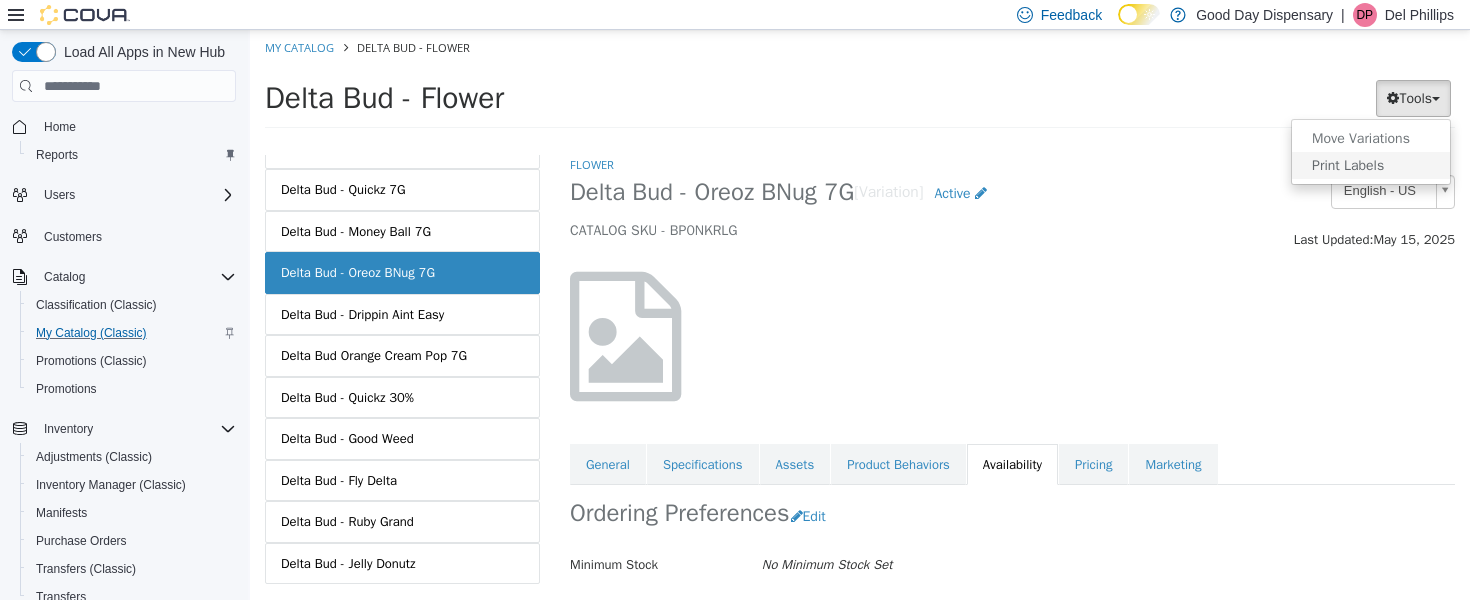 click on "Print Labels" at bounding box center (1371, 165) 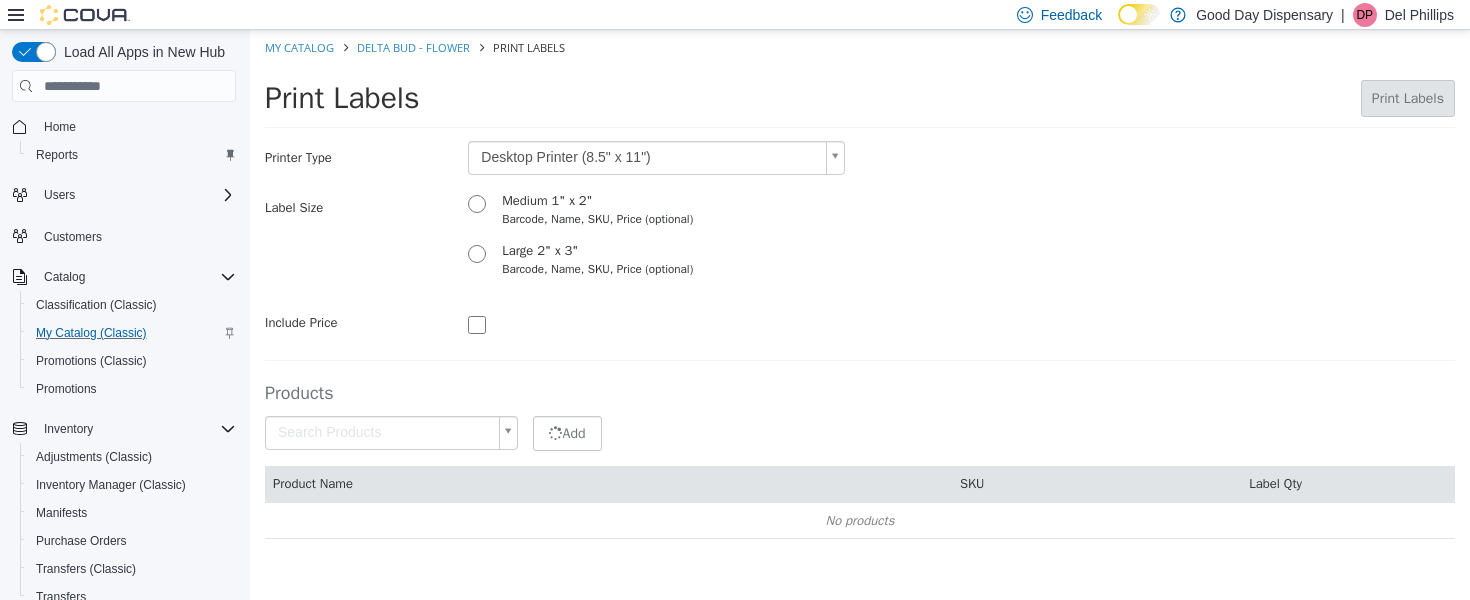 type 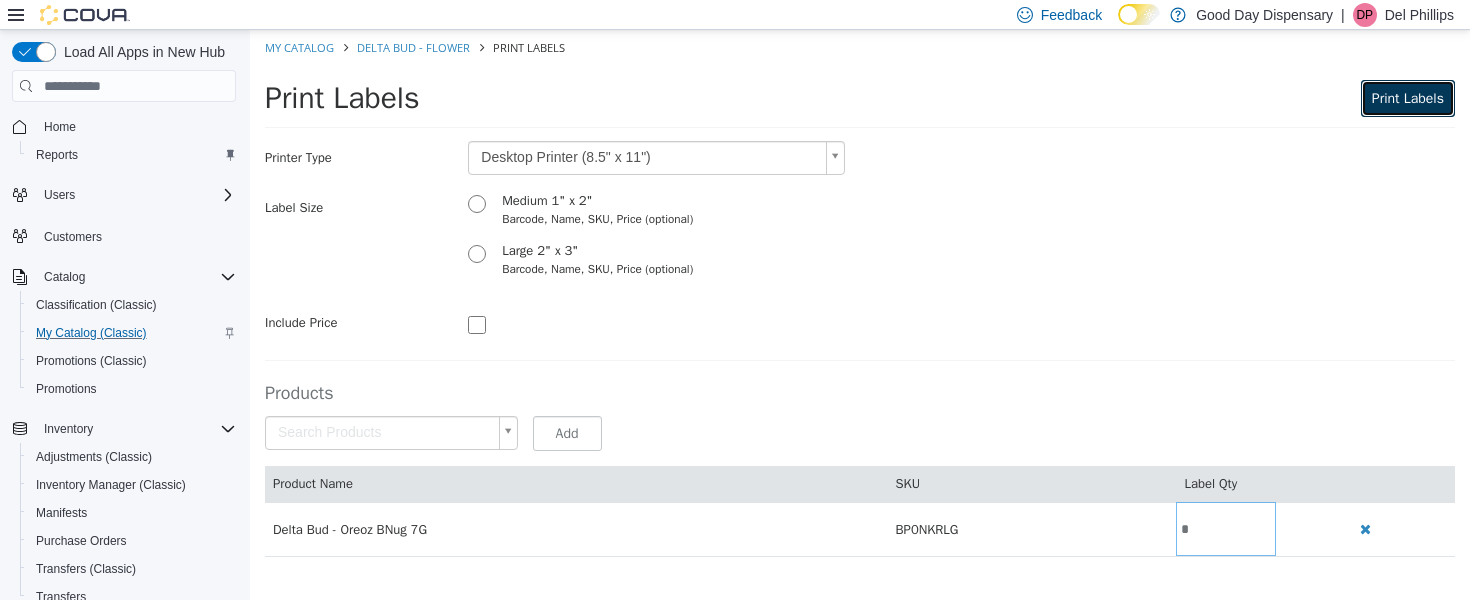 click on "Print Labels" at bounding box center (1408, 98) 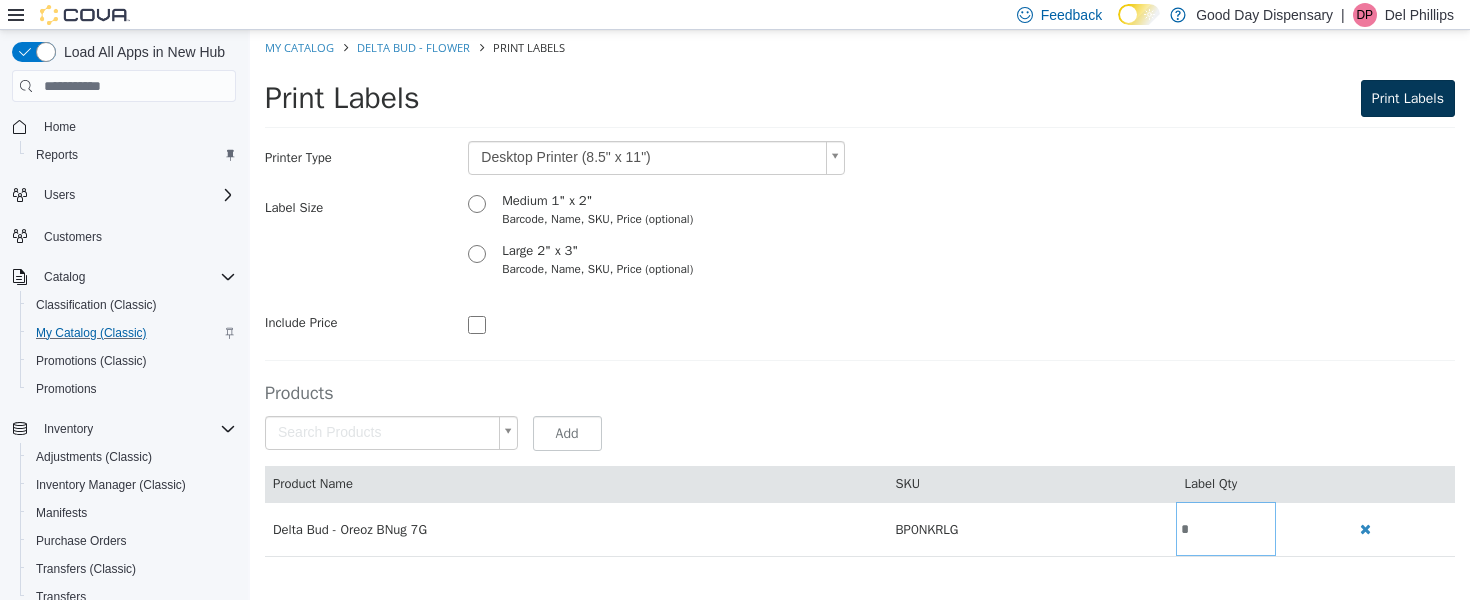 scroll, scrollTop: 0, scrollLeft: 0, axis: both 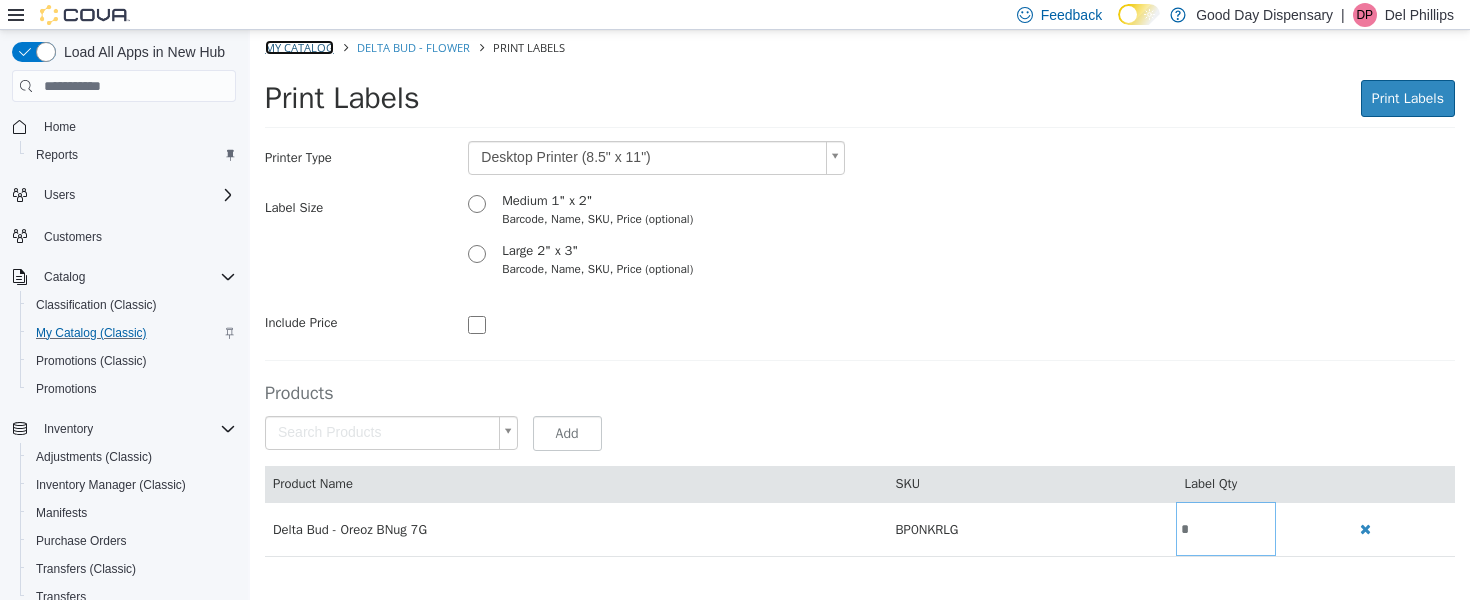 click on "My Catalog" at bounding box center [299, 47] 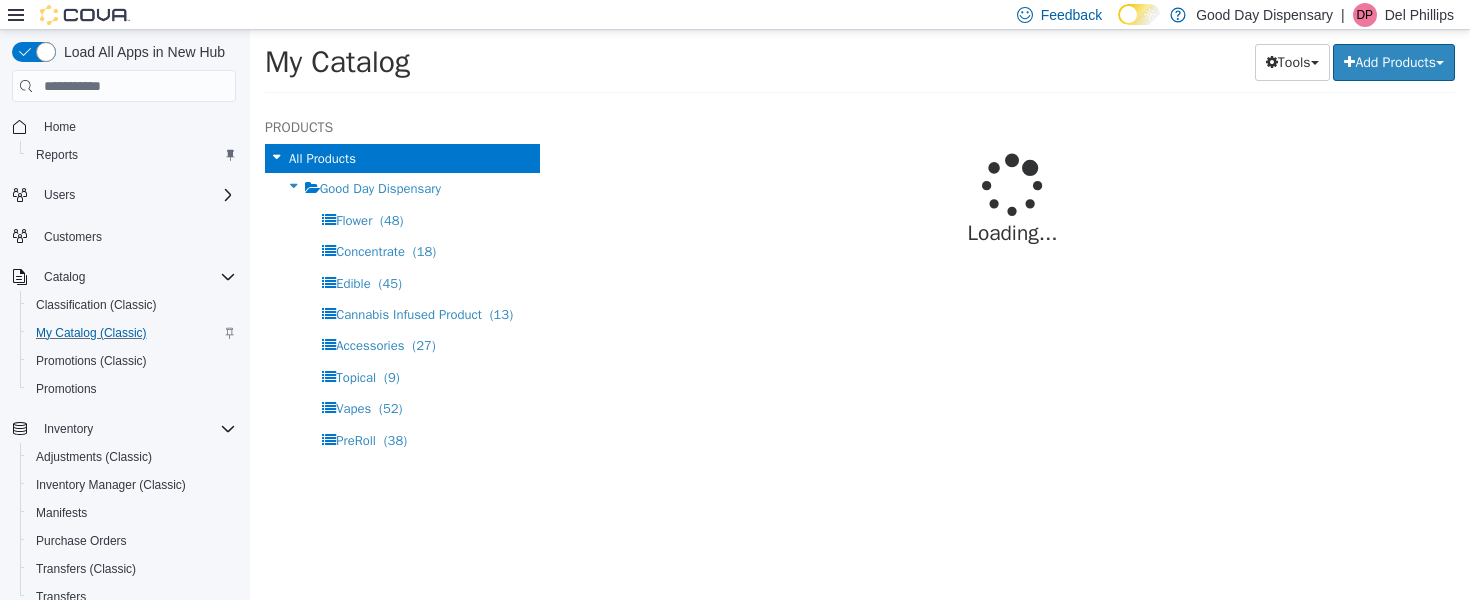 select on "**********" 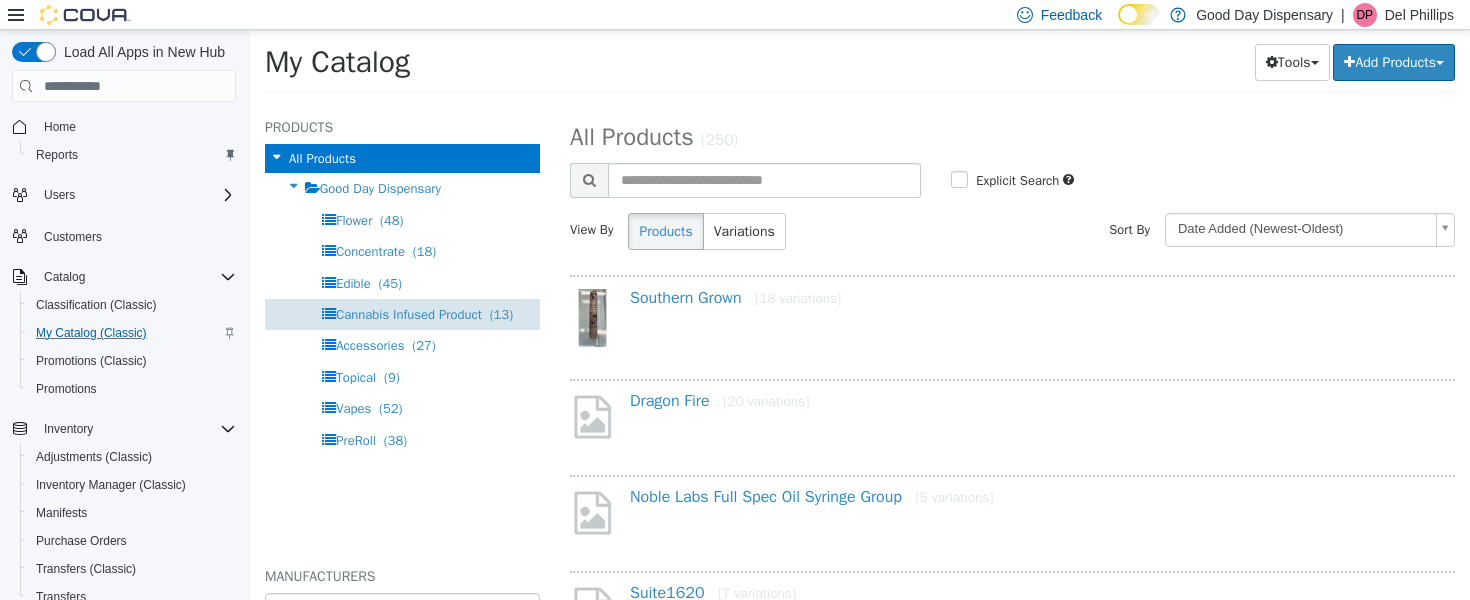 click on "Cannabis Infused Product" at bounding box center (409, 314) 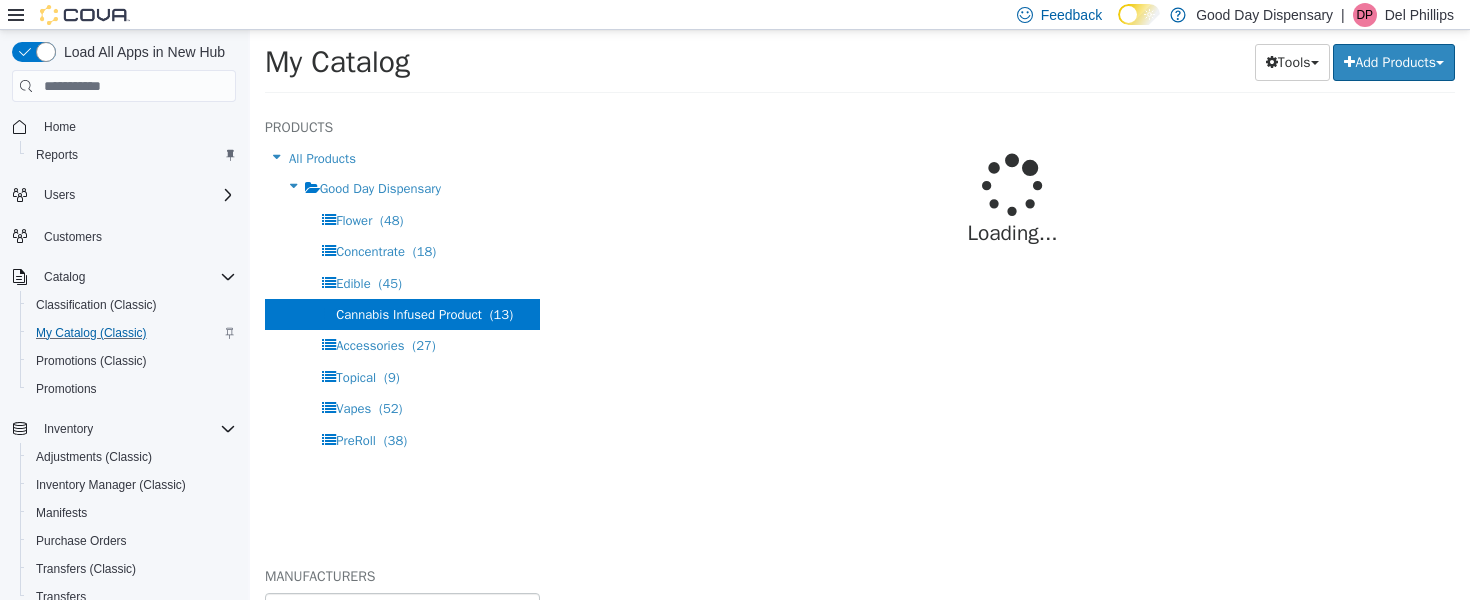 select on "**********" 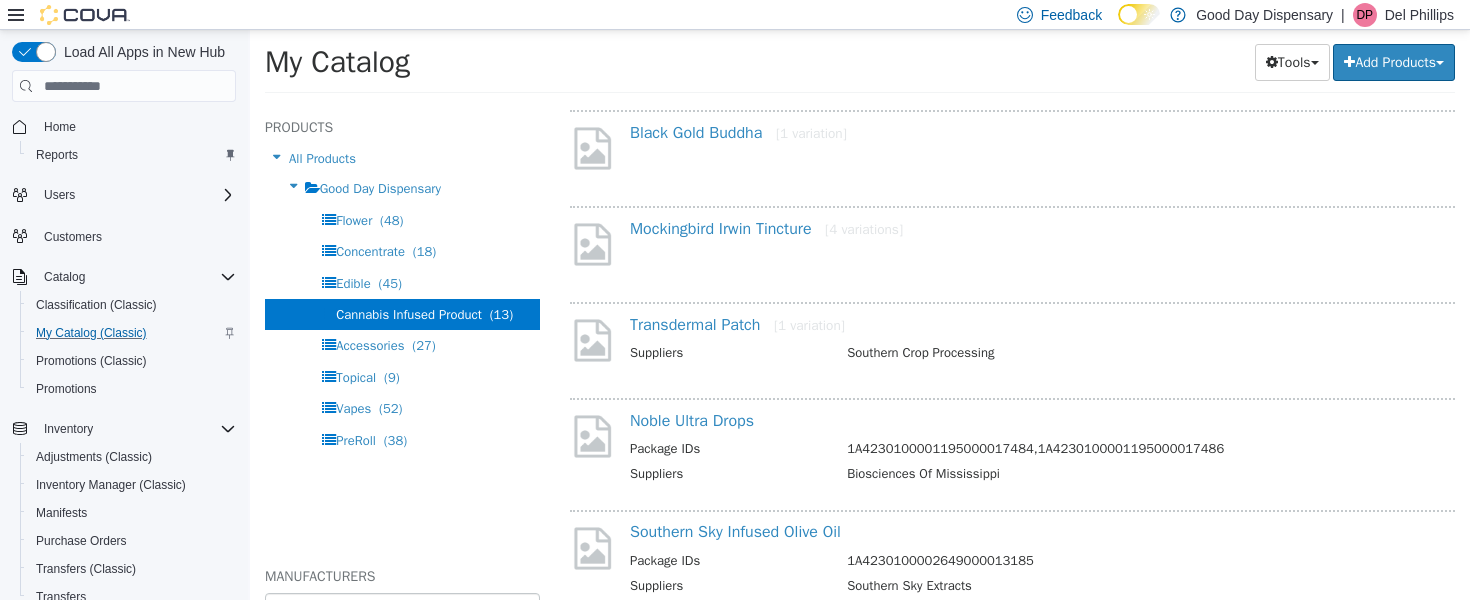scroll, scrollTop: 0, scrollLeft: 0, axis: both 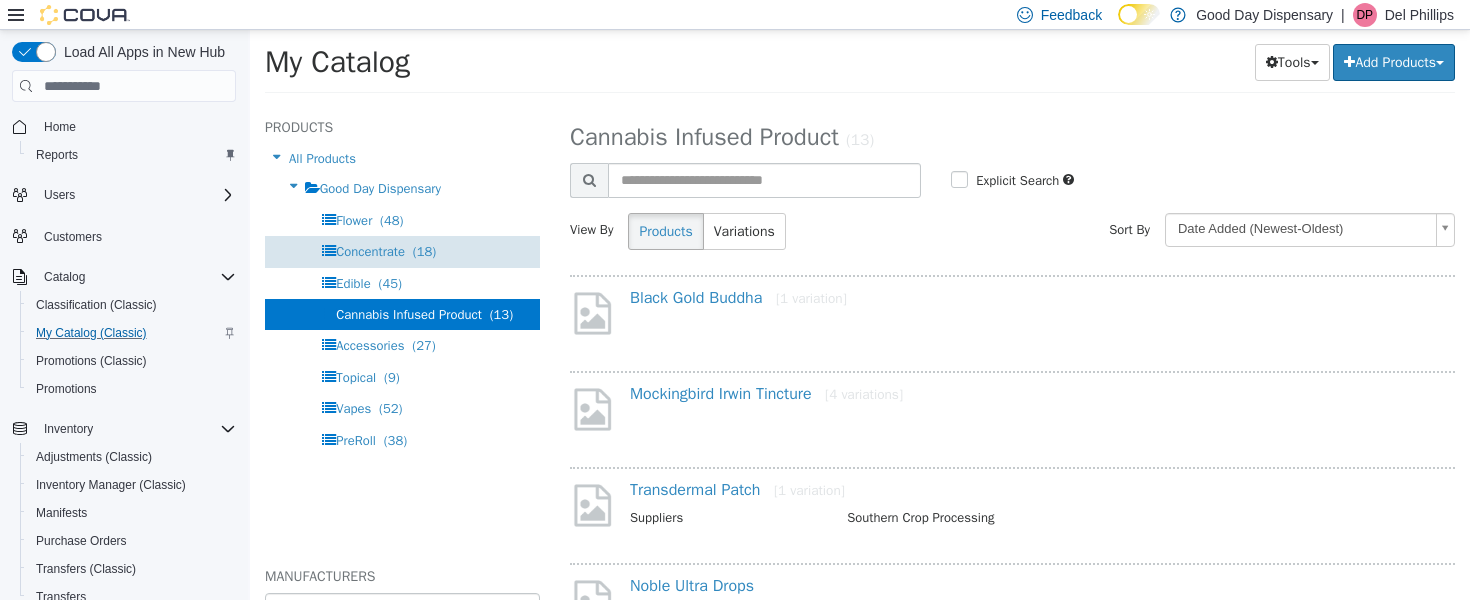 click on "Concentrate" at bounding box center (370, 251) 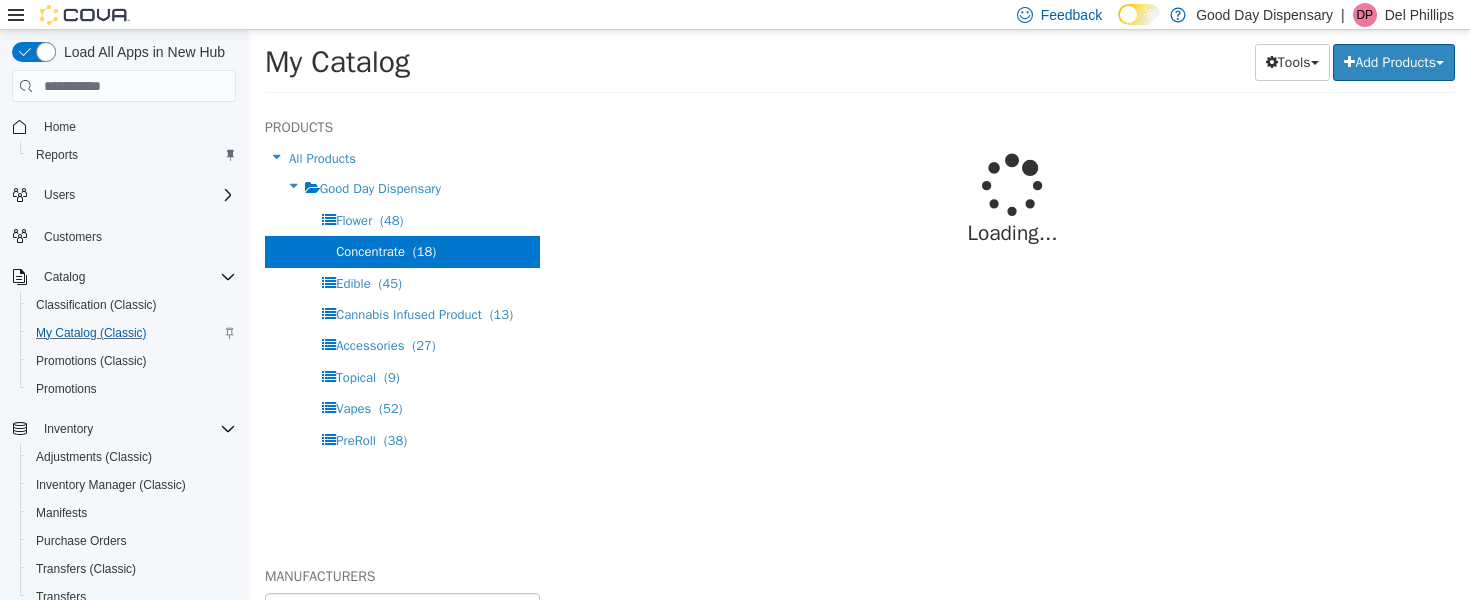 select on "**********" 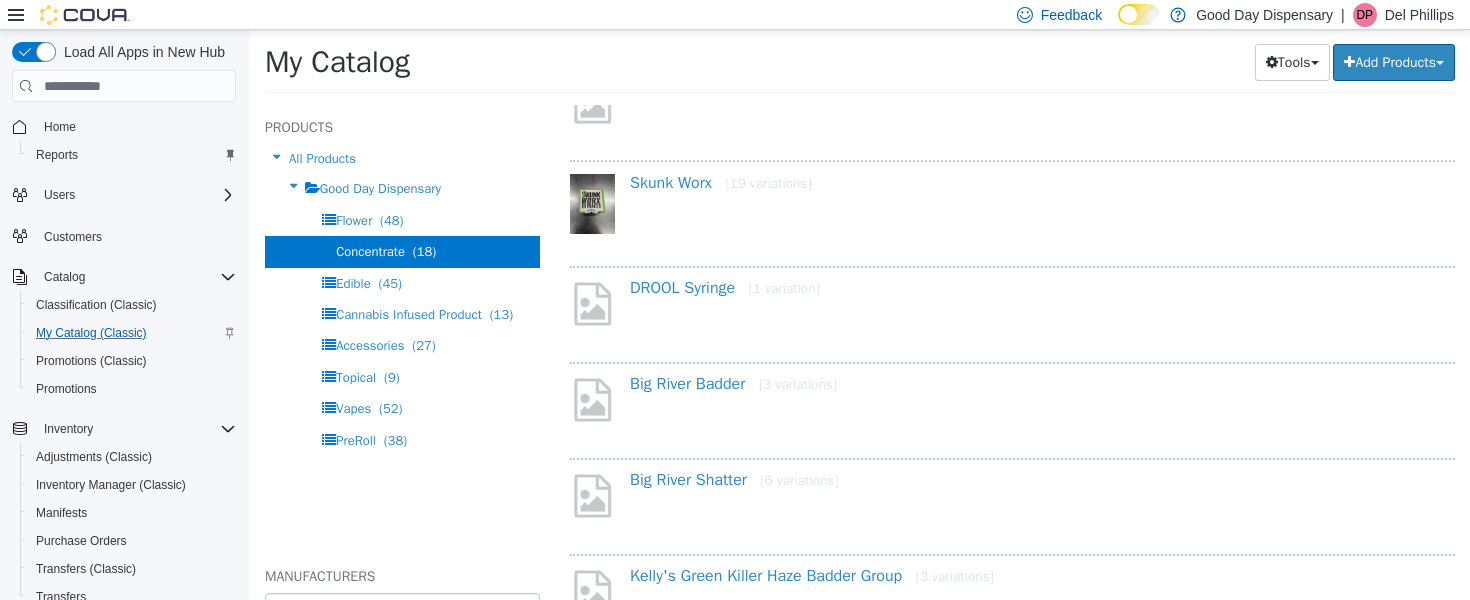 scroll, scrollTop: 210, scrollLeft: 0, axis: vertical 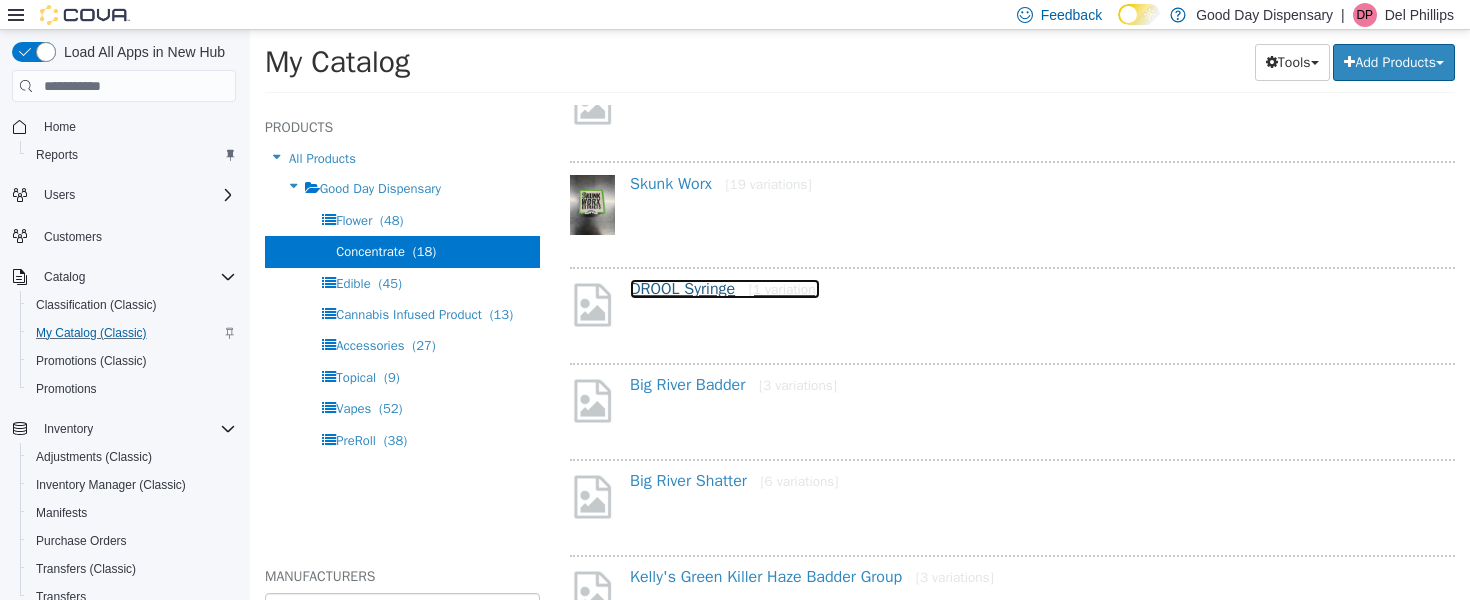 click on "[PRODUCT_NAME]
[1 variation]" at bounding box center (725, 289) 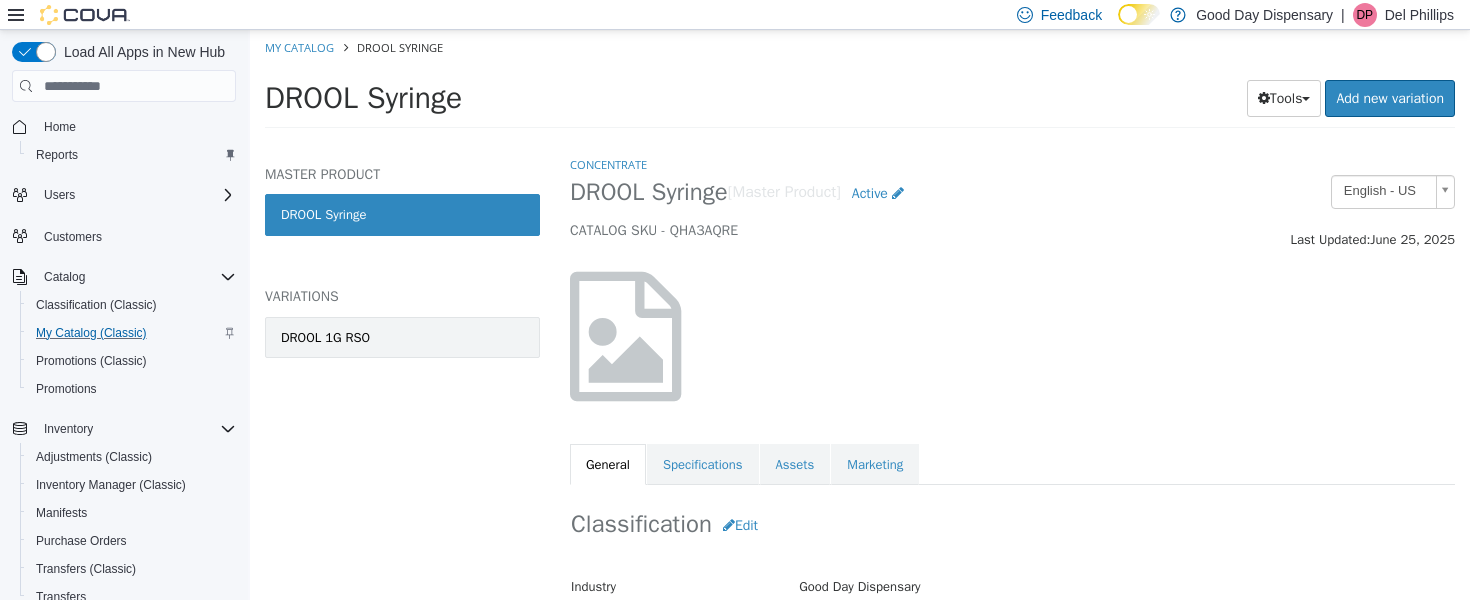 click on "DROOL 1G RSO" at bounding box center (325, 338) 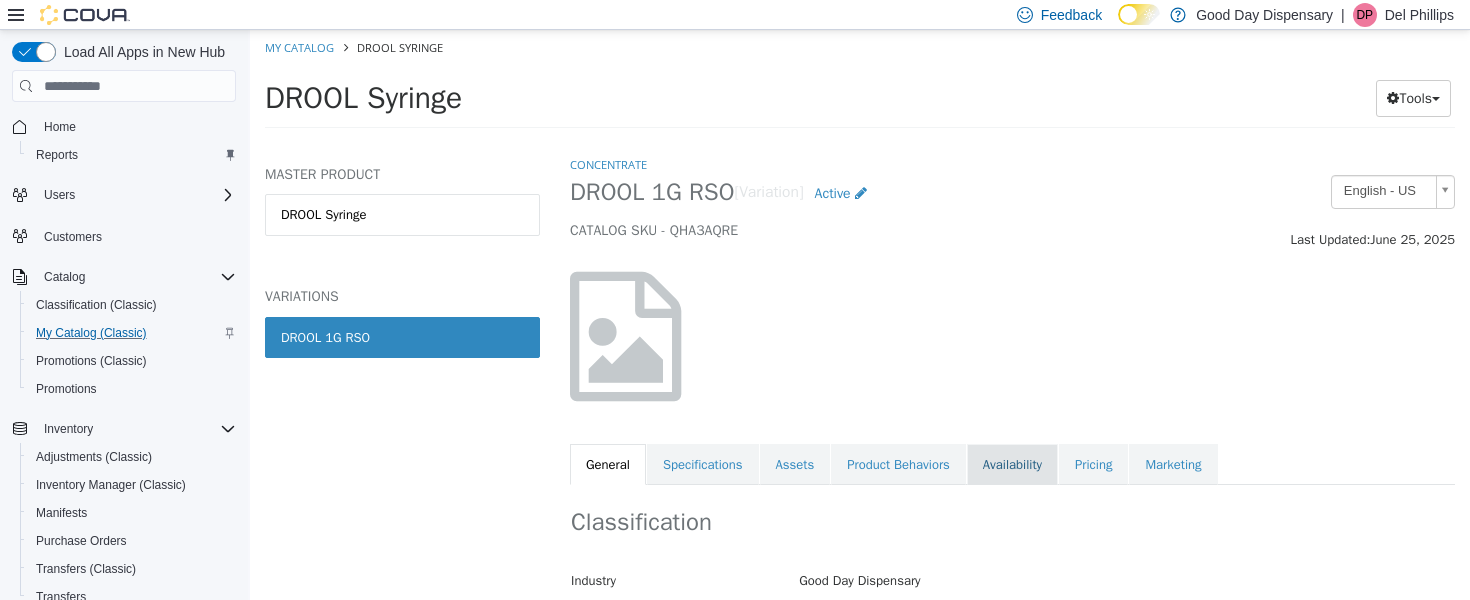 click on "Availability" at bounding box center (1012, 465) 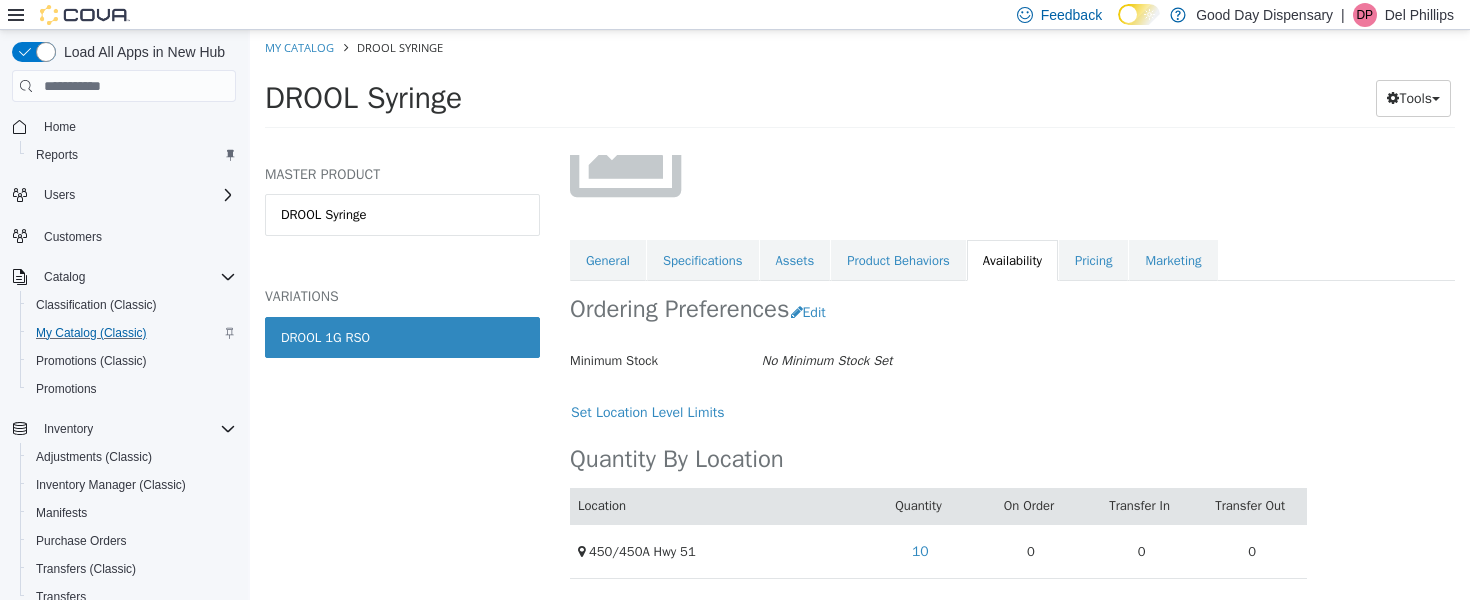 scroll, scrollTop: 0, scrollLeft: 0, axis: both 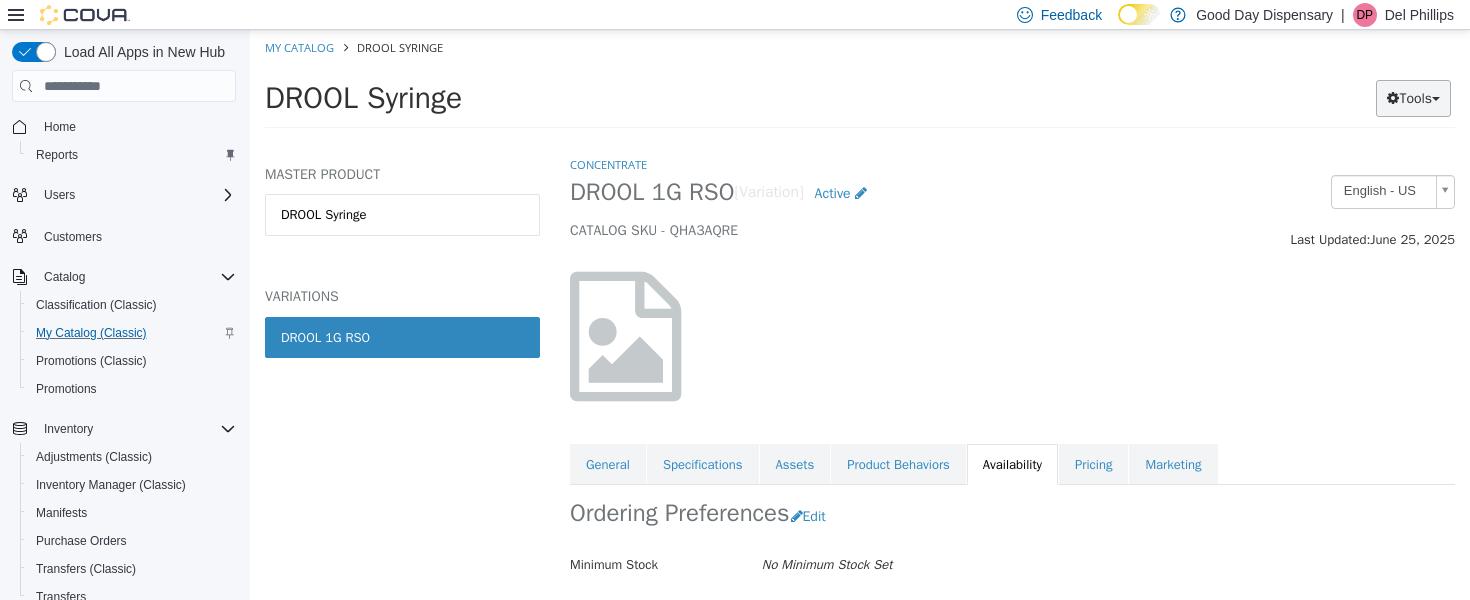 click on "Tools" at bounding box center [1413, 98] 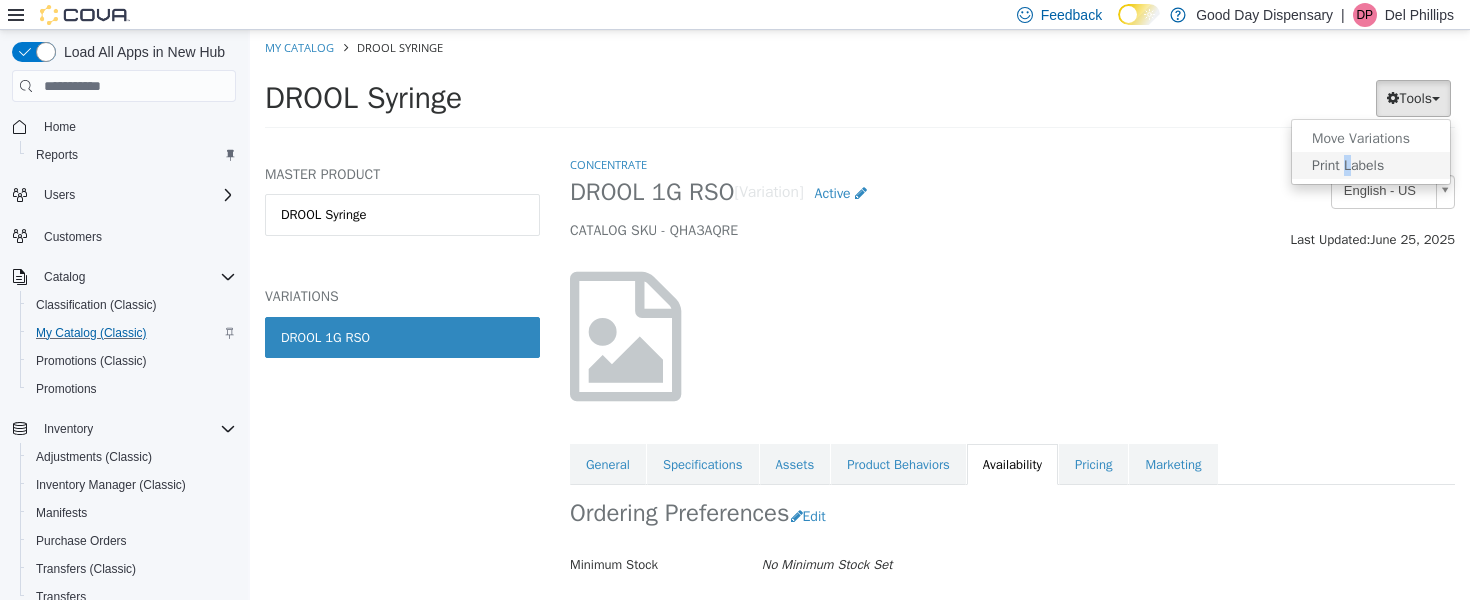 click on "Print Labels" at bounding box center (1371, 165) 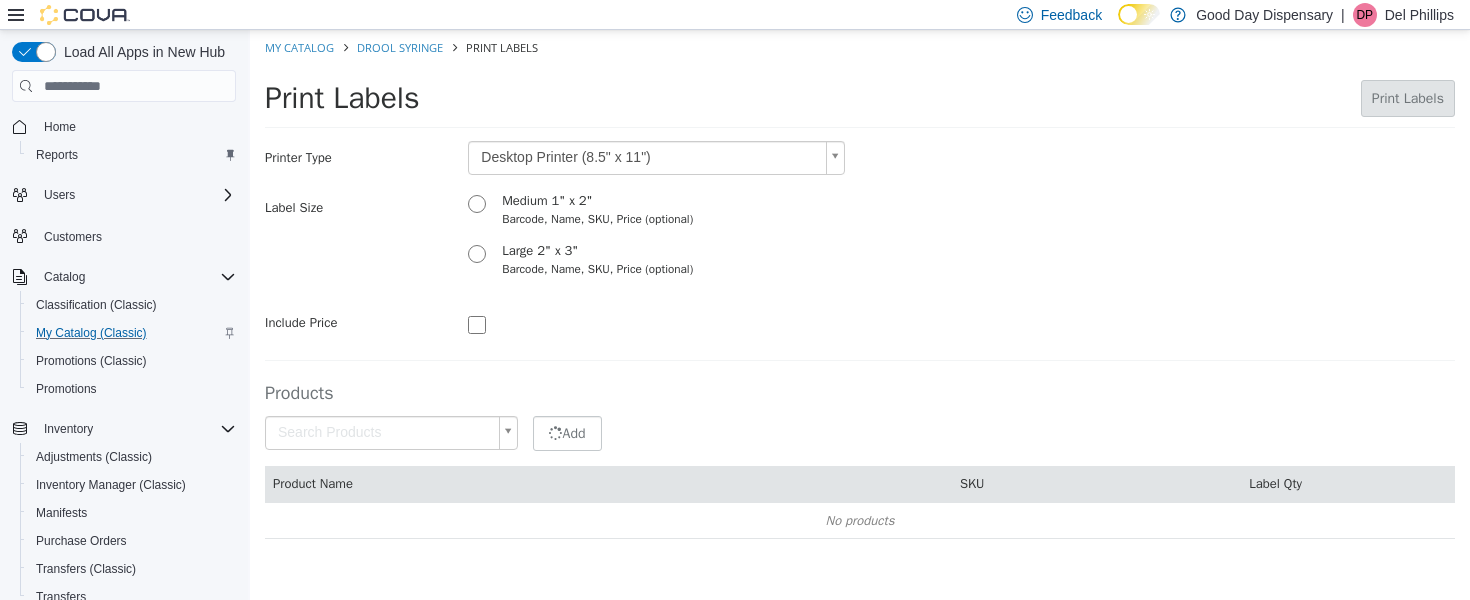 type 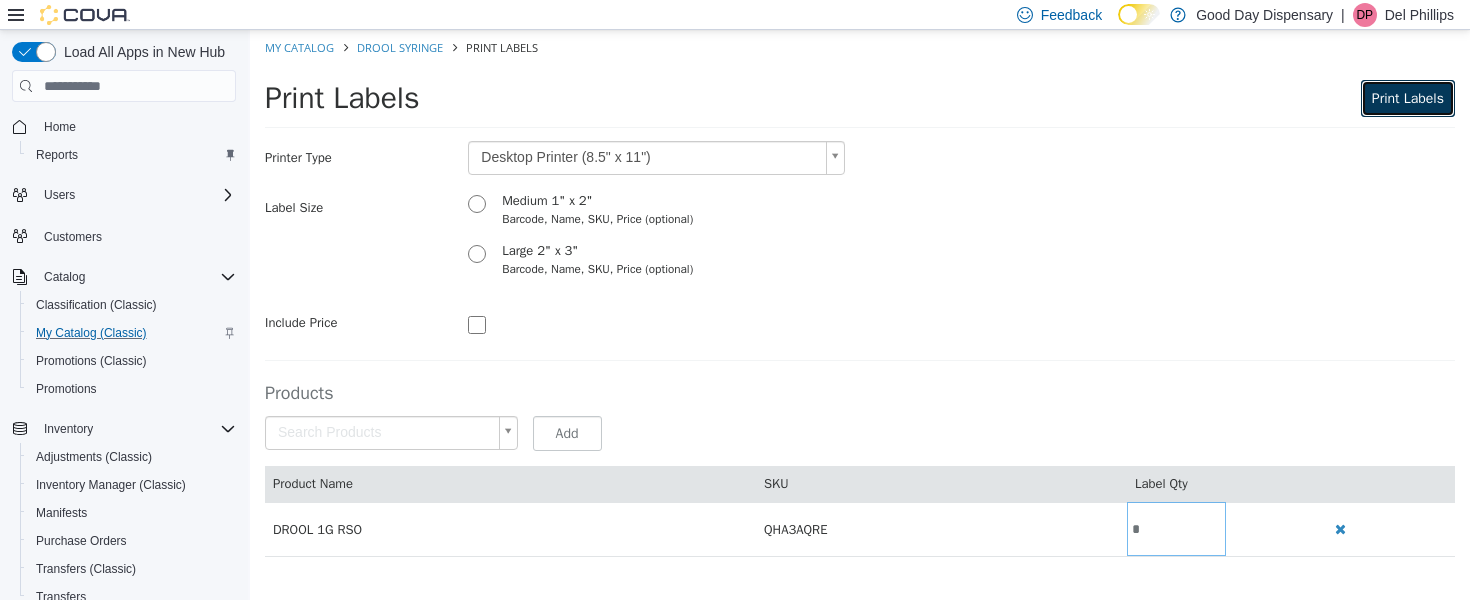 click on "Print Labels" at bounding box center [1408, 98] 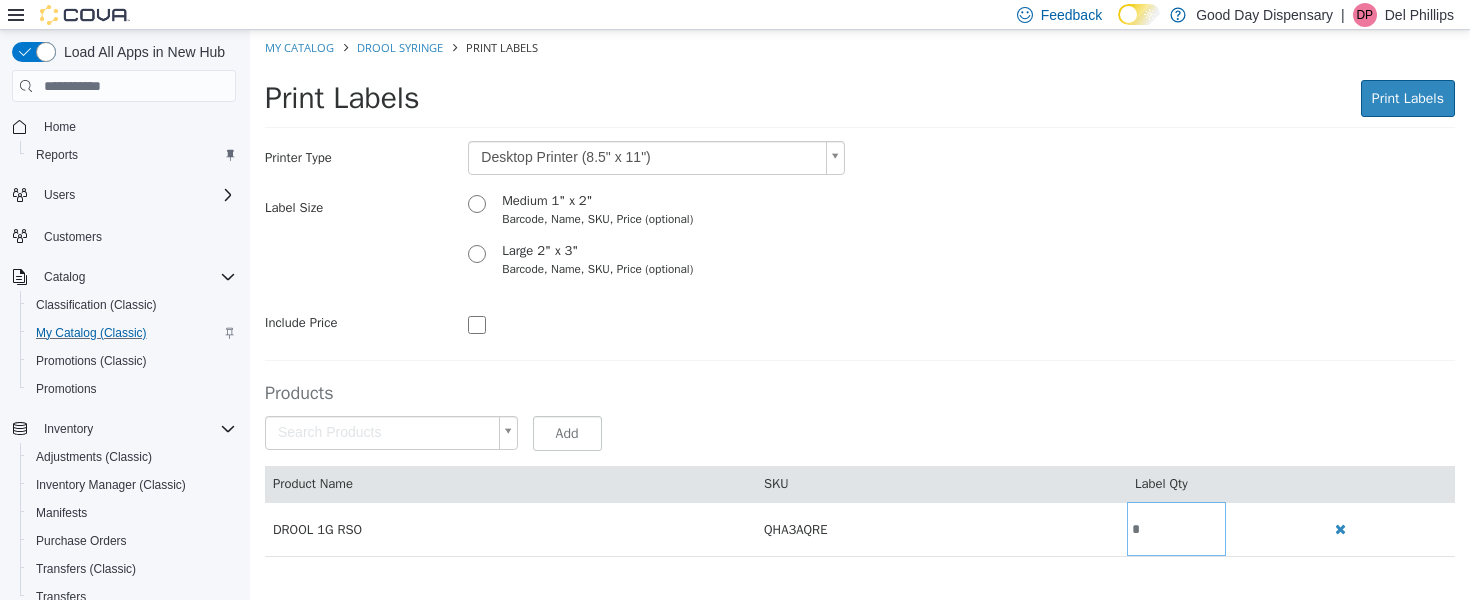 scroll, scrollTop: 0, scrollLeft: 0, axis: both 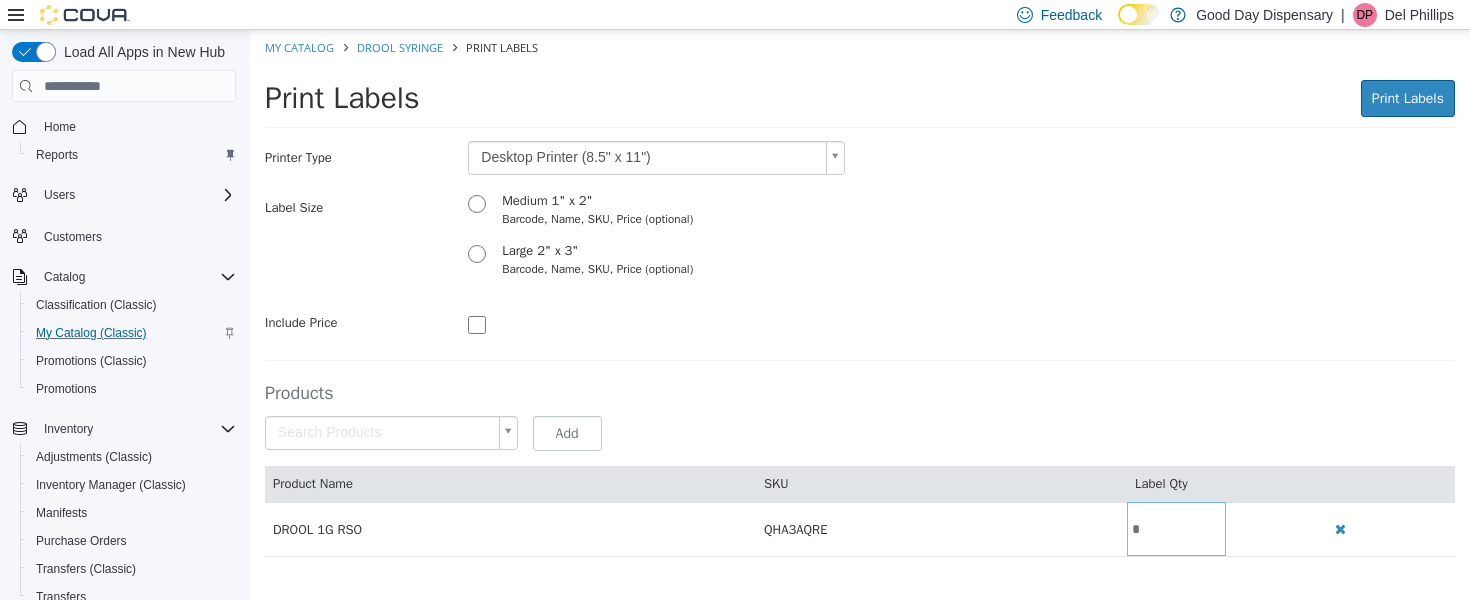 click on "Print Labels
Print Labels  Preparing Labels" at bounding box center (860, 104) 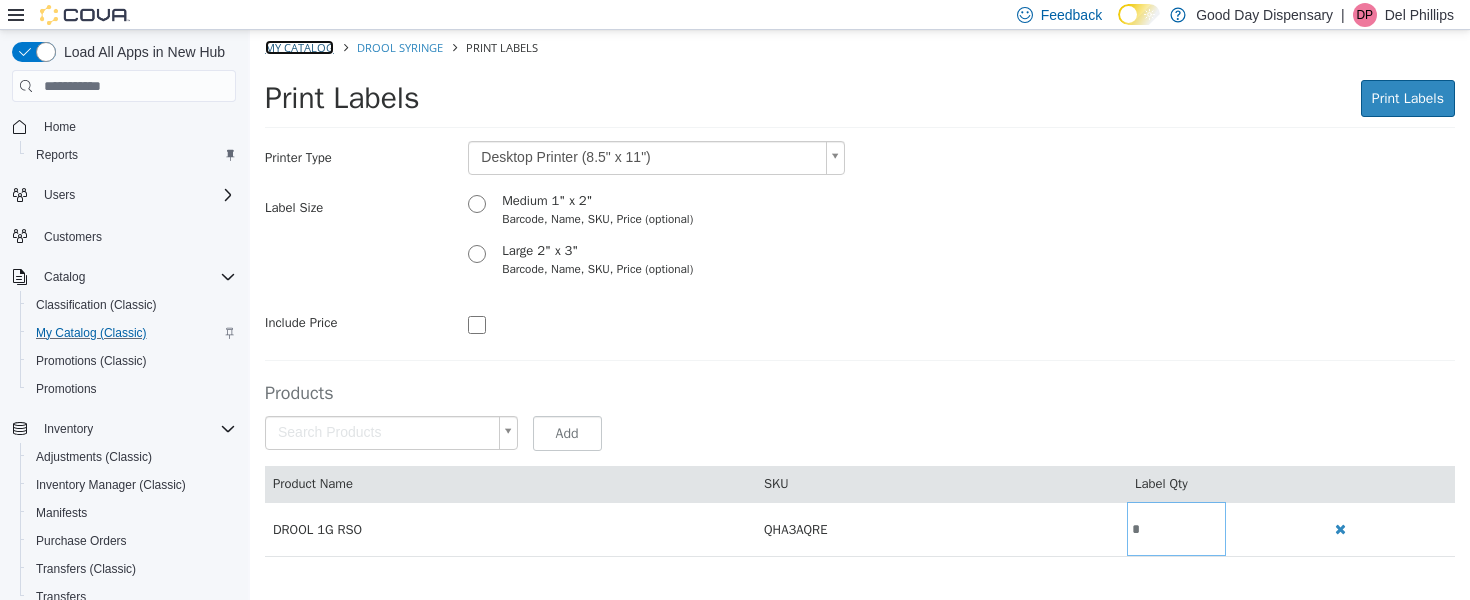 click on "My Catalog" at bounding box center [299, 47] 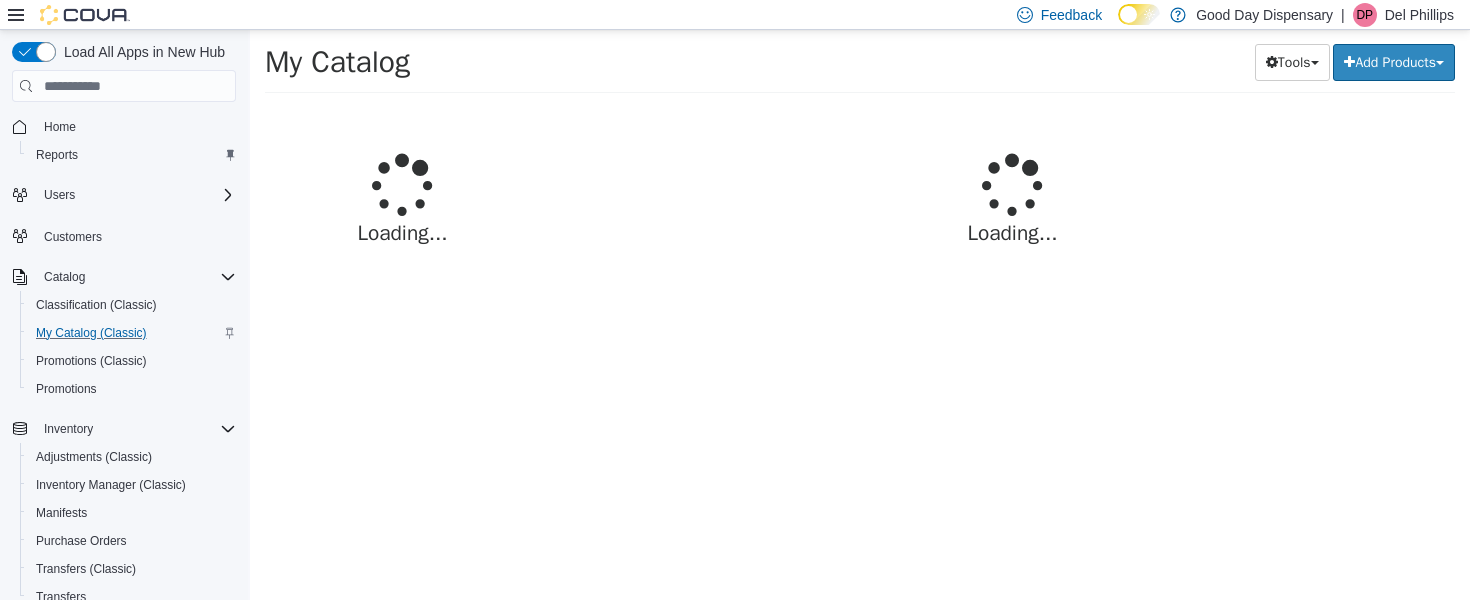 select on "**********" 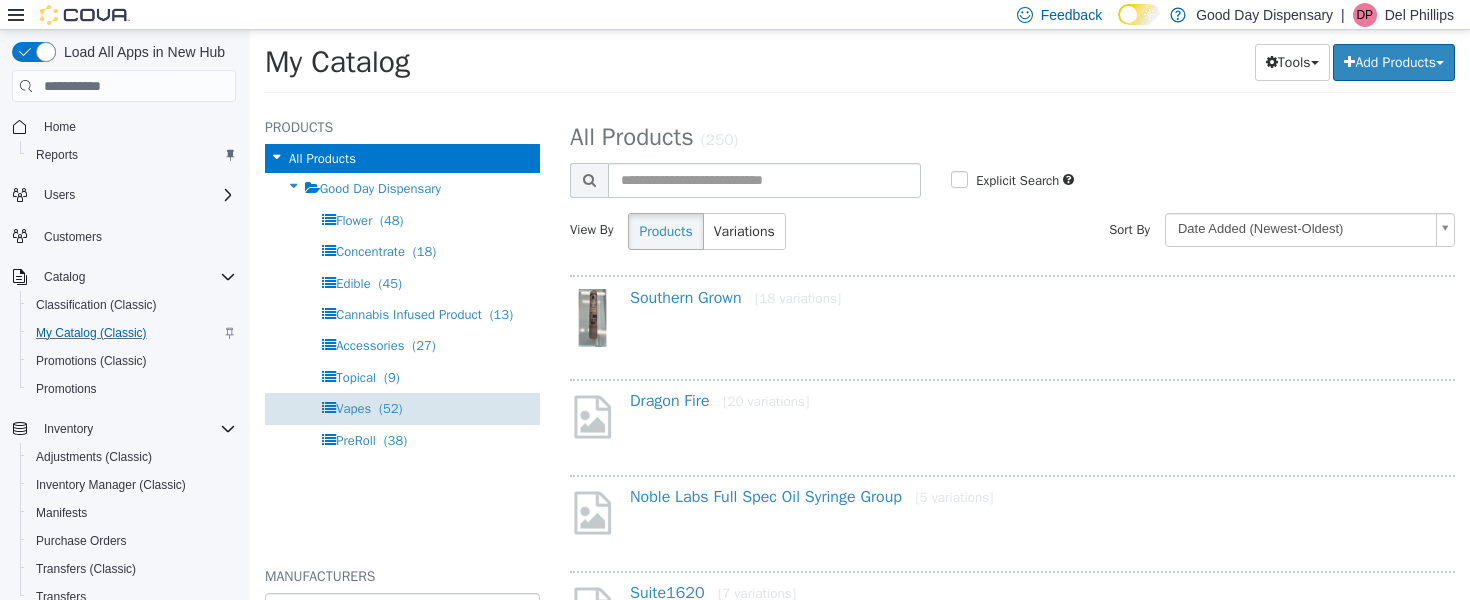 click on "Vapes" at bounding box center [353, 408] 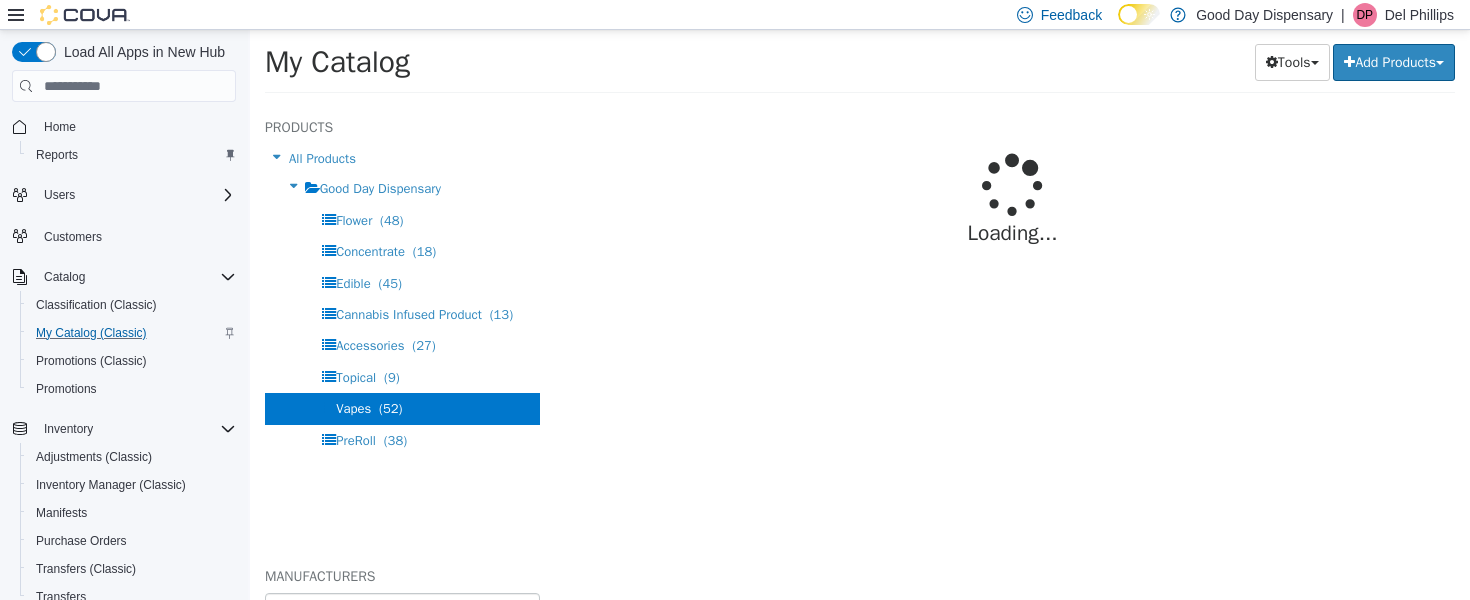 select on "**********" 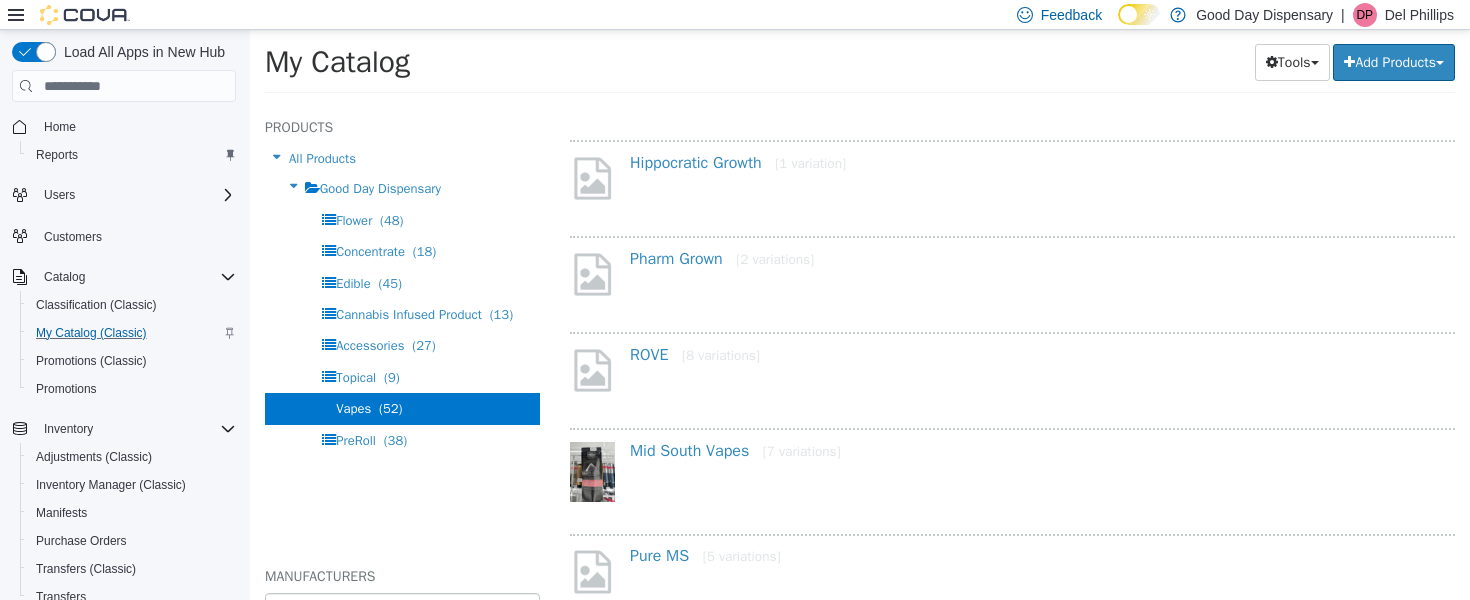 scroll, scrollTop: 422, scrollLeft: 0, axis: vertical 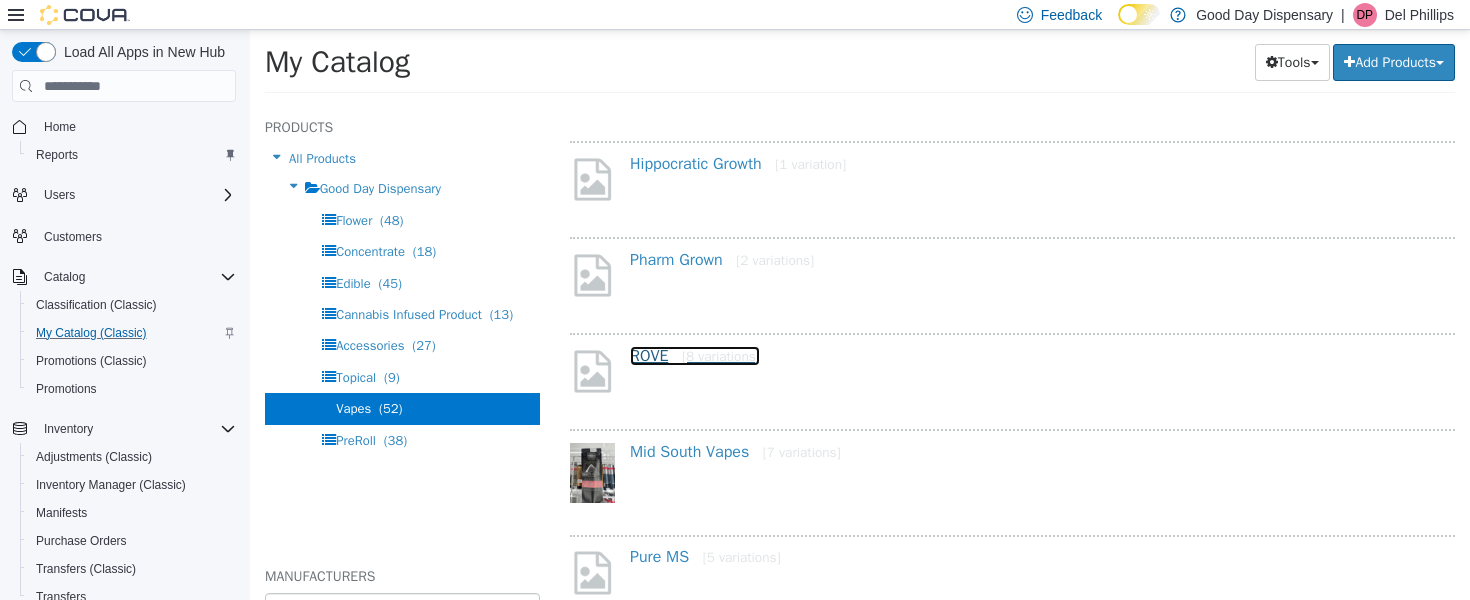click on "ROVE
[8 variations]" at bounding box center (695, 356) 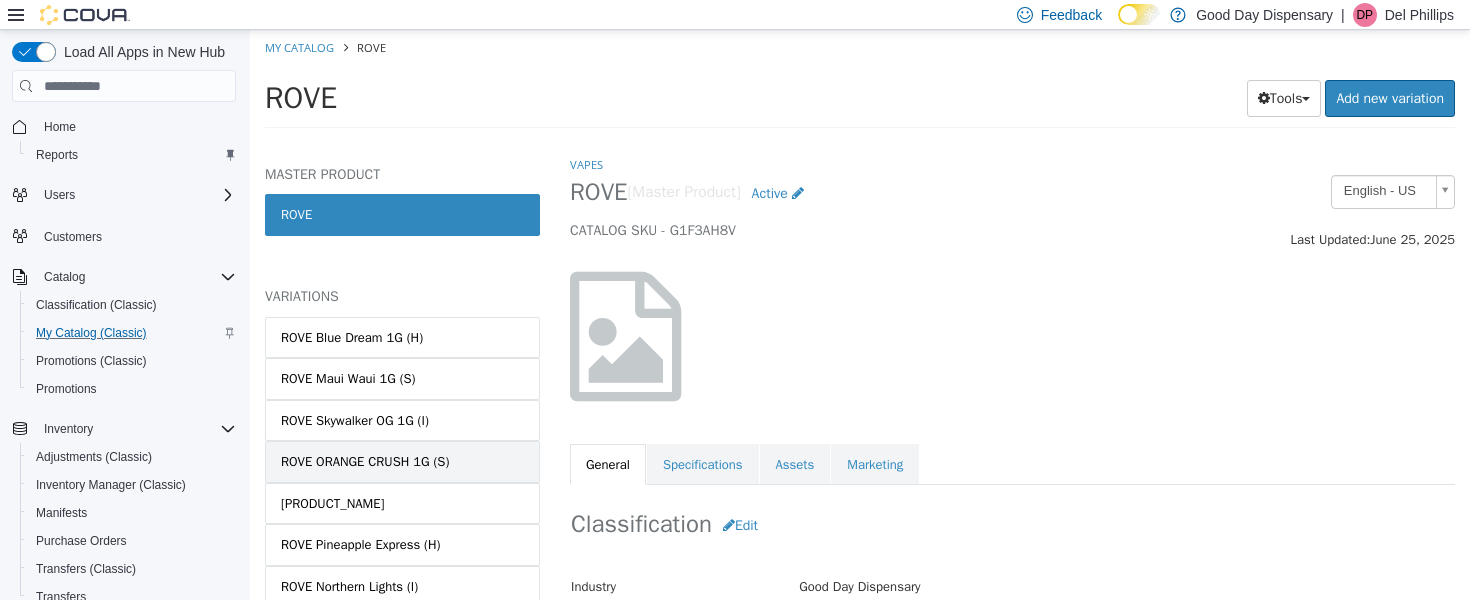 scroll, scrollTop: 117, scrollLeft: 0, axis: vertical 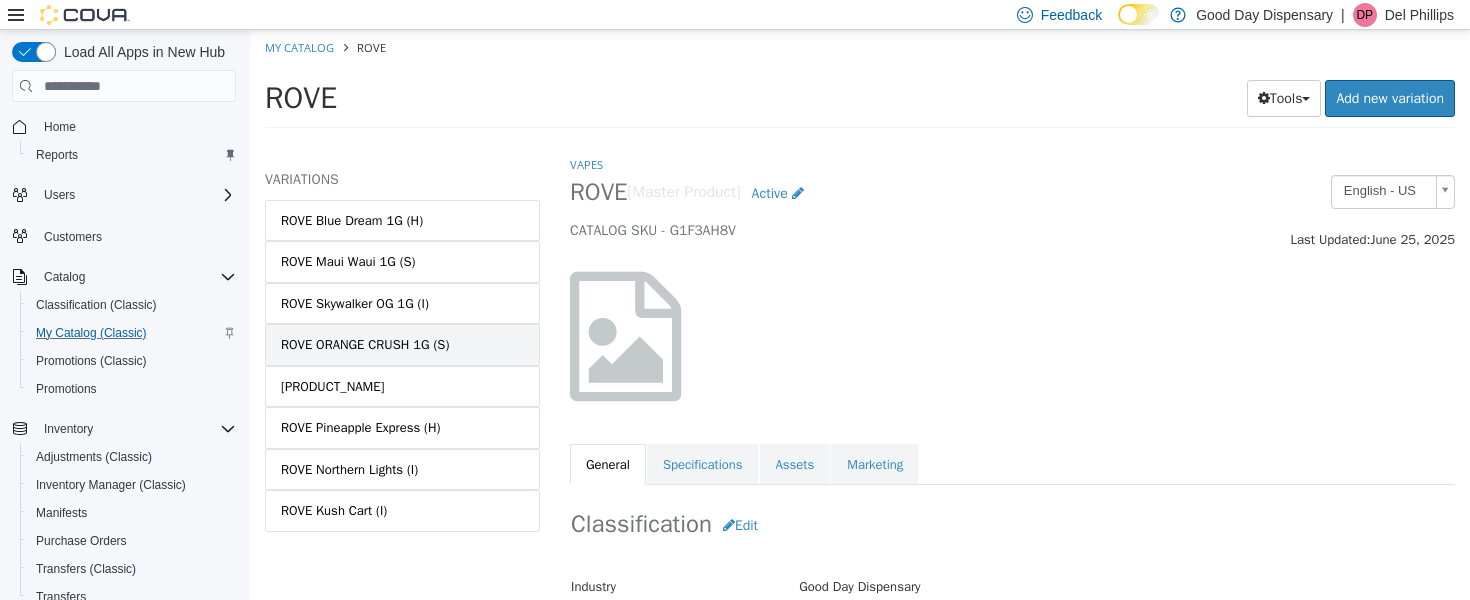 click on "ROVE Northern Lights (I)" at bounding box center (349, 470) 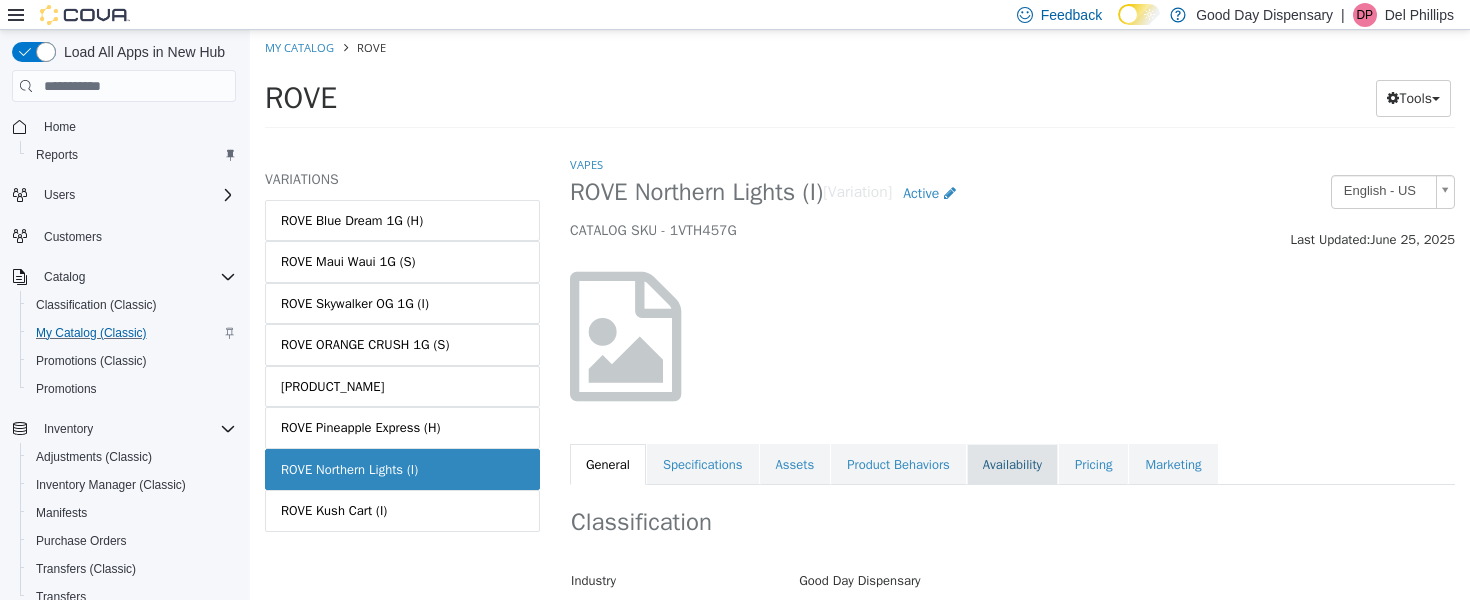 click on "Availability" at bounding box center [1012, 465] 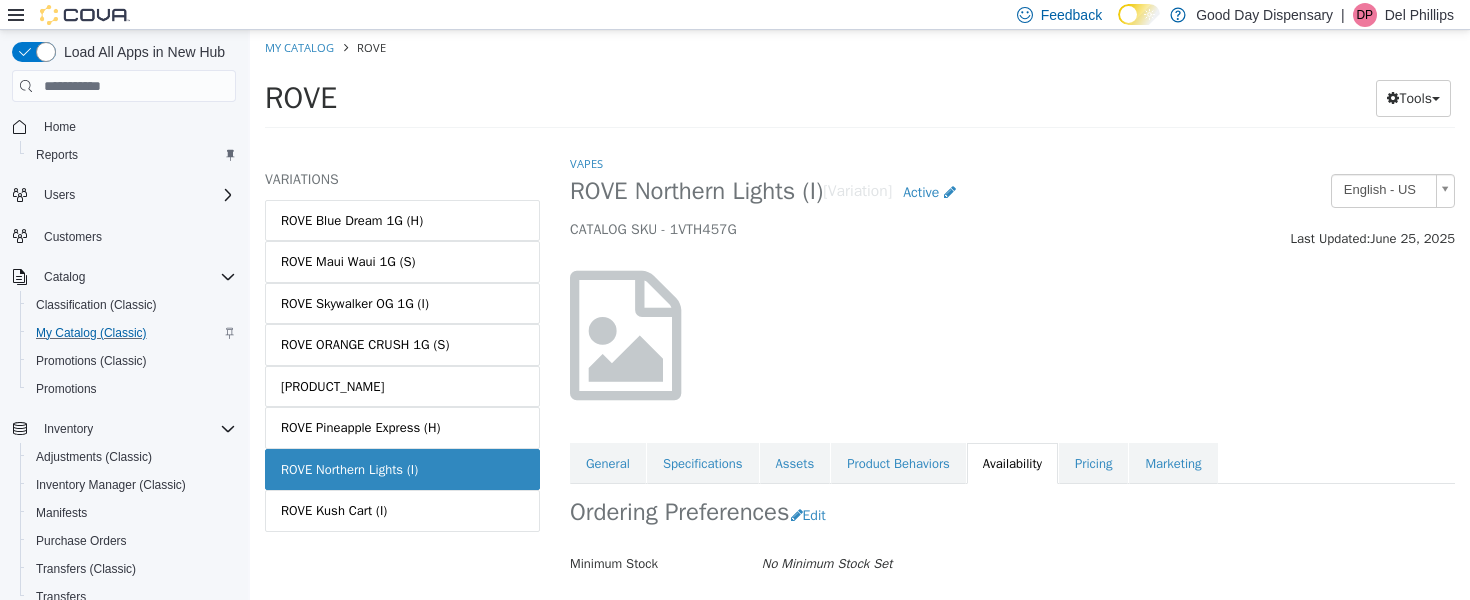 scroll, scrollTop: 0, scrollLeft: 0, axis: both 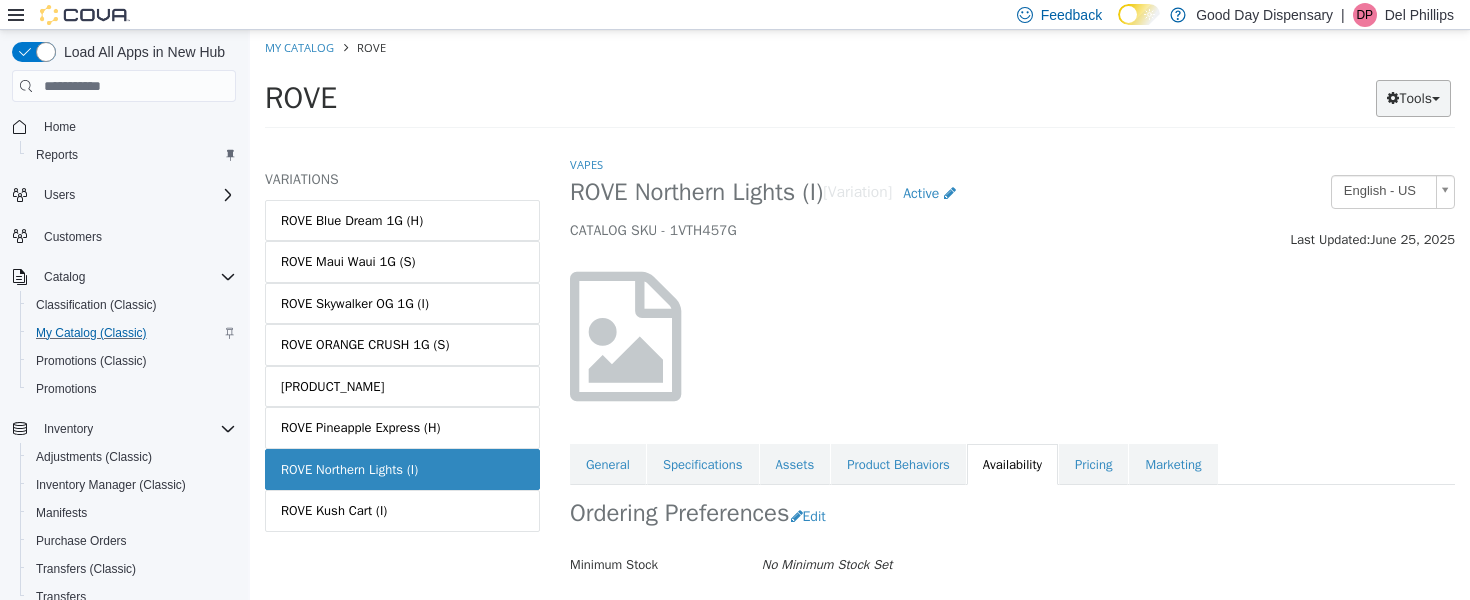 click on "Tools" at bounding box center (1413, 98) 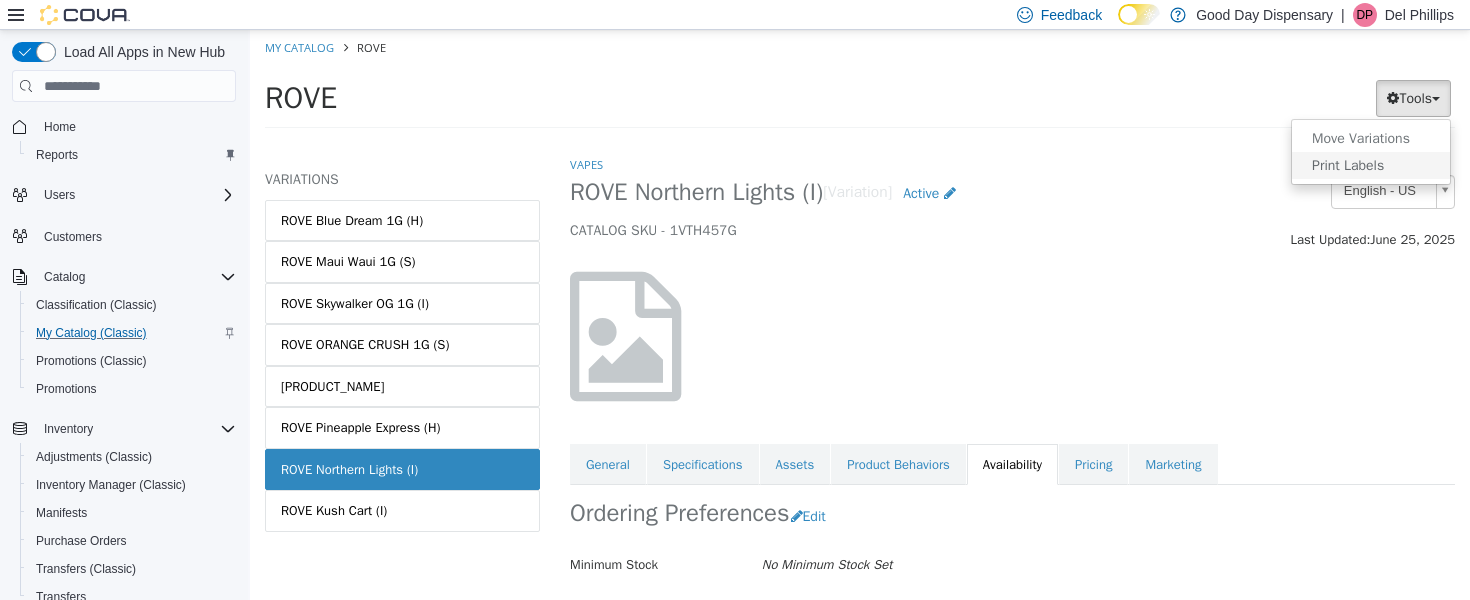 click on "Print Labels" at bounding box center [1371, 165] 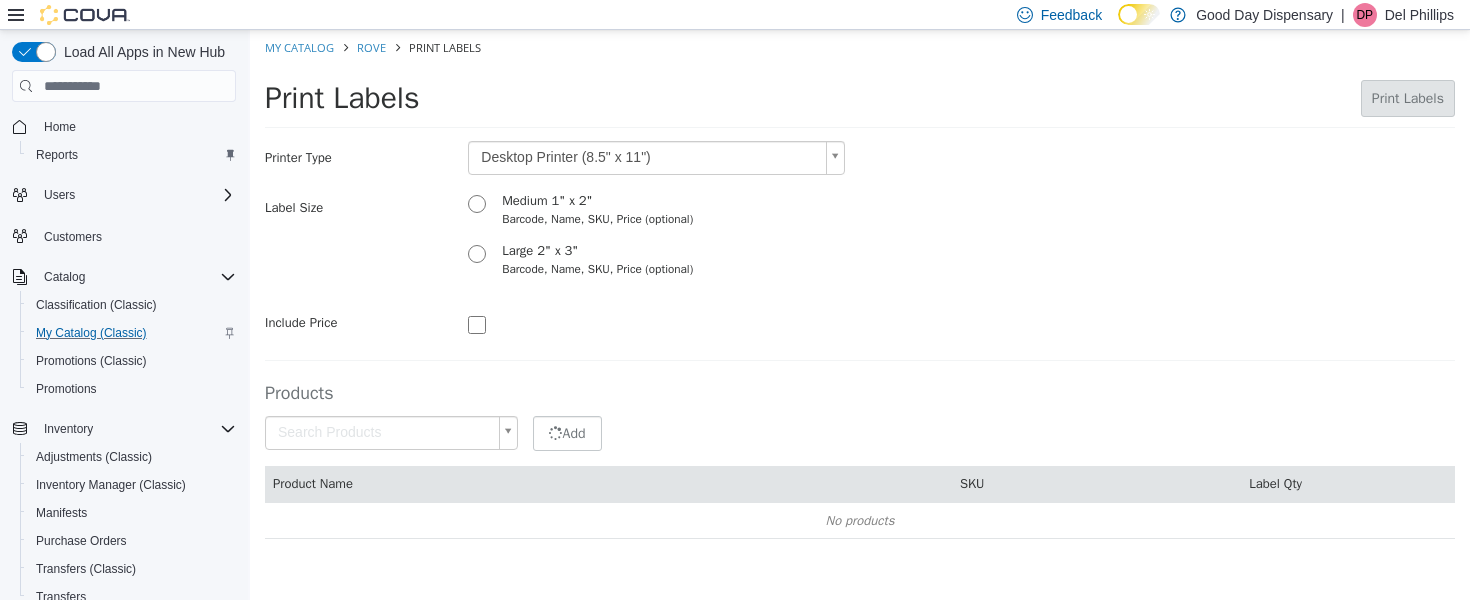 type 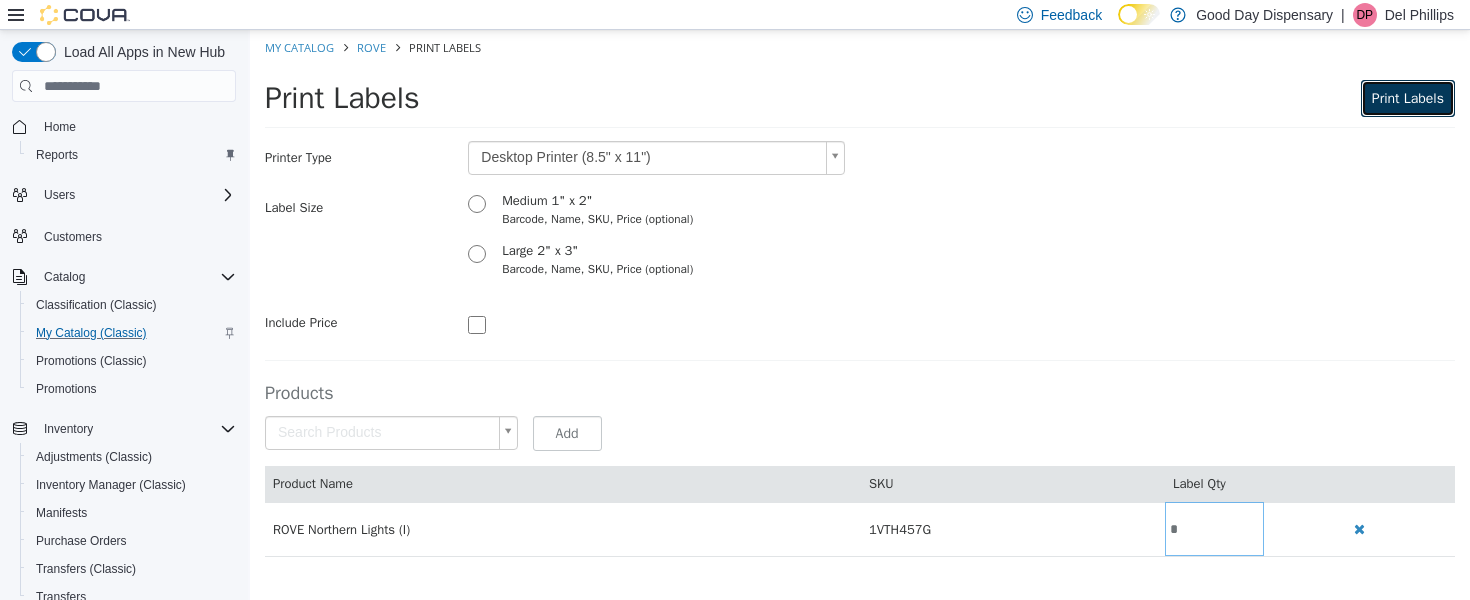 click on "Print Labels" at bounding box center [1408, 98] 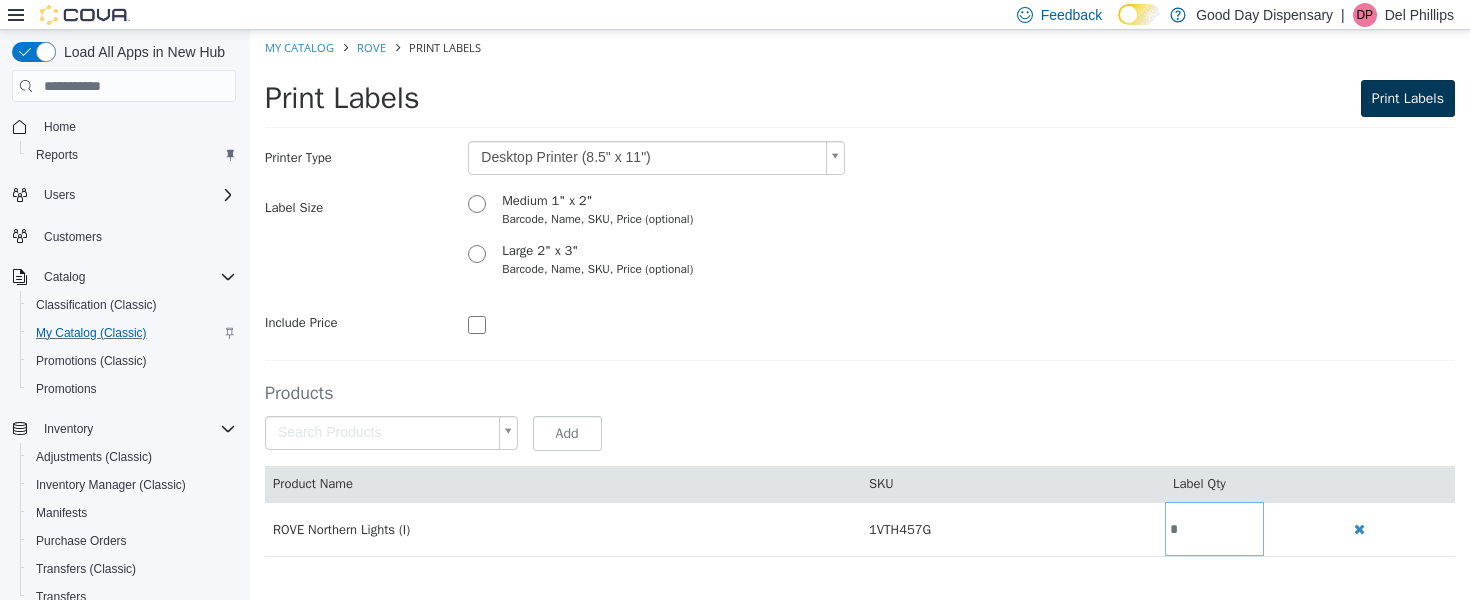 scroll, scrollTop: 0, scrollLeft: 0, axis: both 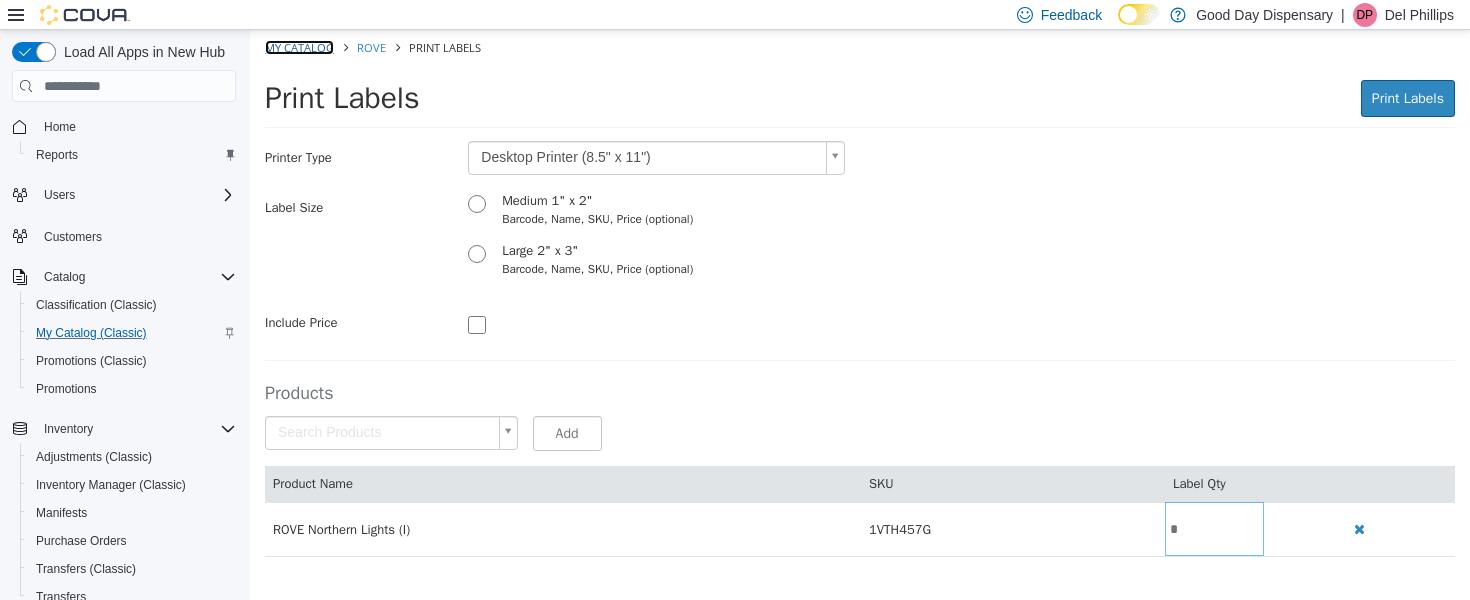 click on "My Catalog" at bounding box center [299, 47] 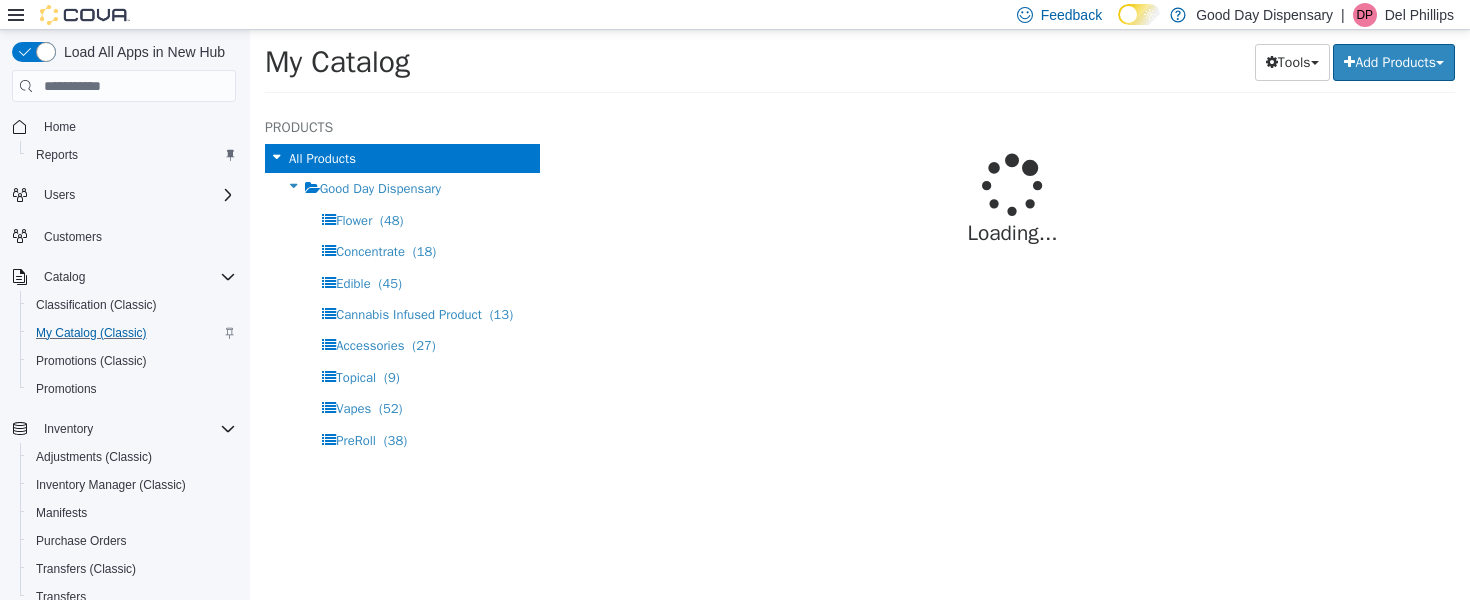 select on "**********" 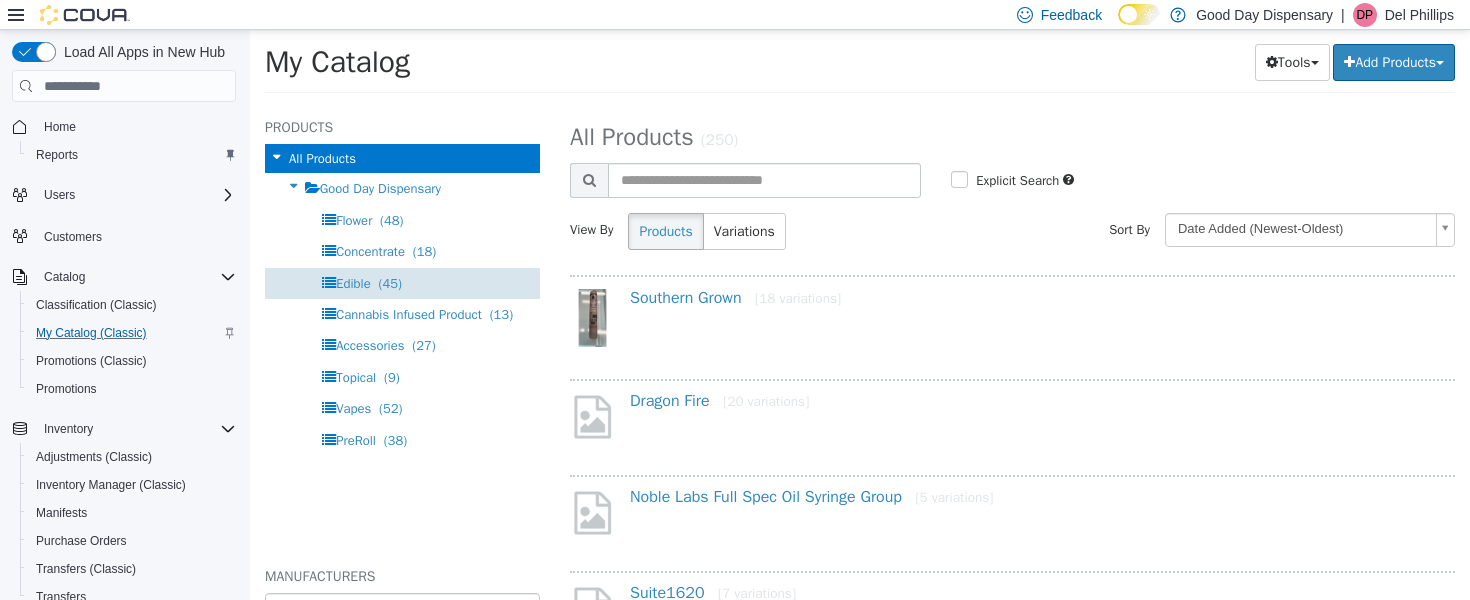 click on "Edible" at bounding box center (353, 283) 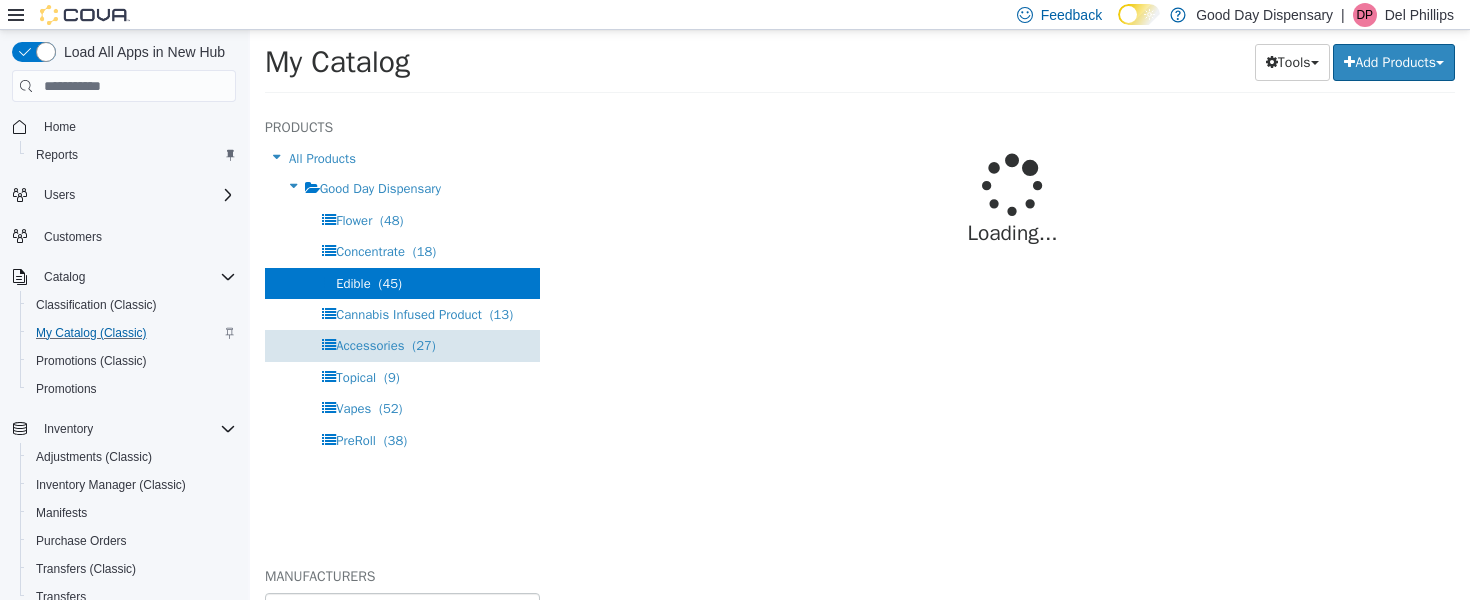select on "**********" 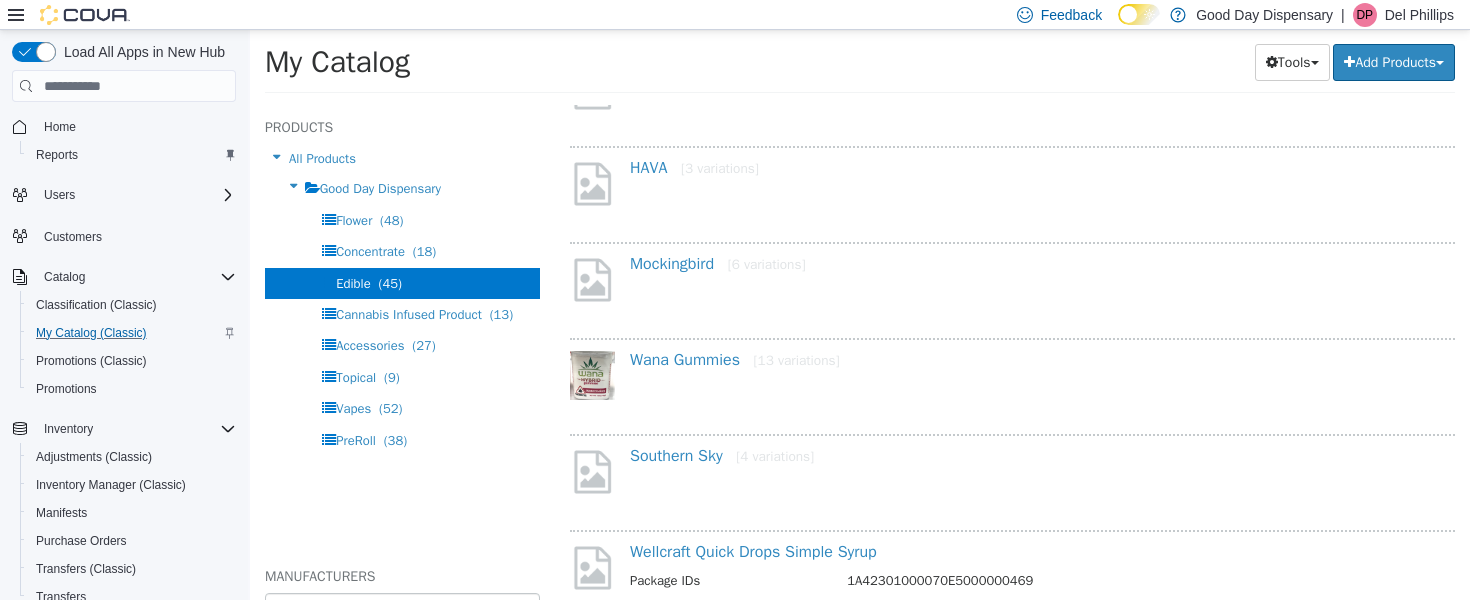 scroll, scrollTop: 1383, scrollLeft: 0, axis: vertical 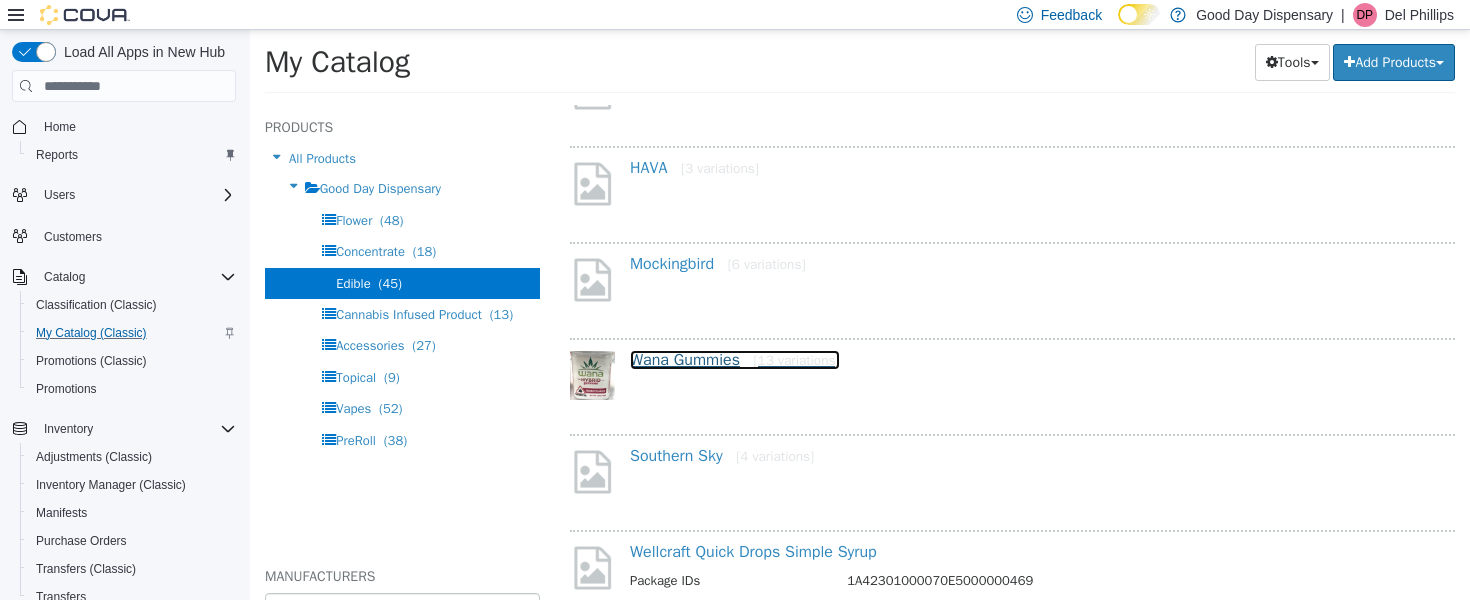 click on "Wana Gummies
[13 variations]" at bounding box center [735, 360] 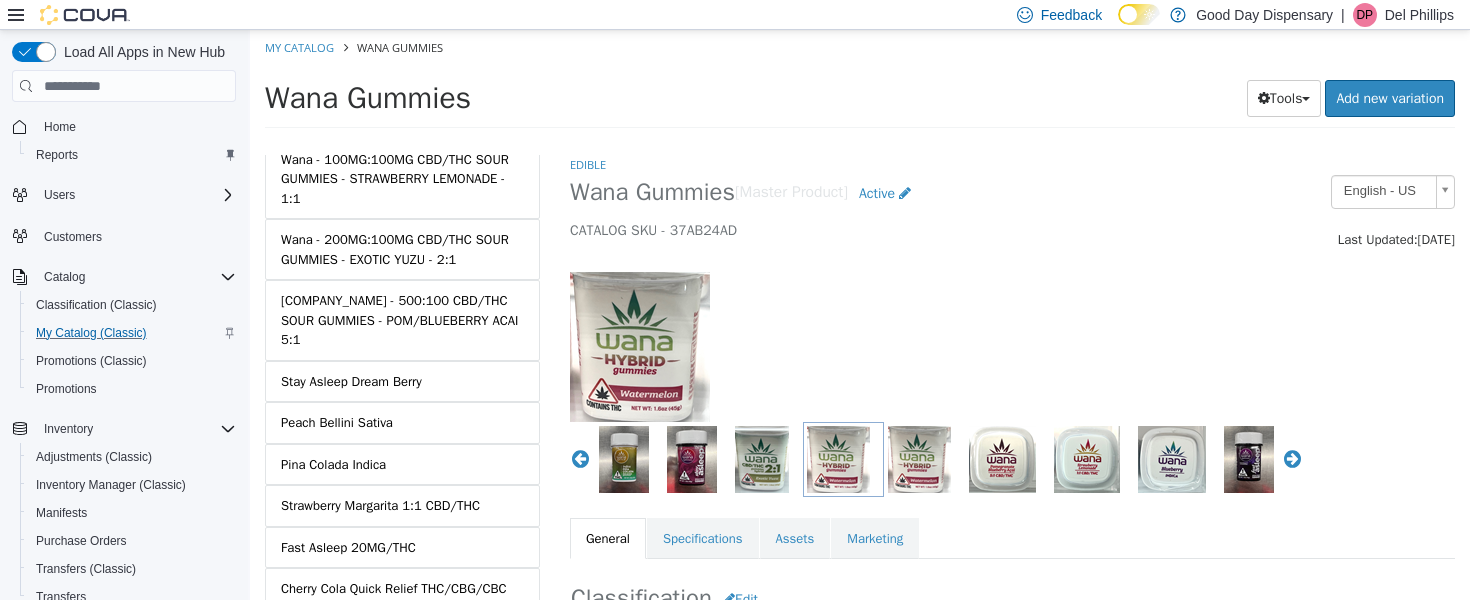 scroll, scrollTop: 461, scrollLeft: 0, axis: vertical 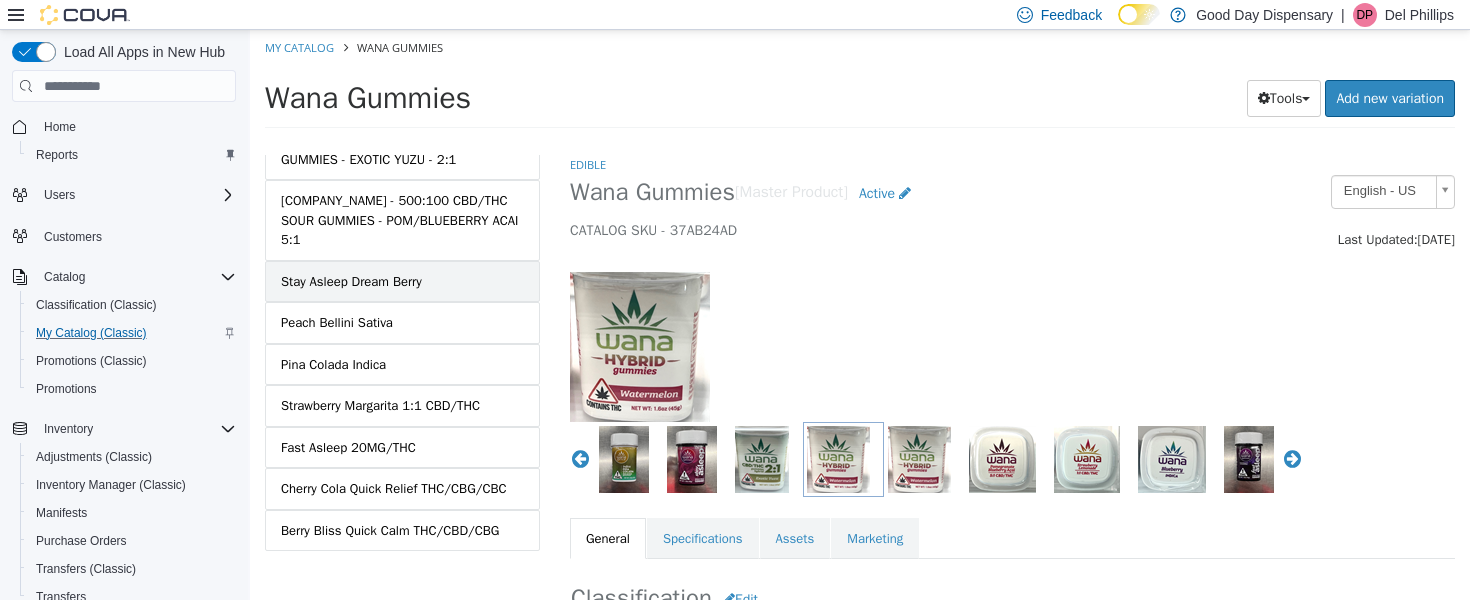click on "Stay Asleep Dream Berry" at bounding box center (351, 282) 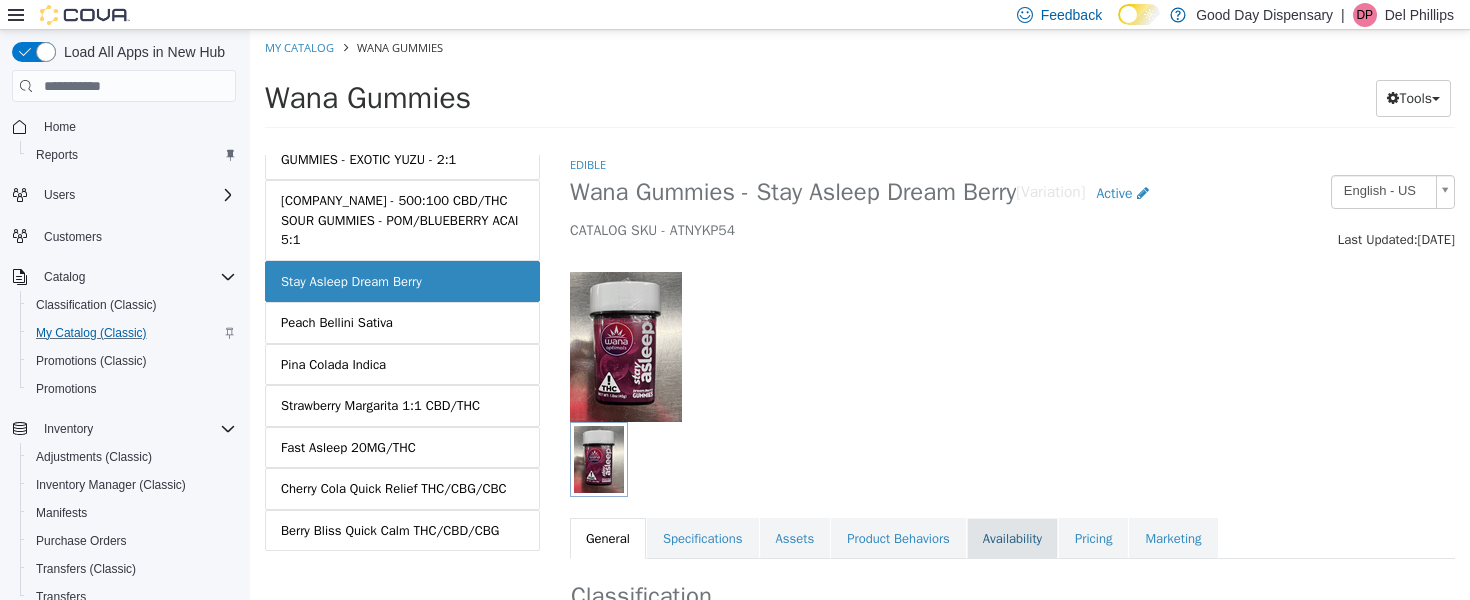click on "Availability" at bounding box center [1012, 539] 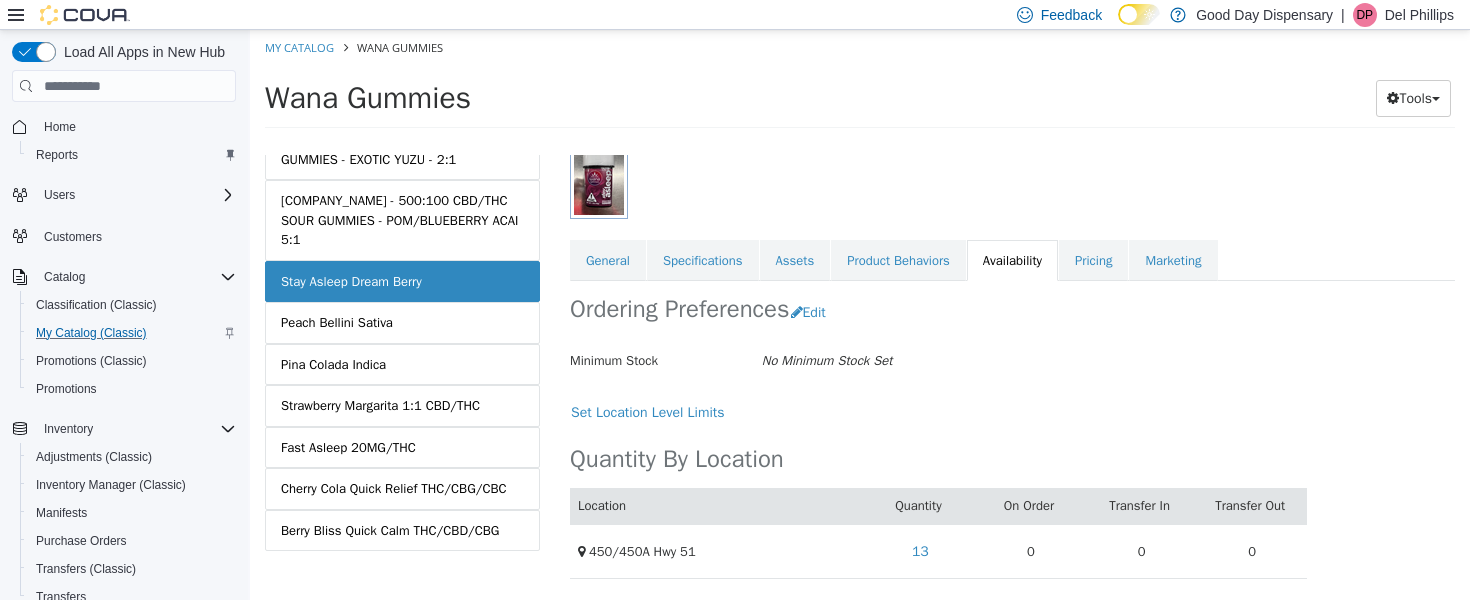 scroll, scrollTop: 0, scrollLeft: 0, axis: both 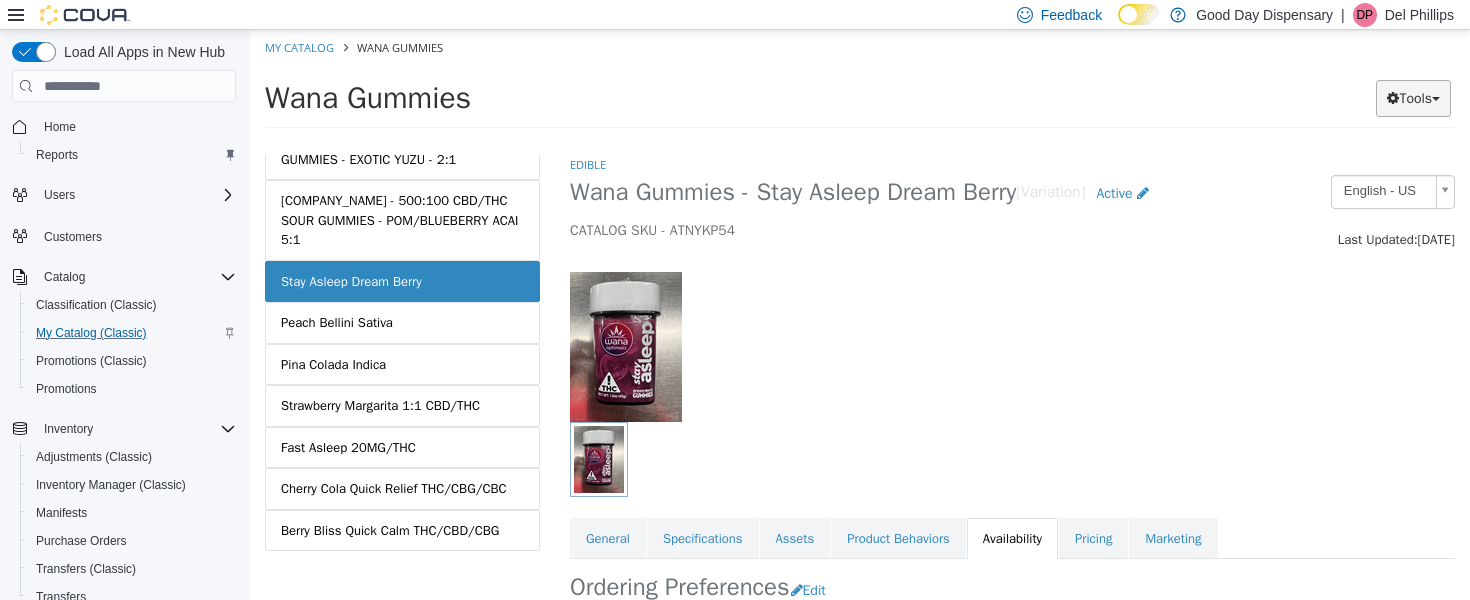 click on "Tools" at bounding box center (1413, 98) 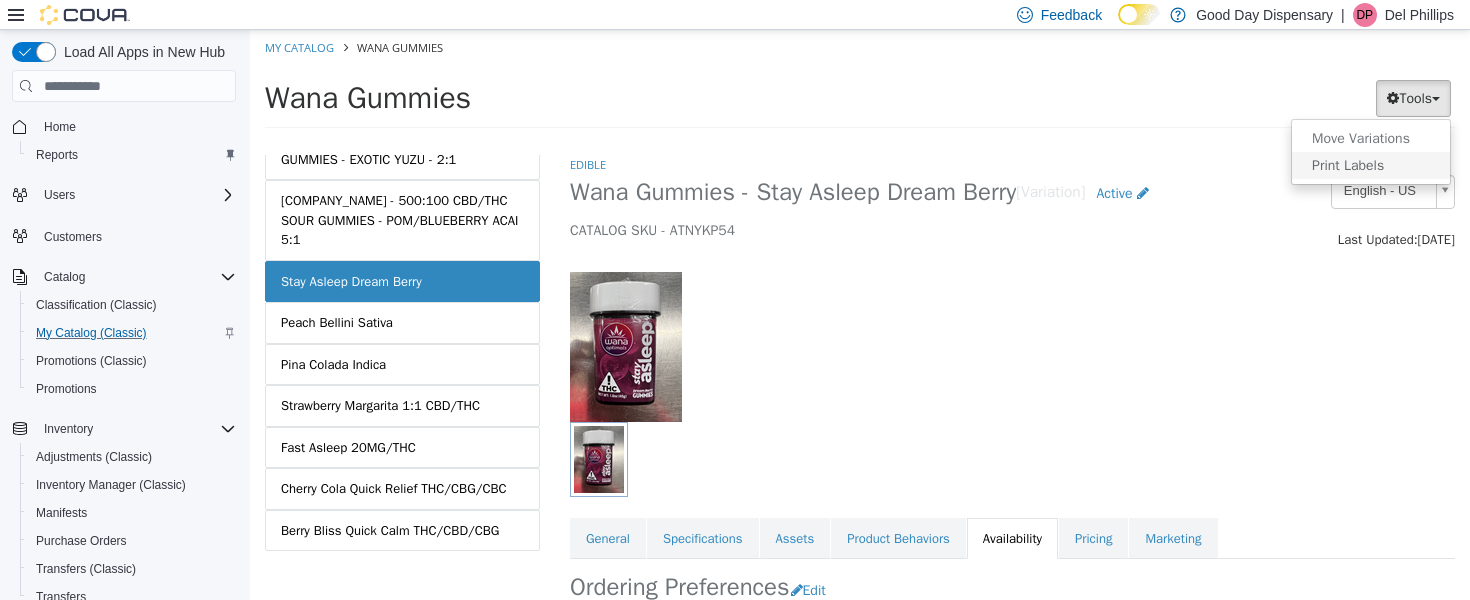 click on "Print Labels" at bounding box center (1371, 165) 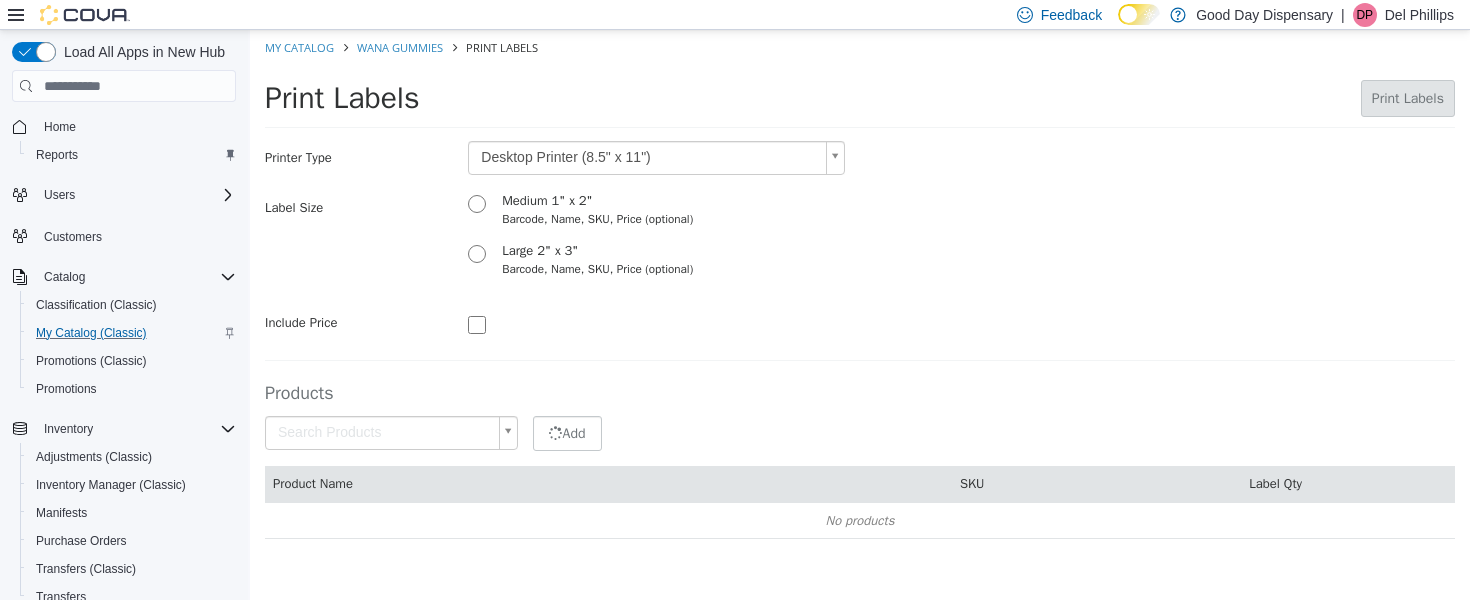 type 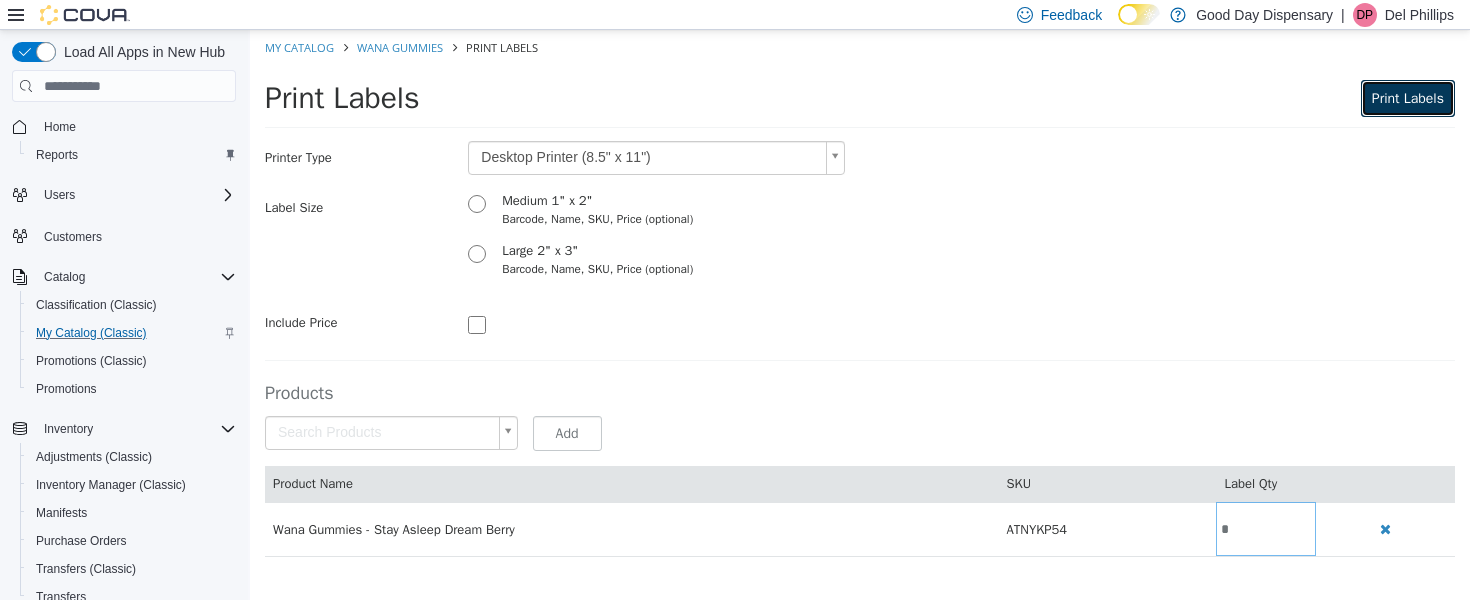 click on "Print Labels" at bounding box center [1408, 98] 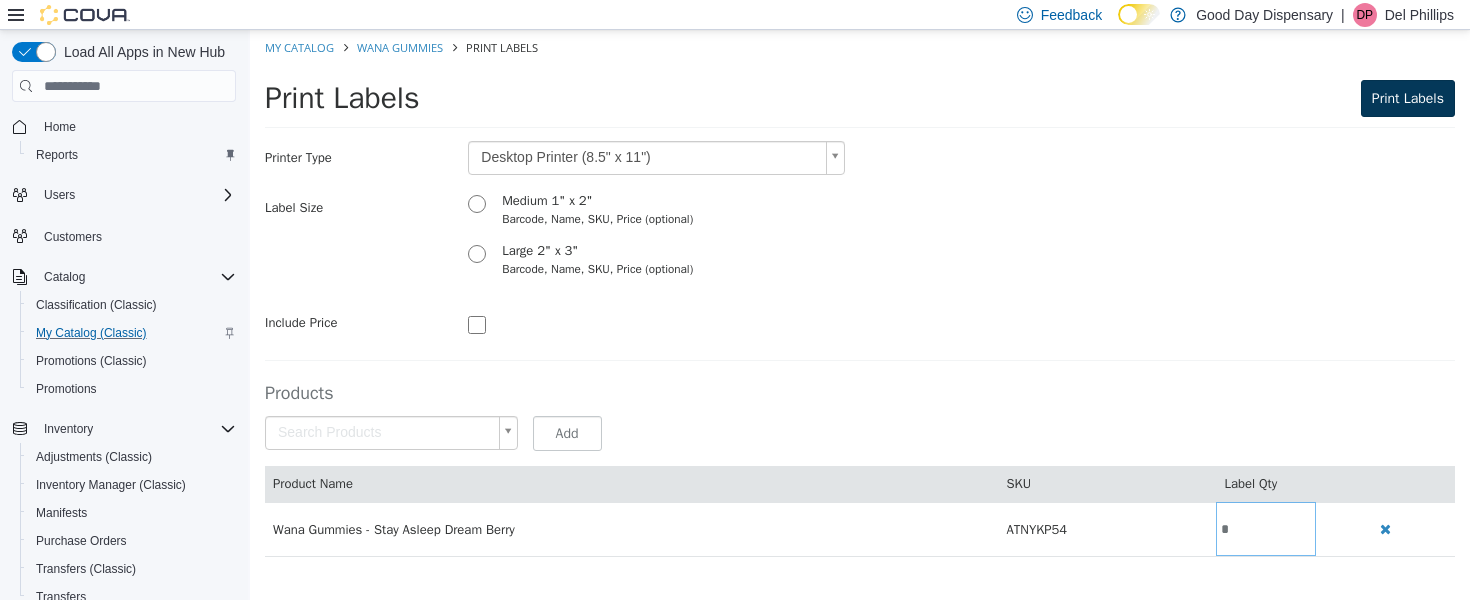 scroll, scrollTop: 0, scrollLeft: 0, axis: both 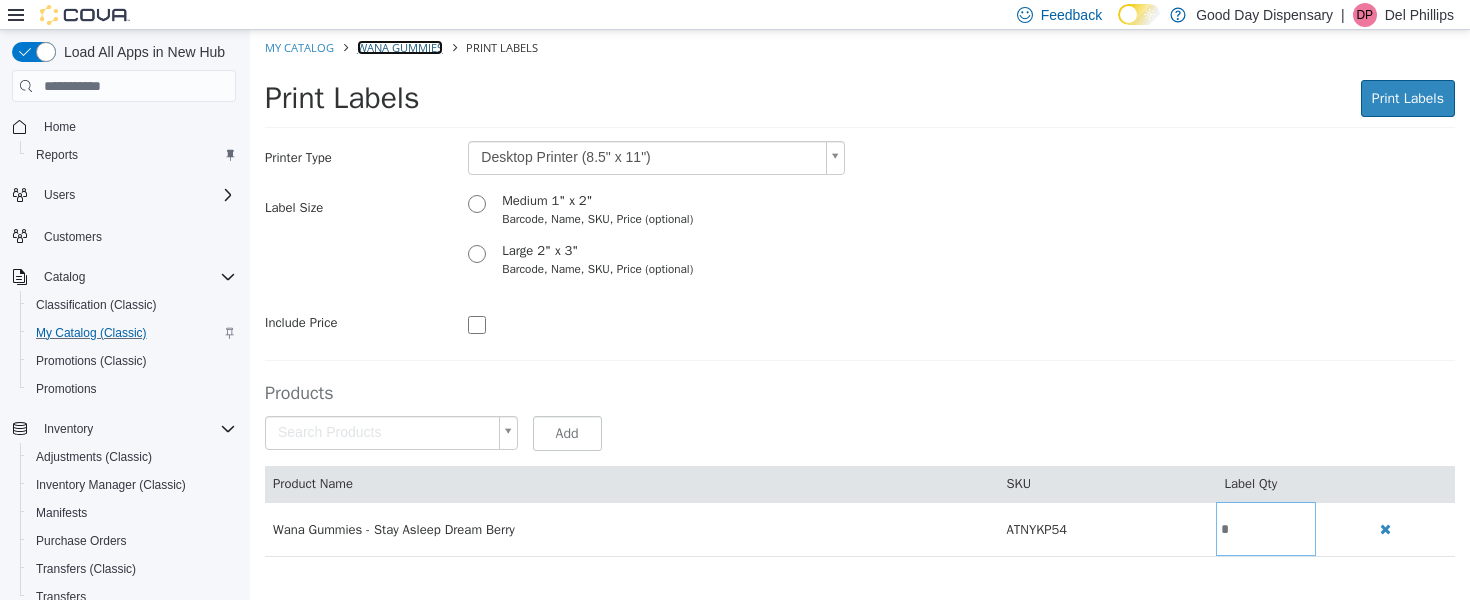 click on "Wana Gummies" at bounding box center [400, 47] 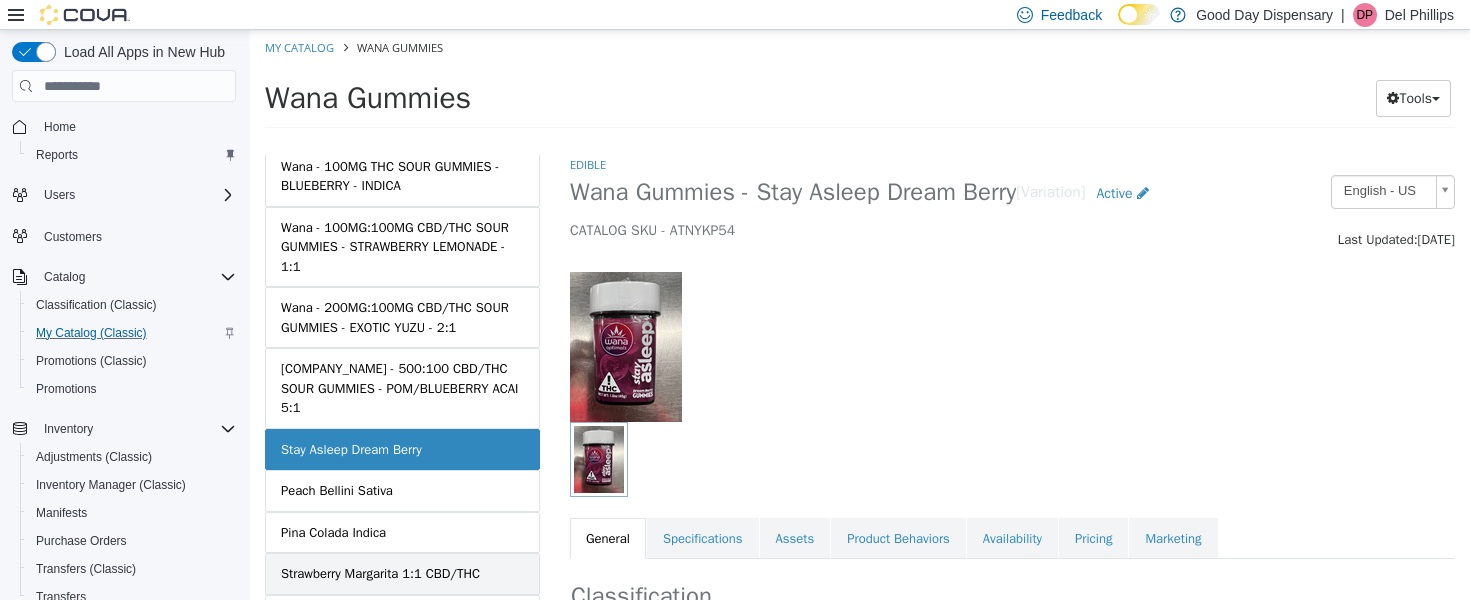 scroll, scrollTop: 281, scrollLeft: 0, axis: vertical 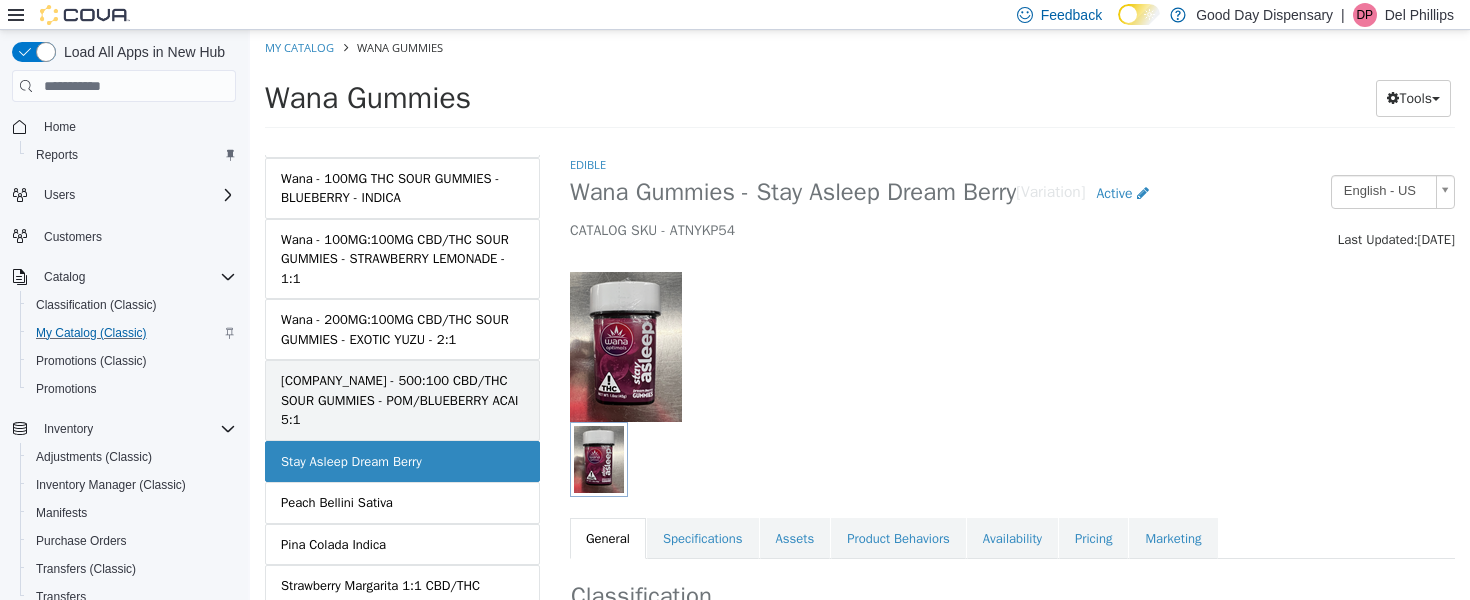 click on "[COMPANY_NAME] - 500:100 CBD/THC SOUR GUMMIES - POM/BLUEBERRY ACAI 5:1" at bounding box center (402, 400) 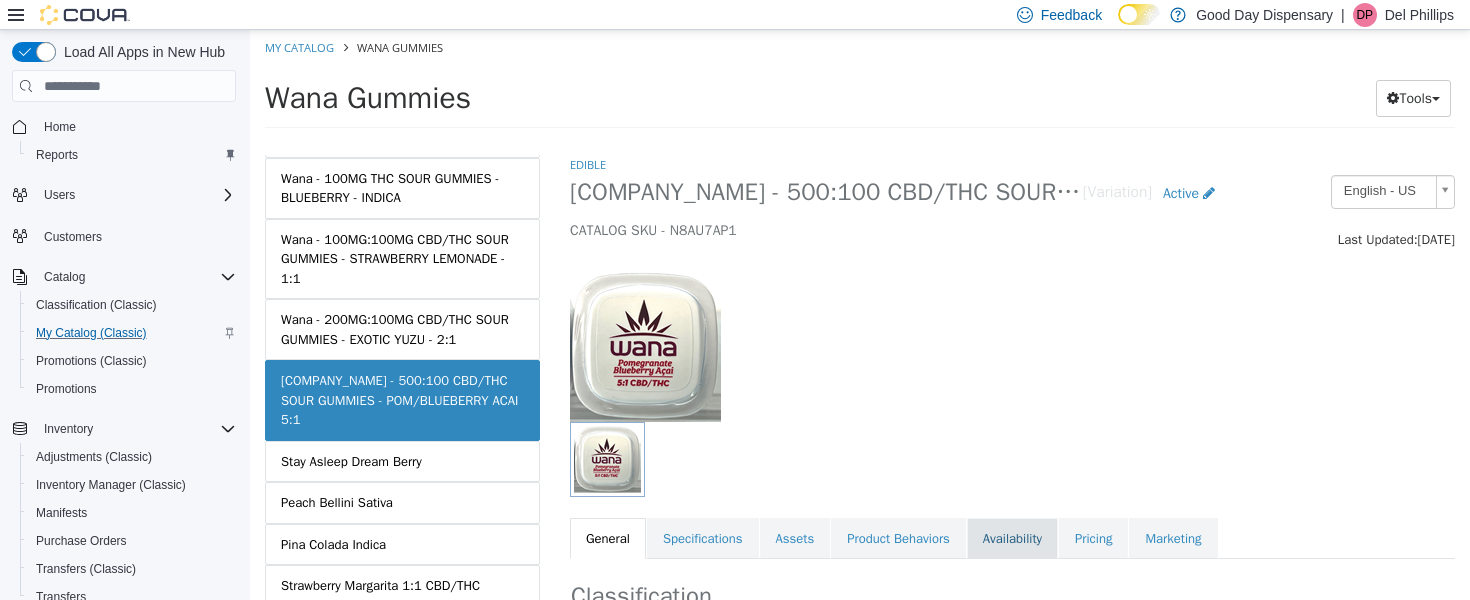 click on "Availability" at bounding box center [1012, 539] 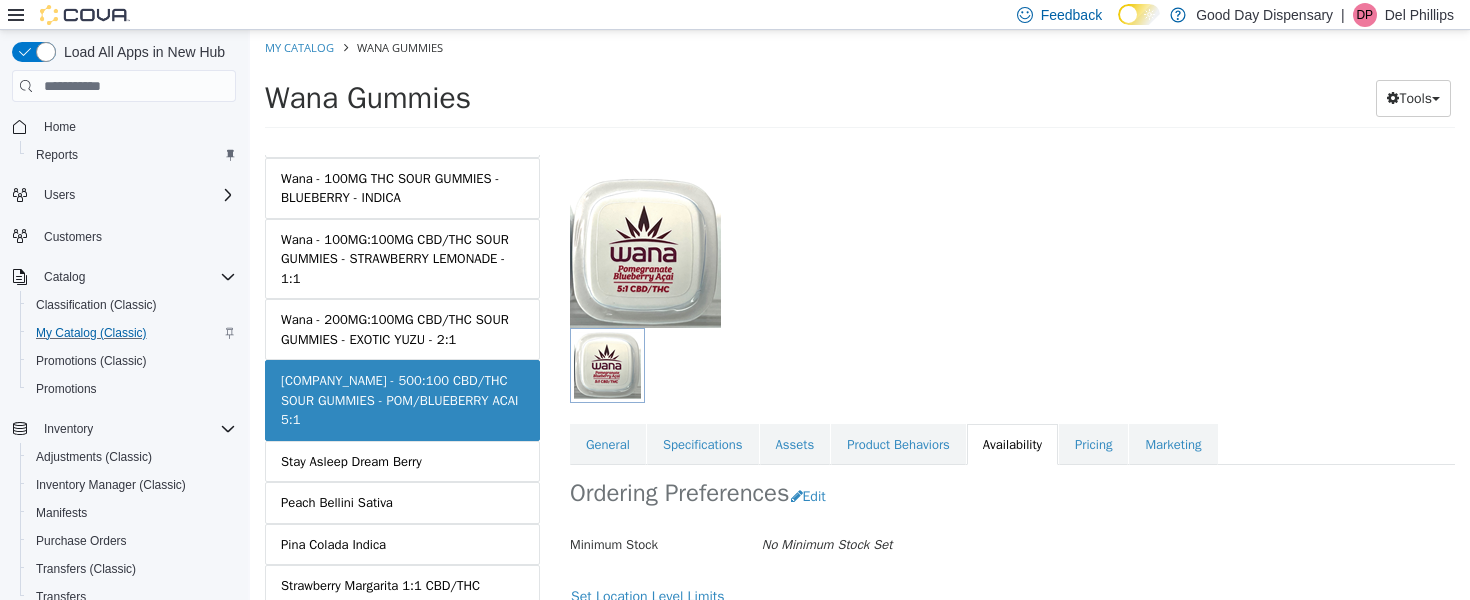 scroll, scrollTop: 0, scrollLeft: 0, axis: both 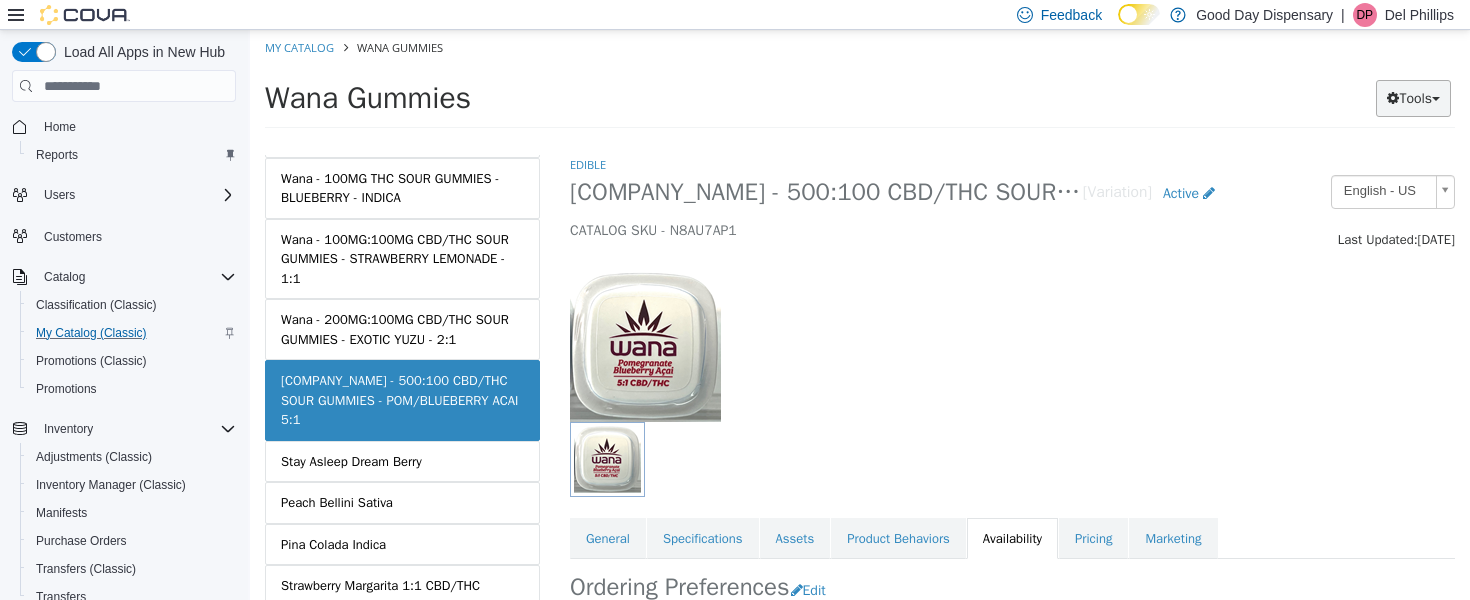 click on "Tools" at bounding box center (1413, 98) 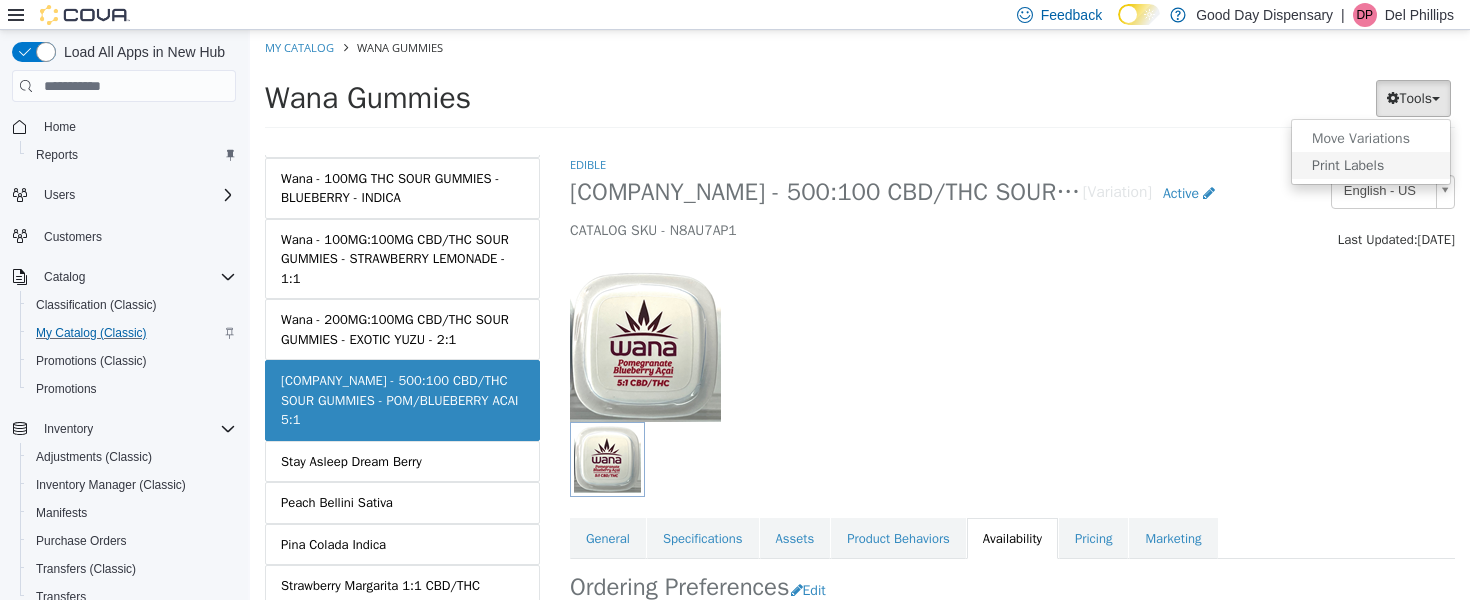 click on "Print Labels" at bounding box center [1371, 165] 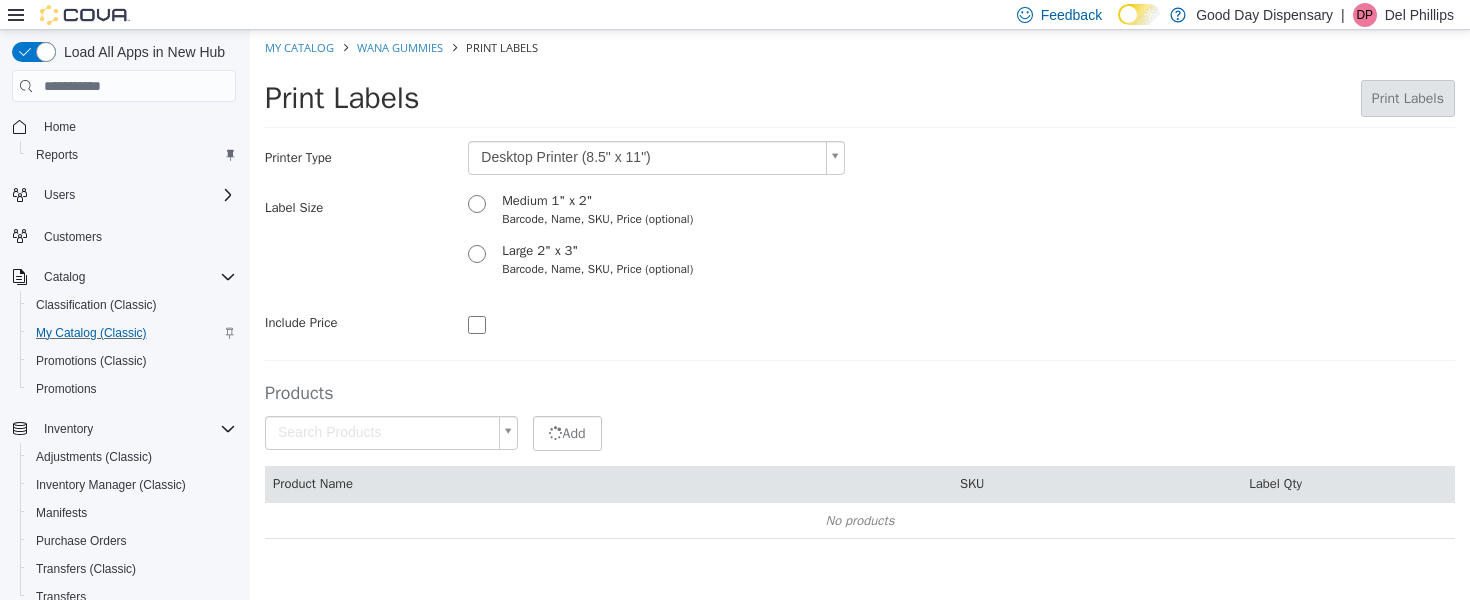 type 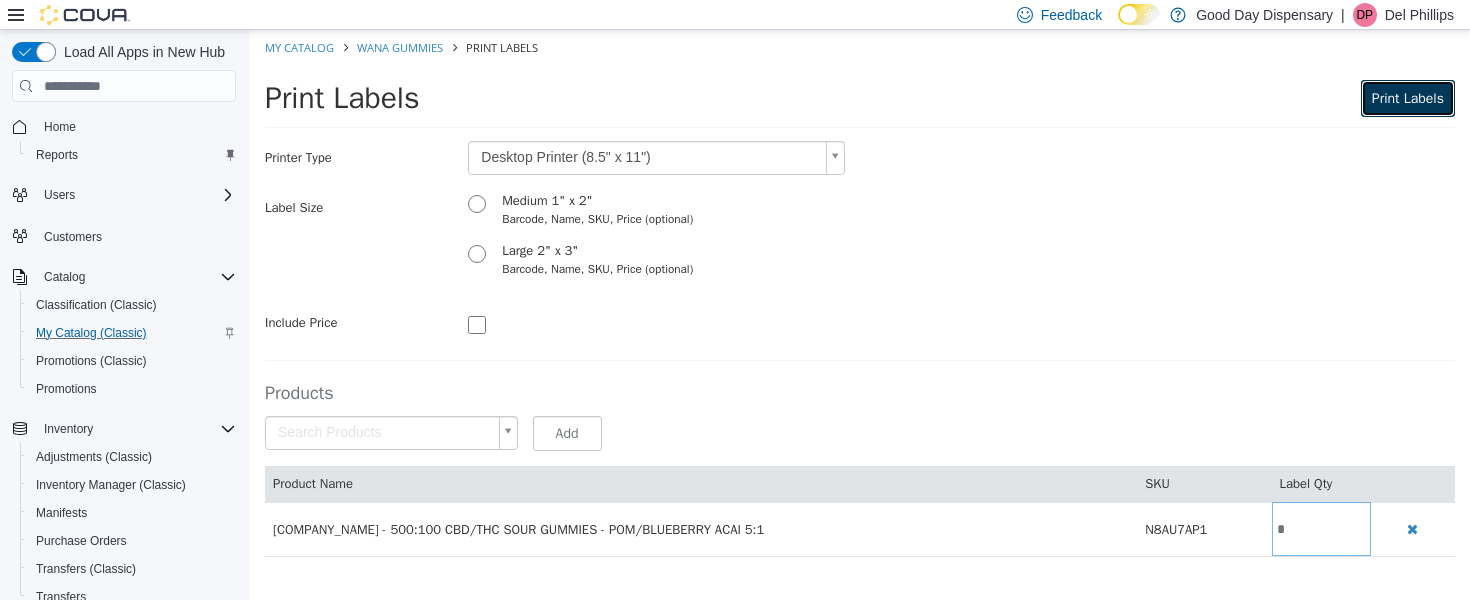 click on "Print Labels" at bounding box center [1408, 98] 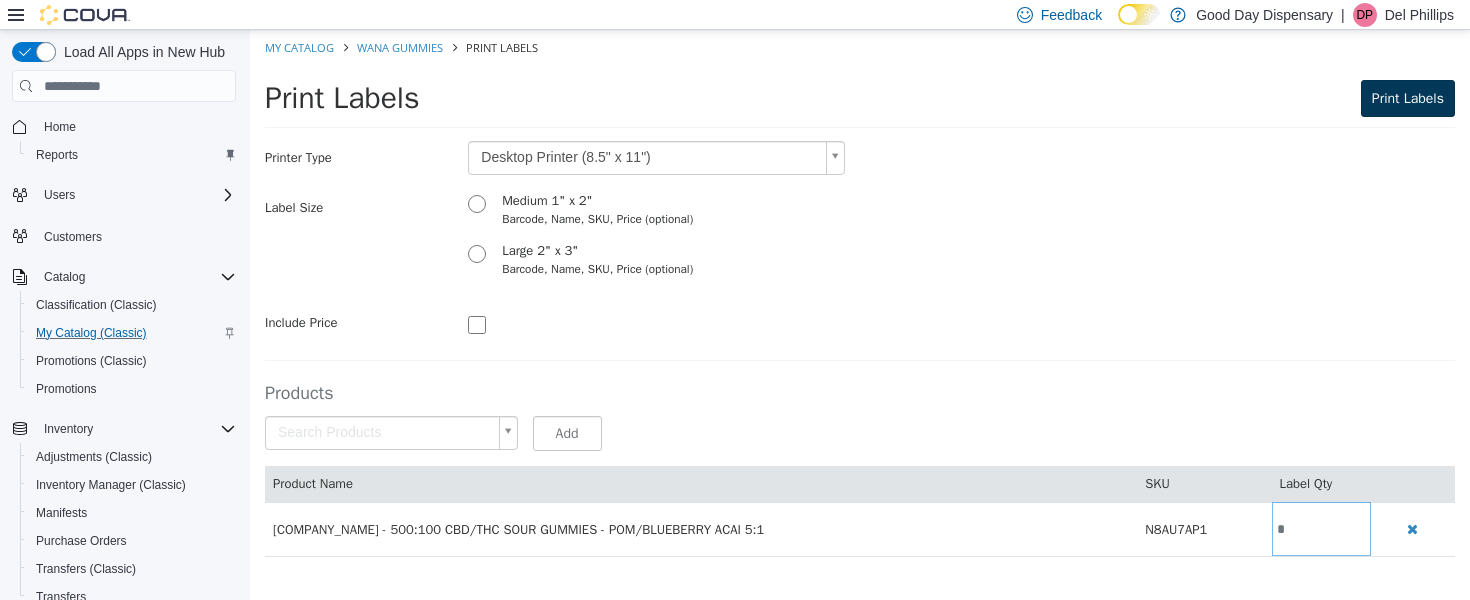scroll, scrollTop: 0, scrollLeft: 0, axis: both 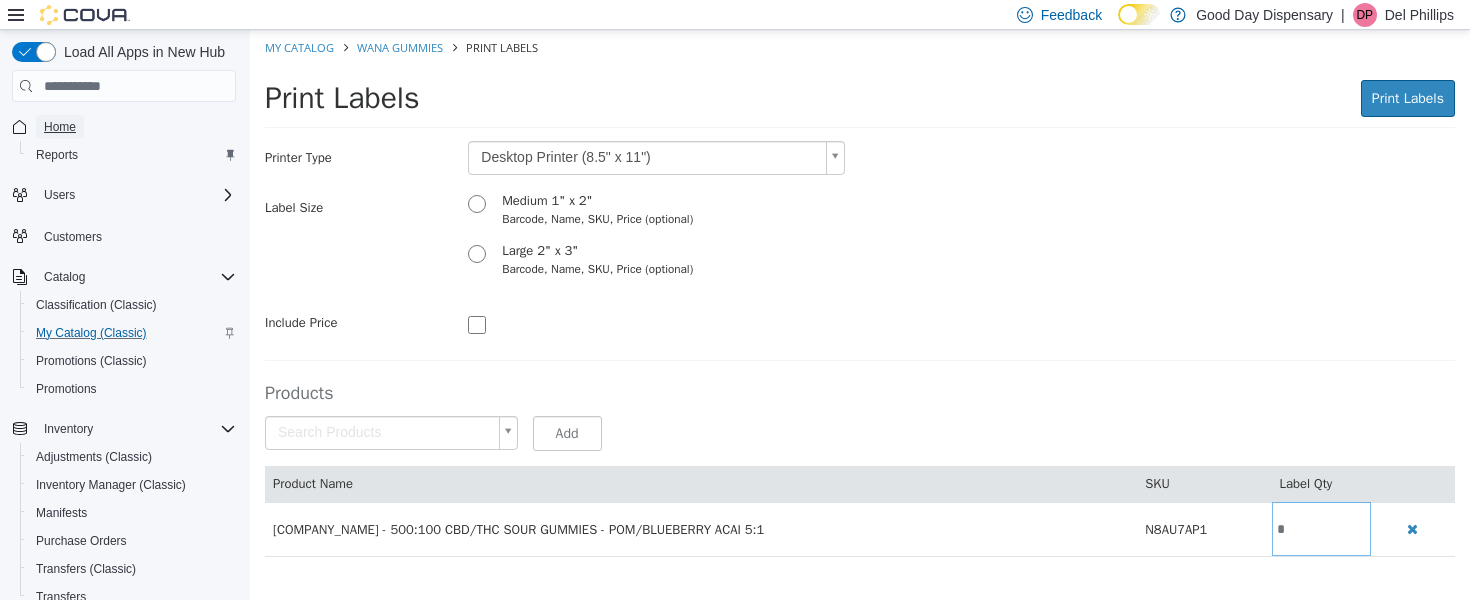 click on "Home" at bounding box center [60, 127] 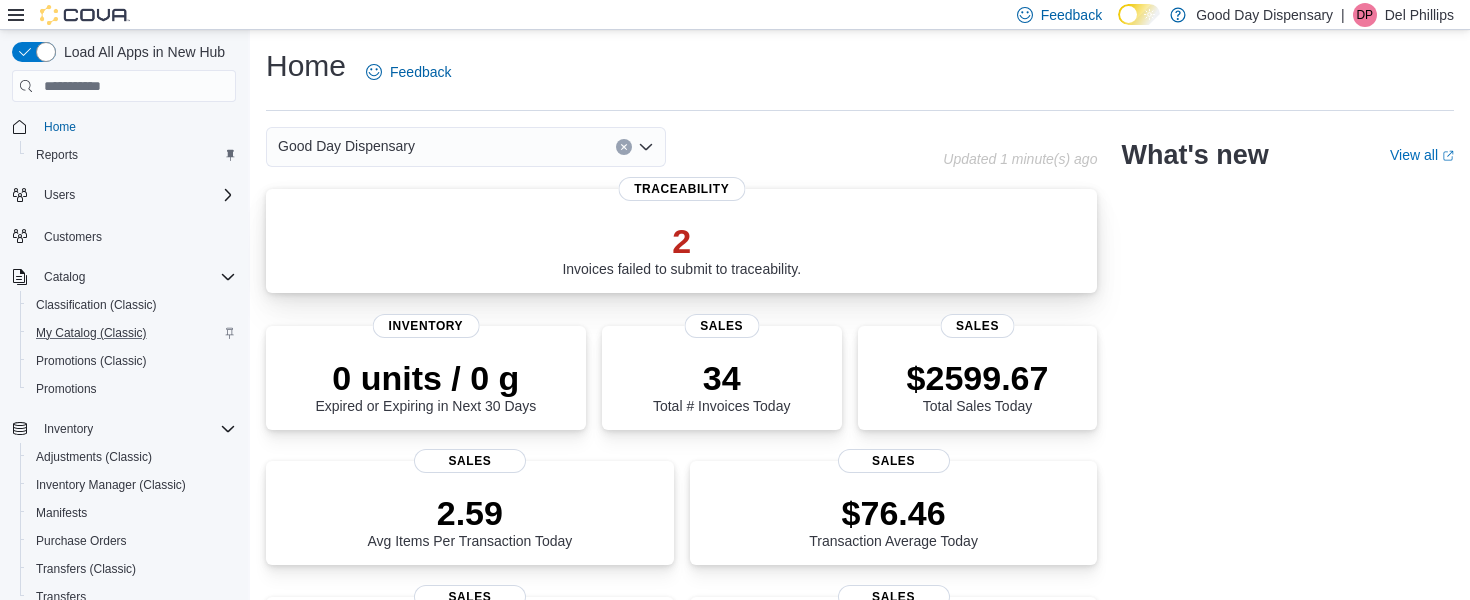 click on "2" at bounding box center (681, 241) 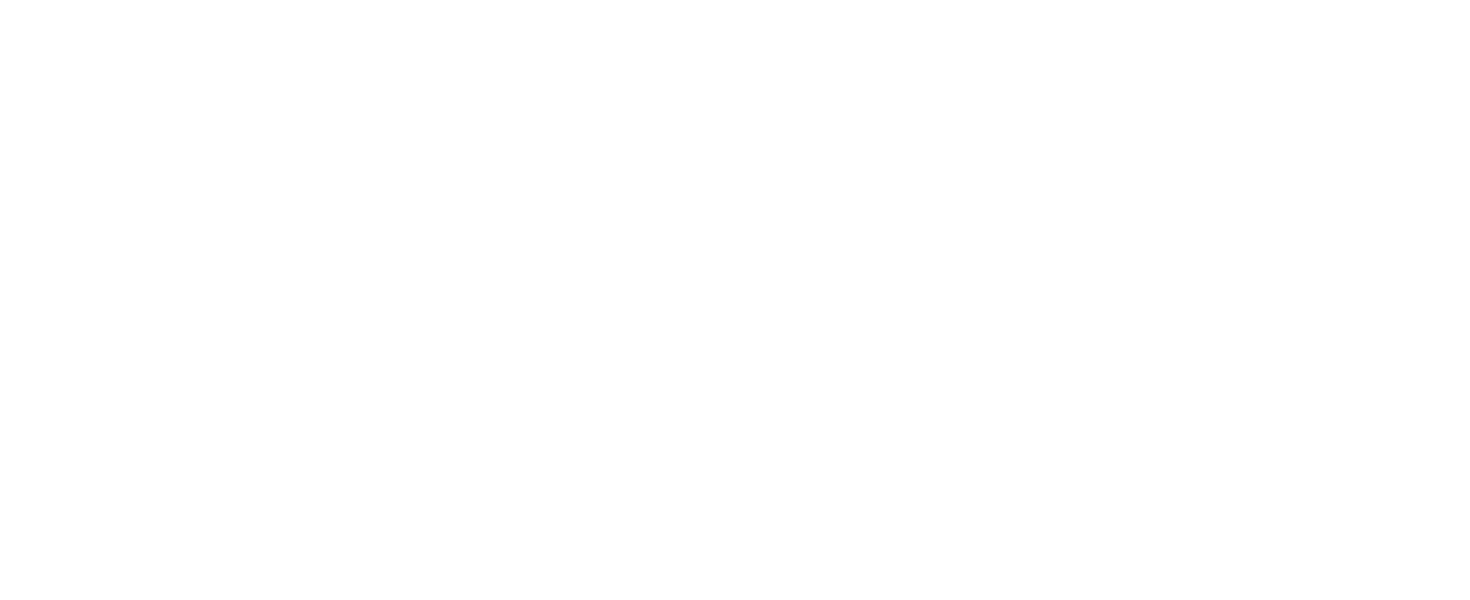 scroll, scrollTop: 0, scrollLeft: 0, axis: both 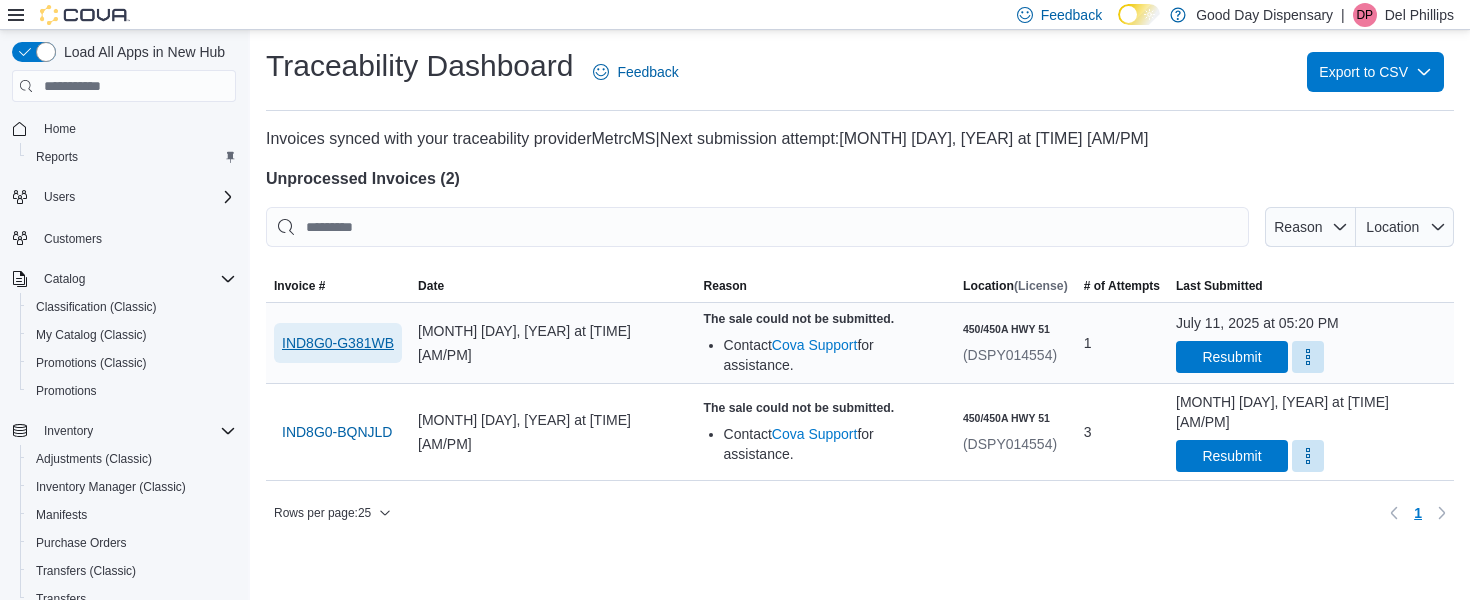 click on "IND8G0-G381WB" at bounding box center (338, 343) 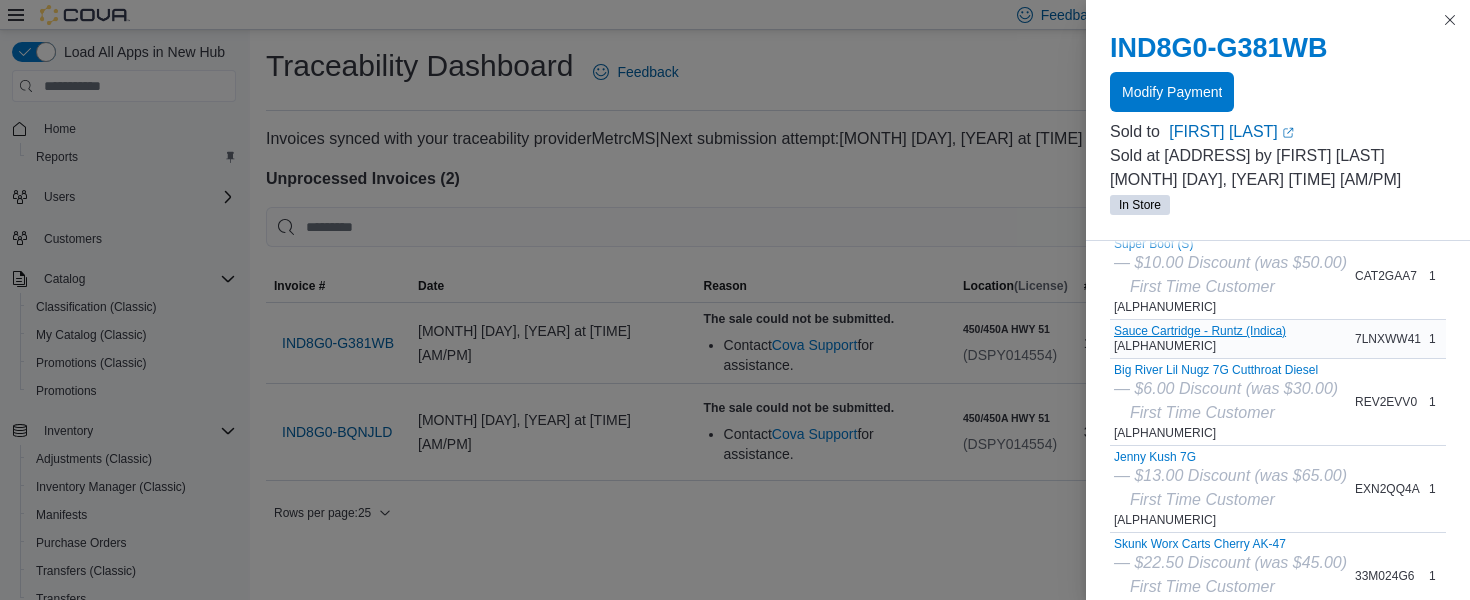 scroll, scrollTop: 0, scrollLeft: 0, axis: both 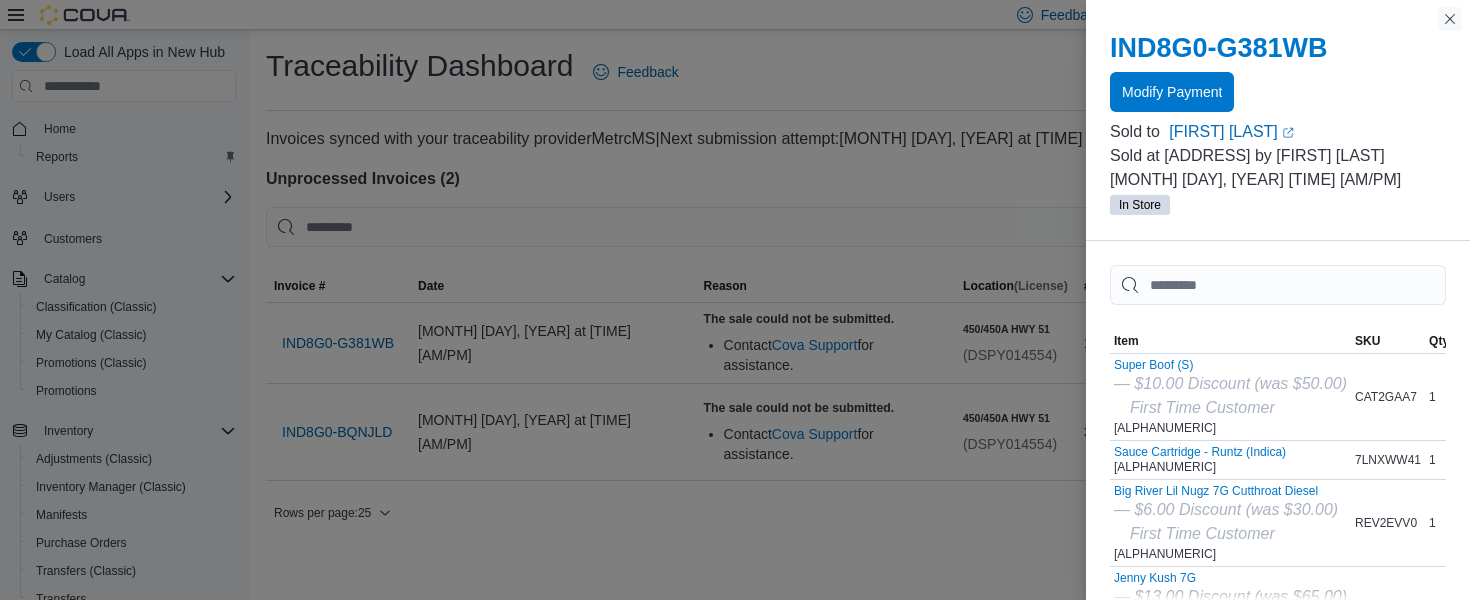 click at bounding box center (1450, 19) 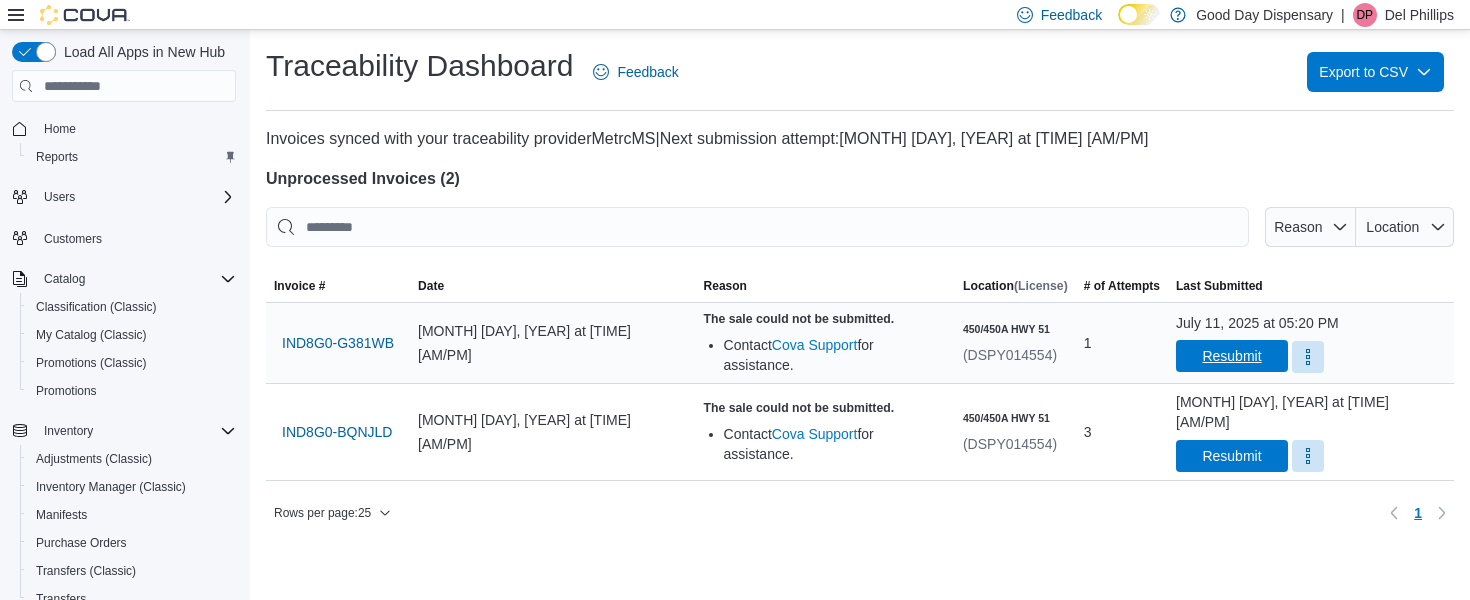 click on "Resubmit" at bounding box center [1231, 356] 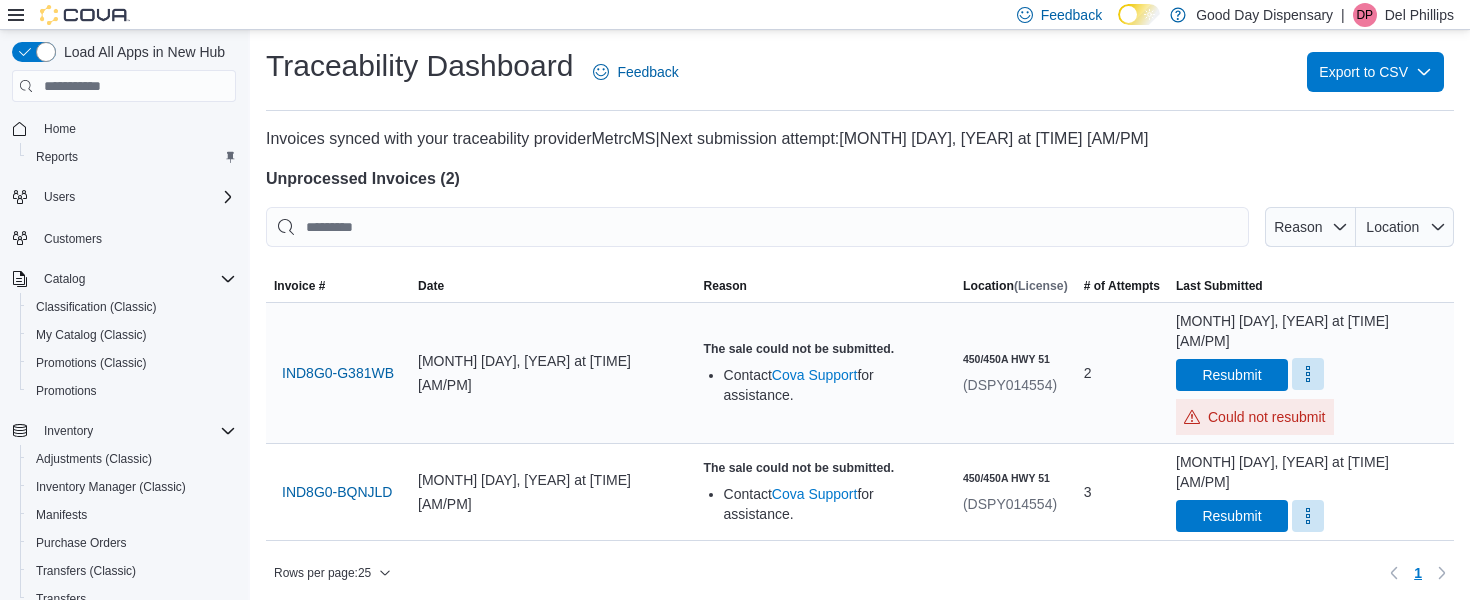 click at bounding box center [1308, 374] 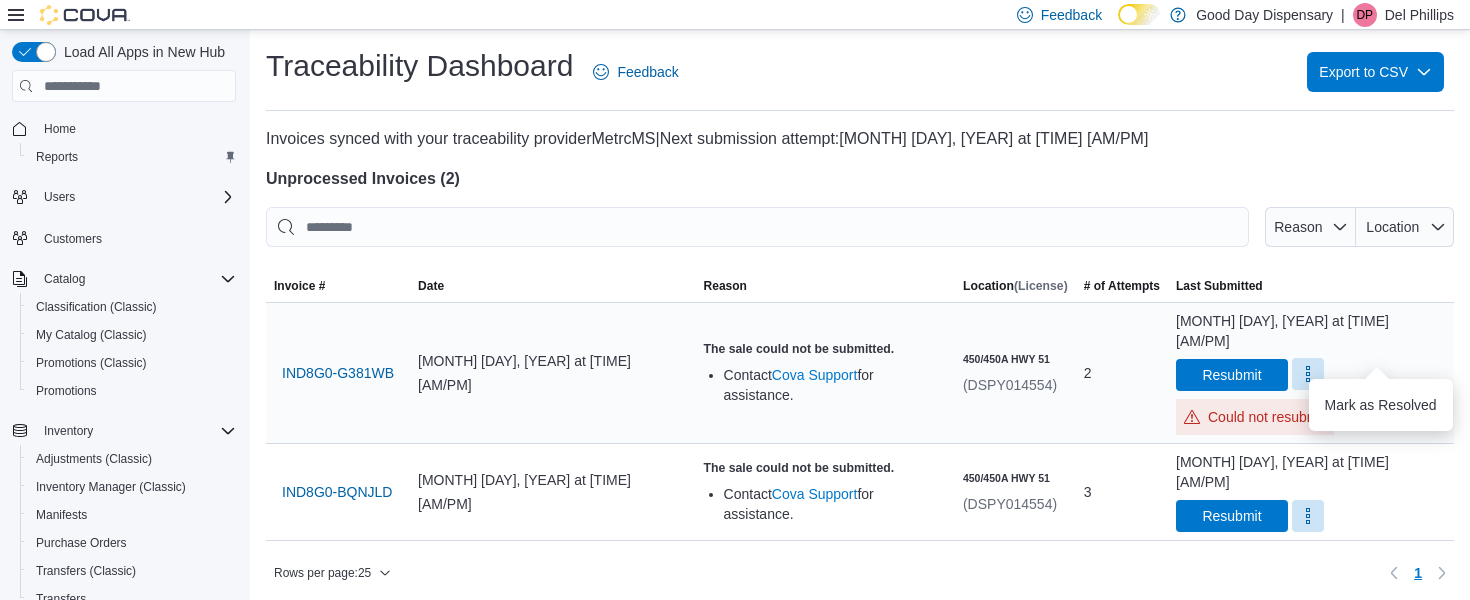 click at bounding box center [1308, 374] 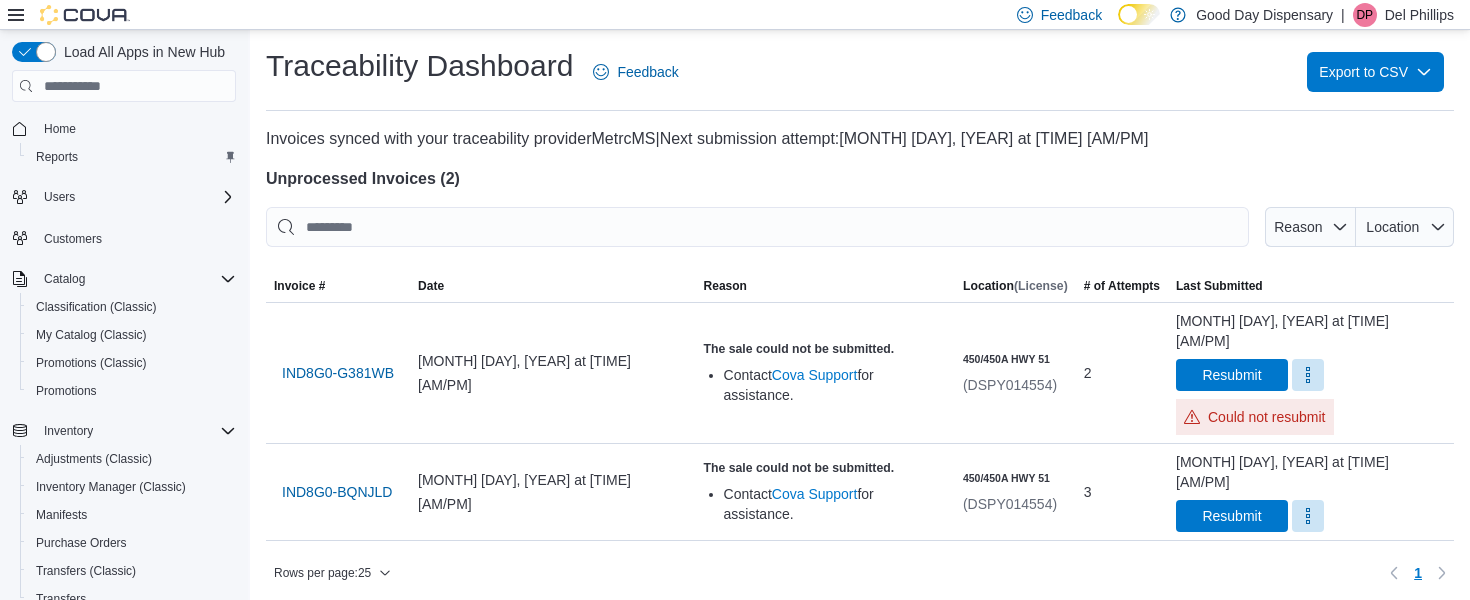 click at bounding box center [860, 159] 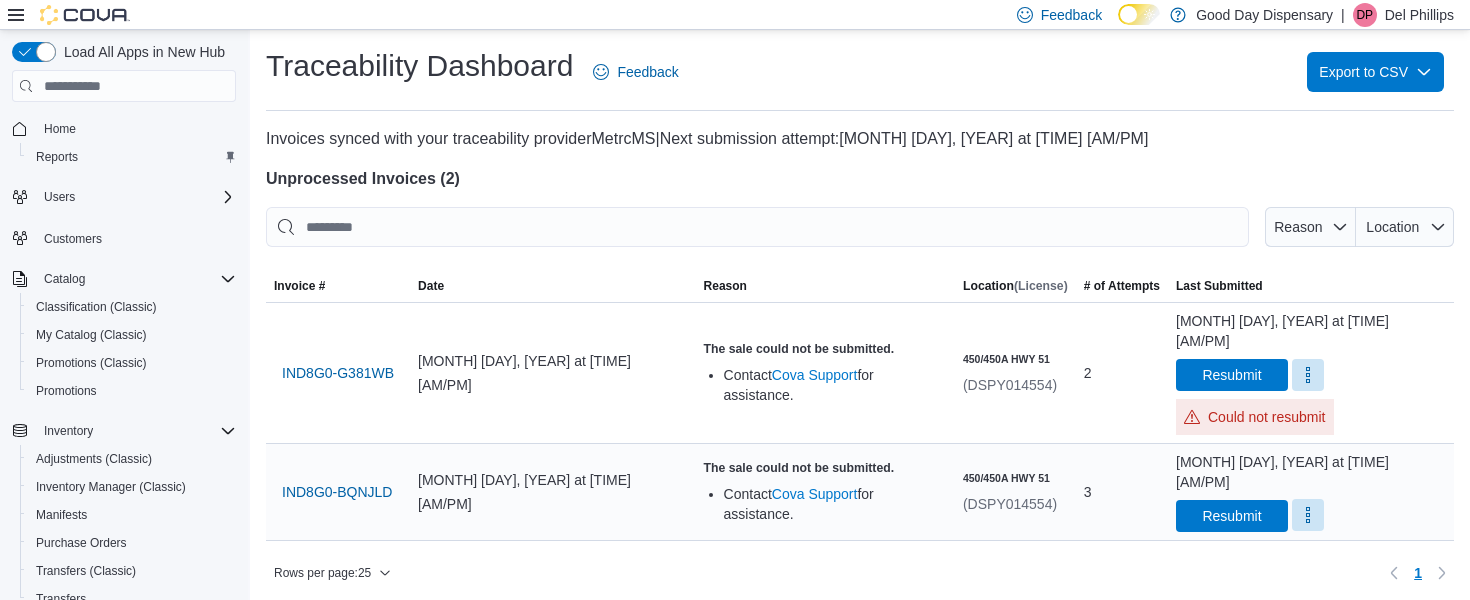 click at bounding box center [1308, 515] 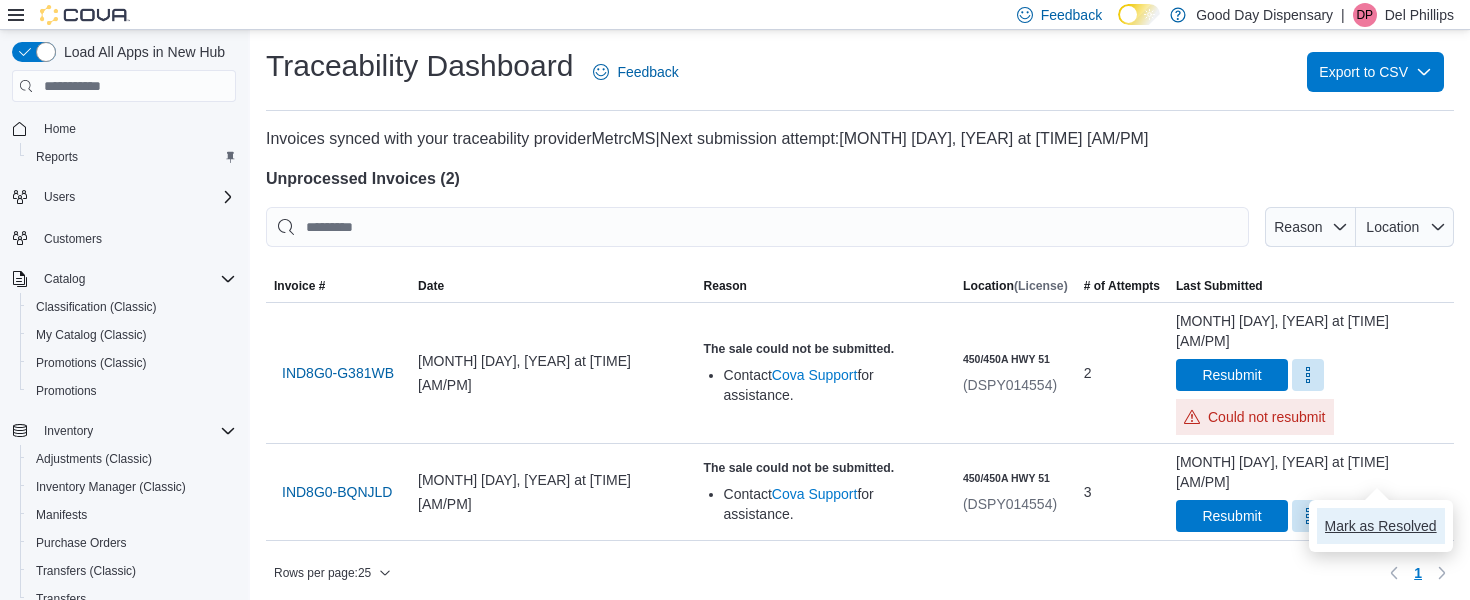 click on "Mark as Resolved" at bounding box center [1381, 526] 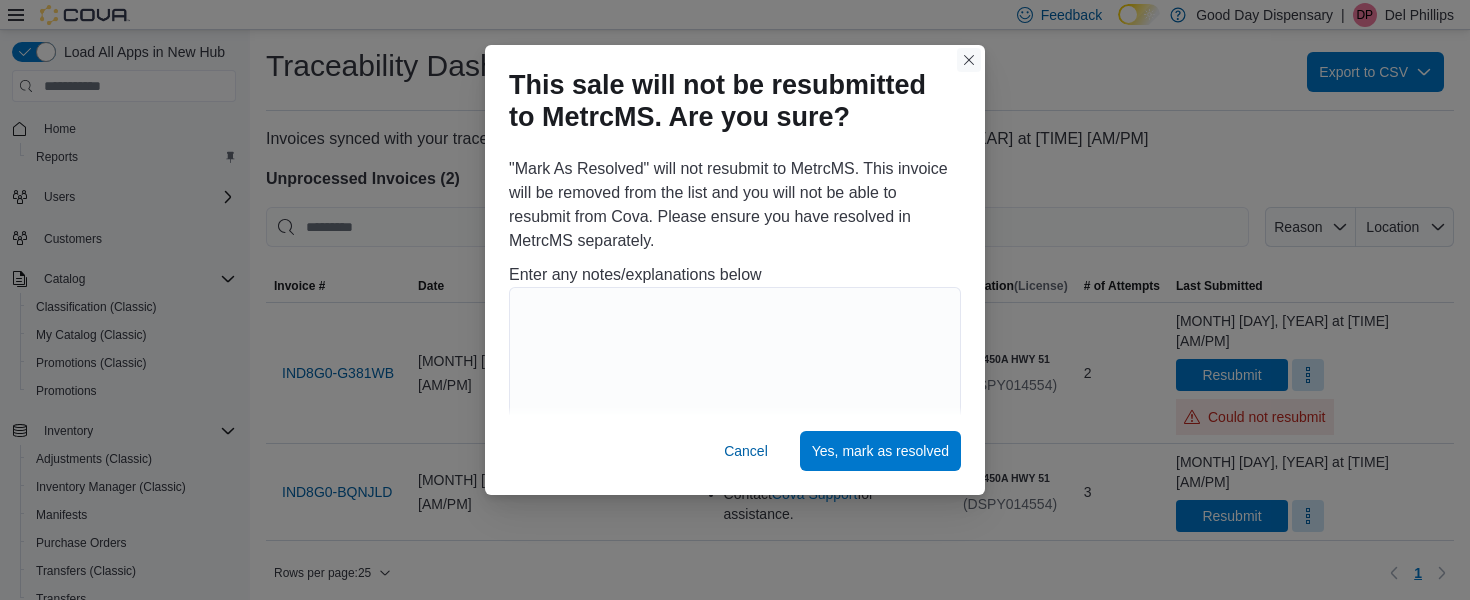 click at bounding box center (969, 60) 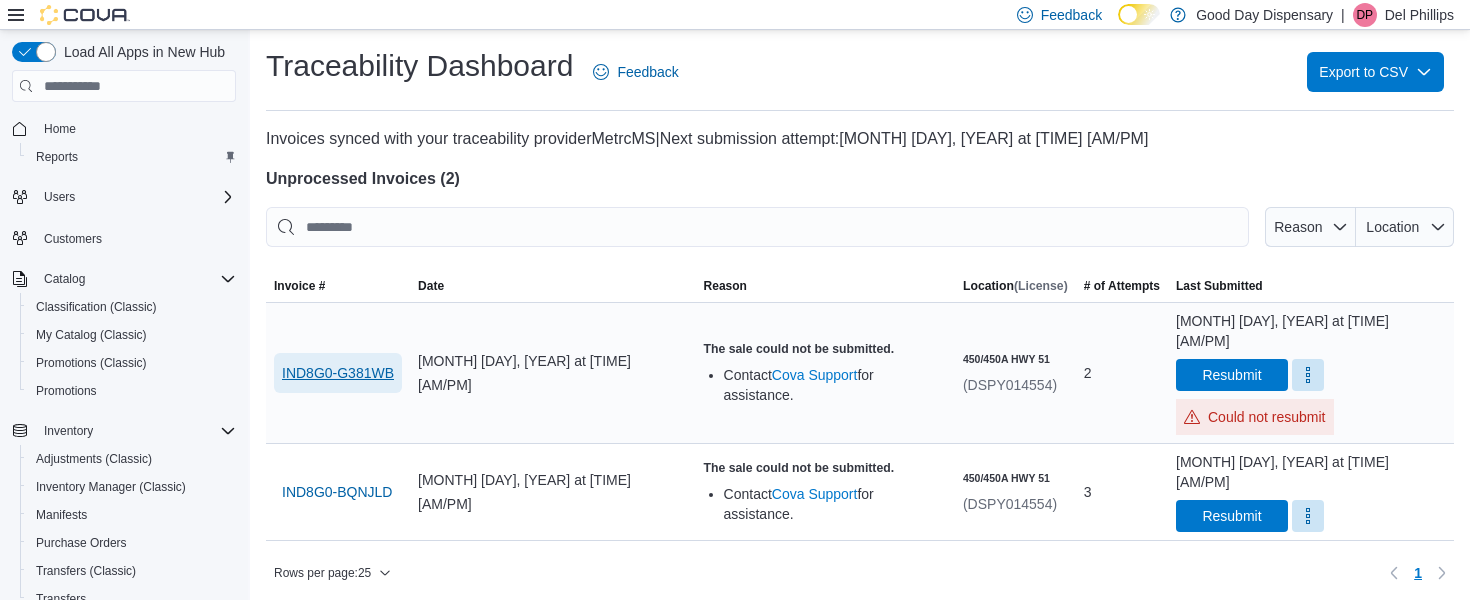click on "IND8G0-G381WB" at bounding box center (338, 373) 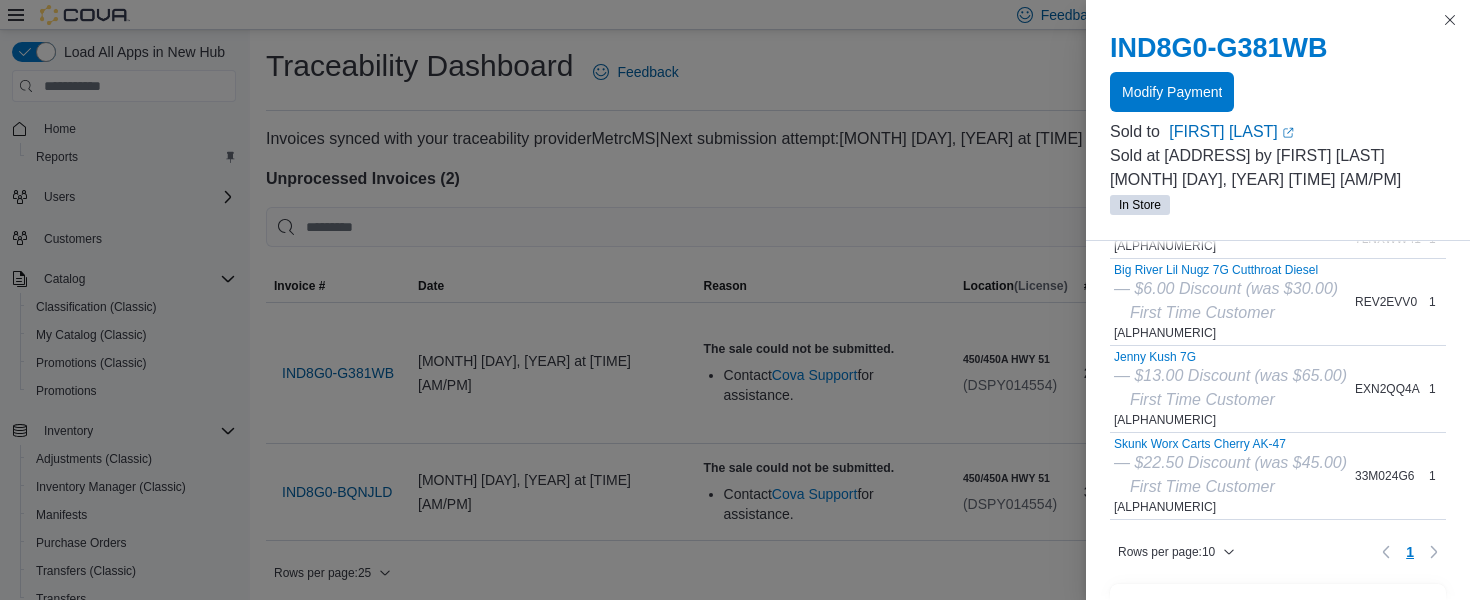 scroll, scrollTop: 0, scrollLeft: 0, axis: both 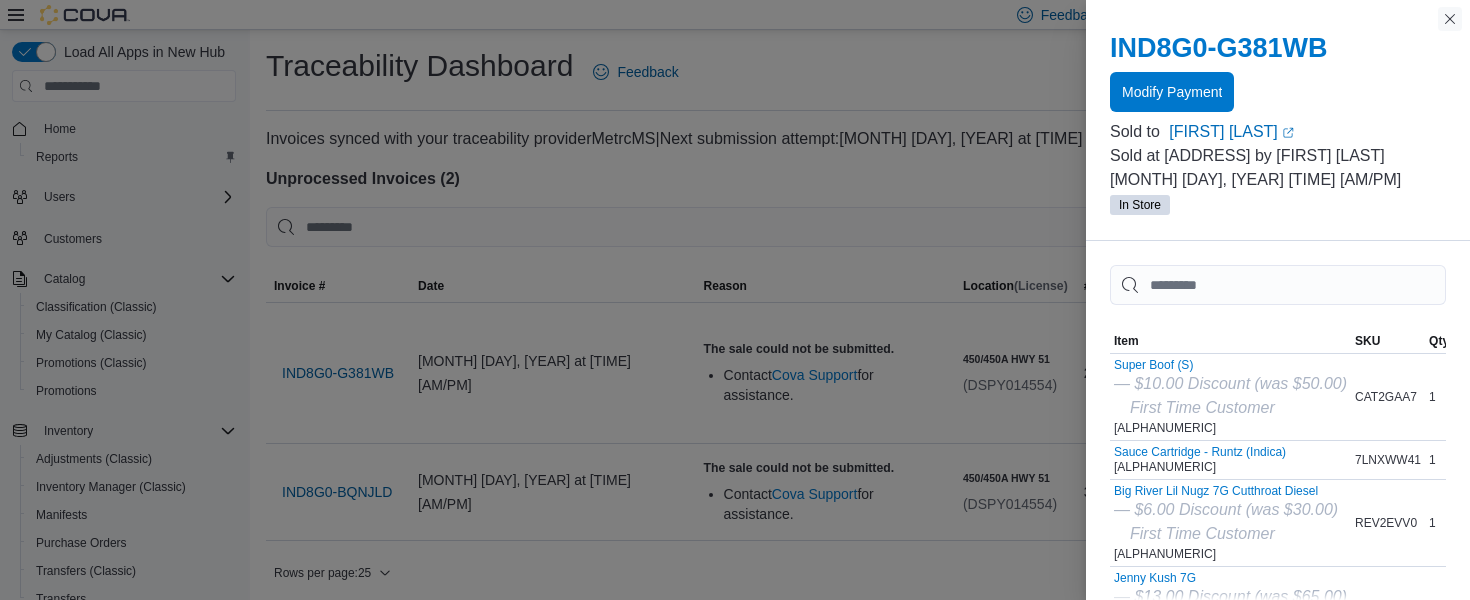 click at bounding box center (1450, 19) 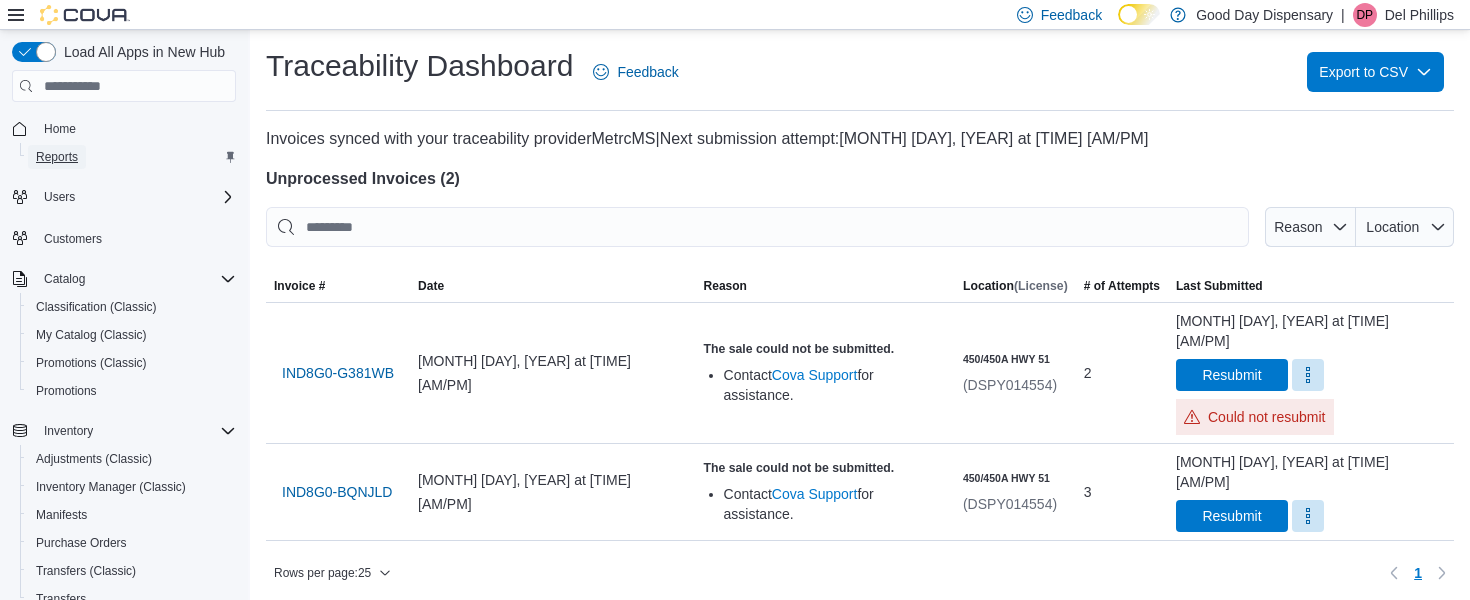 click on "Reports" at bounding box center (57, 157) 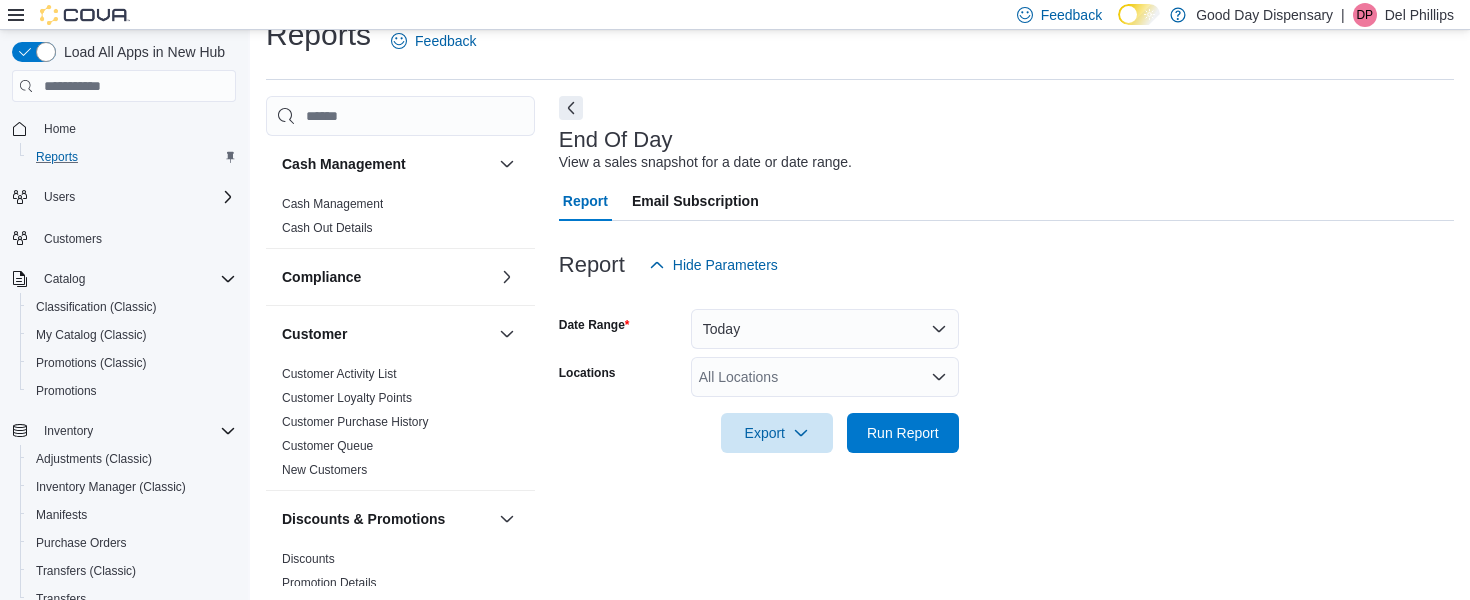 scroll, scrollTop: 33, scrollLeft: 0, axis: vertical 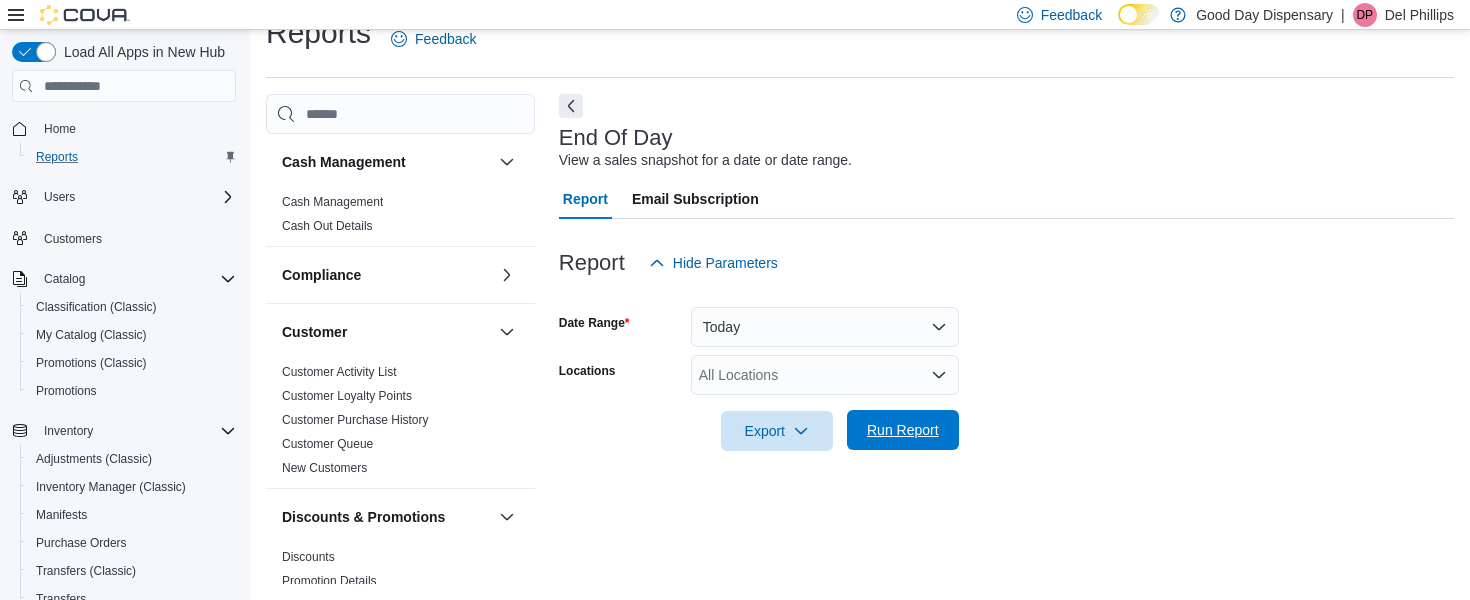click on "Run Report" at bounding box center (903, 430) 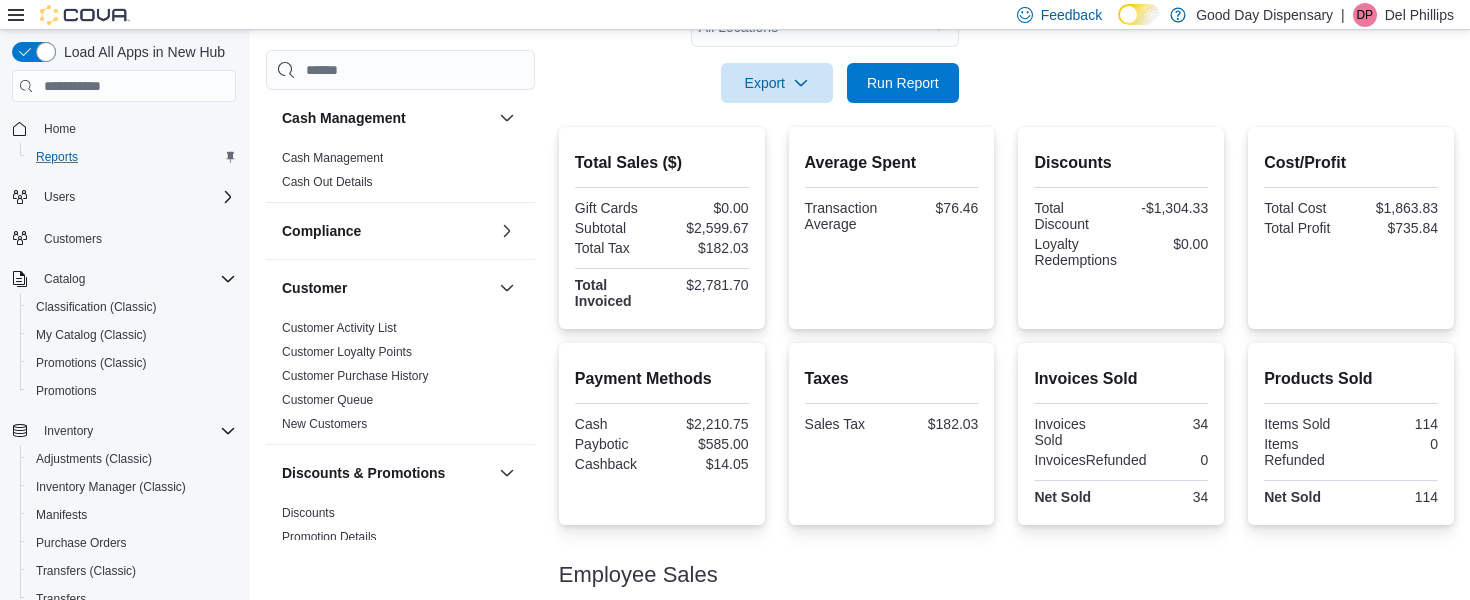 scroll, scrollTop: 0, scrollLeft: 0, axis: both 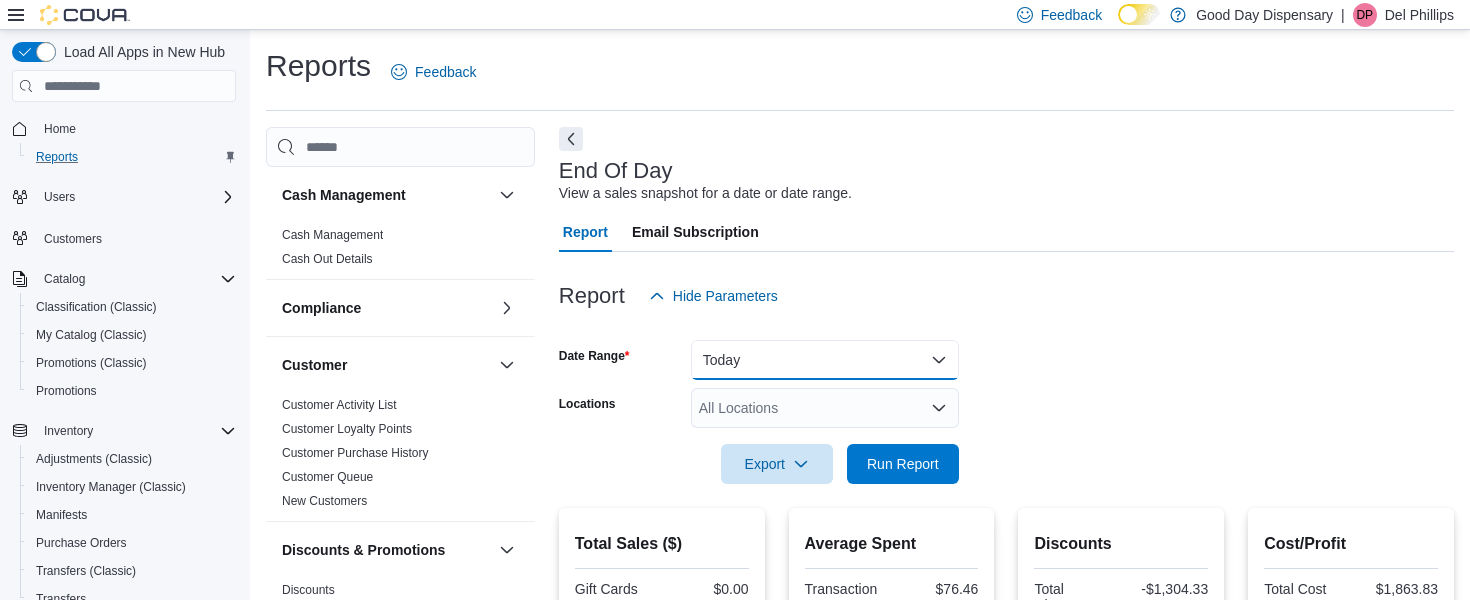 click on "Today" at bounding box center [825, 360] 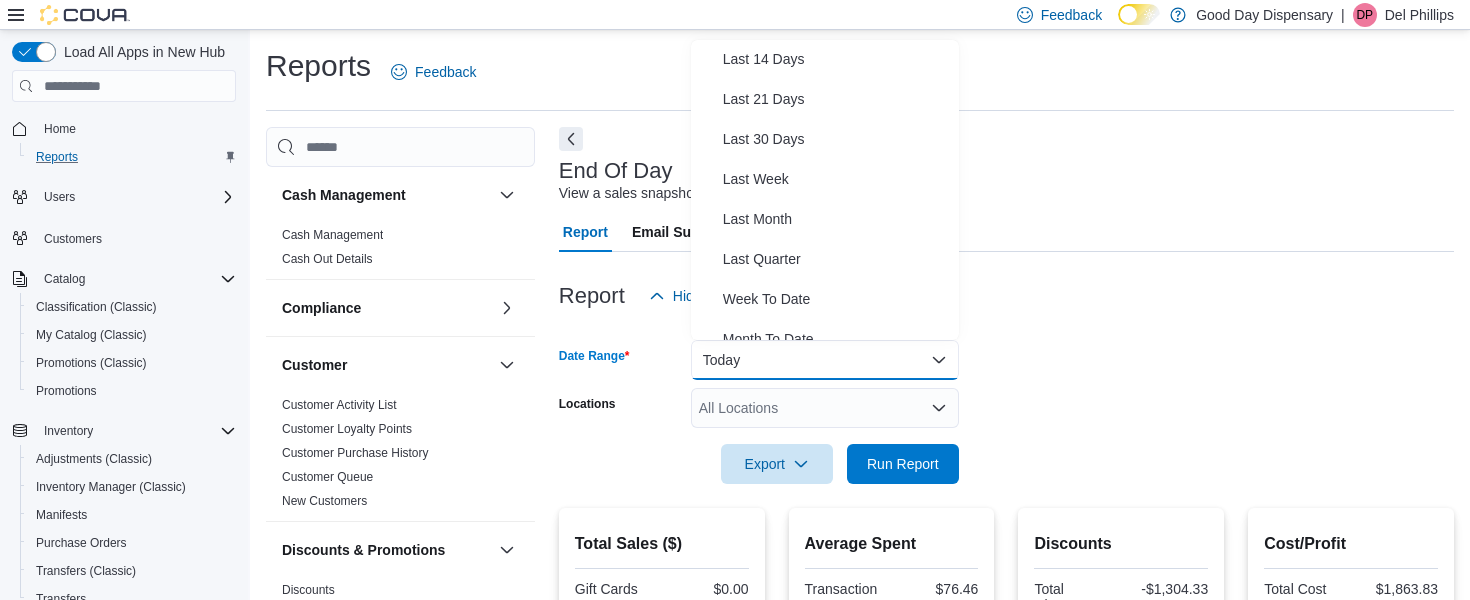 scroll, scrollTop: 202, scrollLeft: 0, axis: vertical 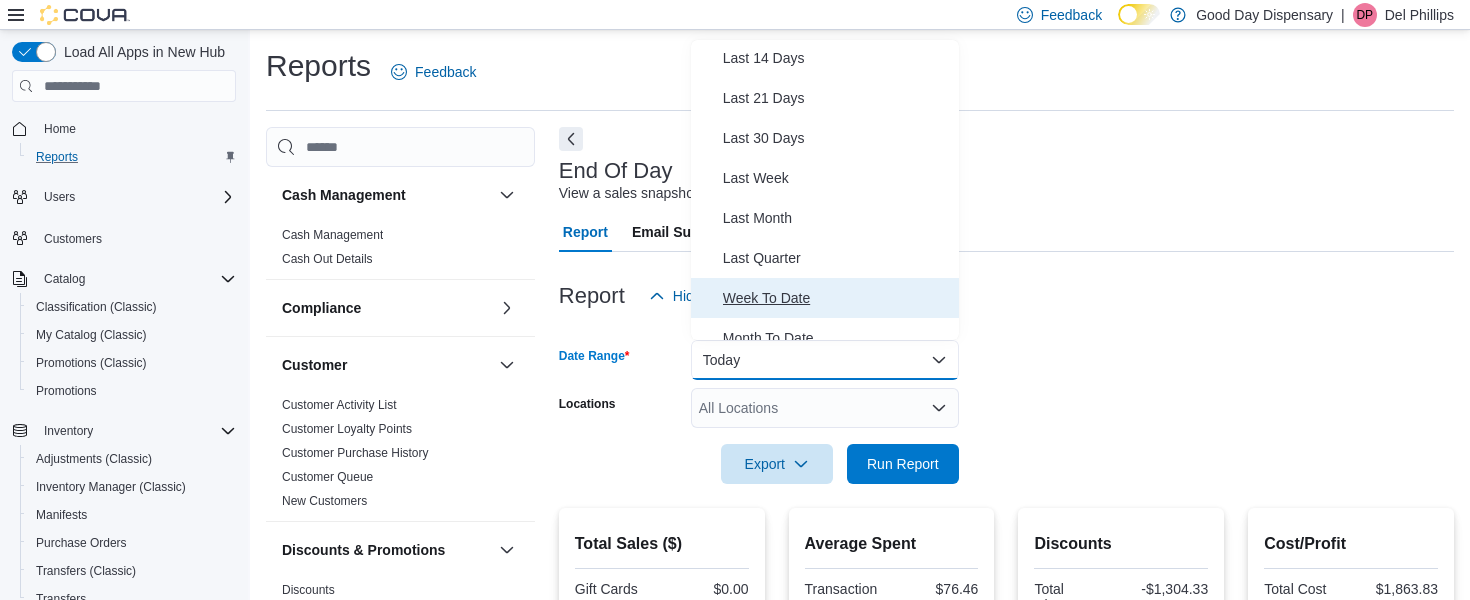 click on "Week To Date" at bounding box center (837, 298) 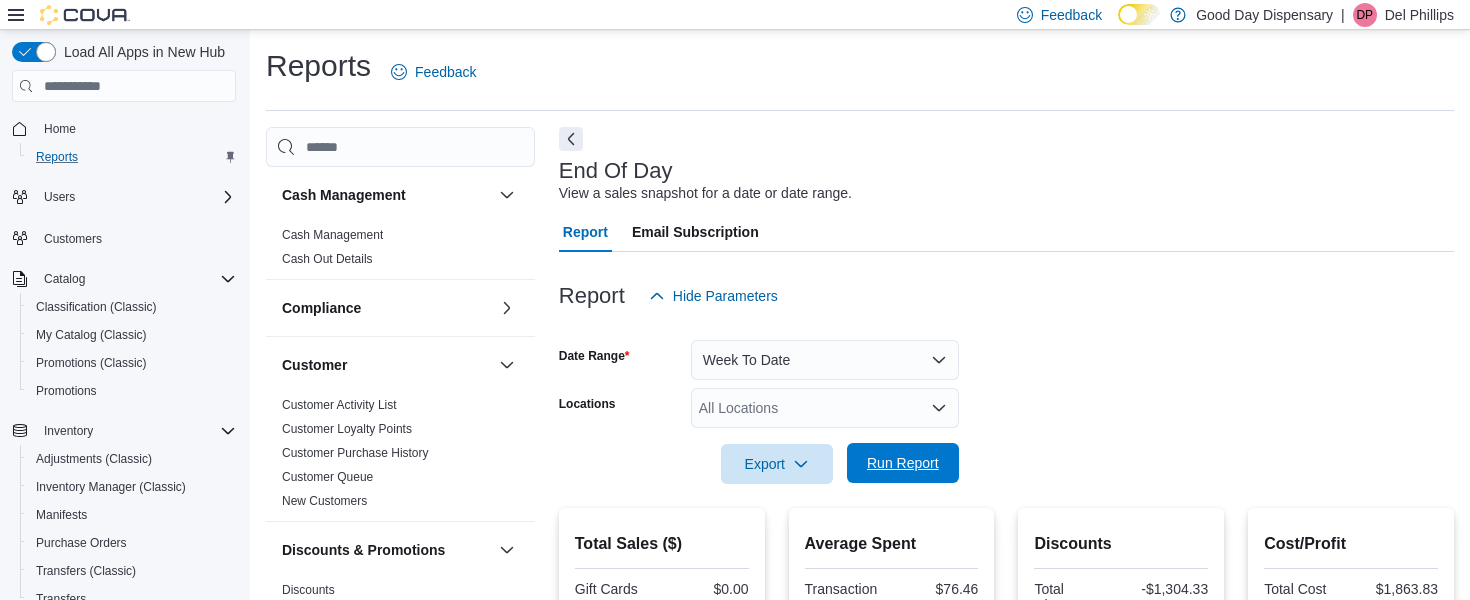 click on "Run Report" at bounding box center (903, 463) 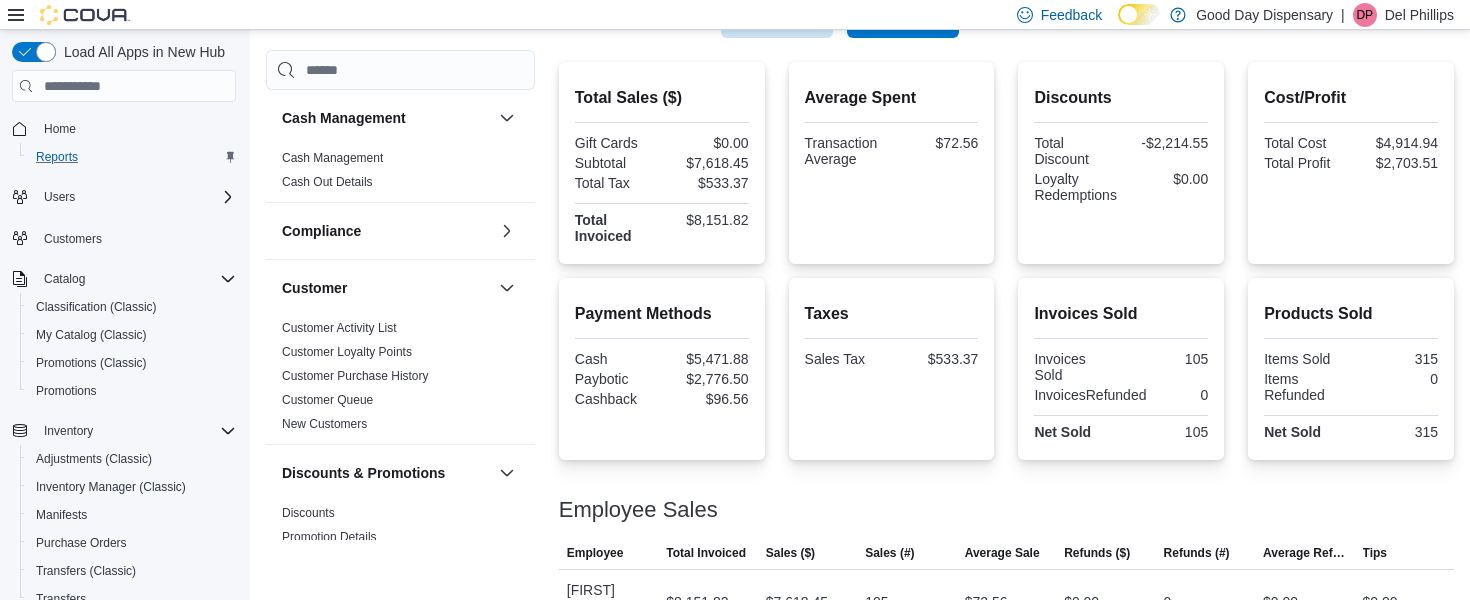 scroll, scrollTop: 473, scrollLeft: 0, axis: vertical 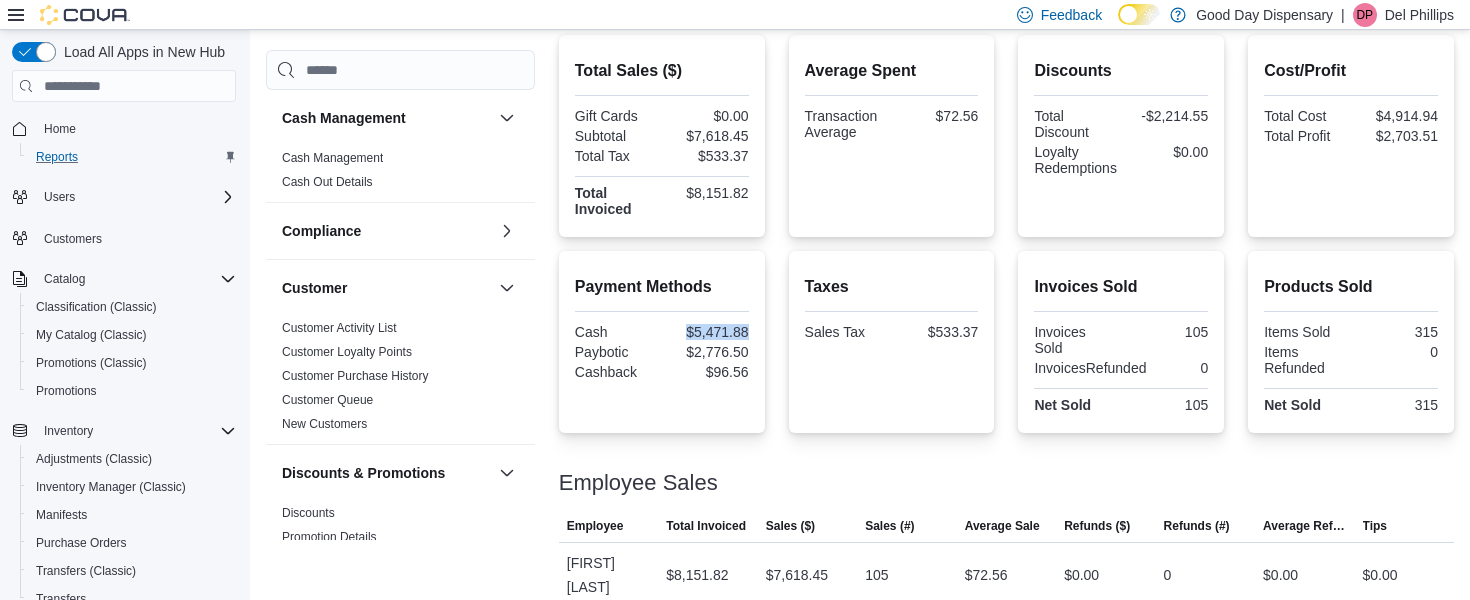 drag, startPoint x: 687, startPoint y: 336, endPoint x: 754, endPoint y: 330, distance: 67.26812 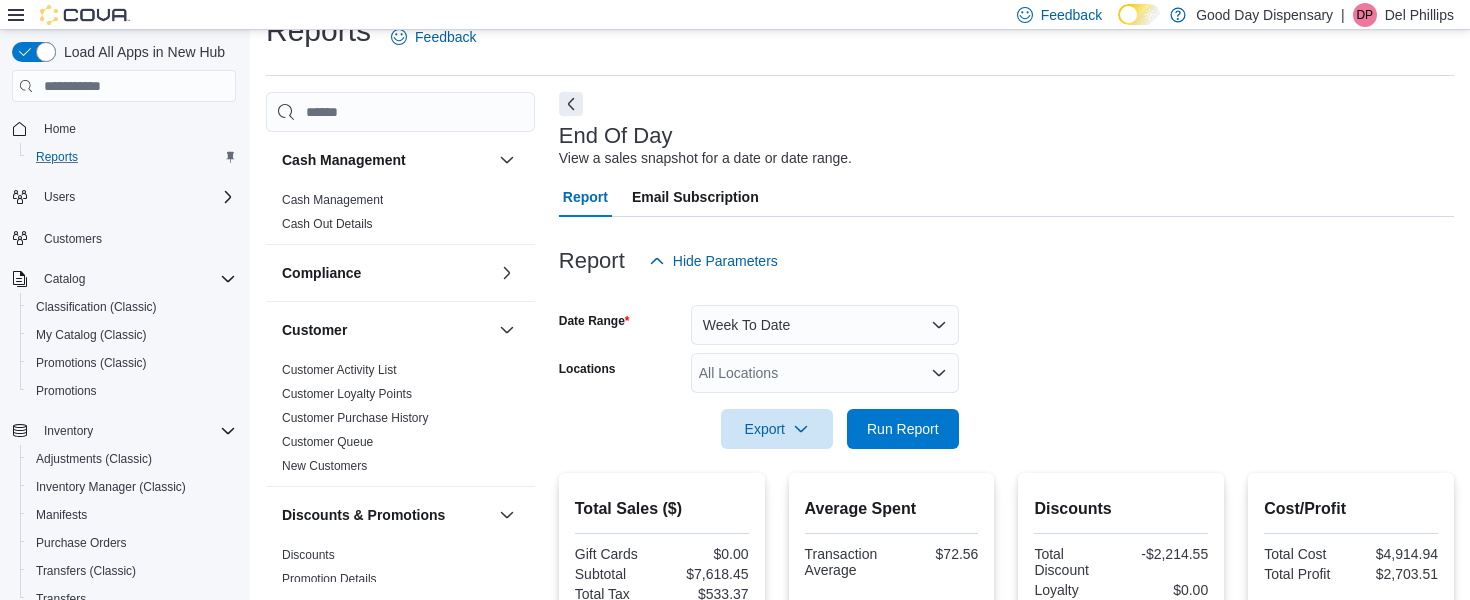 scroll, scrollTop: 0, scrollLeft: 0, axis: both 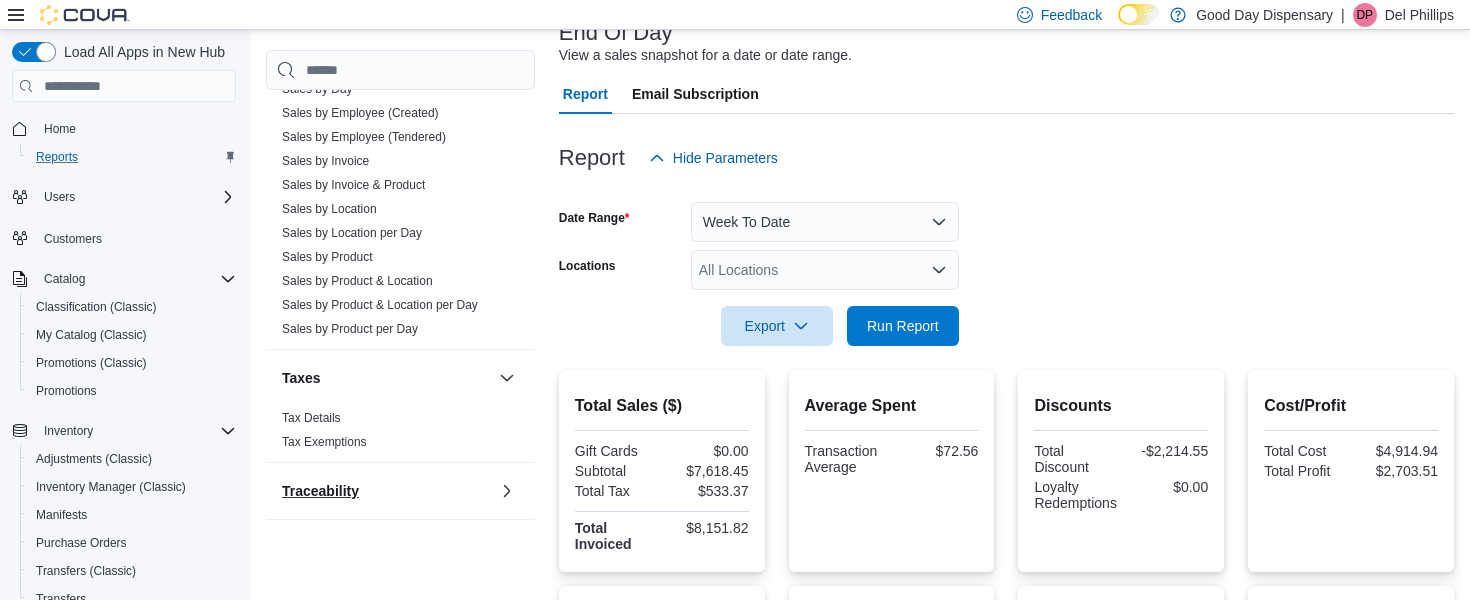click on "Traceability" at bounding box center (320, 491) 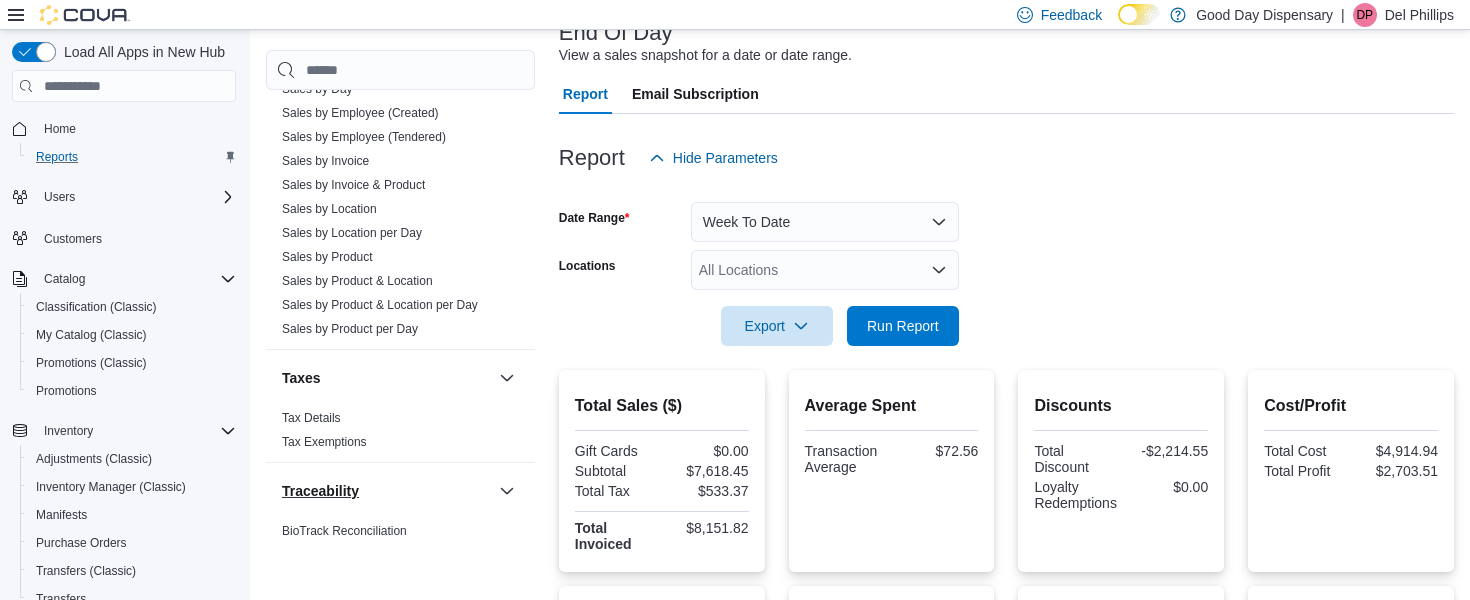 click on "Traceability" at bounding box center [320, 491] 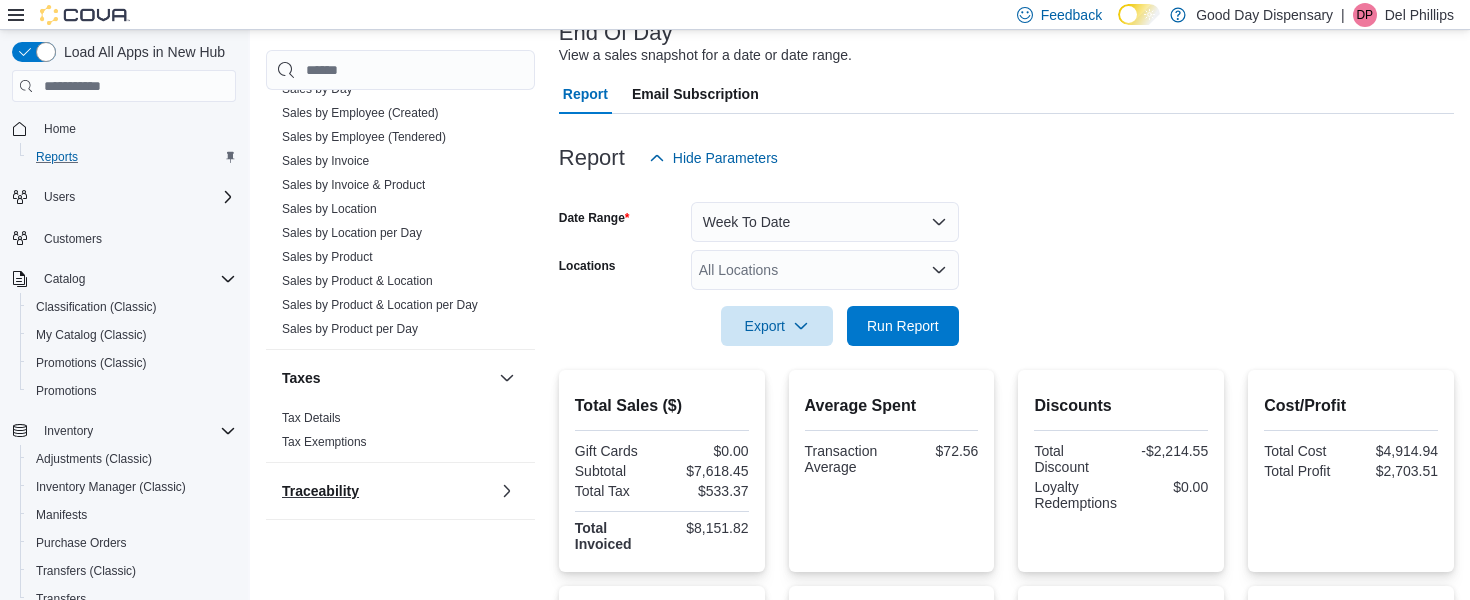 click on "Traceability" at bounding box center [320, 491] 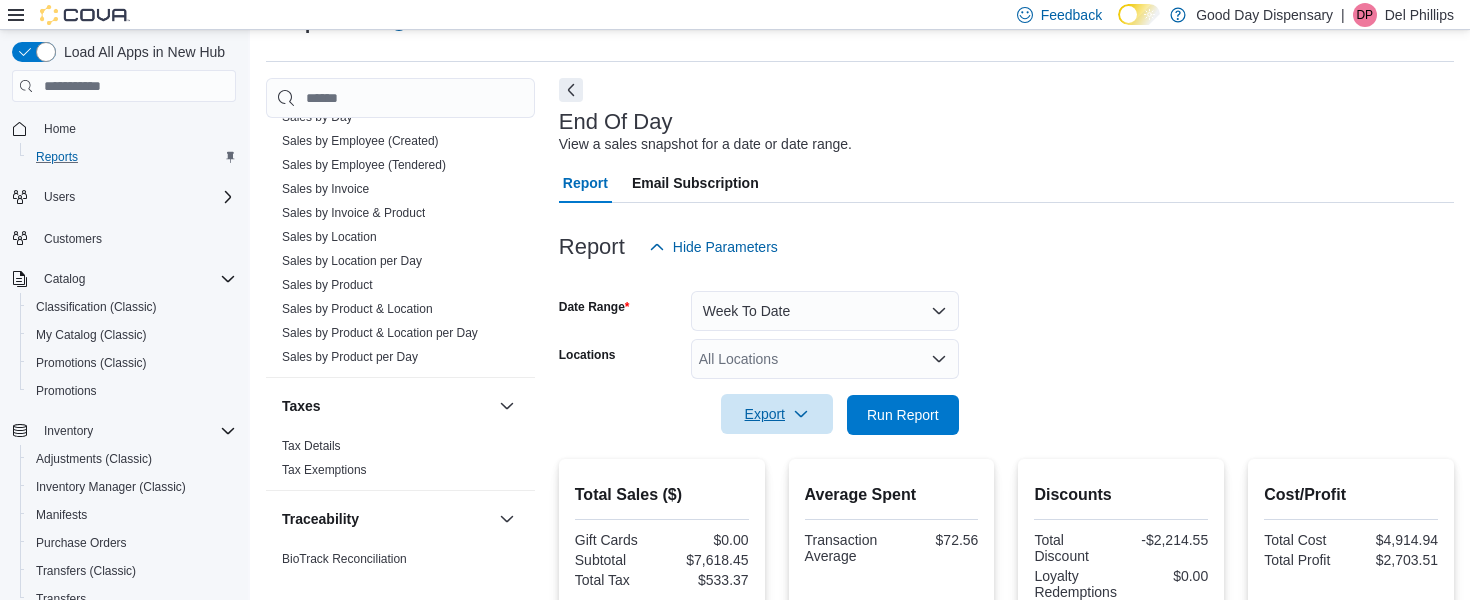 scroll, scrollTop: 0, scrollLeft: 0, axis: both 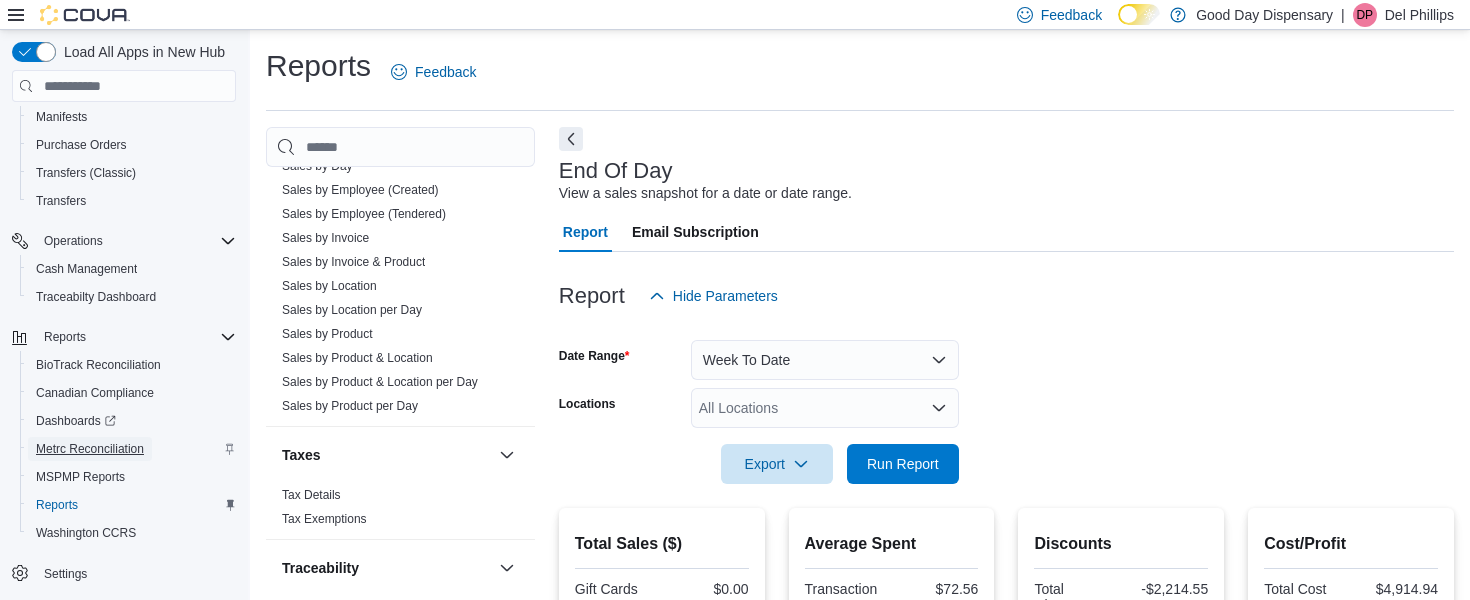 click on "Metrc Reconciliation" at bounding box center [90, 449] 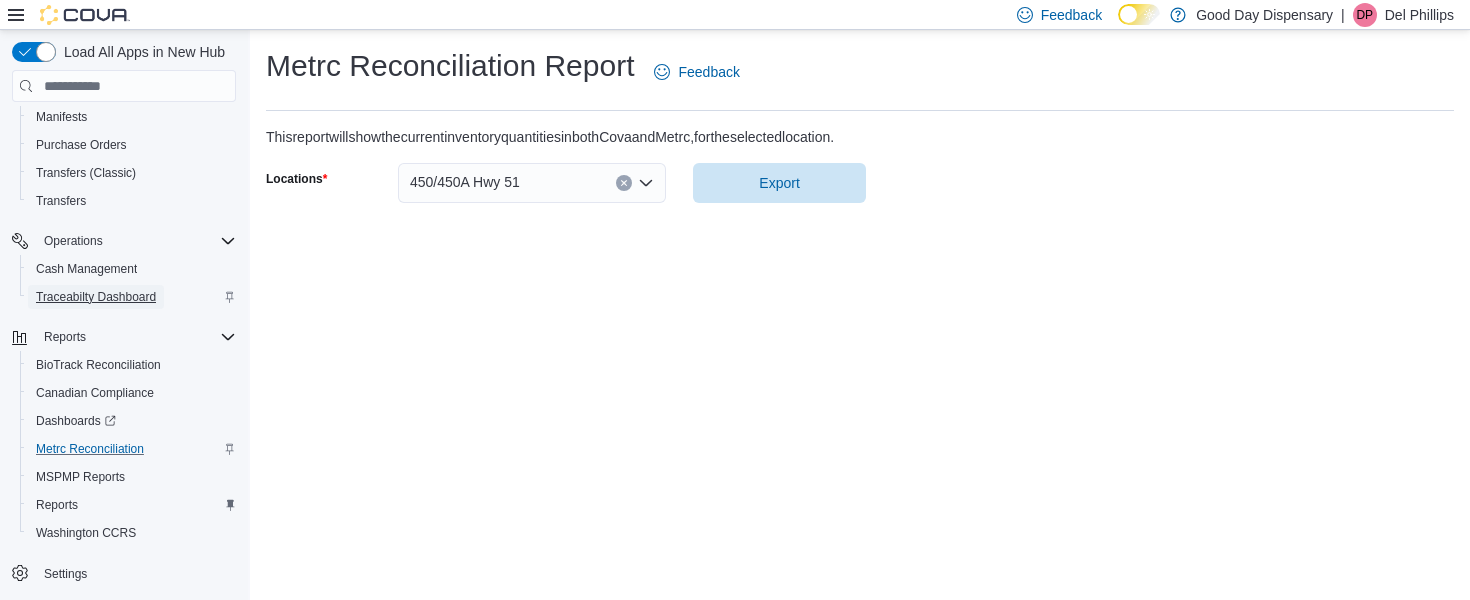click on "Traceabilty Dashboard" at bounding box center [96, 297] 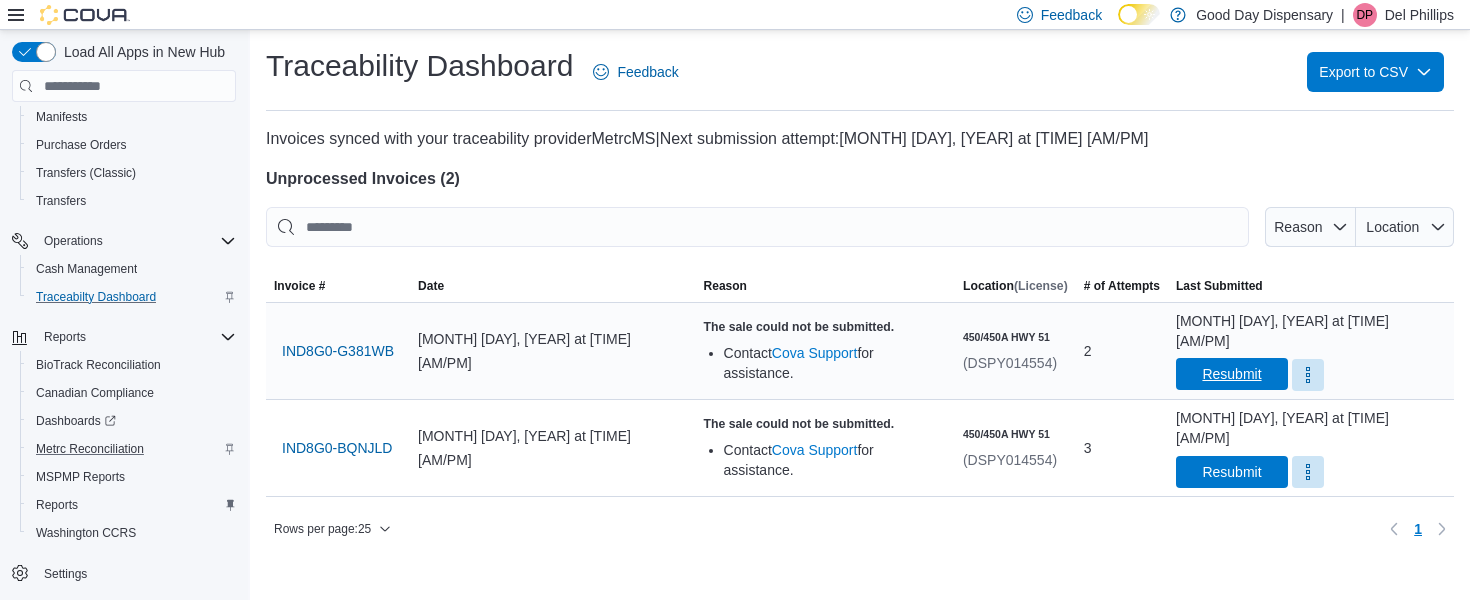 click on "Resubmit" at bounding box center (1231, 374) 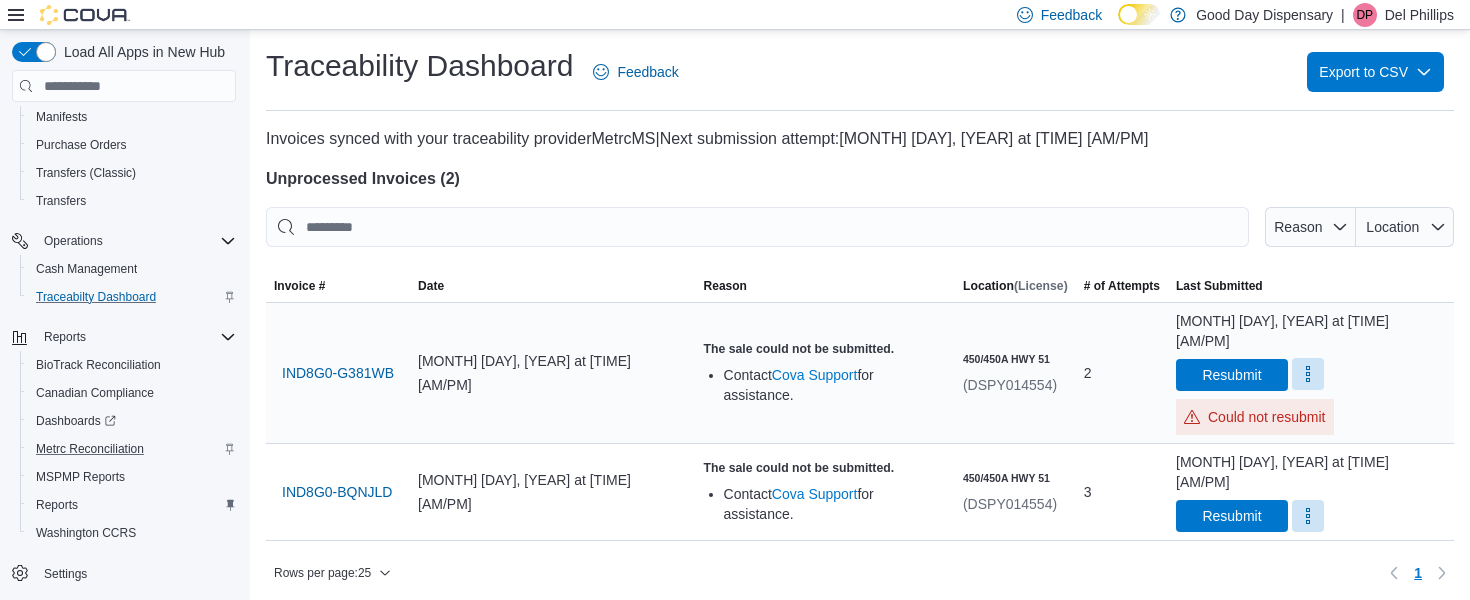 click at bounding box center [1308, 374] 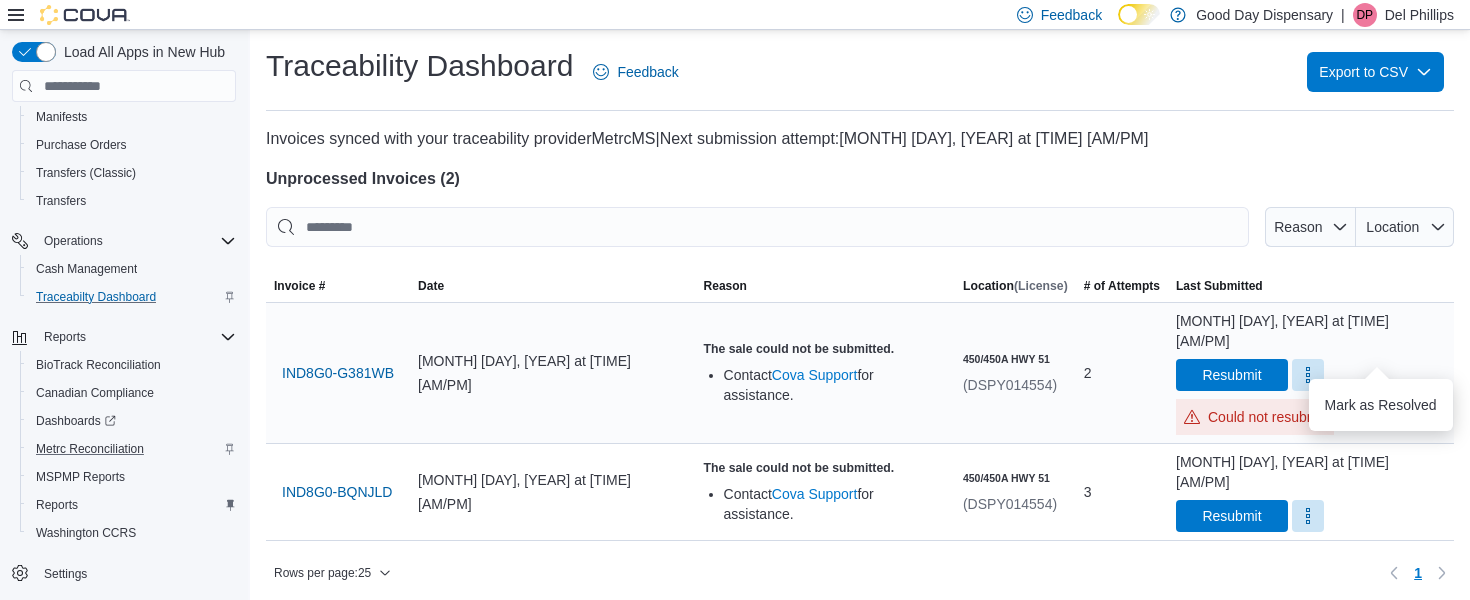 click on "July 11, 2025 at 05:57 PM Resubmit Could not resubmit" at bounding box center (1311, 373) 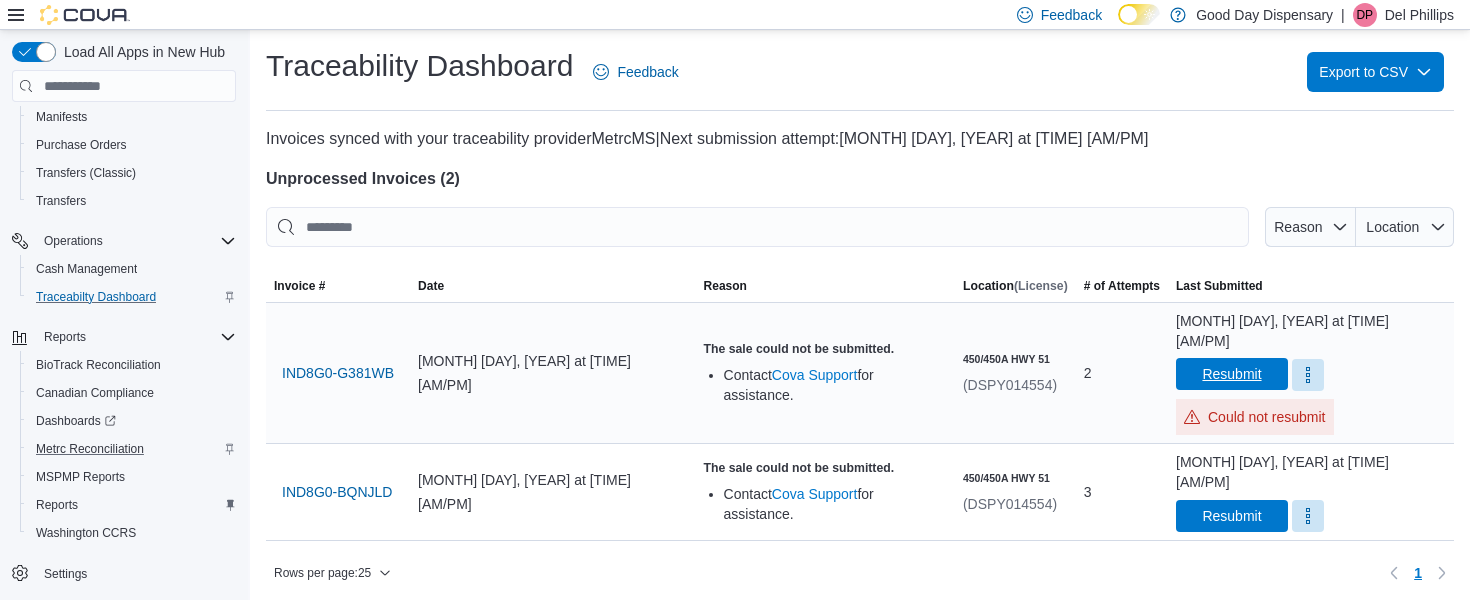 click on "Resubmit" at bounding box center [1231, 374] 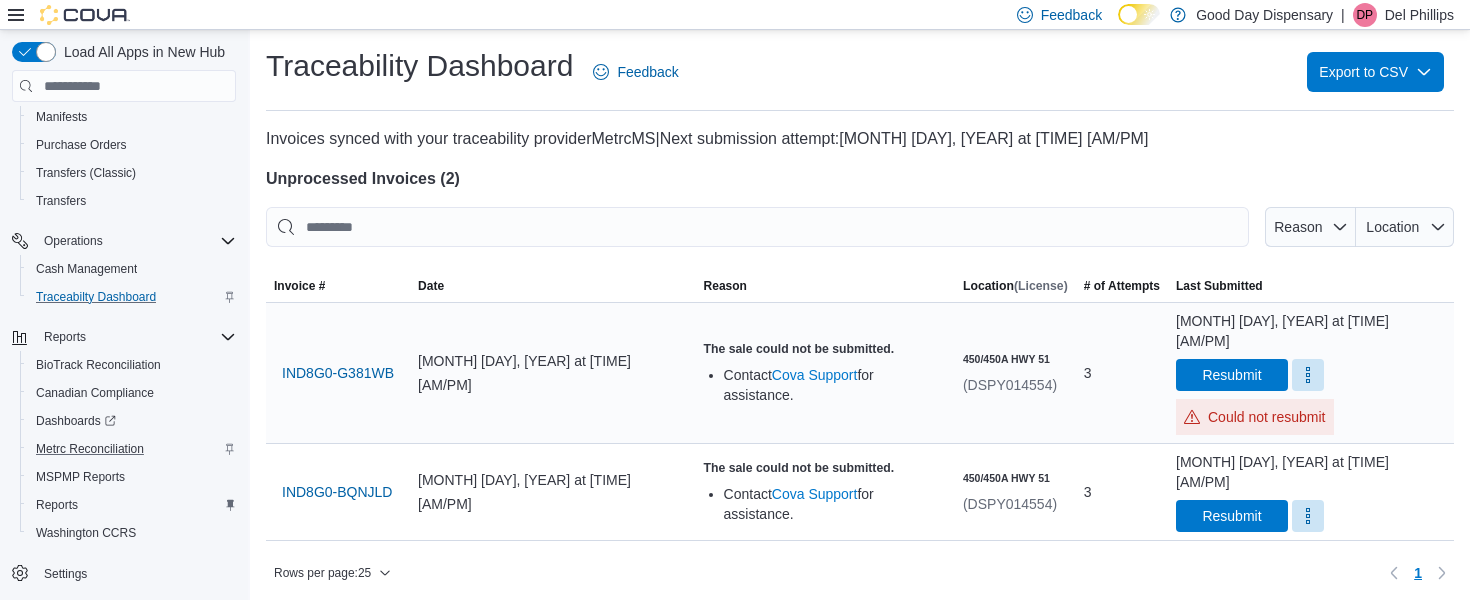 click on "Could not resubmit" at bounding box center (1255, 417) 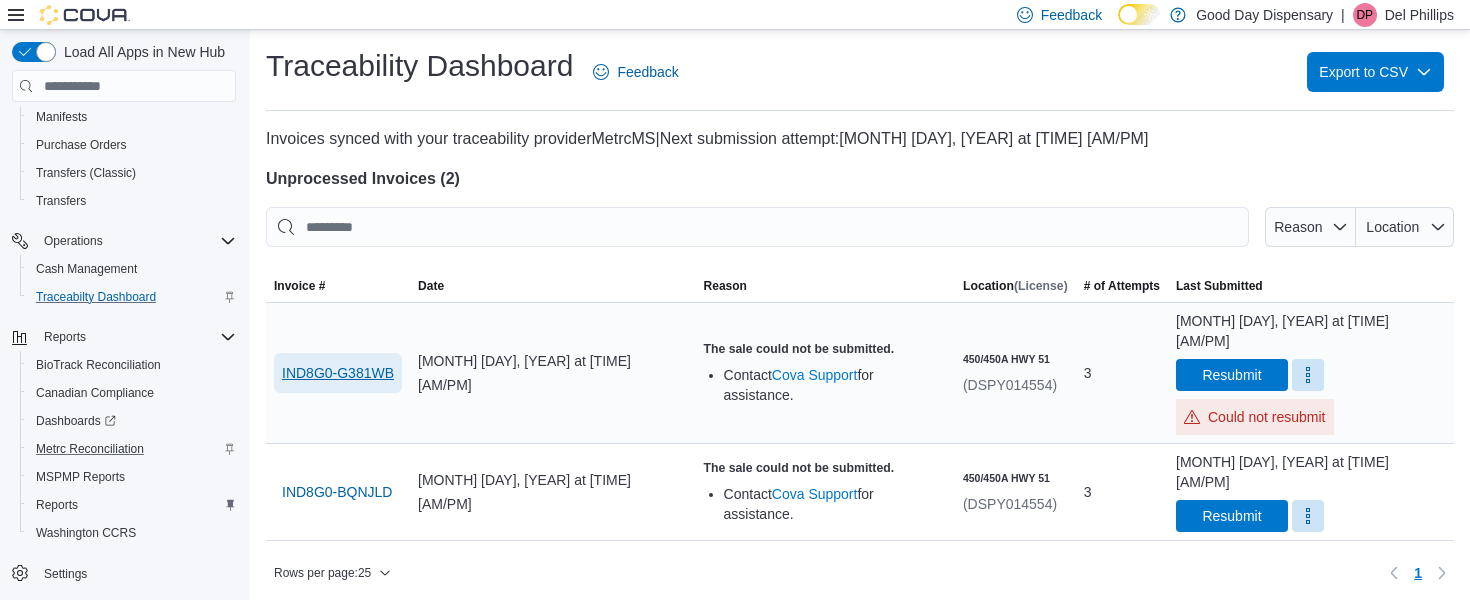 click on "IND8G0-G381WB" at bounding box center [338, 373] 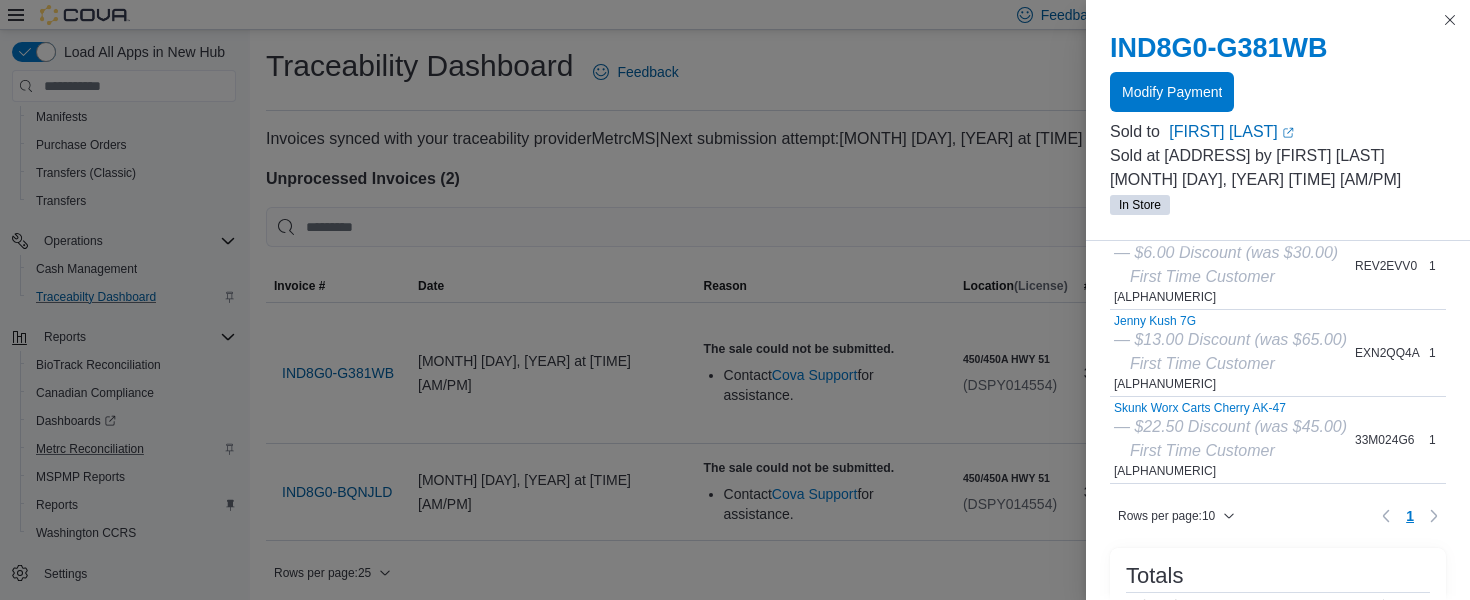 scroll, scrollTop: 0, scrollLeft: 0, axis: both 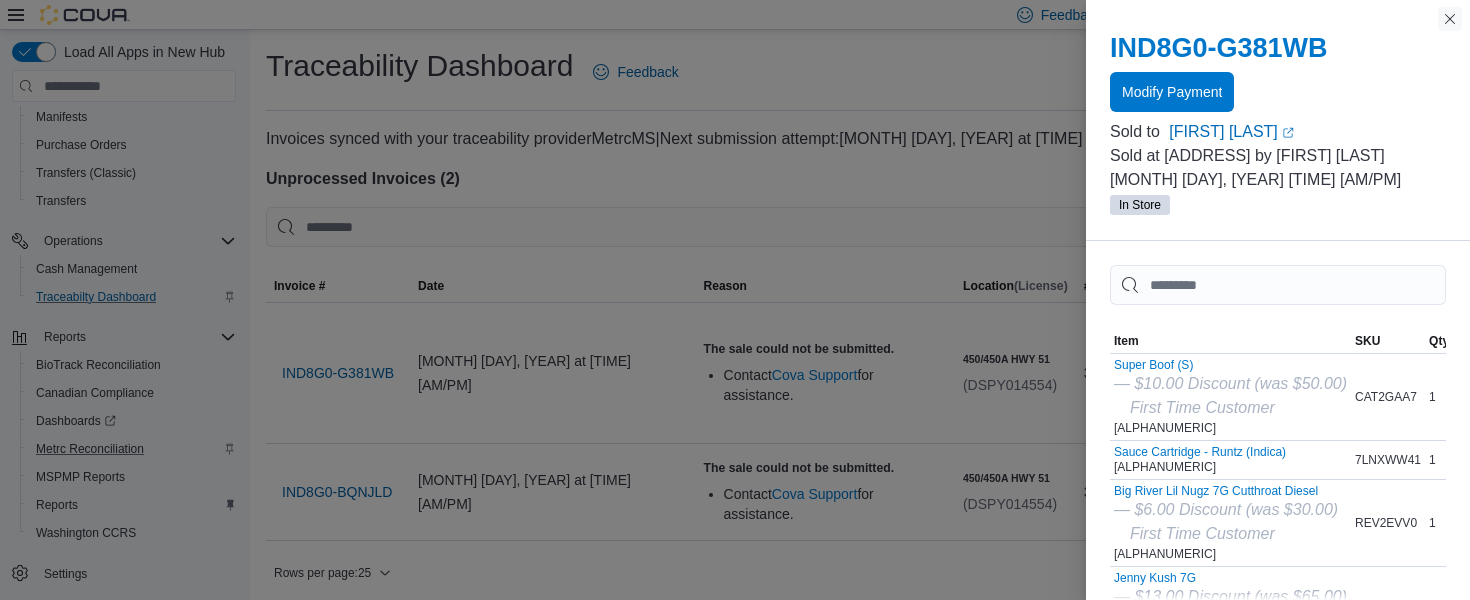 click at bounding box center [1450, 19] 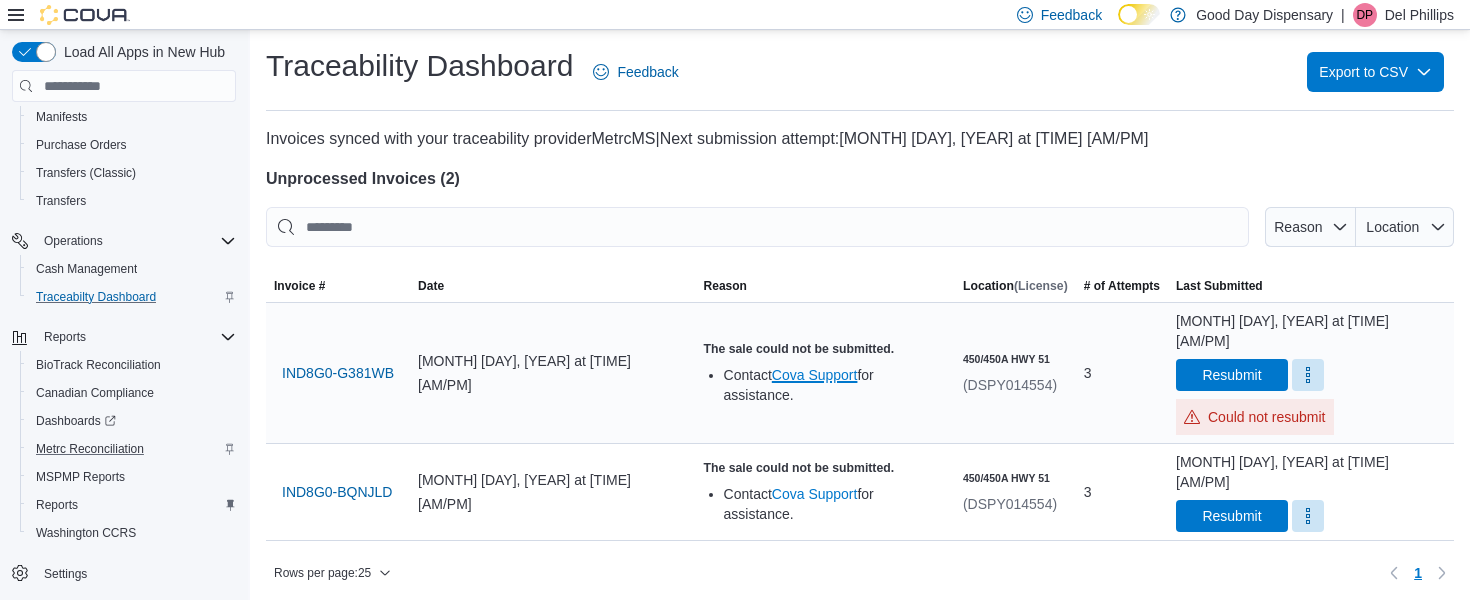 click on "Cova Support" at bounding box center [815, 375] 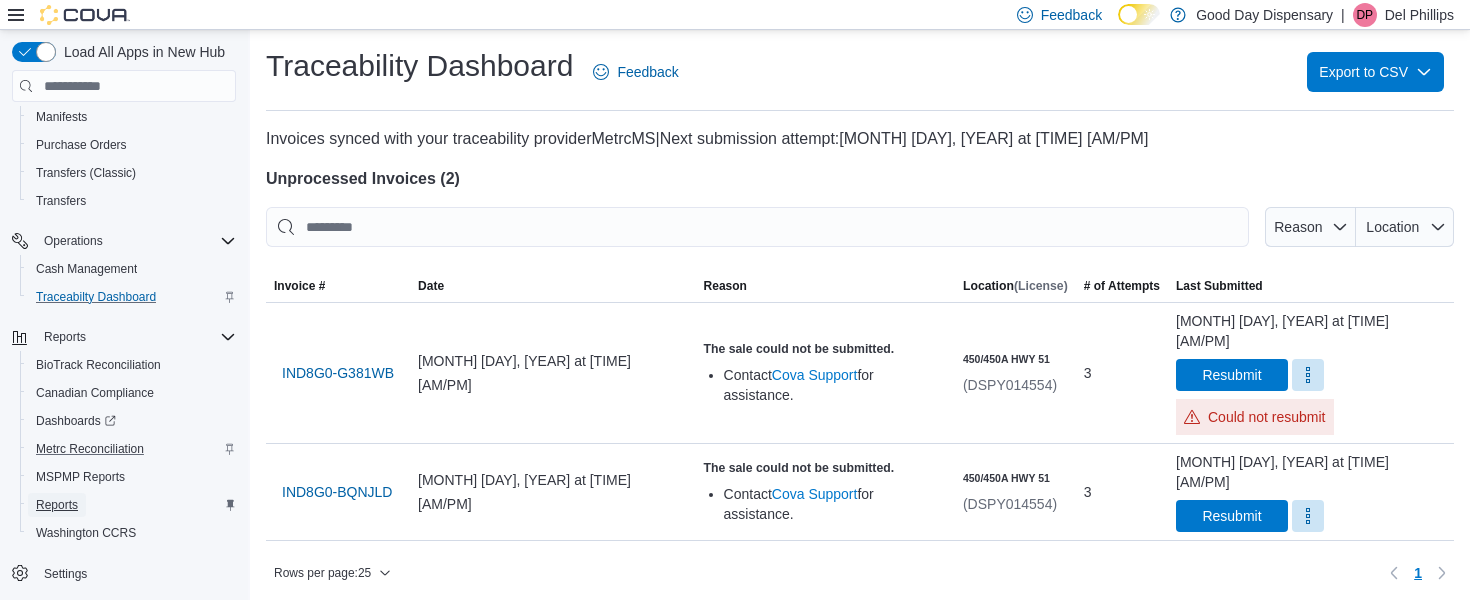 click on "Reports" at bounding box center (57, 505) 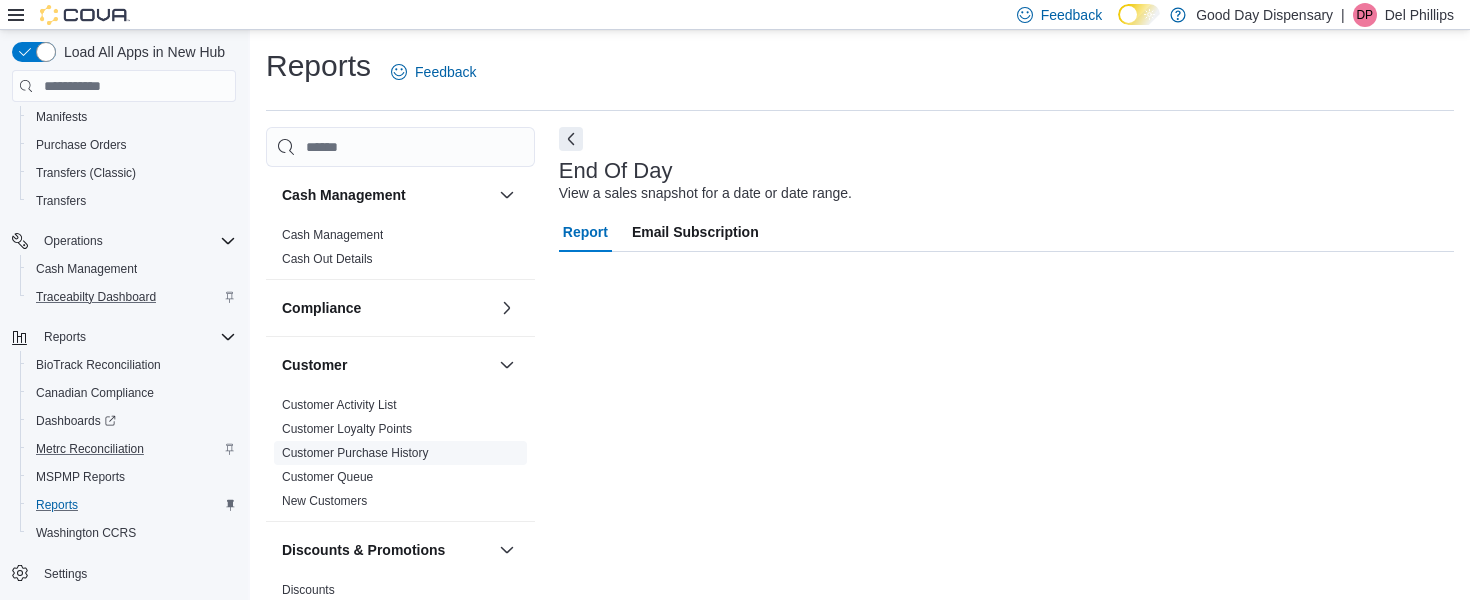 scroll, scrollTop: 339, scrollLeft: 0, axis: vertical 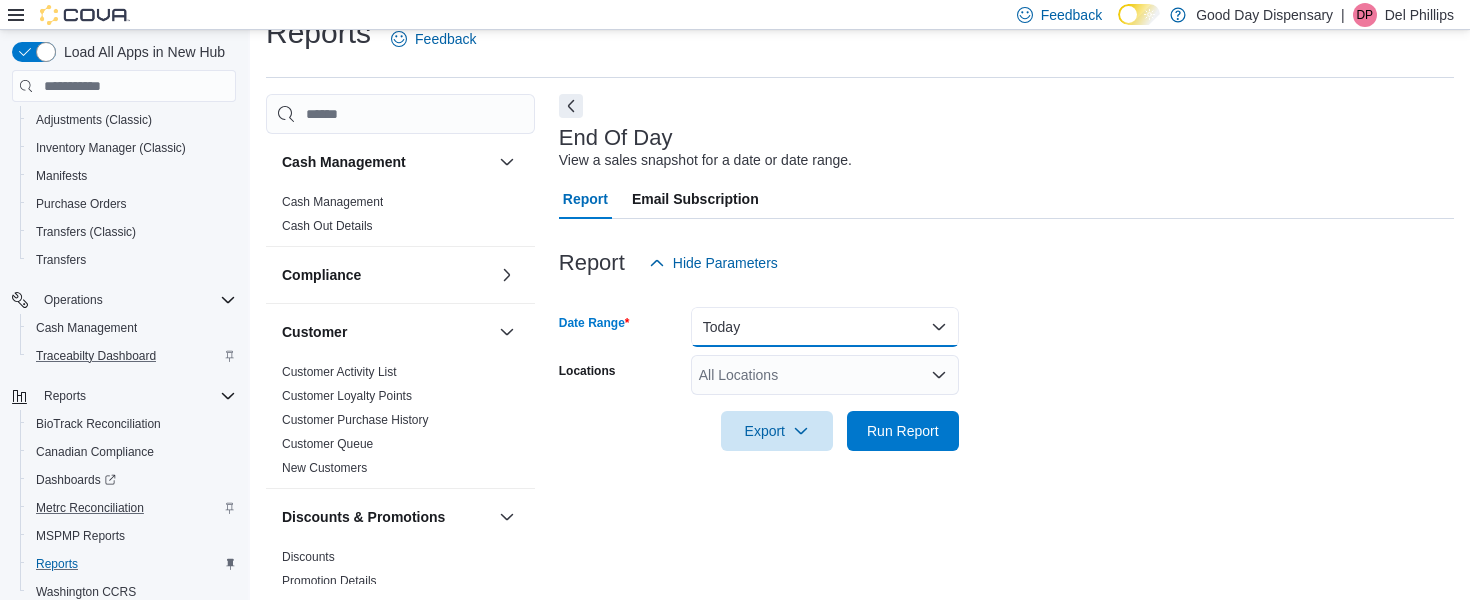 click on "Today" at bounding box center [825, 327] 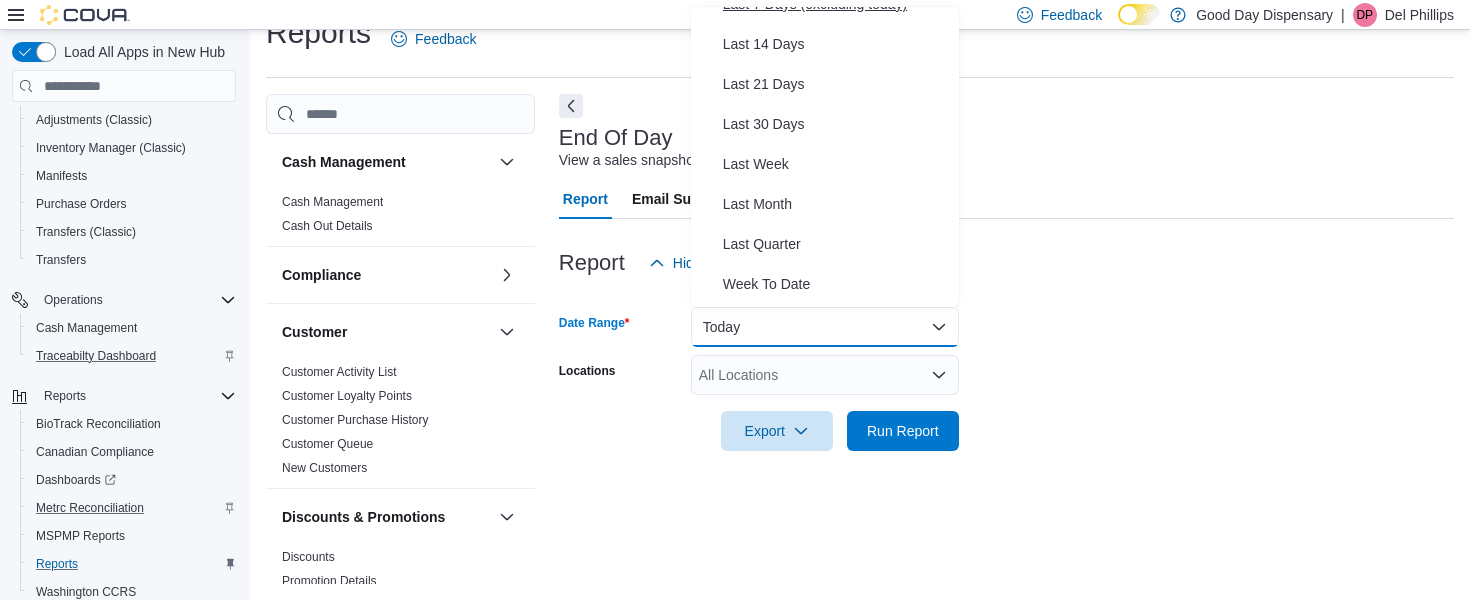scroll, scrollTop: 186, scrollLeft: 0, axis: vertical 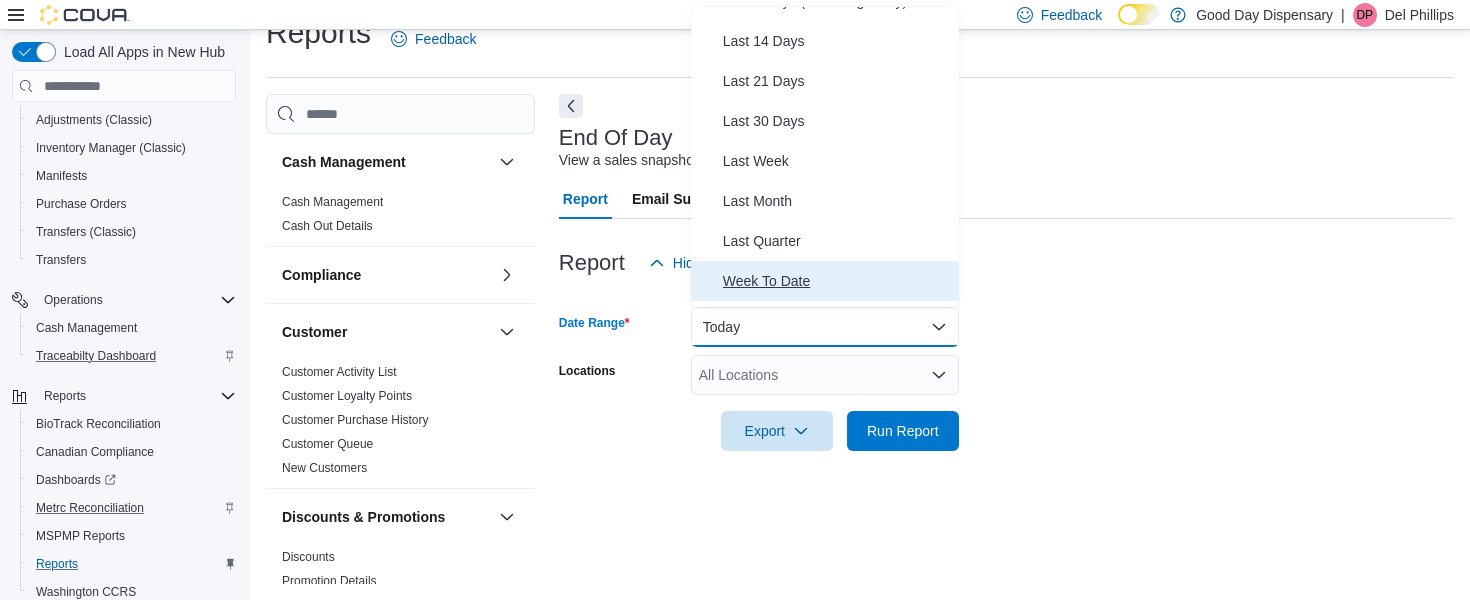click on "Week To Date" at bounding box center (837, 281) 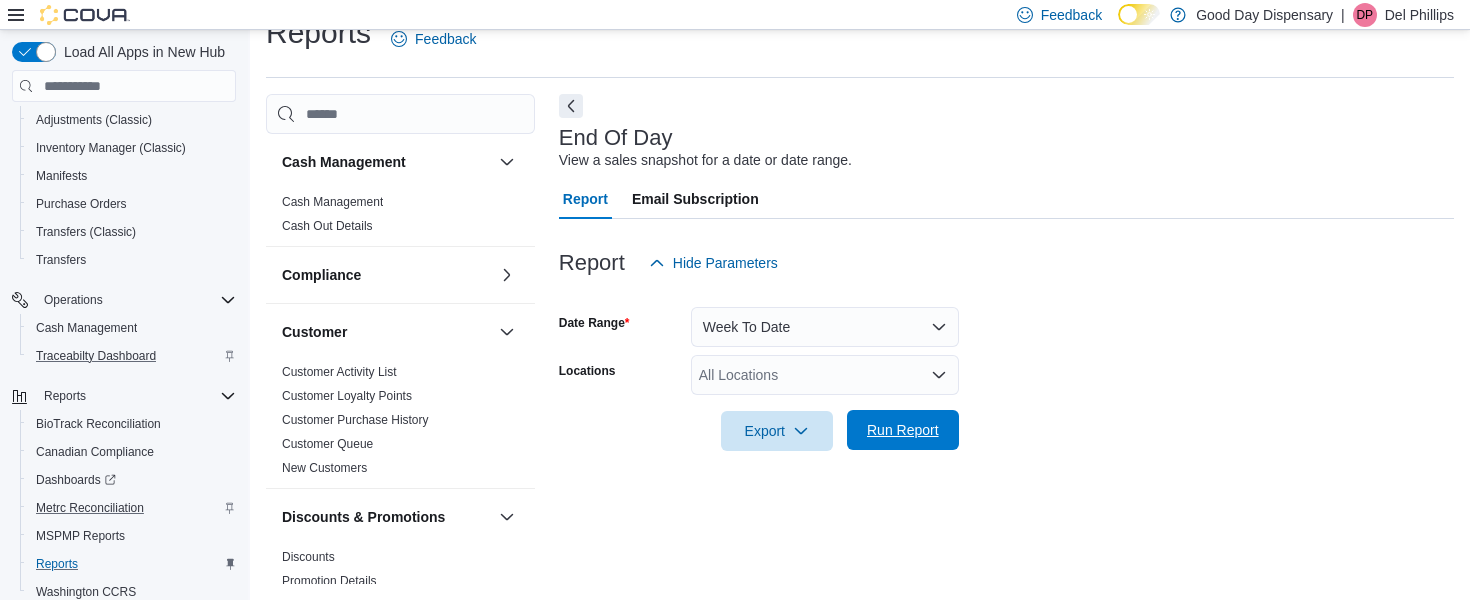click on "Run Report" at bounding box center [903, 430] 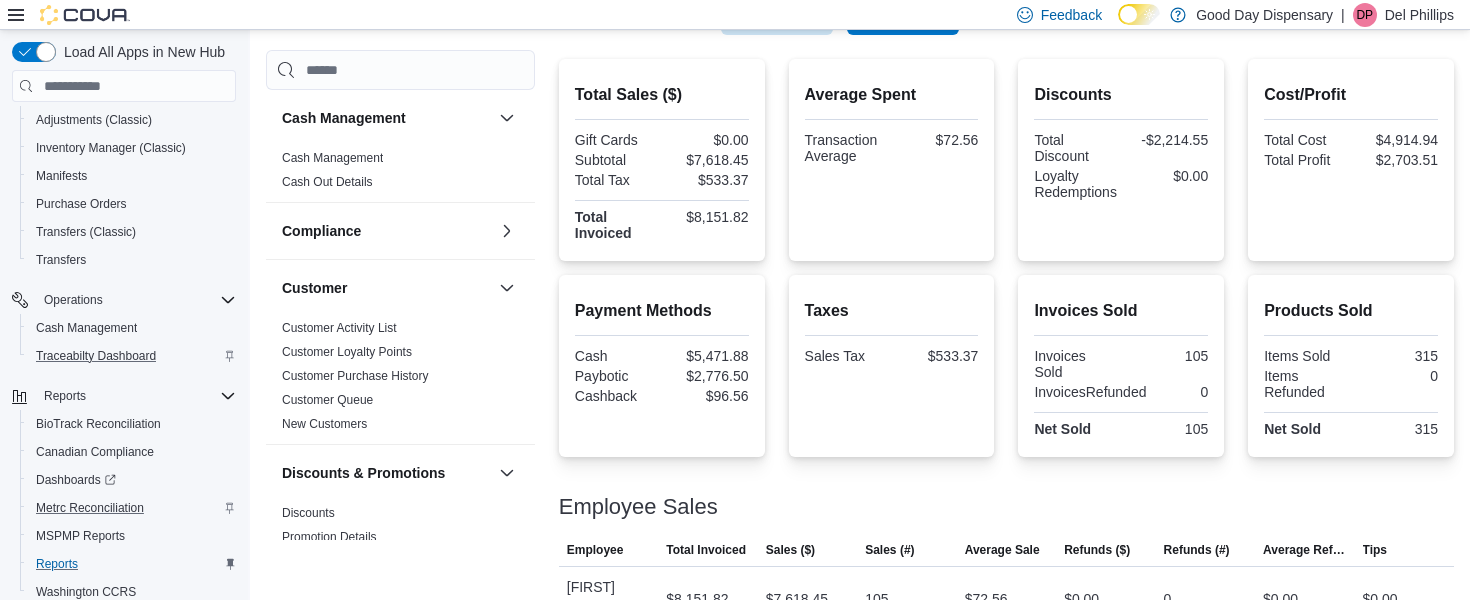 scroll, scrollTop: 454, scrollLeft: 0, axis: vertical 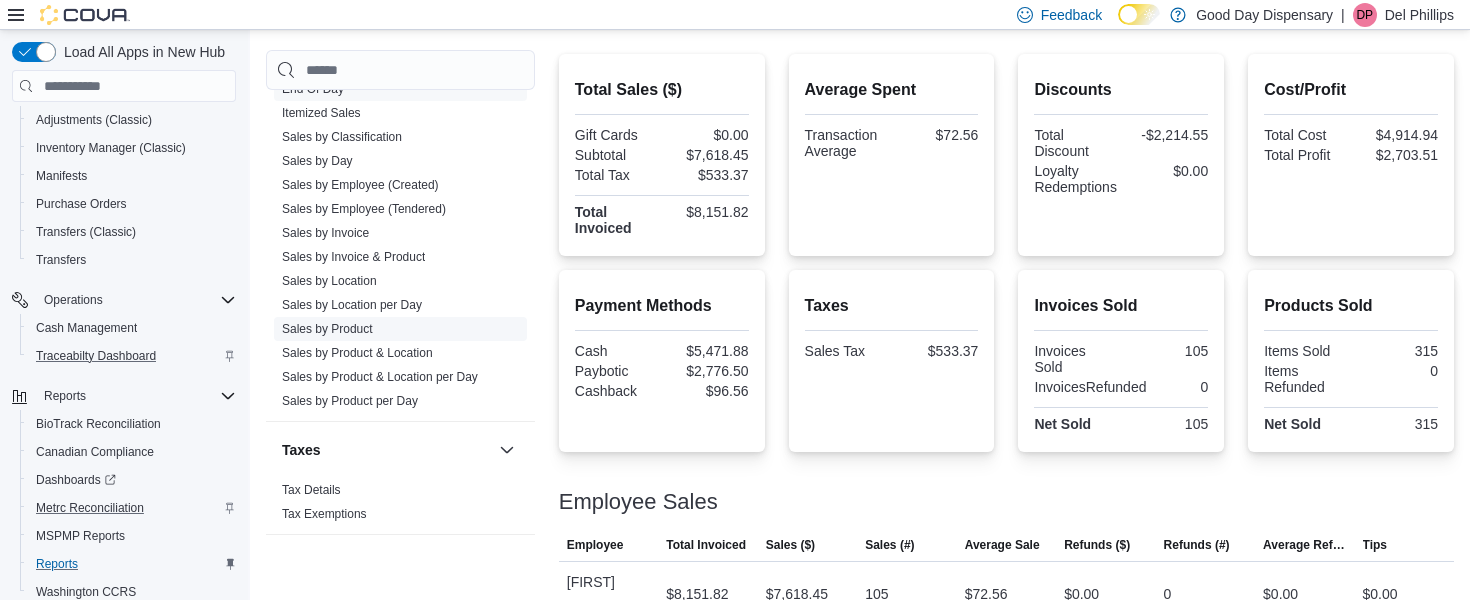 click on "Sales by Product" at bounding box center [327, 329] 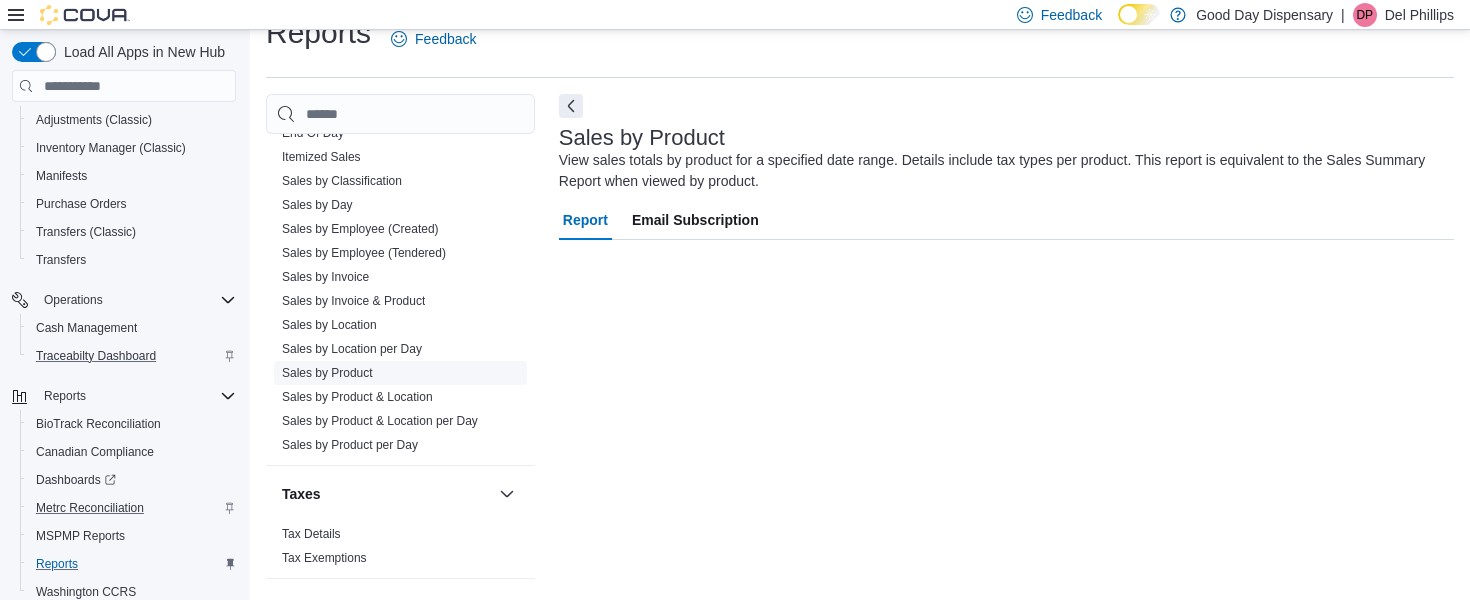 scroll, scrollTop: 33, scrollLeft: 0, axis: vertical 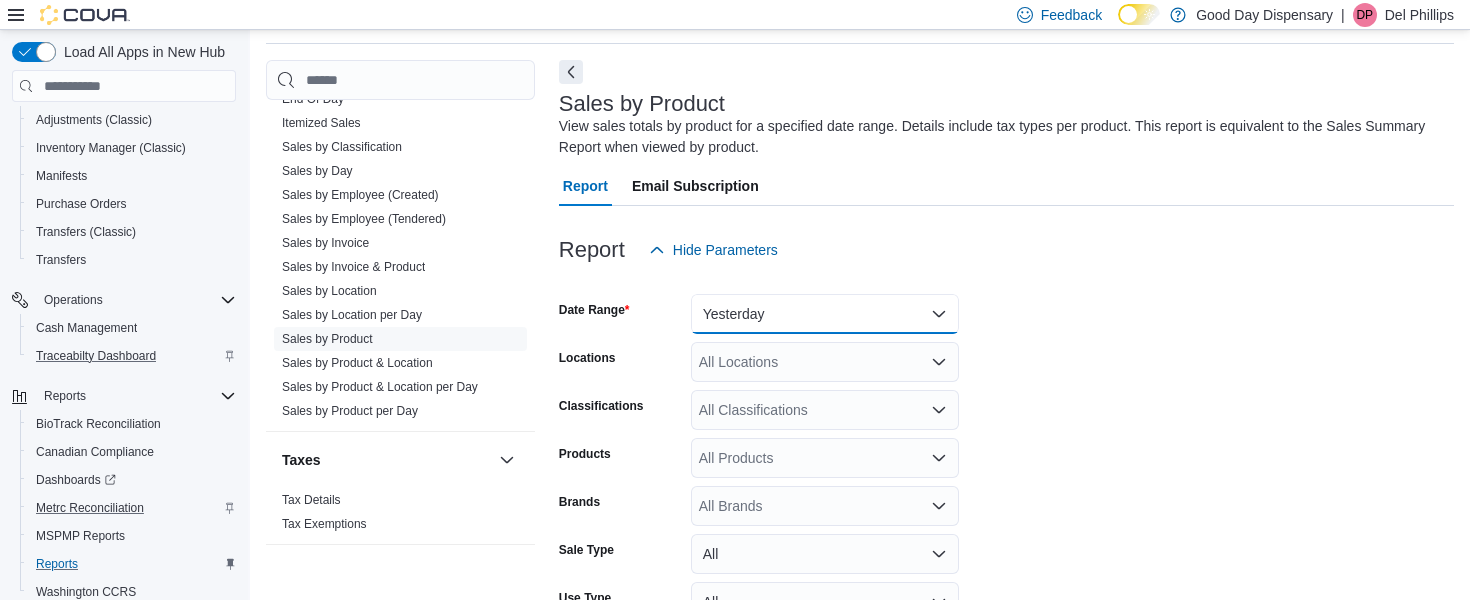 click on "Yesterday" at bounding box center (825, 314) 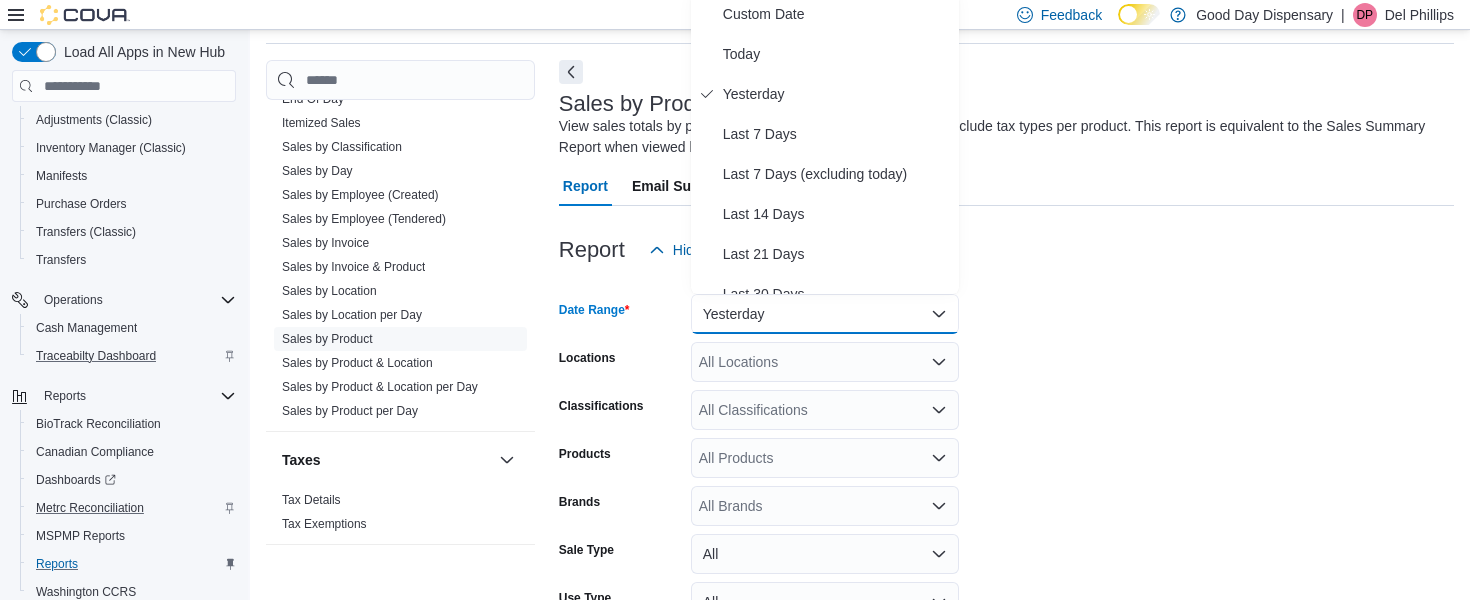 scroll, scrollTop: 61, scrollLeft: 0, axis: vertical 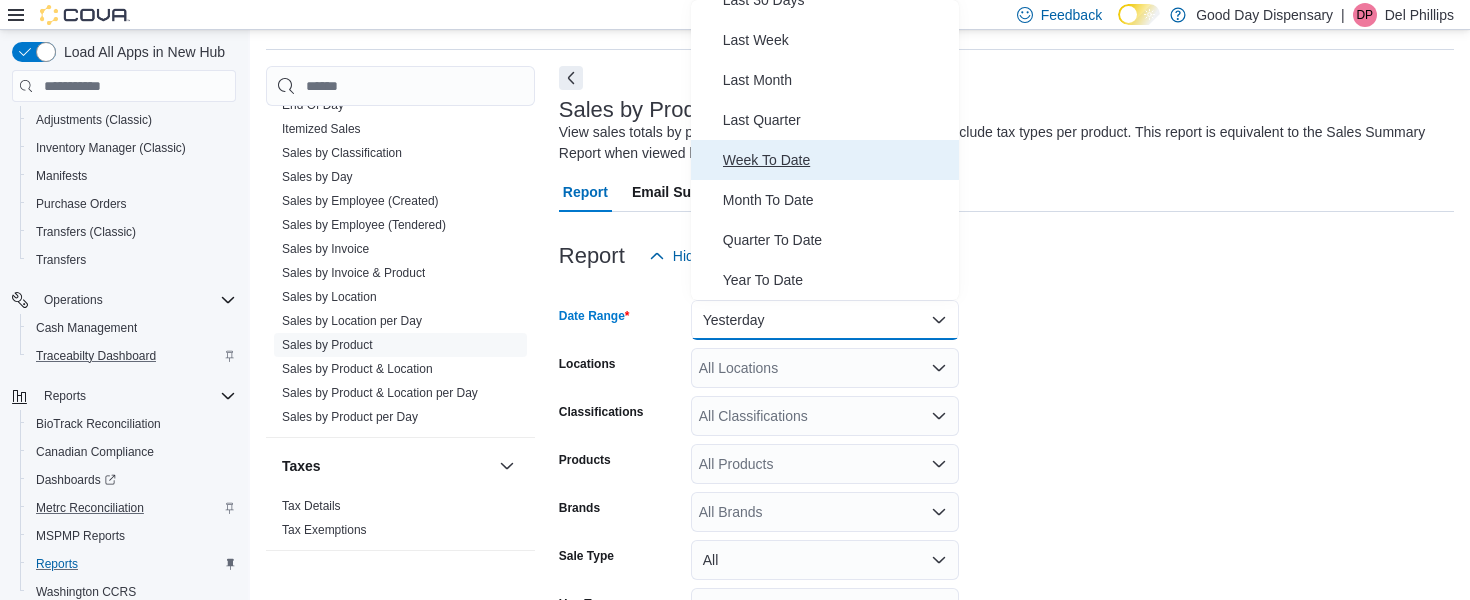 click on "Week To Date" at bounding box center (837, 160) 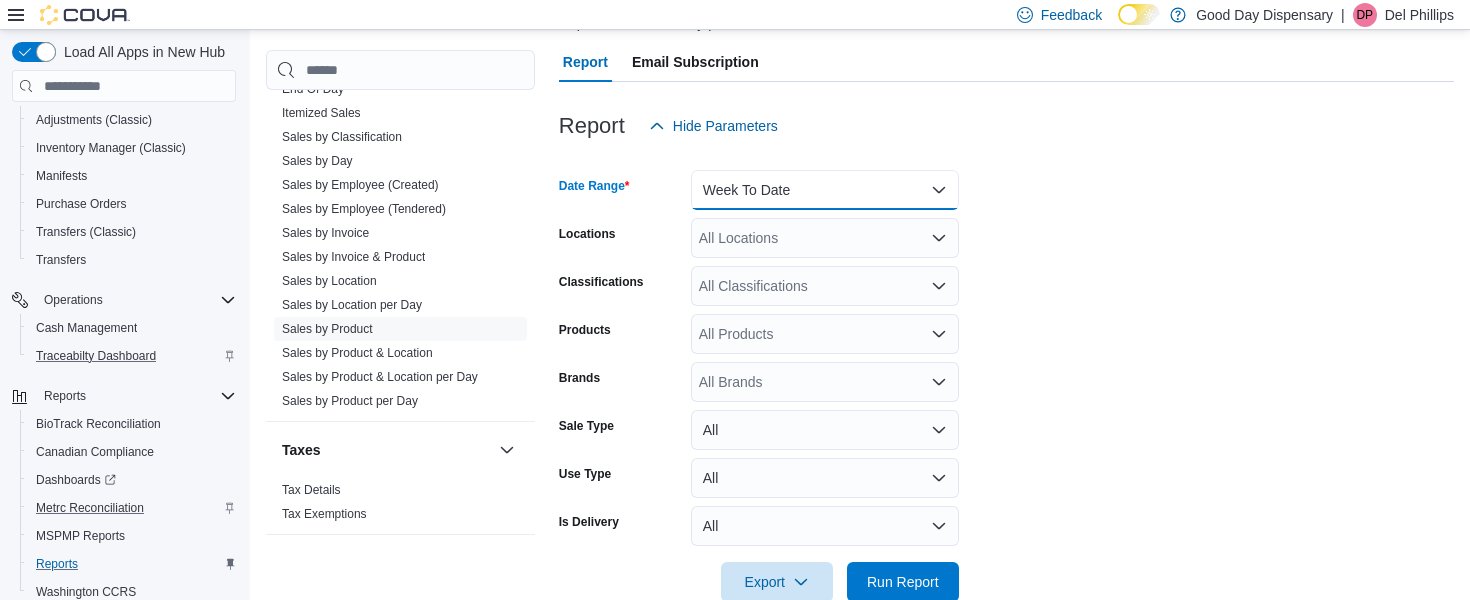 scroll, scrollTop: 233, scrollLeft: 0, axis: vertical 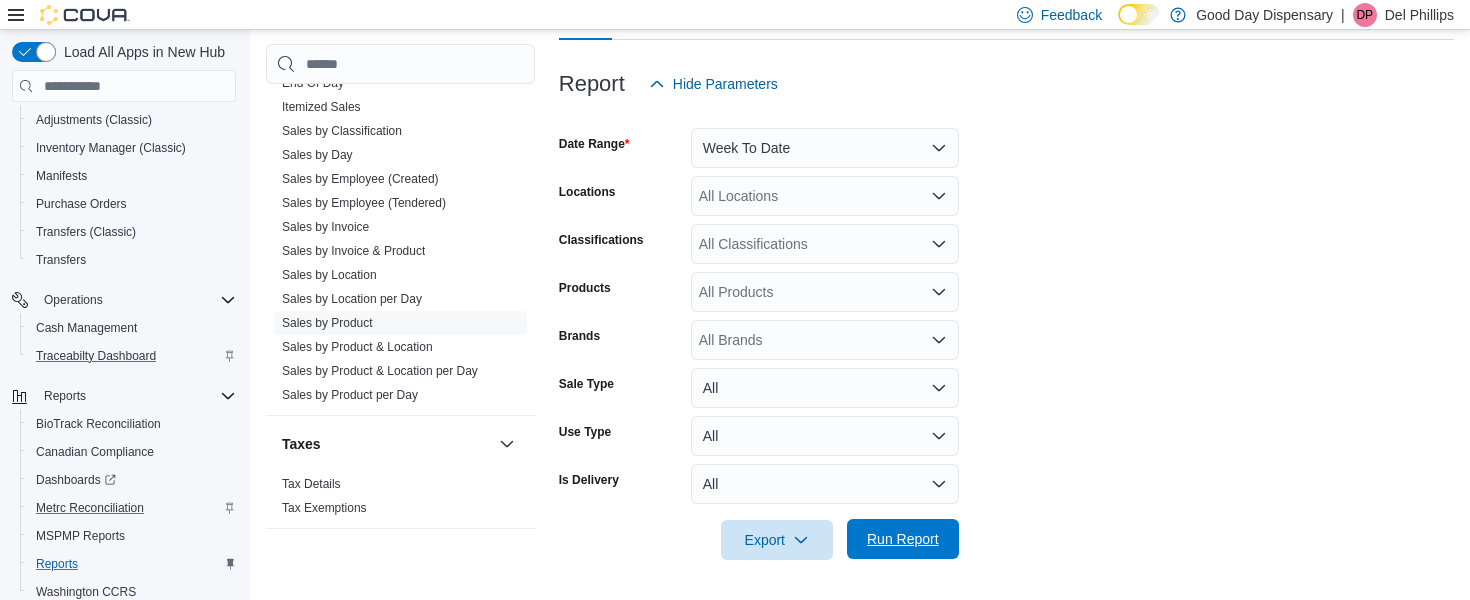 click on "Run Report" at bounding box center [903, 539] 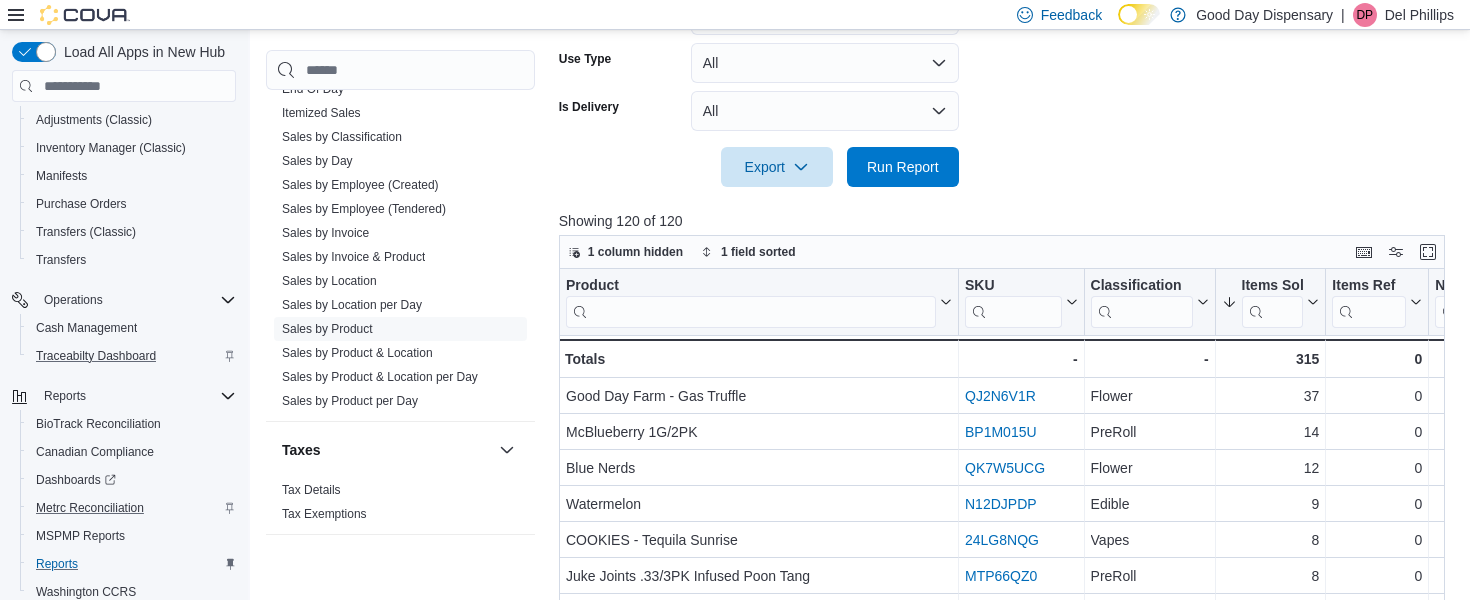 scroll, scrollTop: 737, scrollLeft: 0, axis: vertical 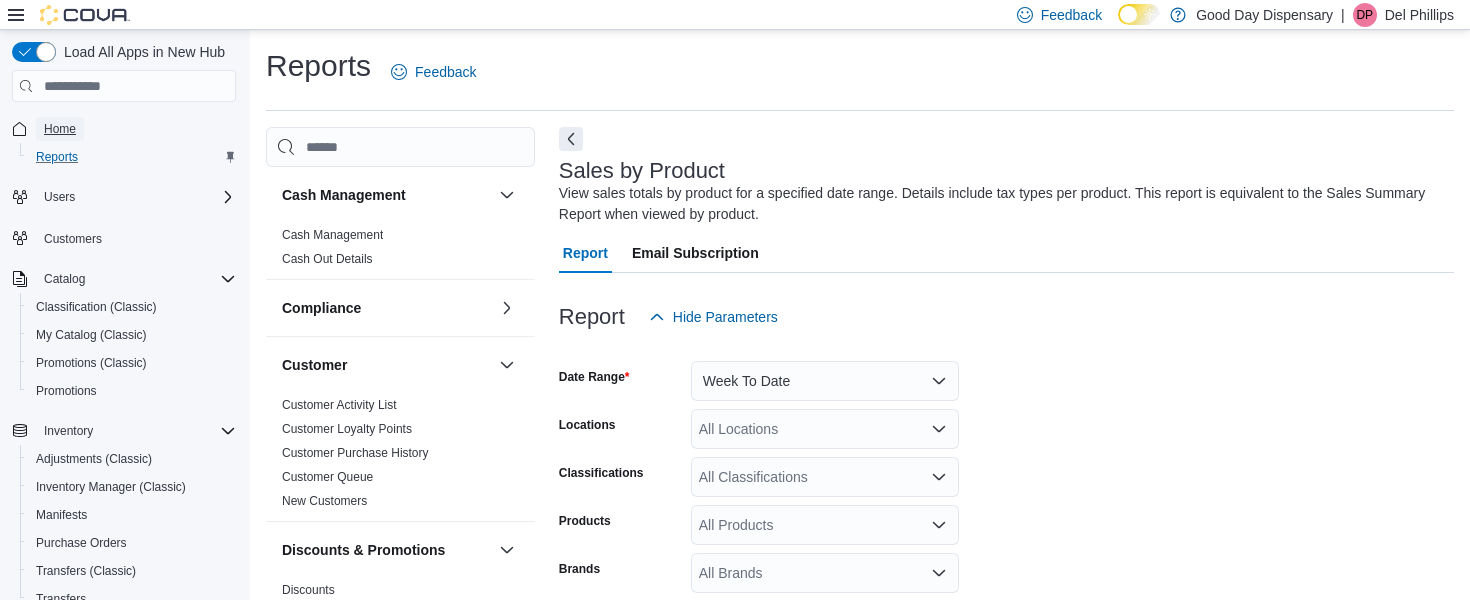 click on "Home" at bounding box center [60, 129] 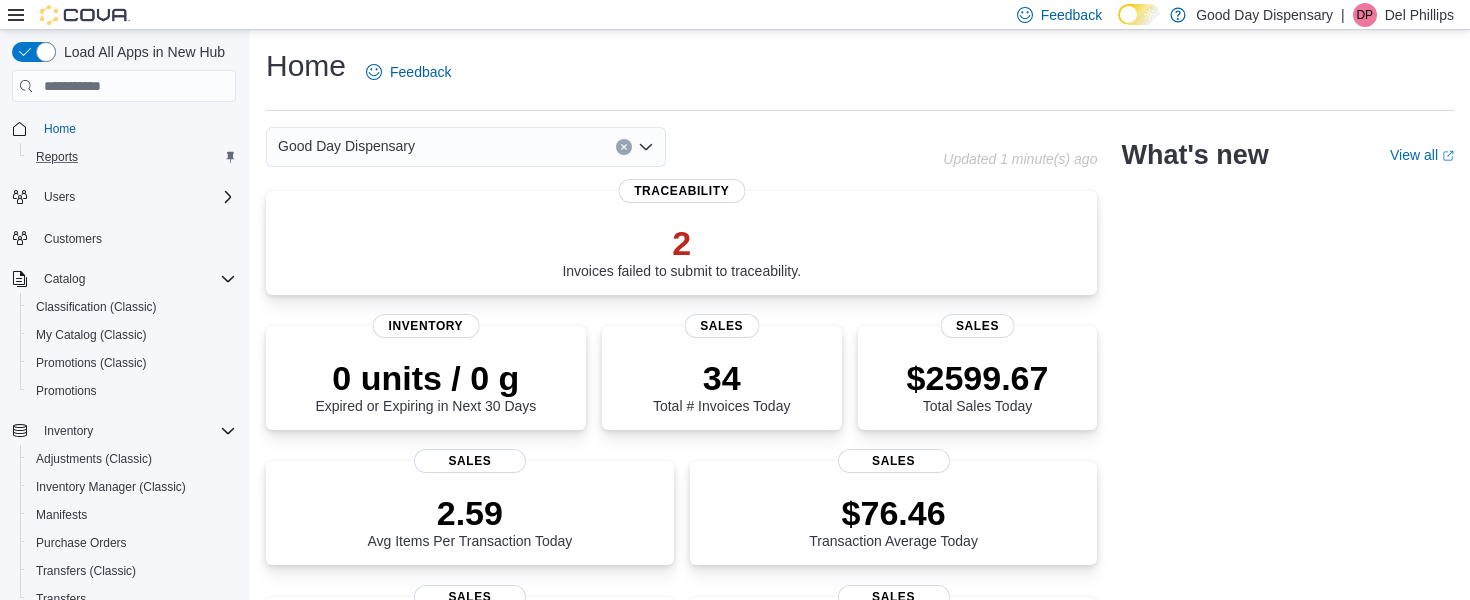 click on "Del Phillips" at bounding box center [1419, 15] 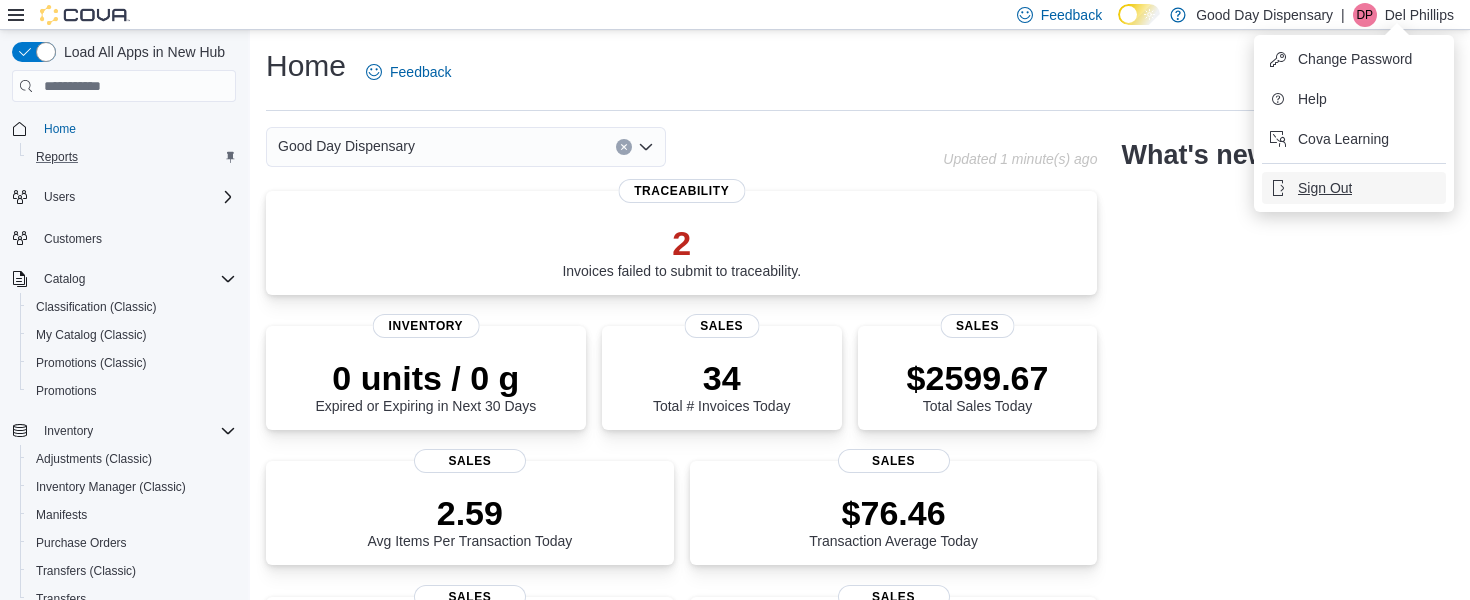 click on "Sign Out" at bounding box center (1325, 188) 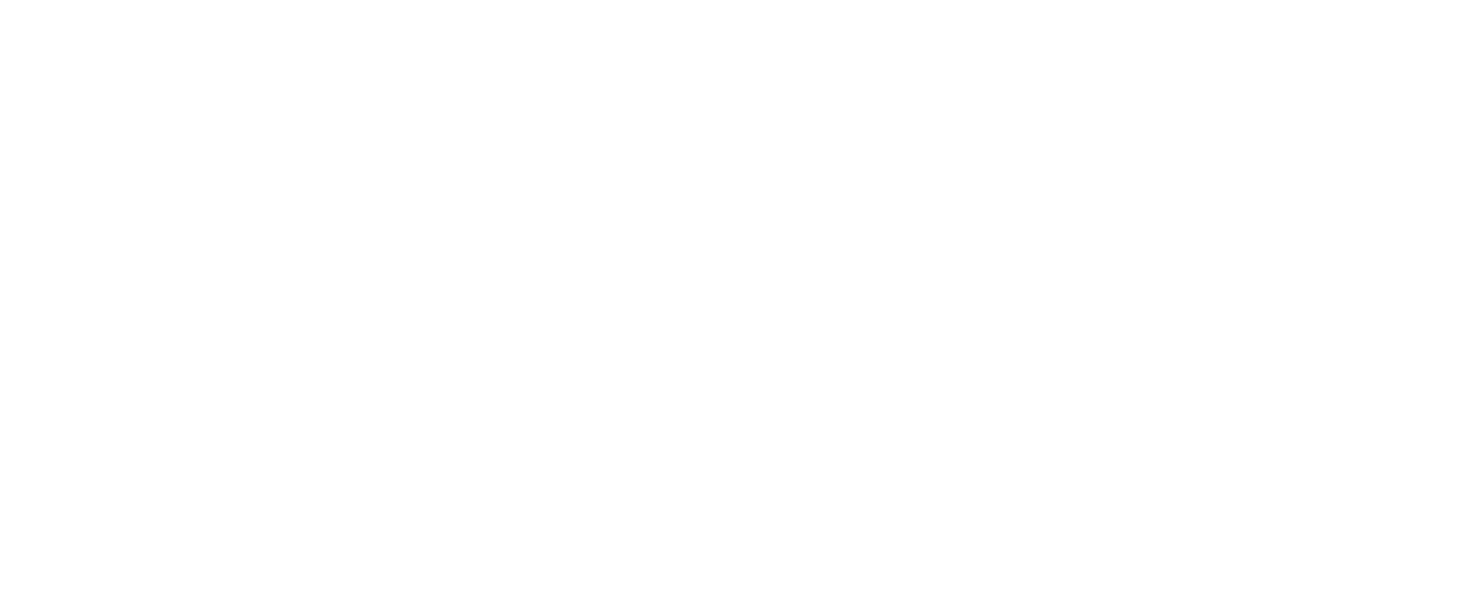 scroll, scrollTop: 0, scrollLeft: 0, axis: both 